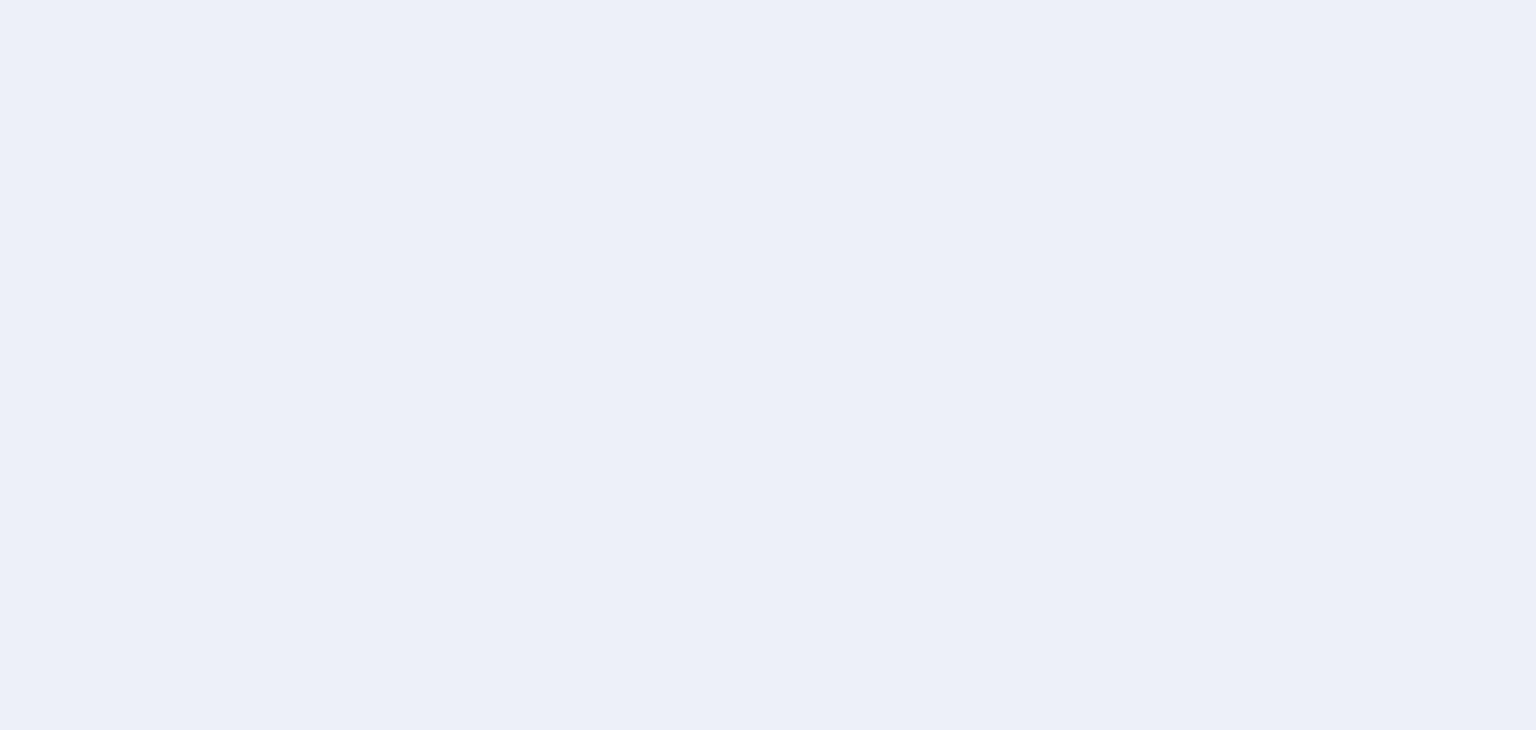 scroll, scrollTop: 0, scrollLeft: 0, axis: both 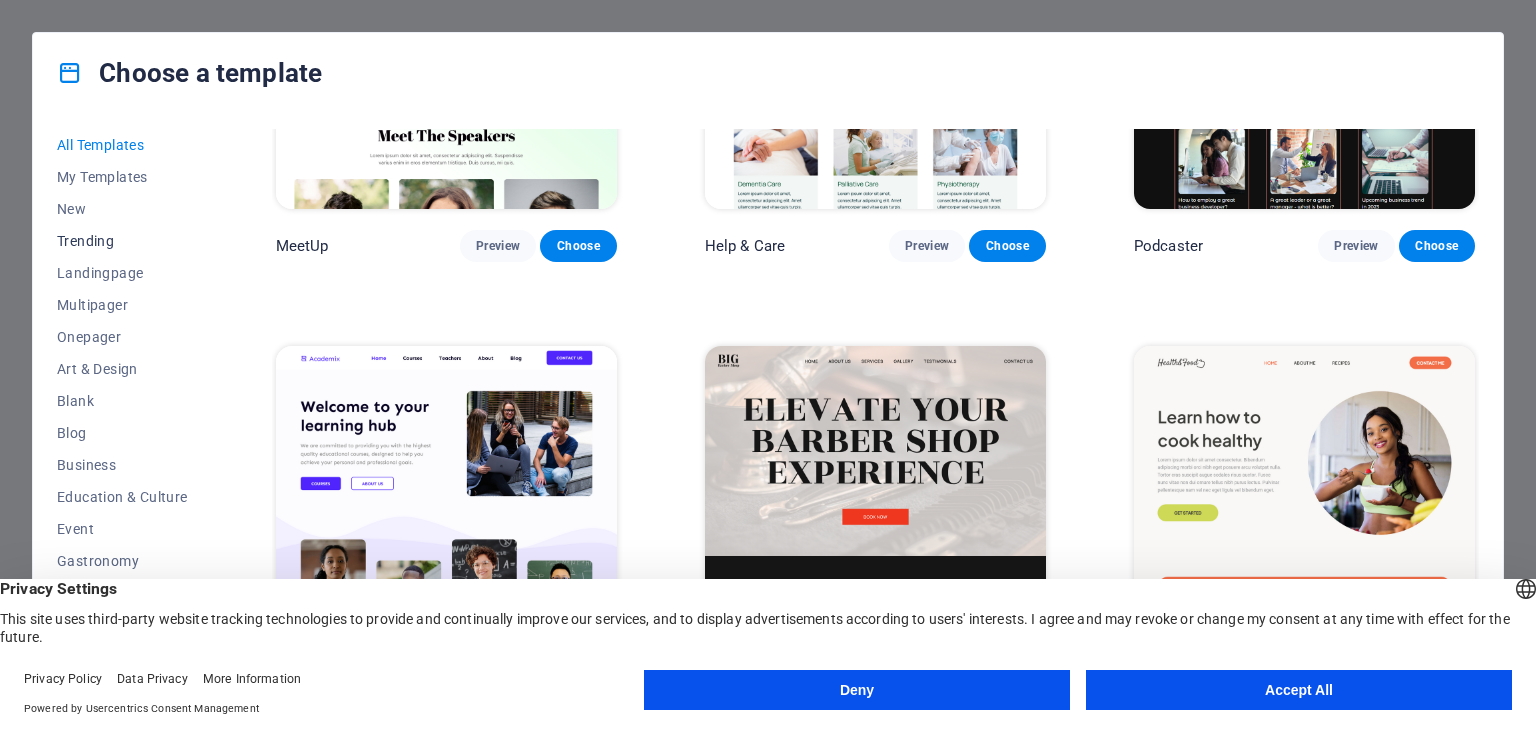 click on "Trending" at bounding box center (122, 241) 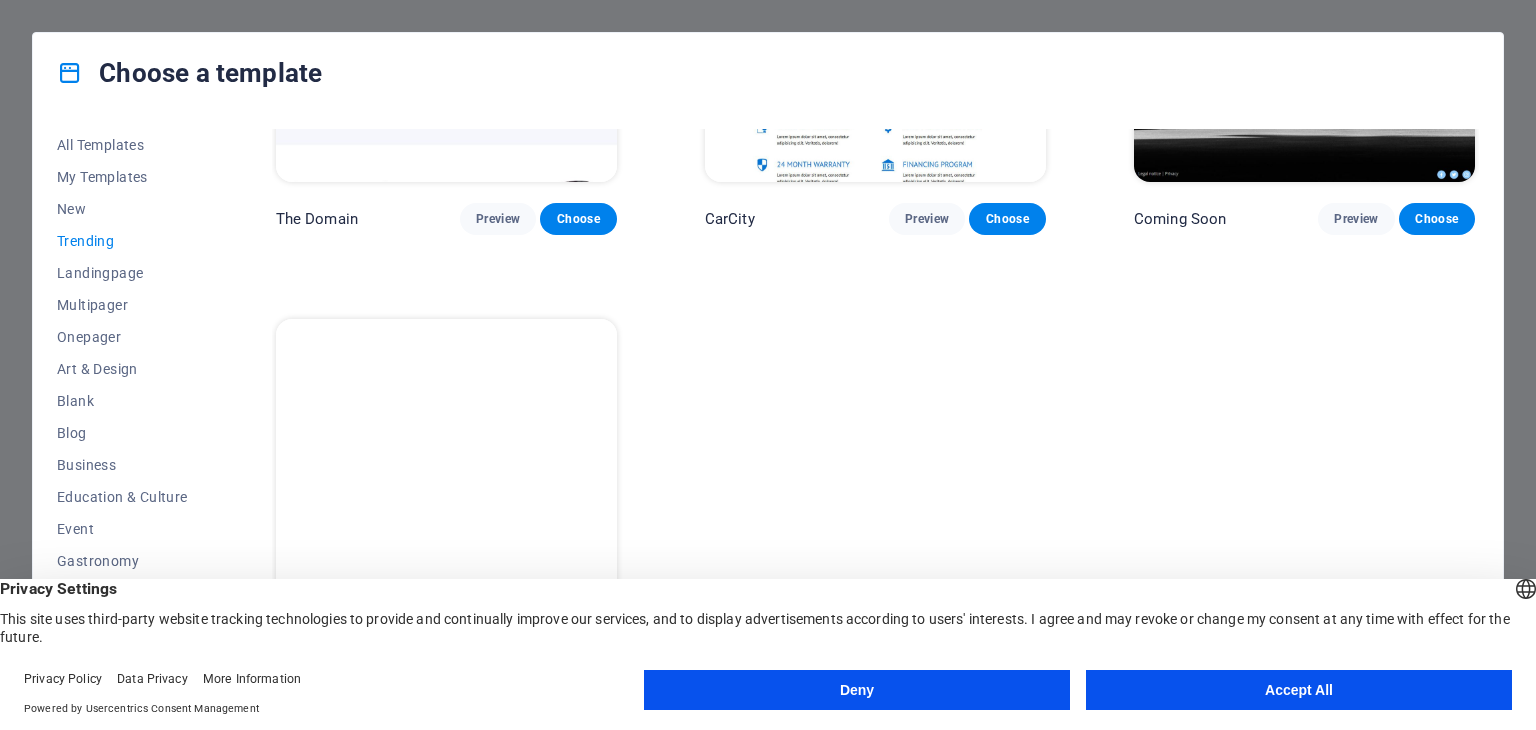 scroll, scrollTop: 2072, scrollLeft: 0, axis: vertical 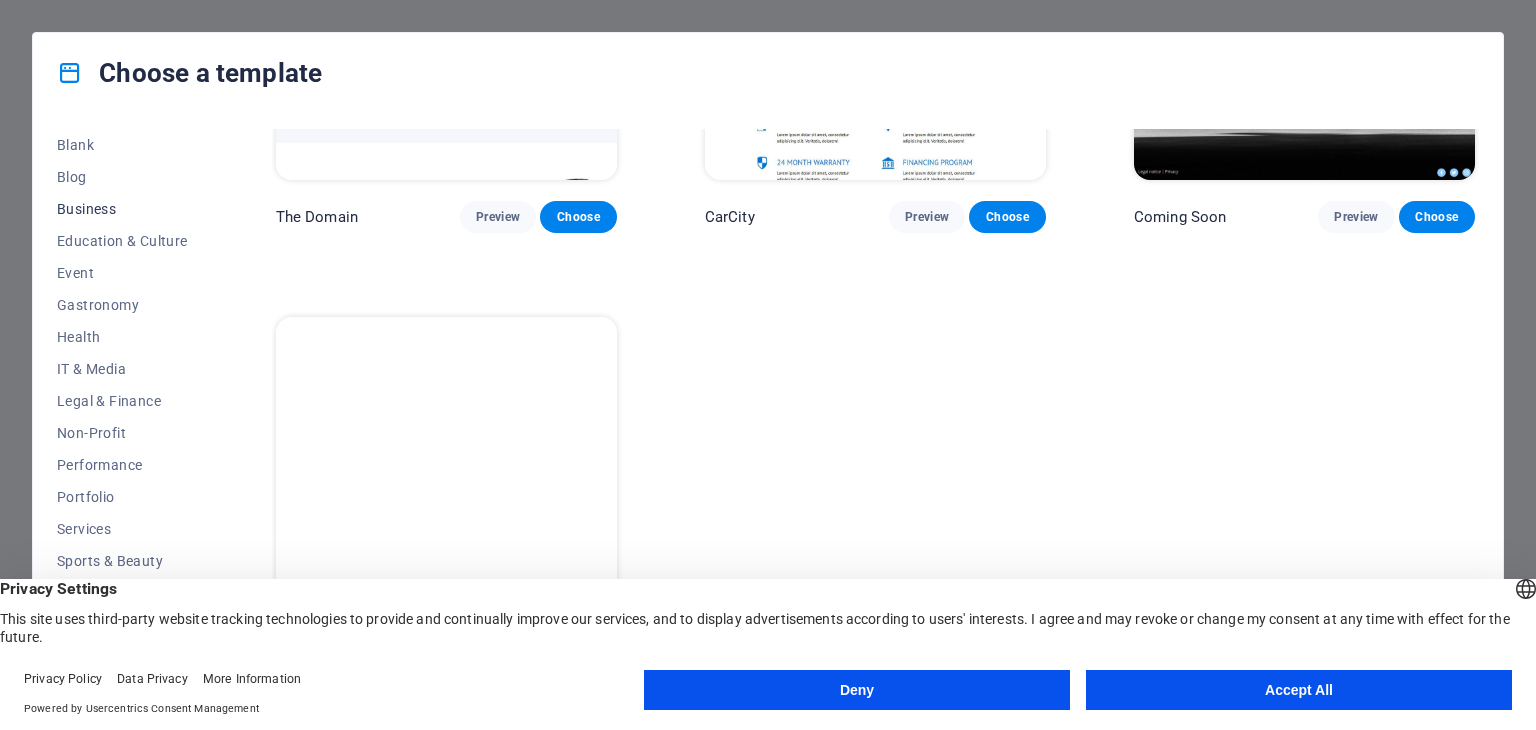 click on "Business" at bounding box center [122, 209] 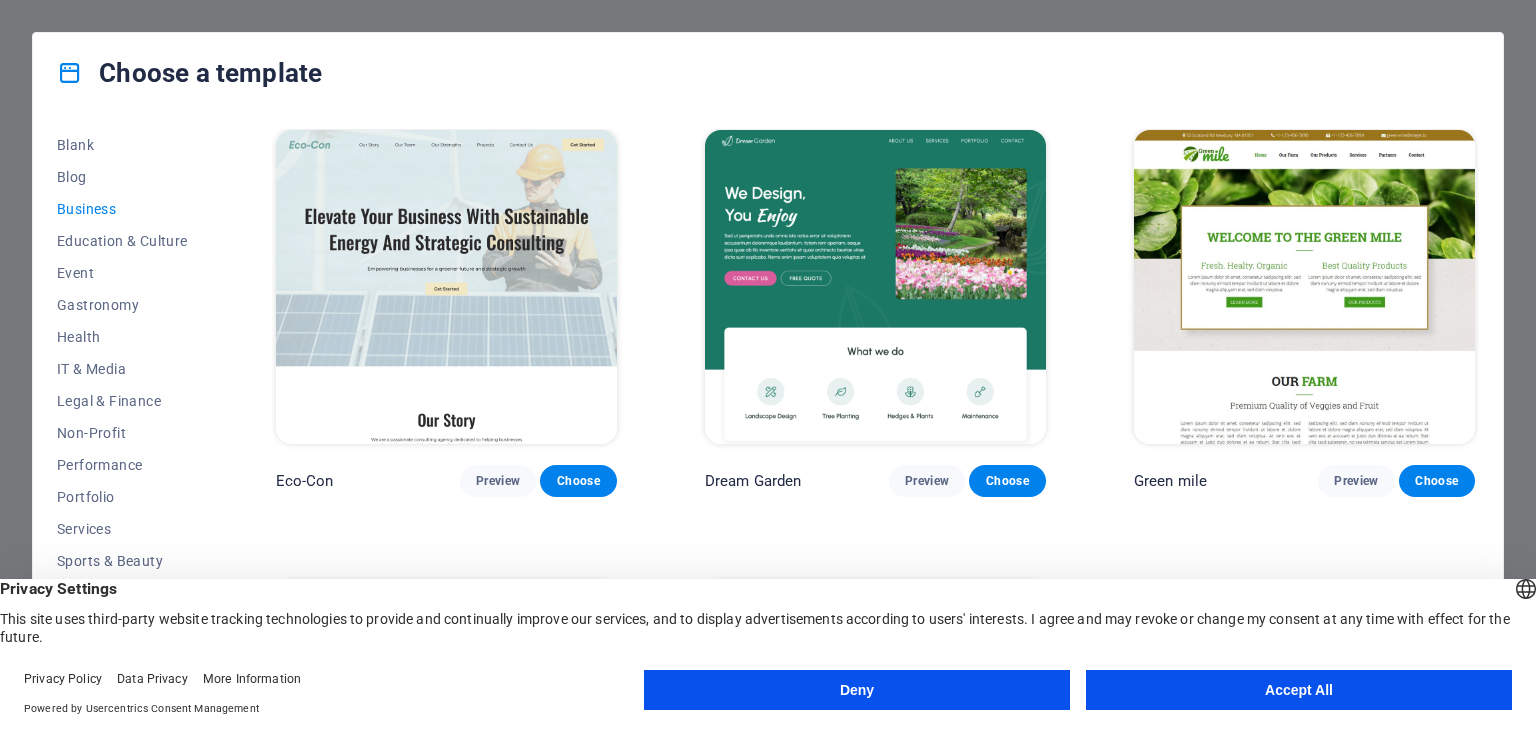 scroll, scrollTop: 274, scrollLeft: 0, axis: vertical 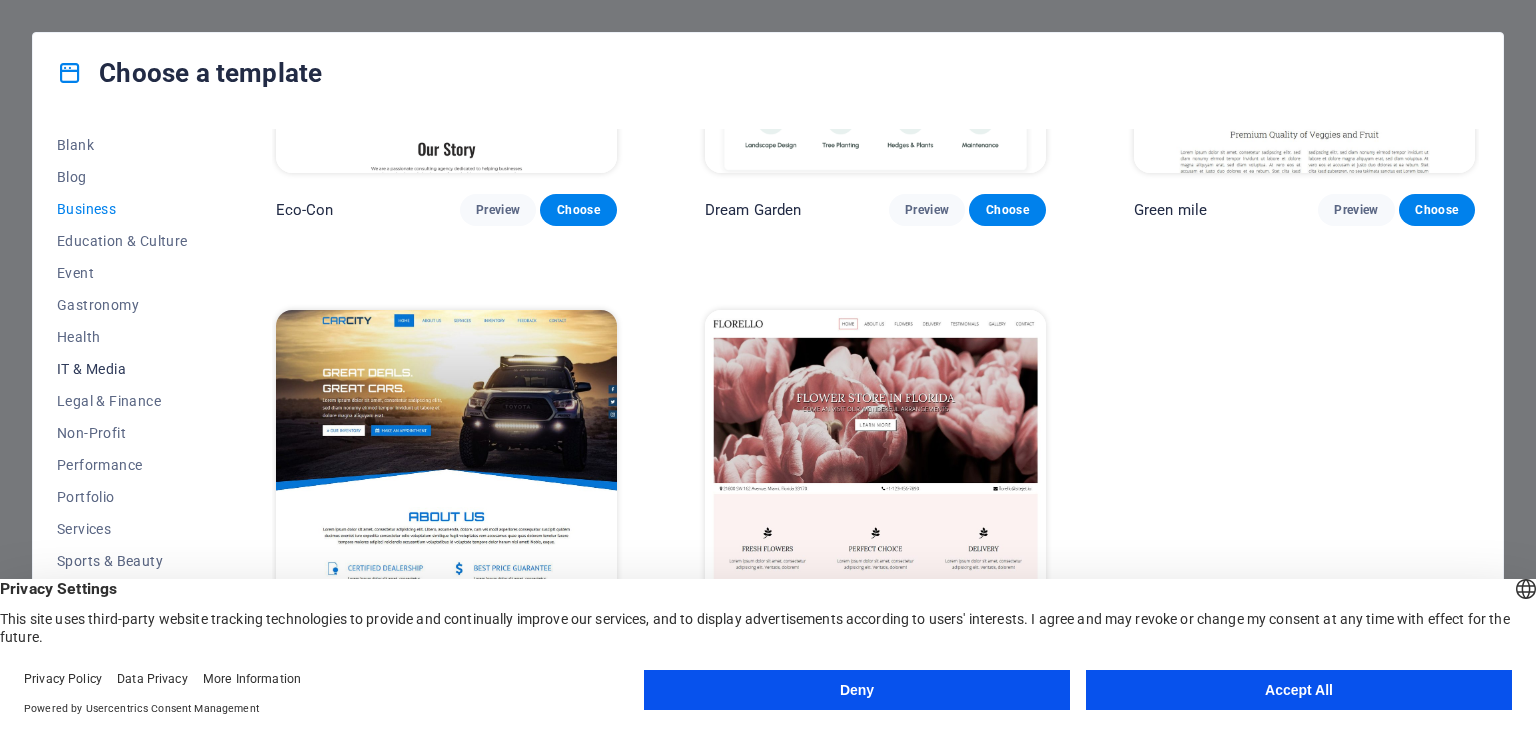 click on "IT & Media" at bounding box center [122, 369] 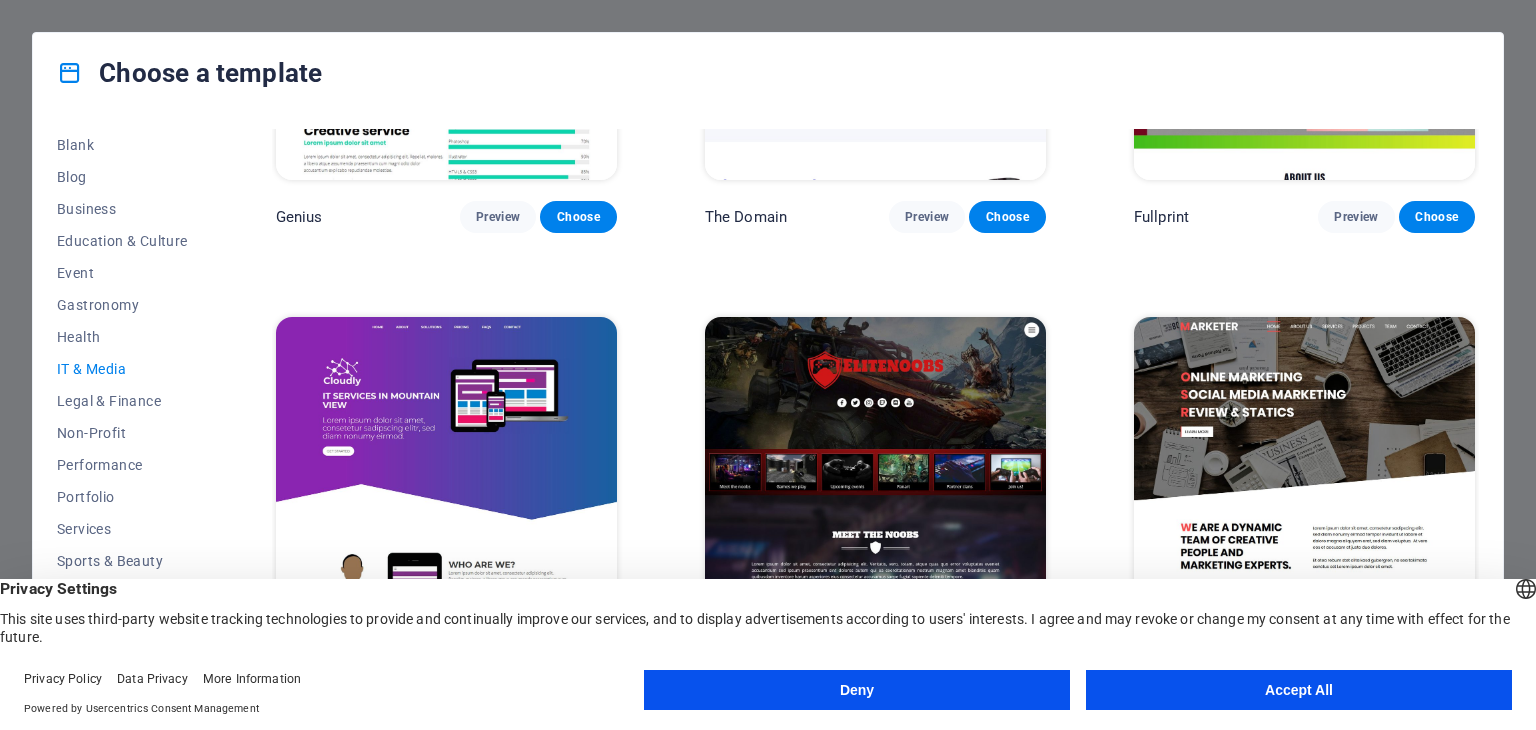 scroll, scrollTop: 1173, scrollLeft: 0, axis: vertical 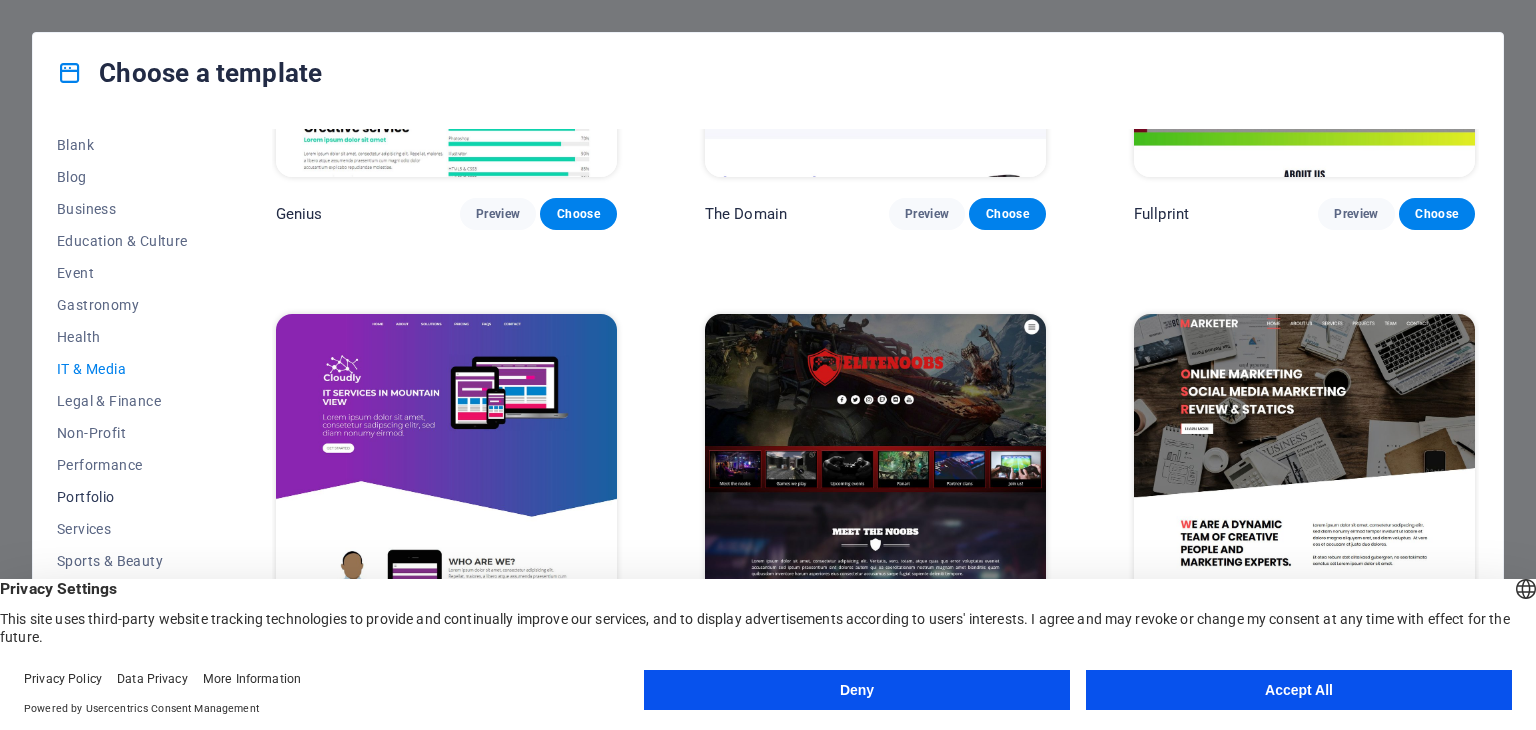 click on "Portfolio" at bounding box center (122, 497) 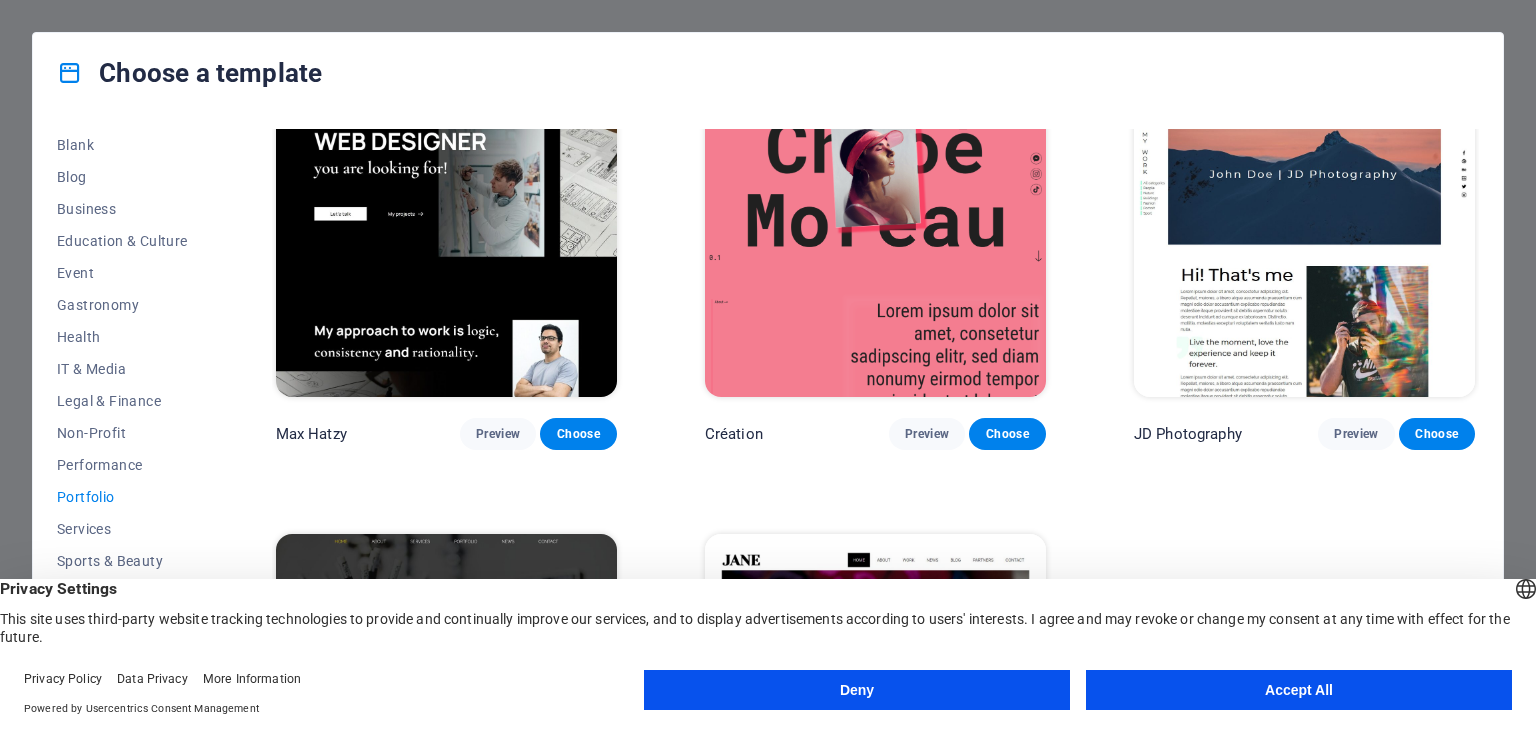 scroll, scrollTop: 724, scrollLeft: 0, axis: vertical 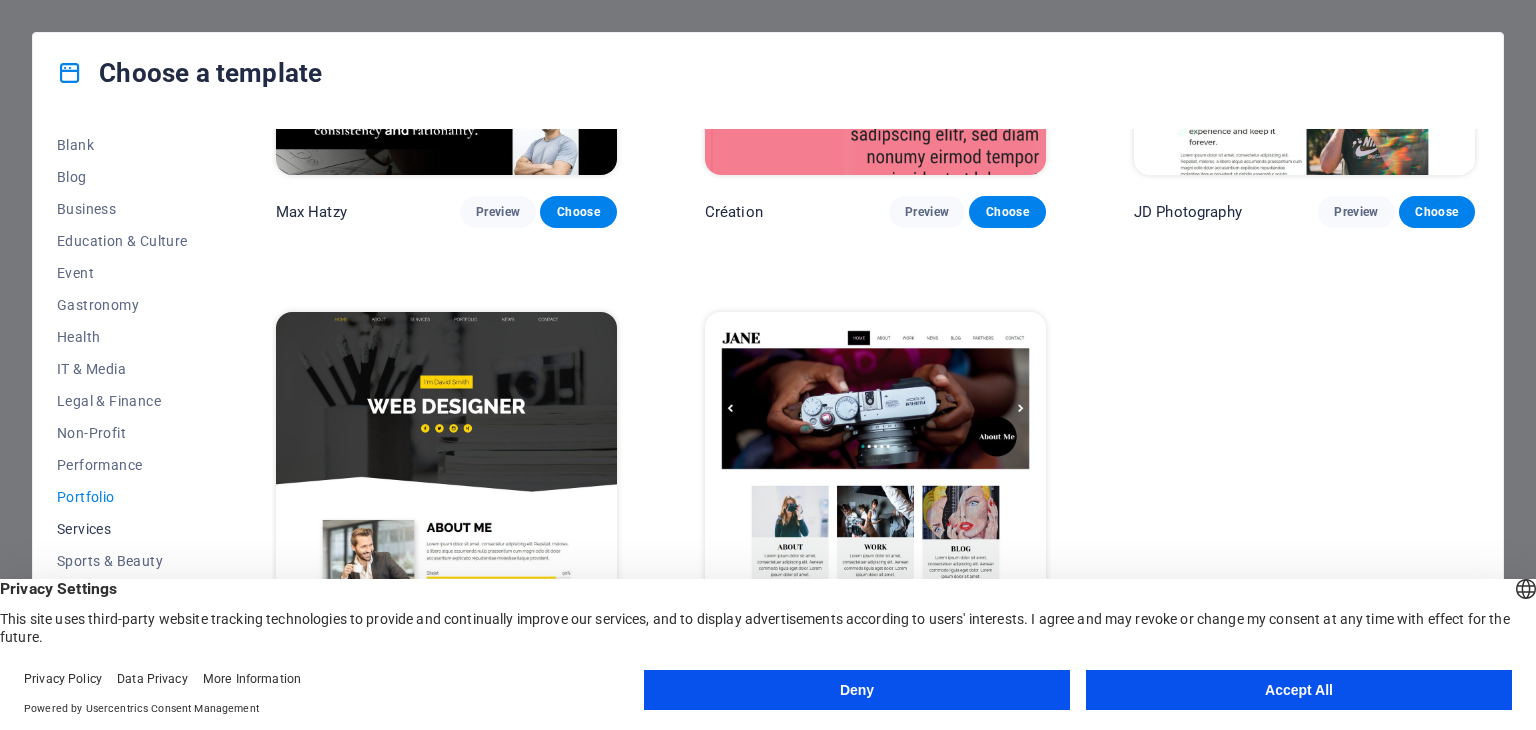 click on "Services" at bounding box center (122, 529) 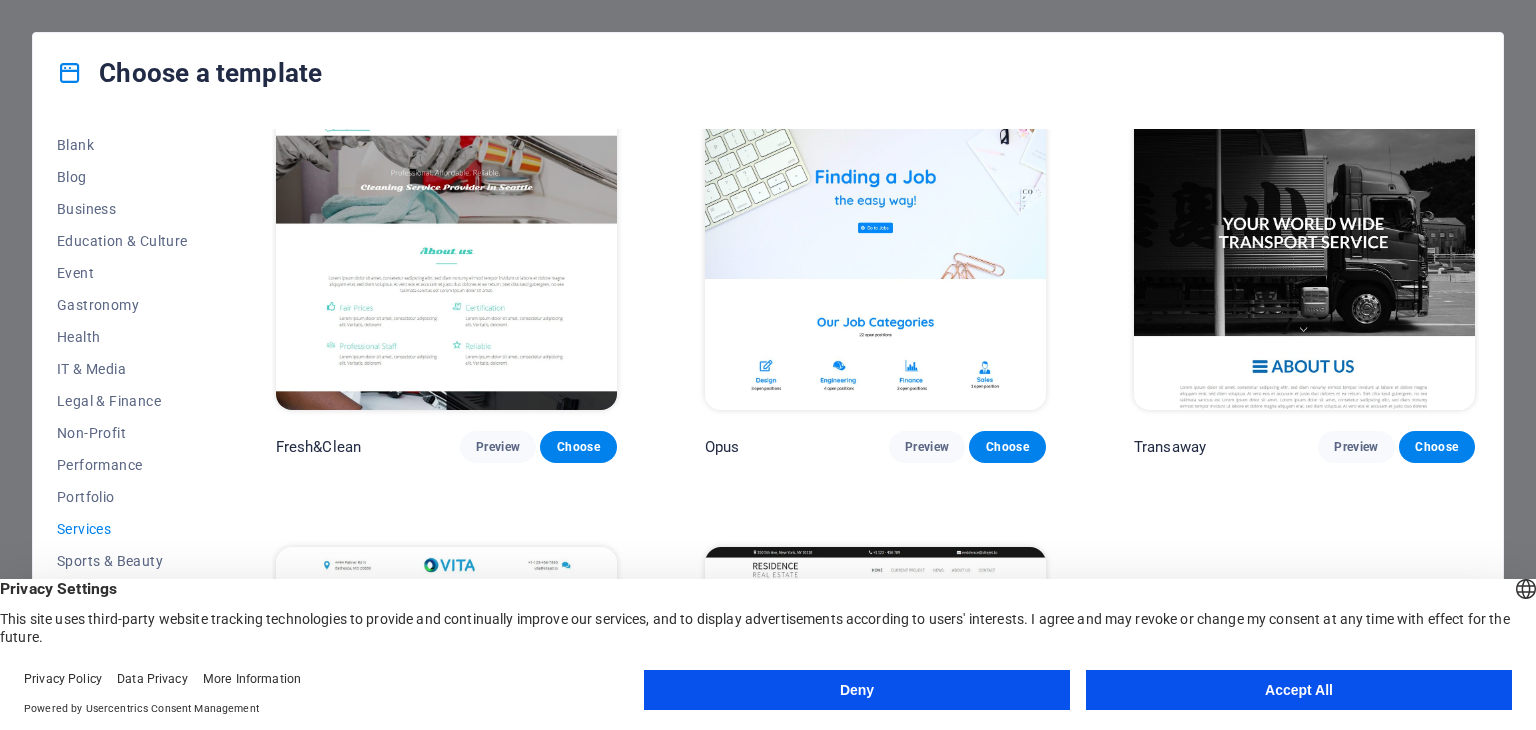 scroll, scrollTop: 2521, scrollLeft: 0, axis: vertical 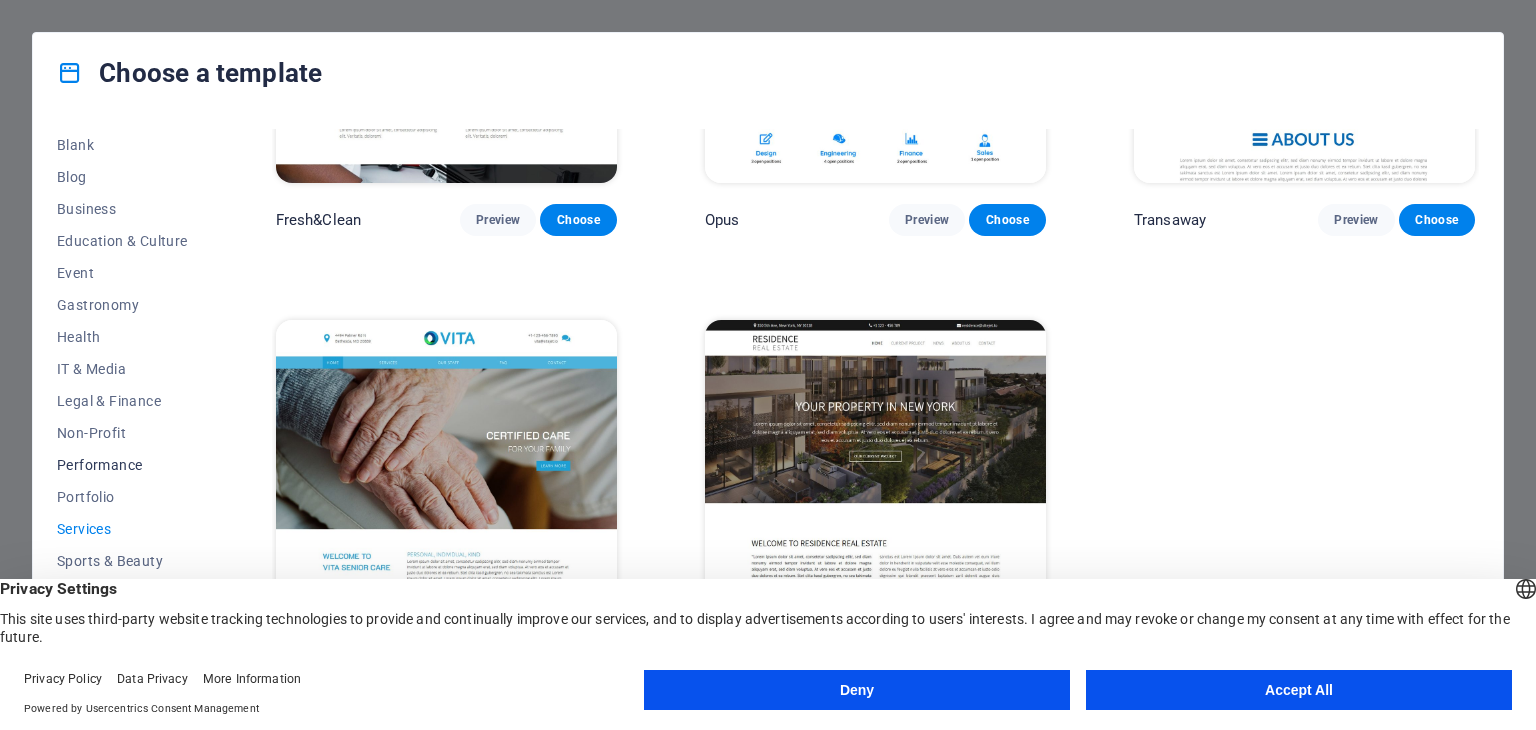 click on "Performance" at bounding box center [122, 465] 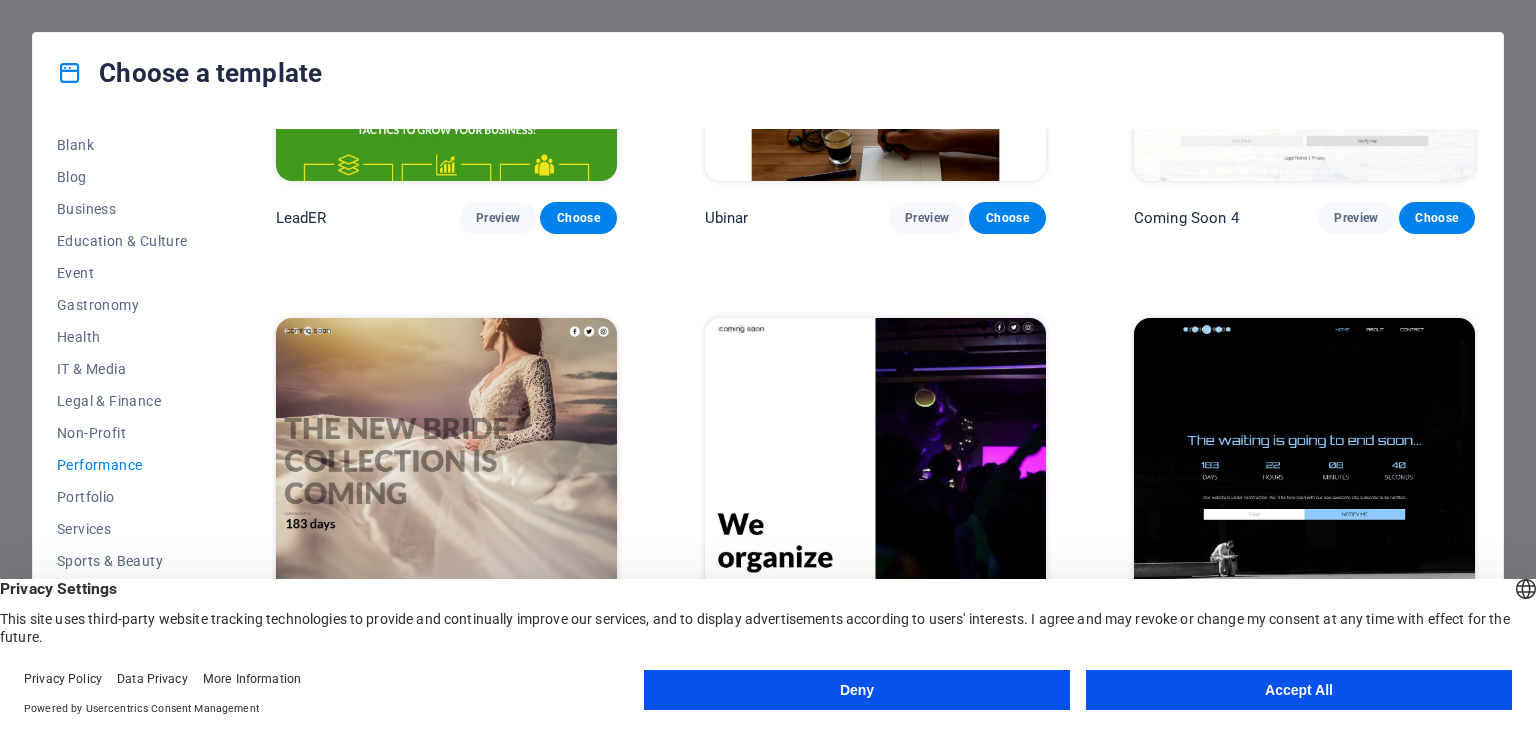 scroll, scrollTop: 2072, scrollLeft: 0, axis: vertical 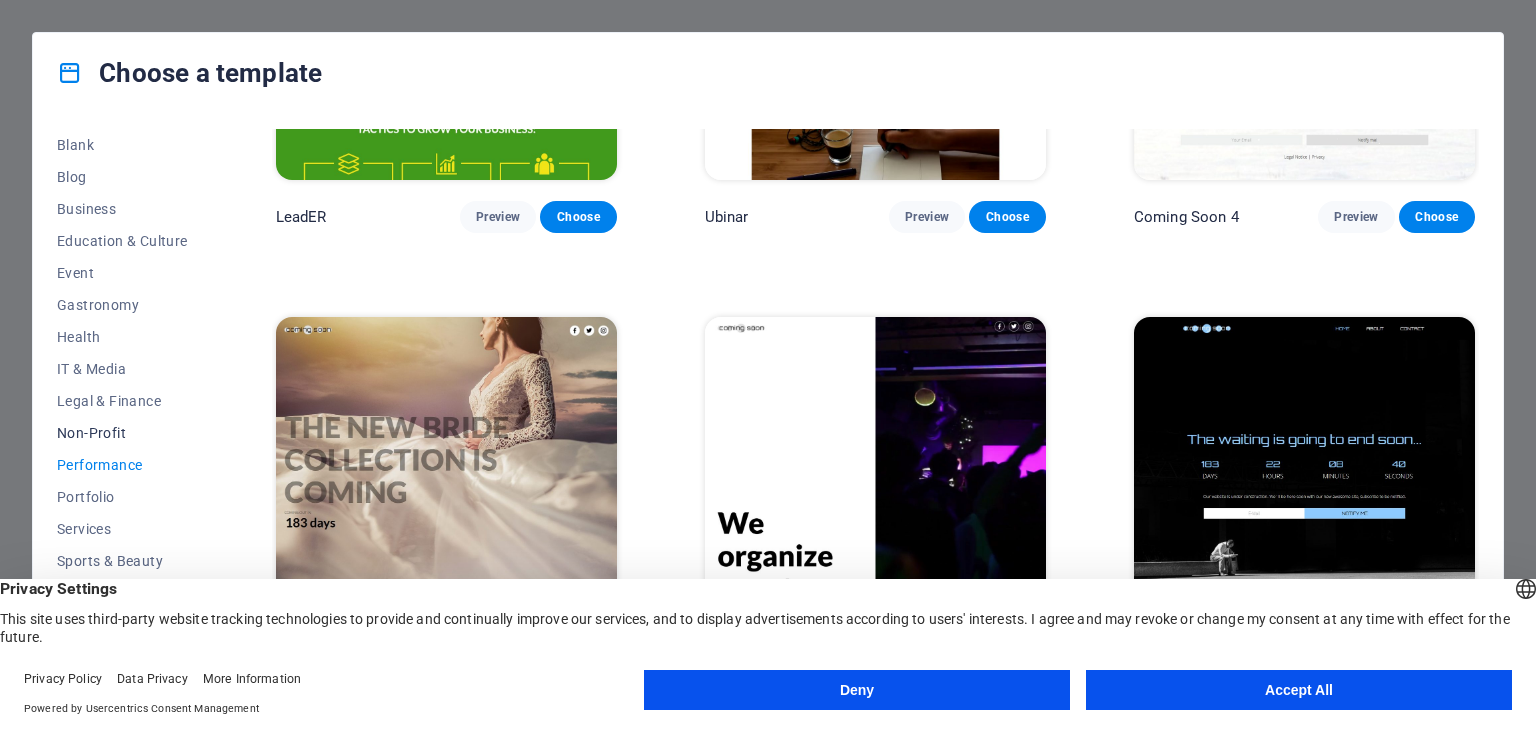 click on "Non-Profit" at bounding box center [122, 433] 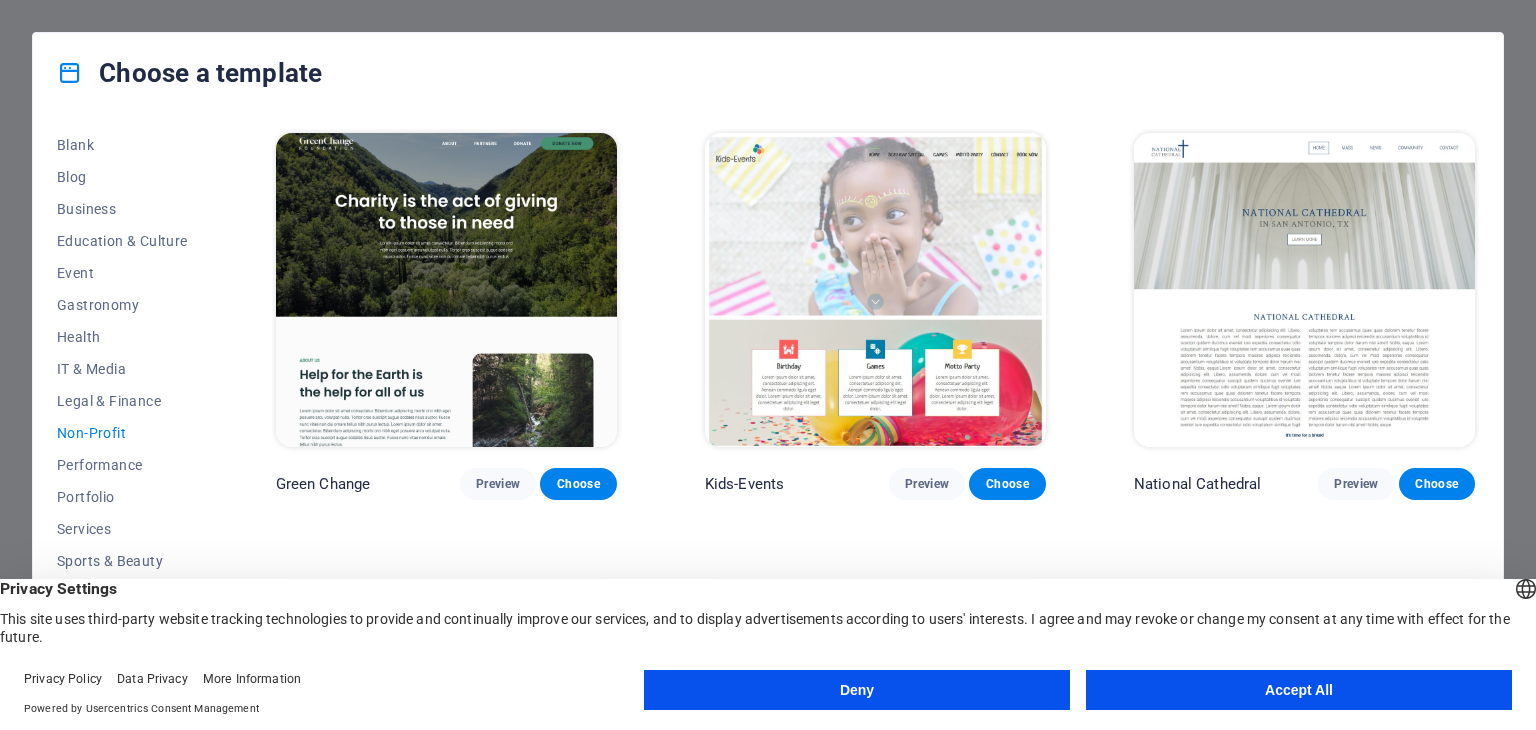 scroll, scrollTop: 274, scrollLeft: 0, axis: vertical 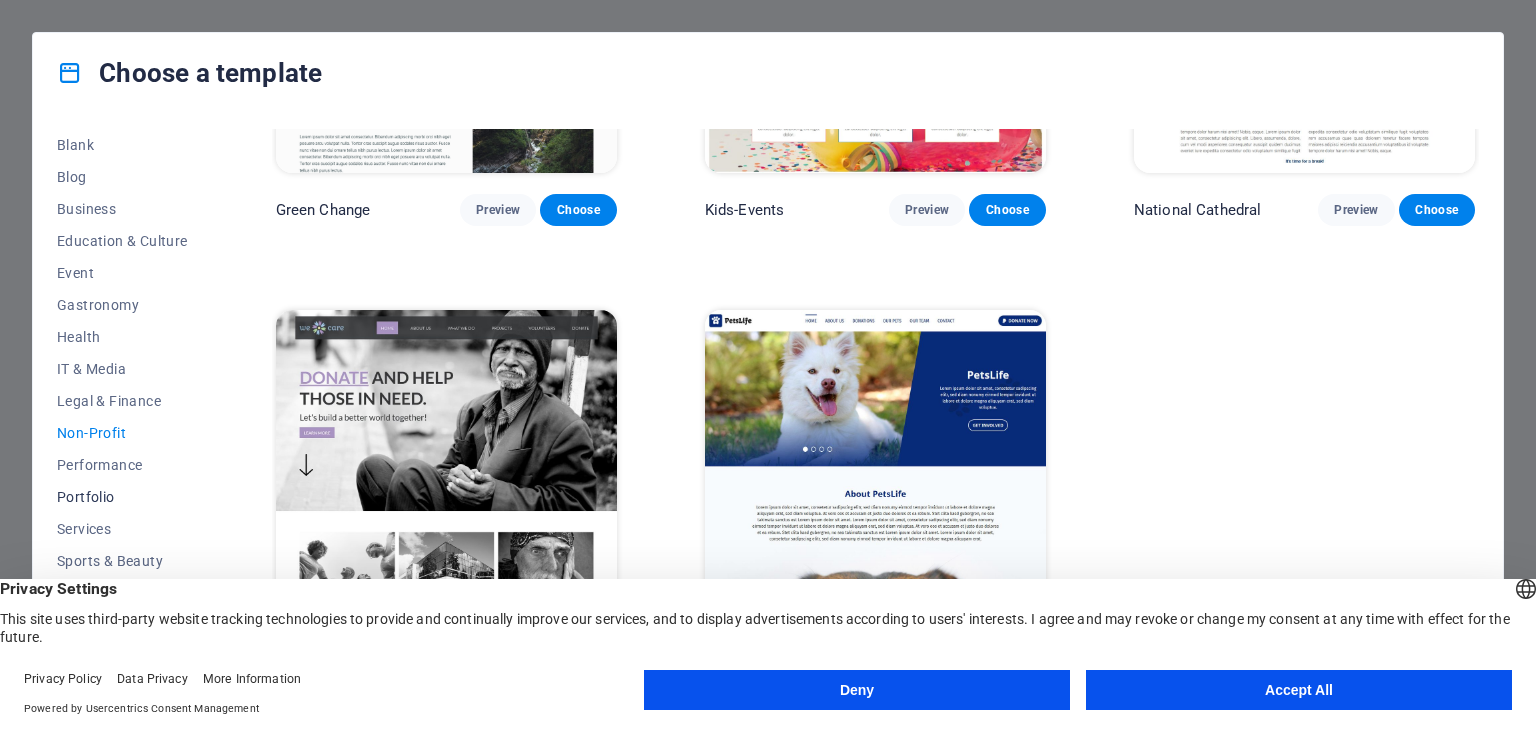 click on "Portfolio" at bounding box center (122, 497) 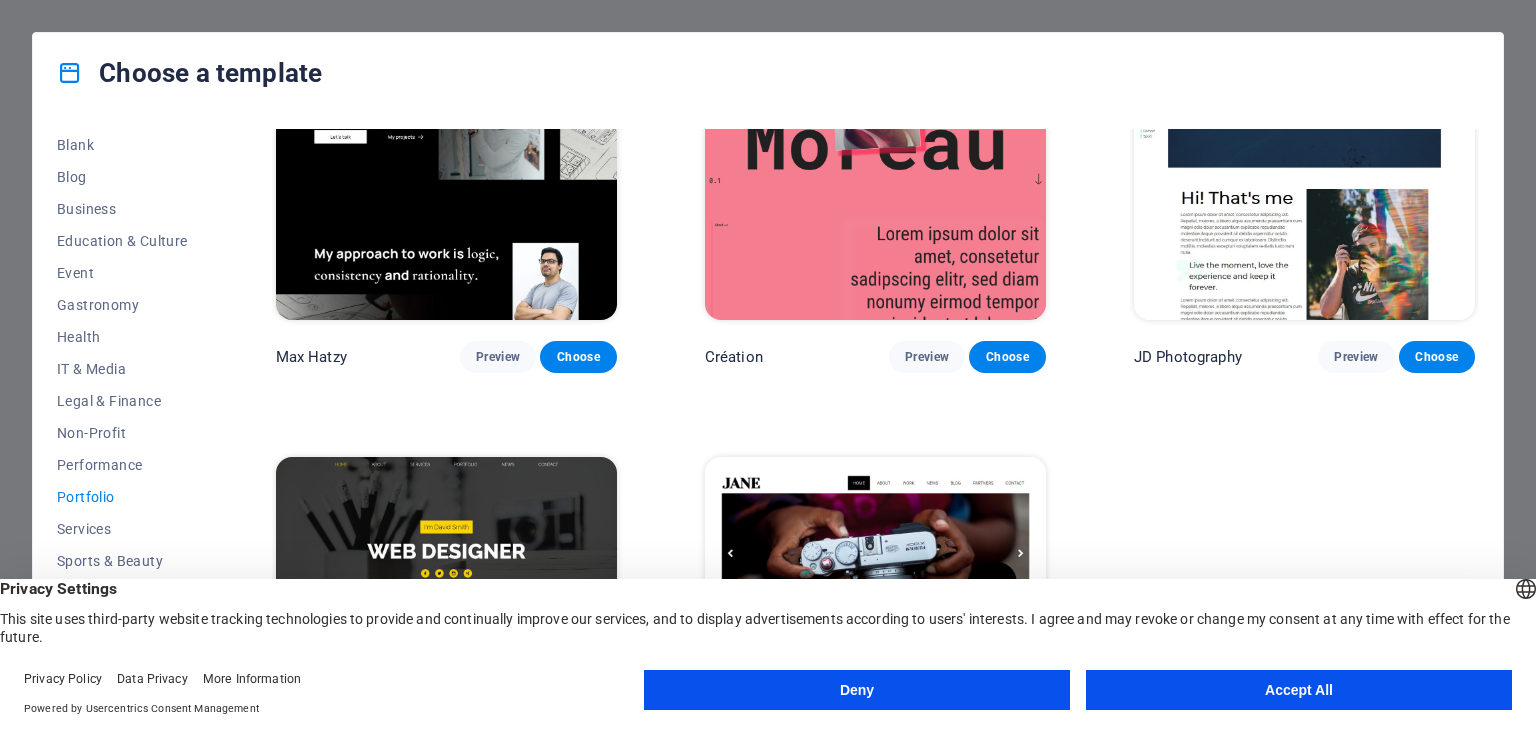 scroll, scrollTop: 724, scrollLeft: 0, axis: vertical 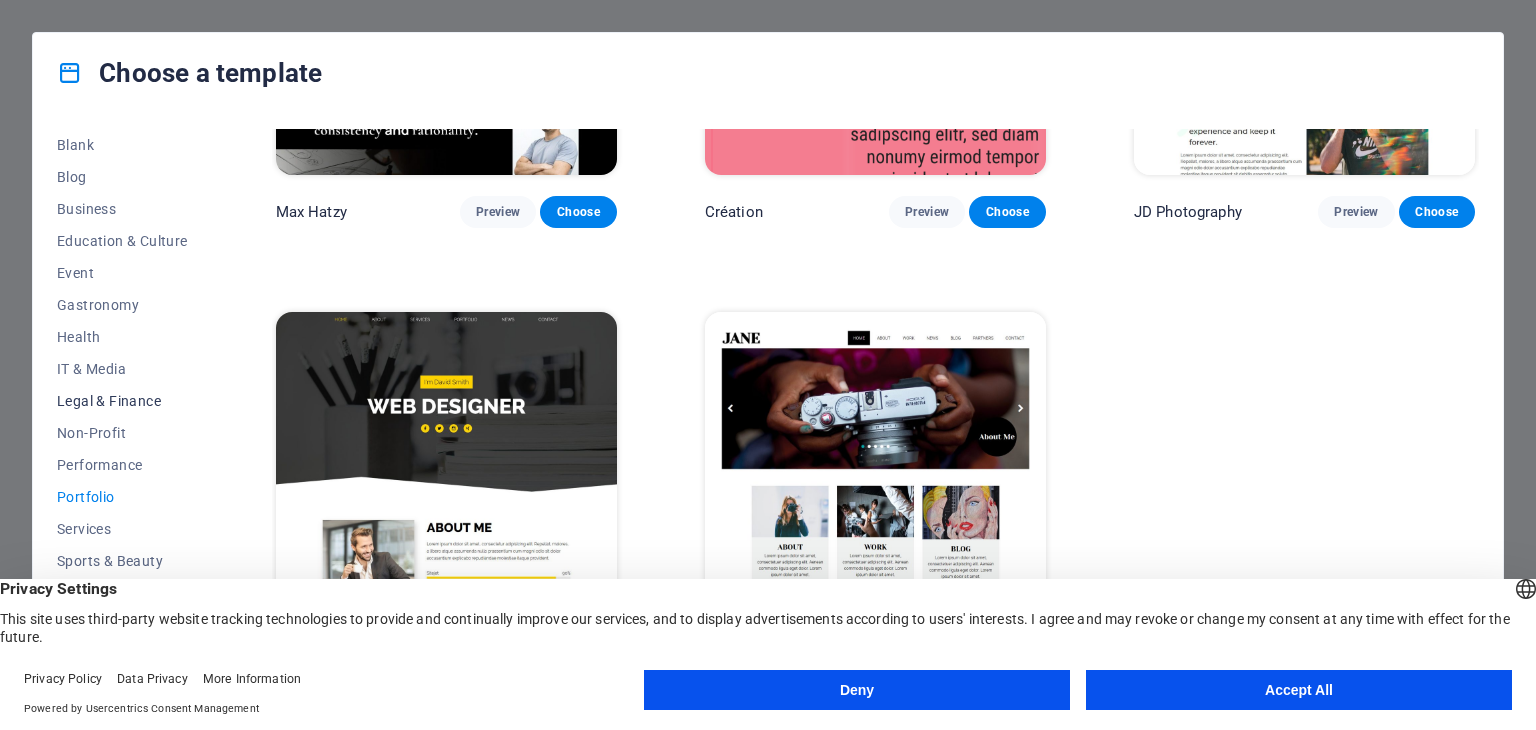 click on "Legal & Finance" at bounding box center (122, 401) 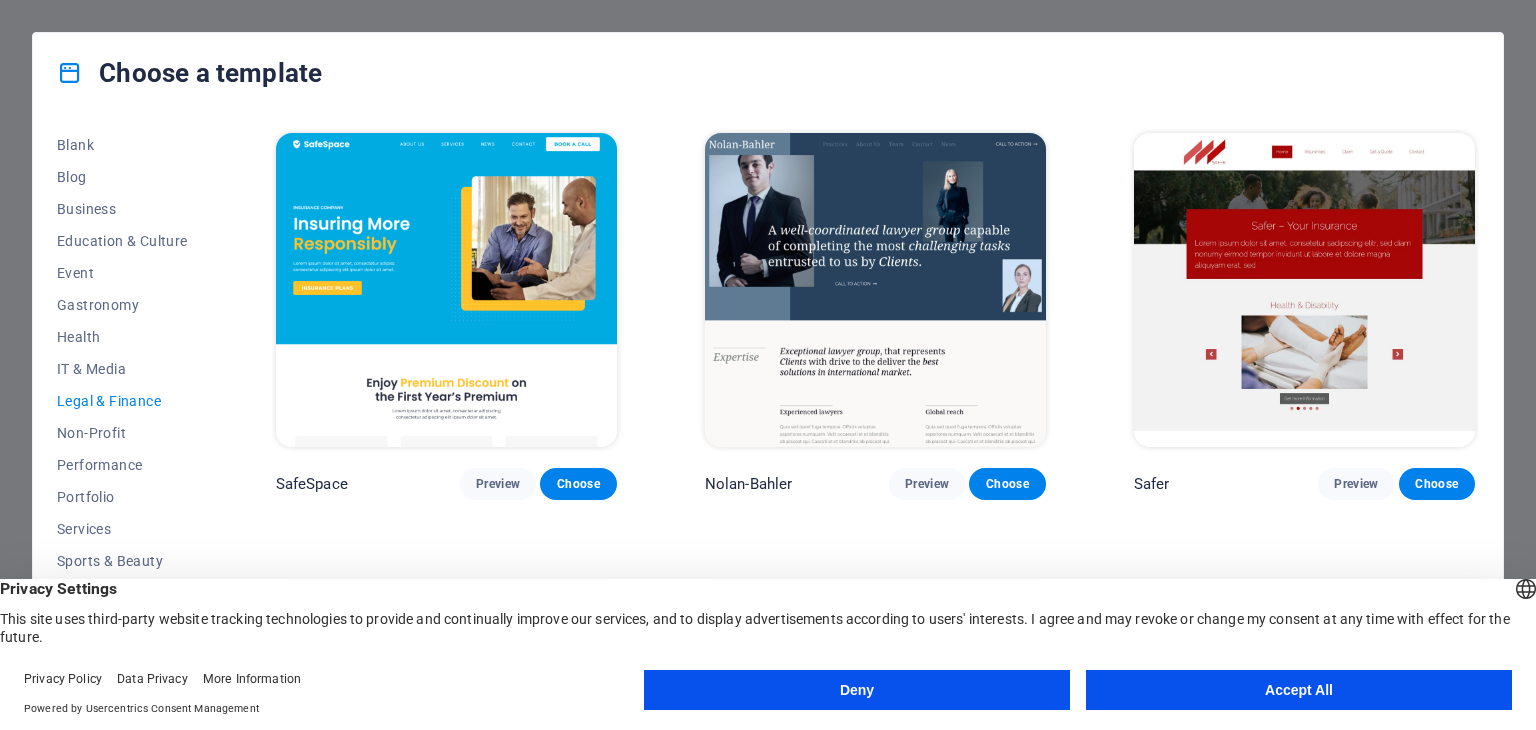 scroll, scrollTop: 274, scrollLeft: 0, axis: vertical 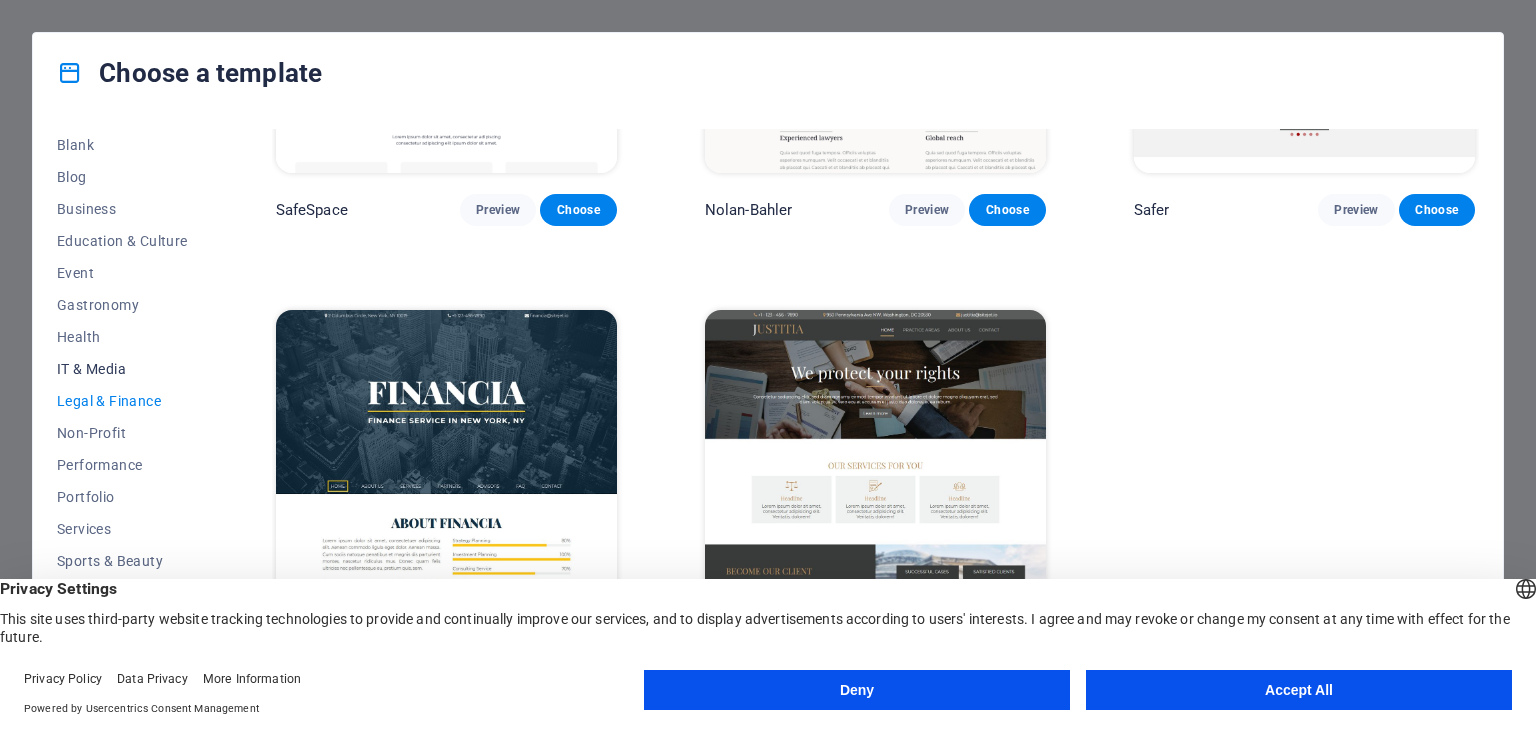 click on "IT & Media" at bounding box center (122, 369) 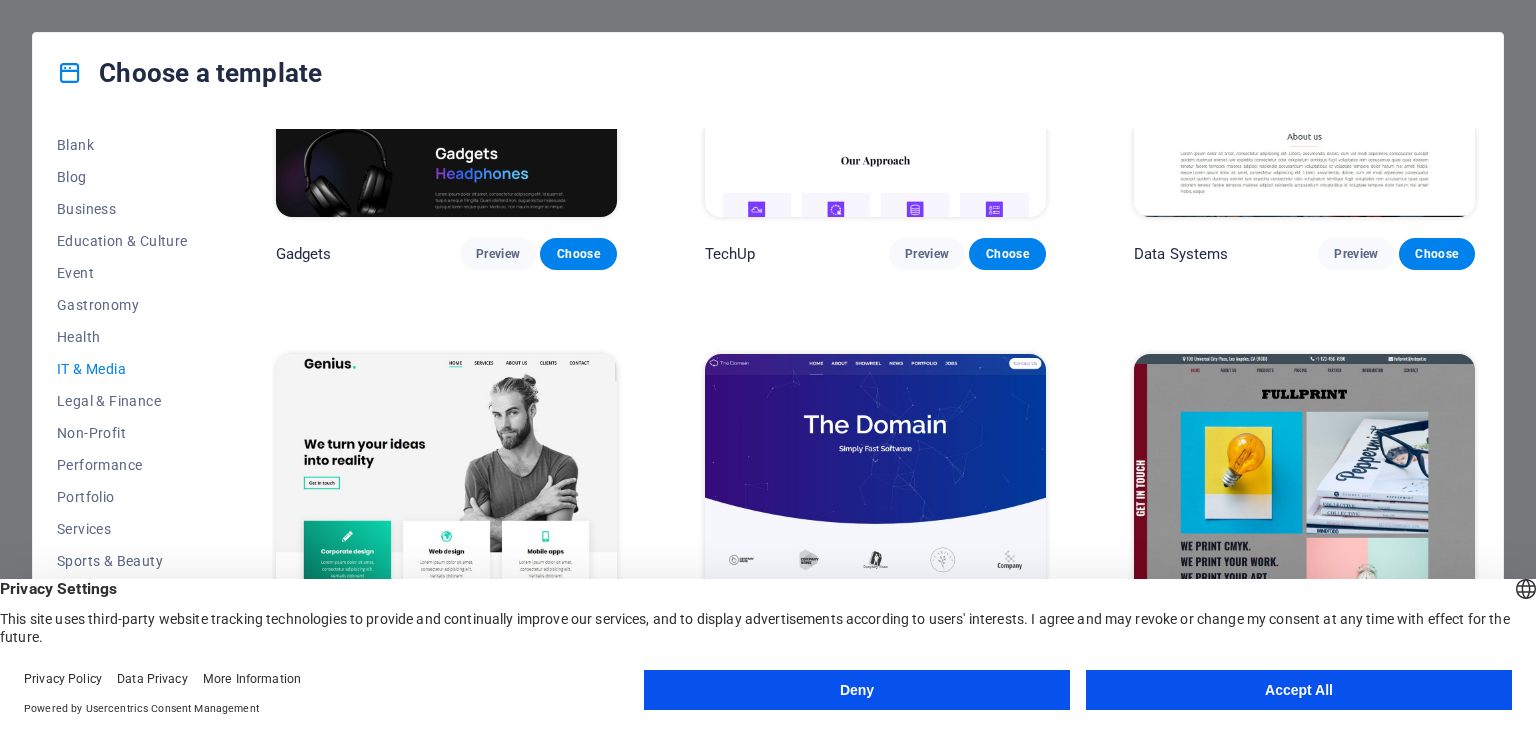 scroll, scrollTop: 364, scrollLeft: 0, axis: vertical 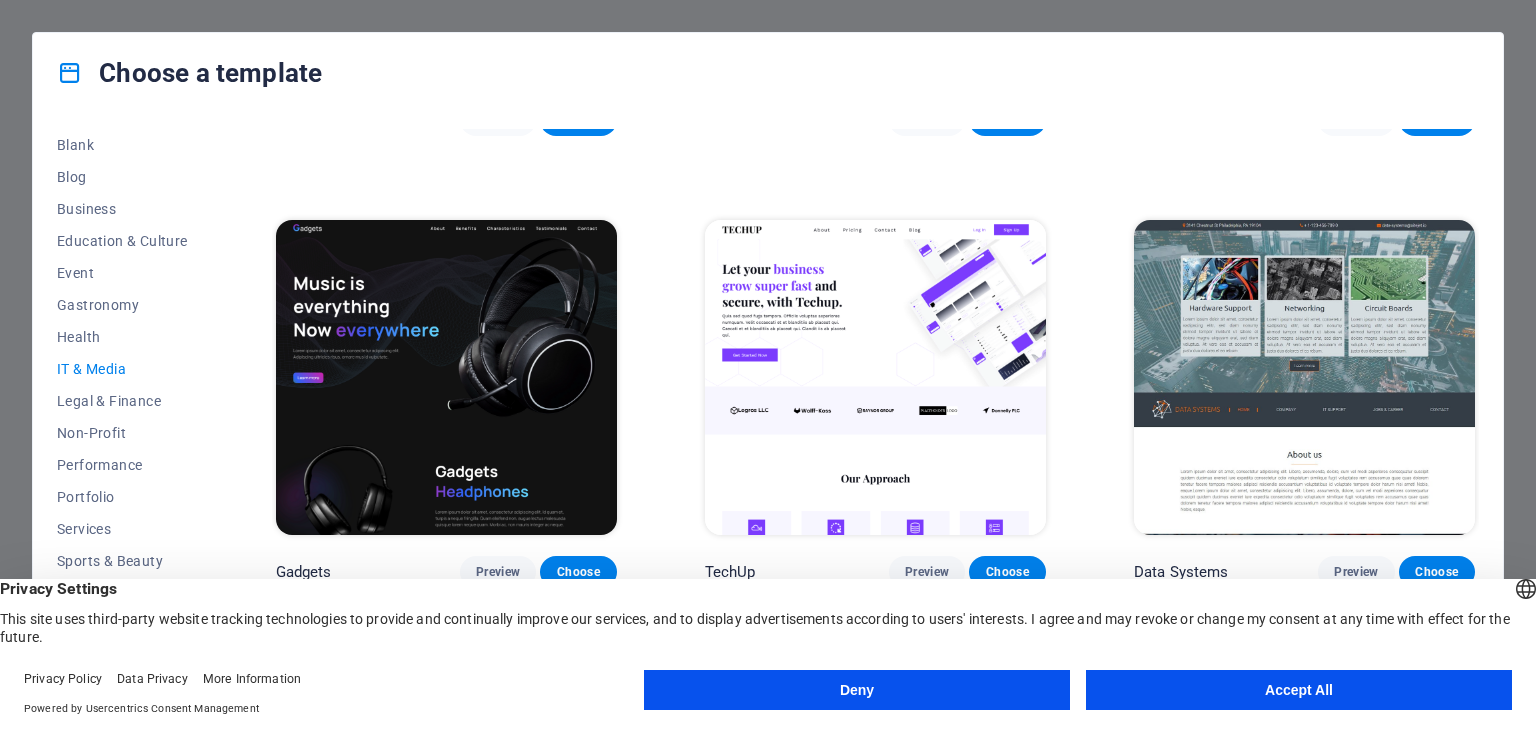 click at bounding box center (446, 377) 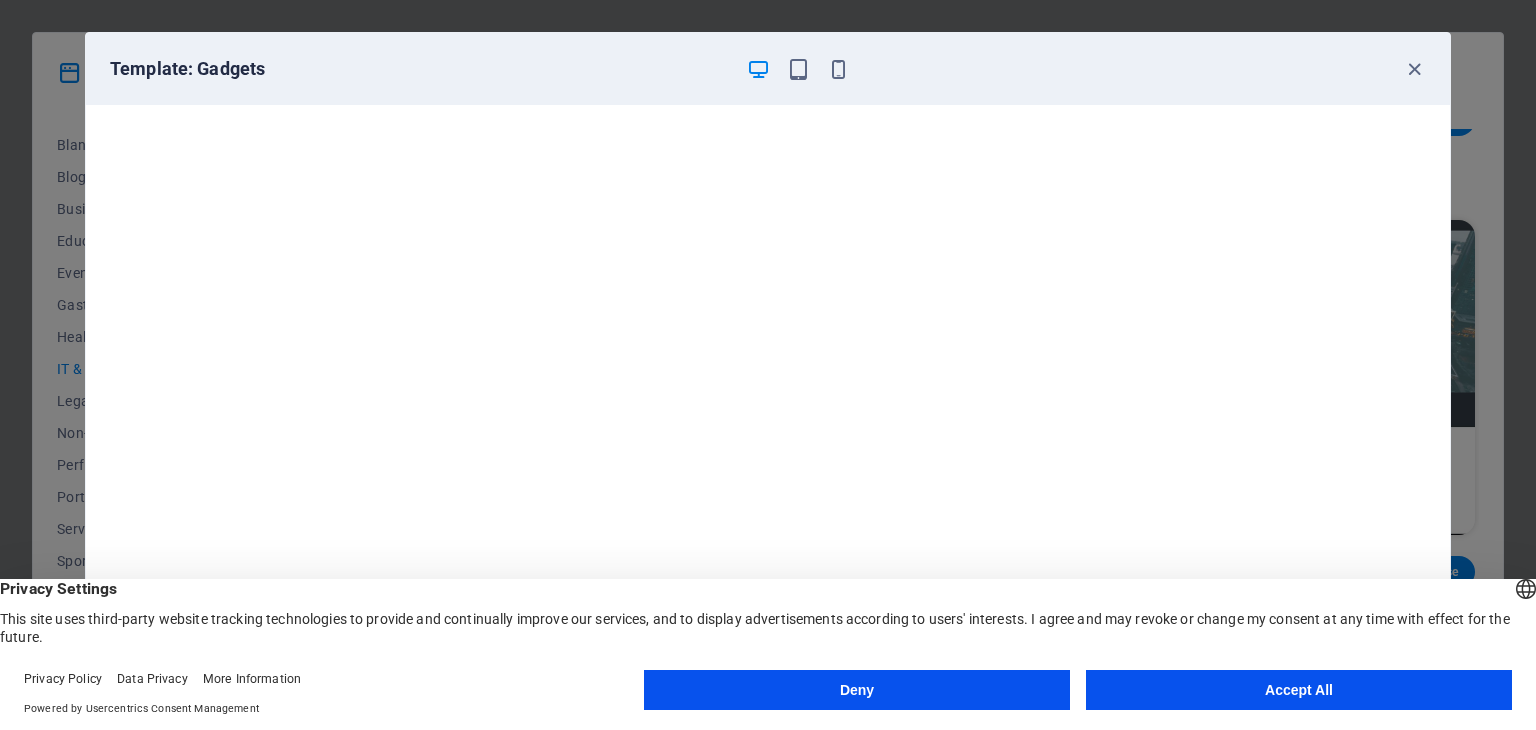click on "Template: Gadgets" at bounding box center [768, 69] 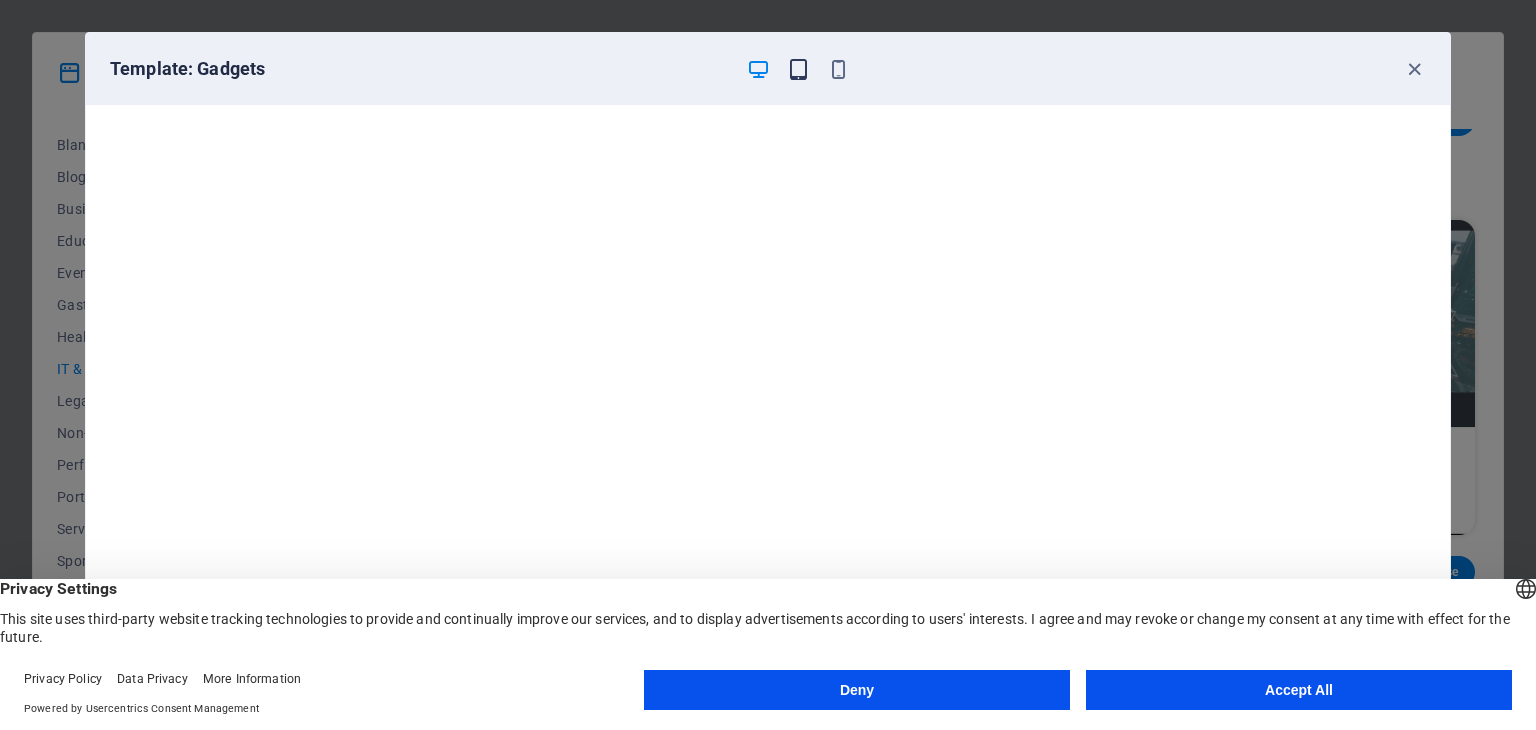 click at bounding box center (798, 69) 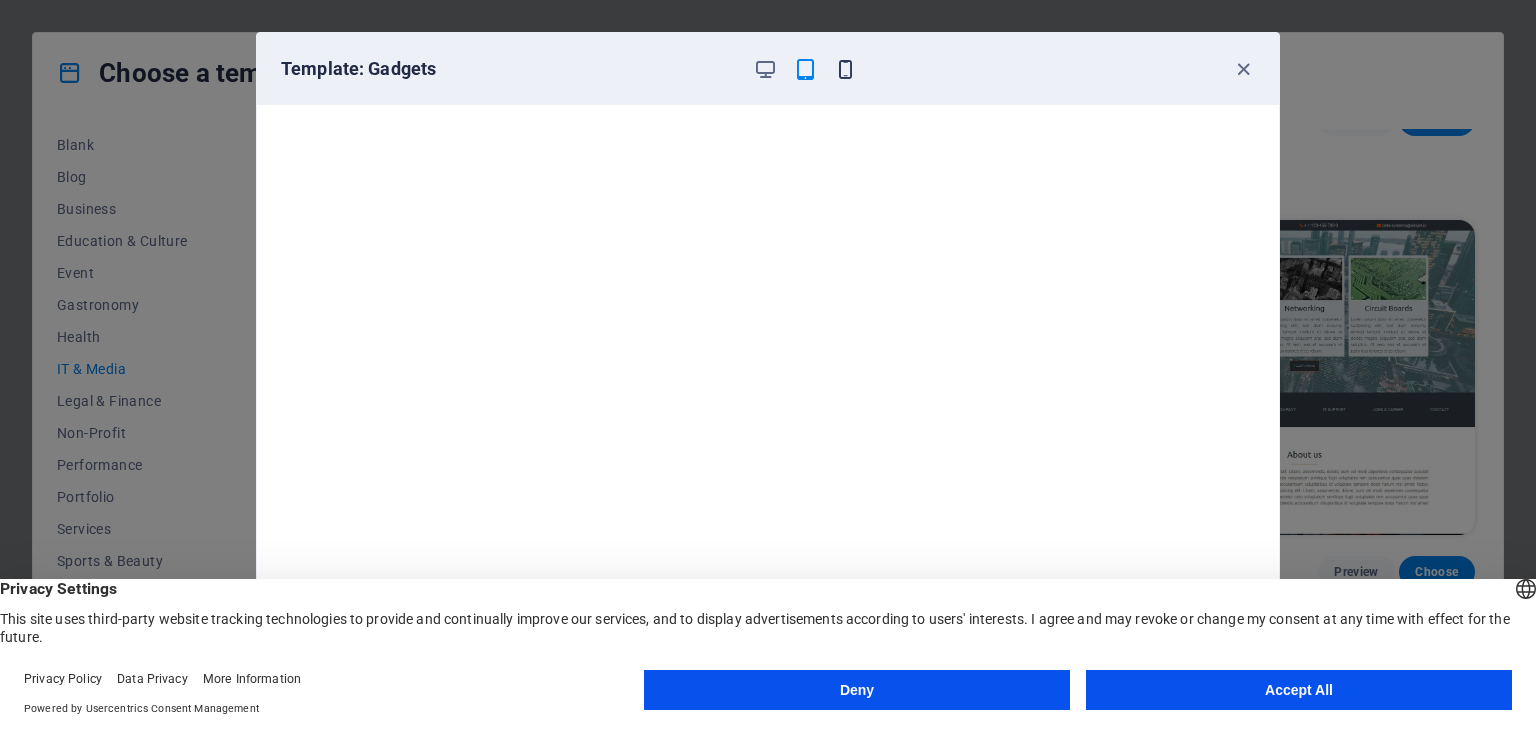 click at bounding box center [845, 69] 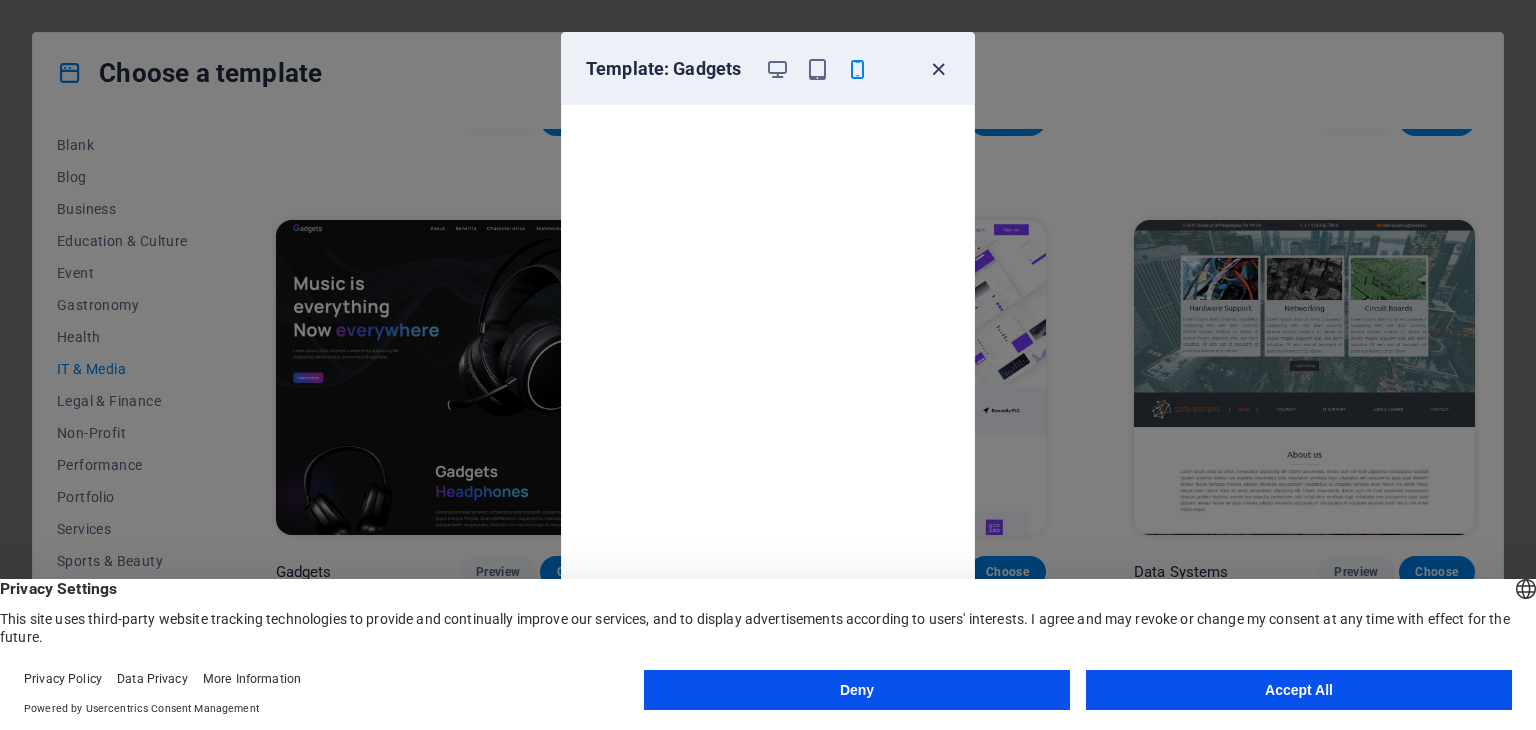 click at bounding box center [938, 69] 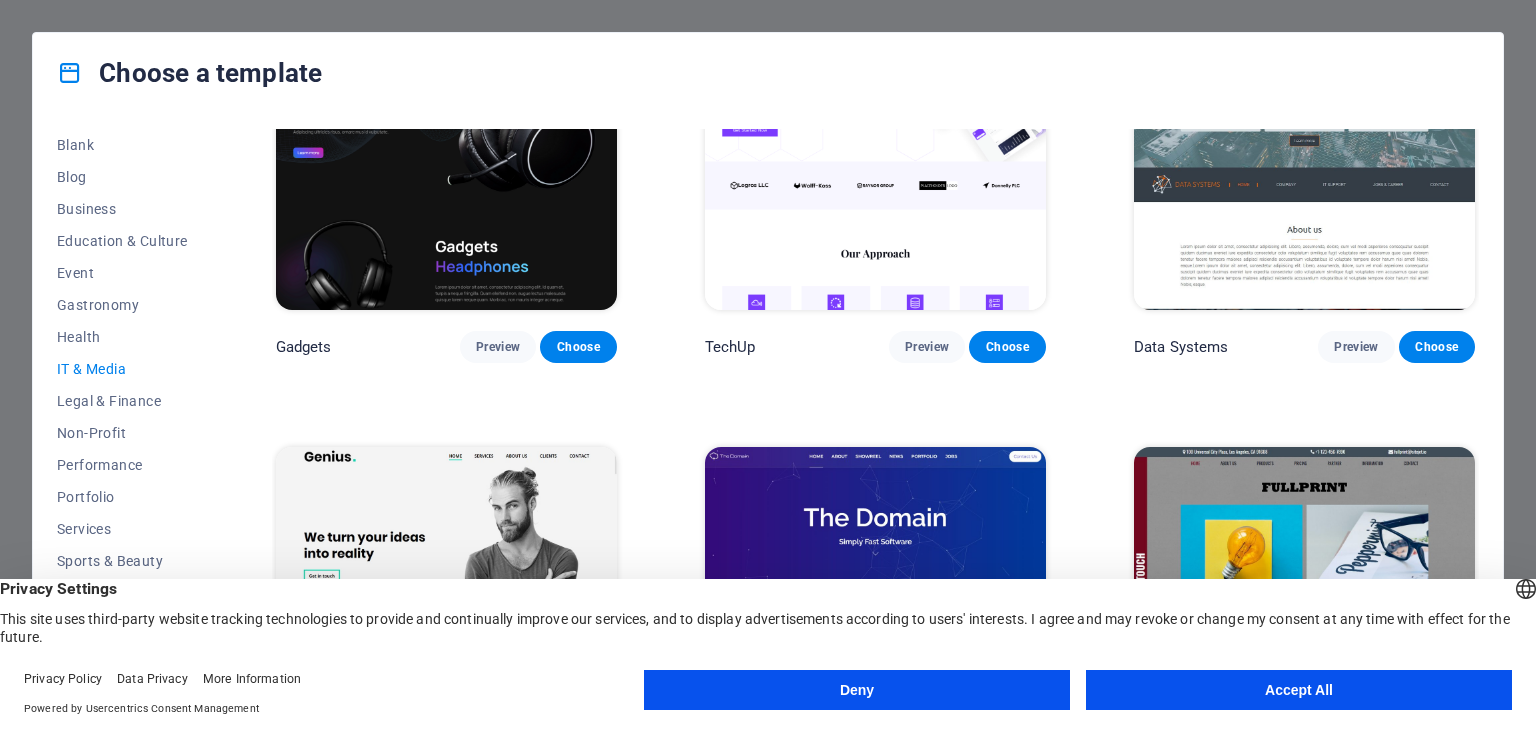 scroll, scrollTop: 588, scrollLeft: 0, axis: vertical 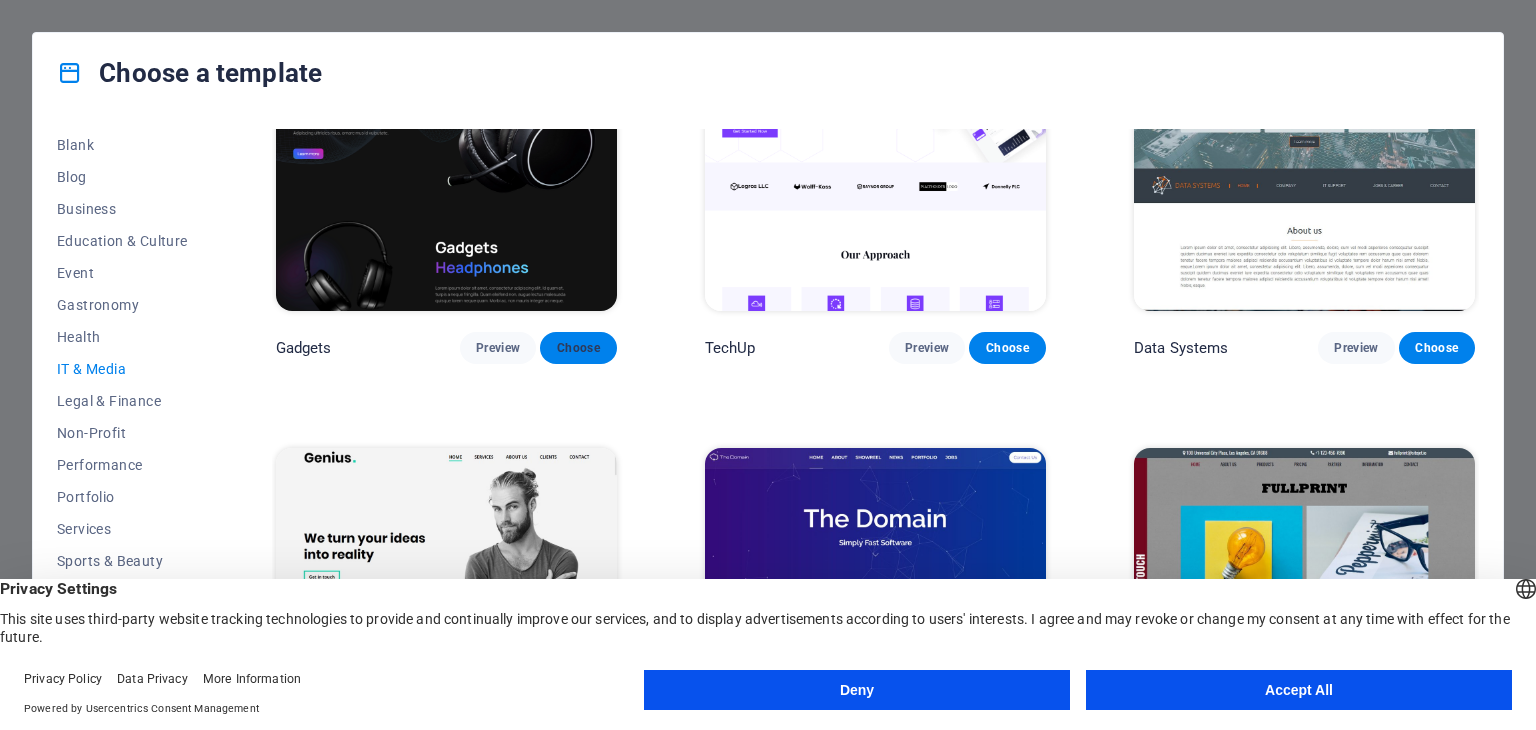 click on "Choose" at bounding box center [578, 348] 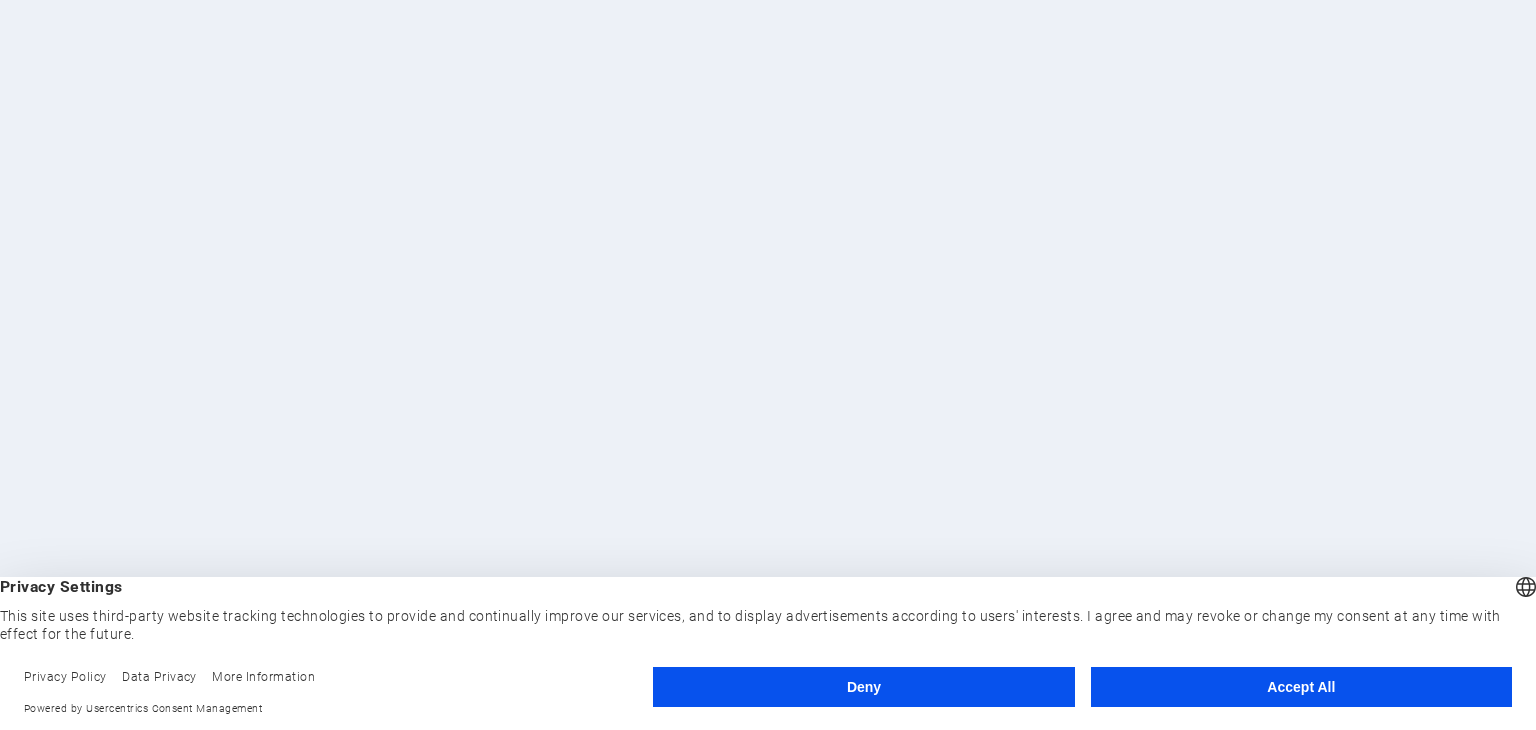 scroll, scrollTop: 0, scrollLeft: 0, axis: both 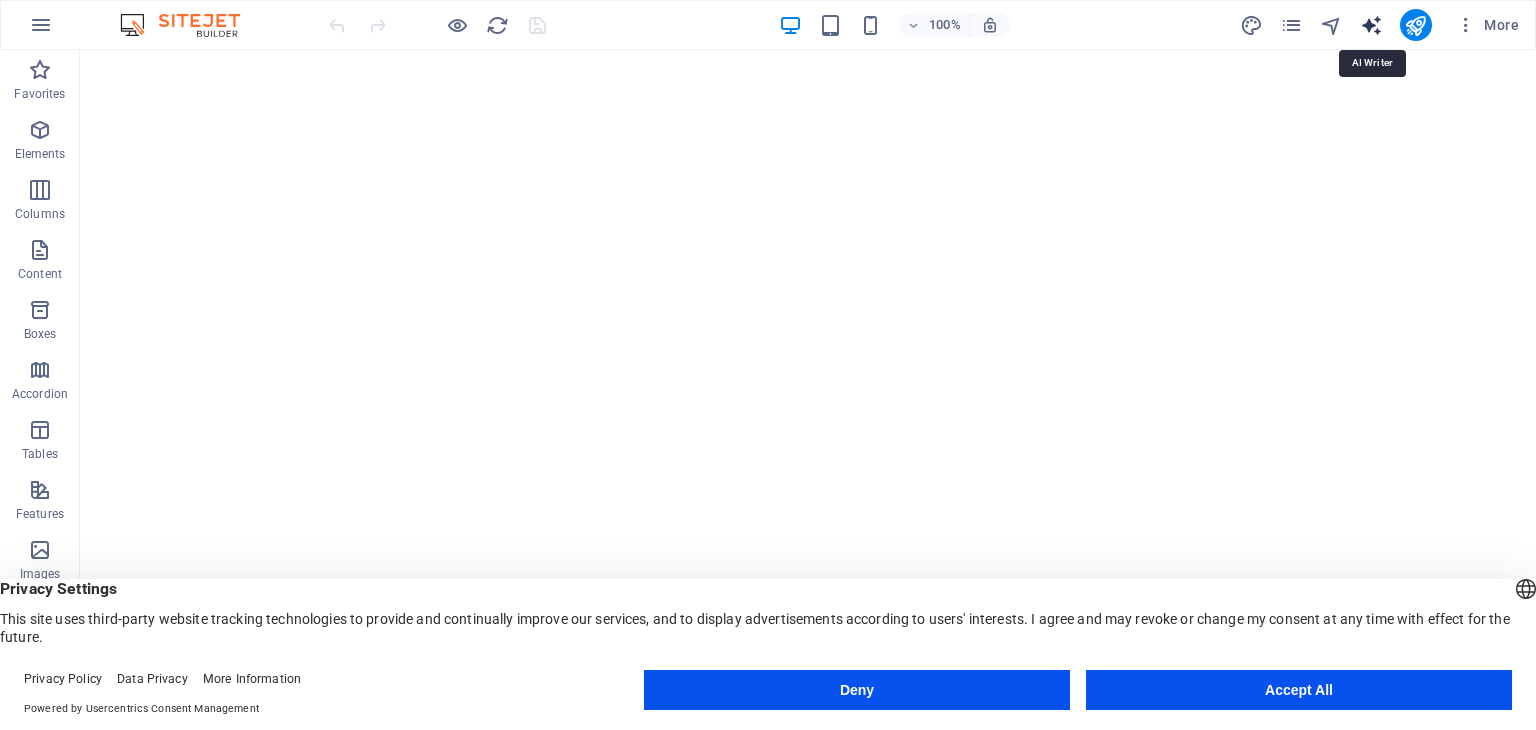 click at bounding box center [1371, 25] 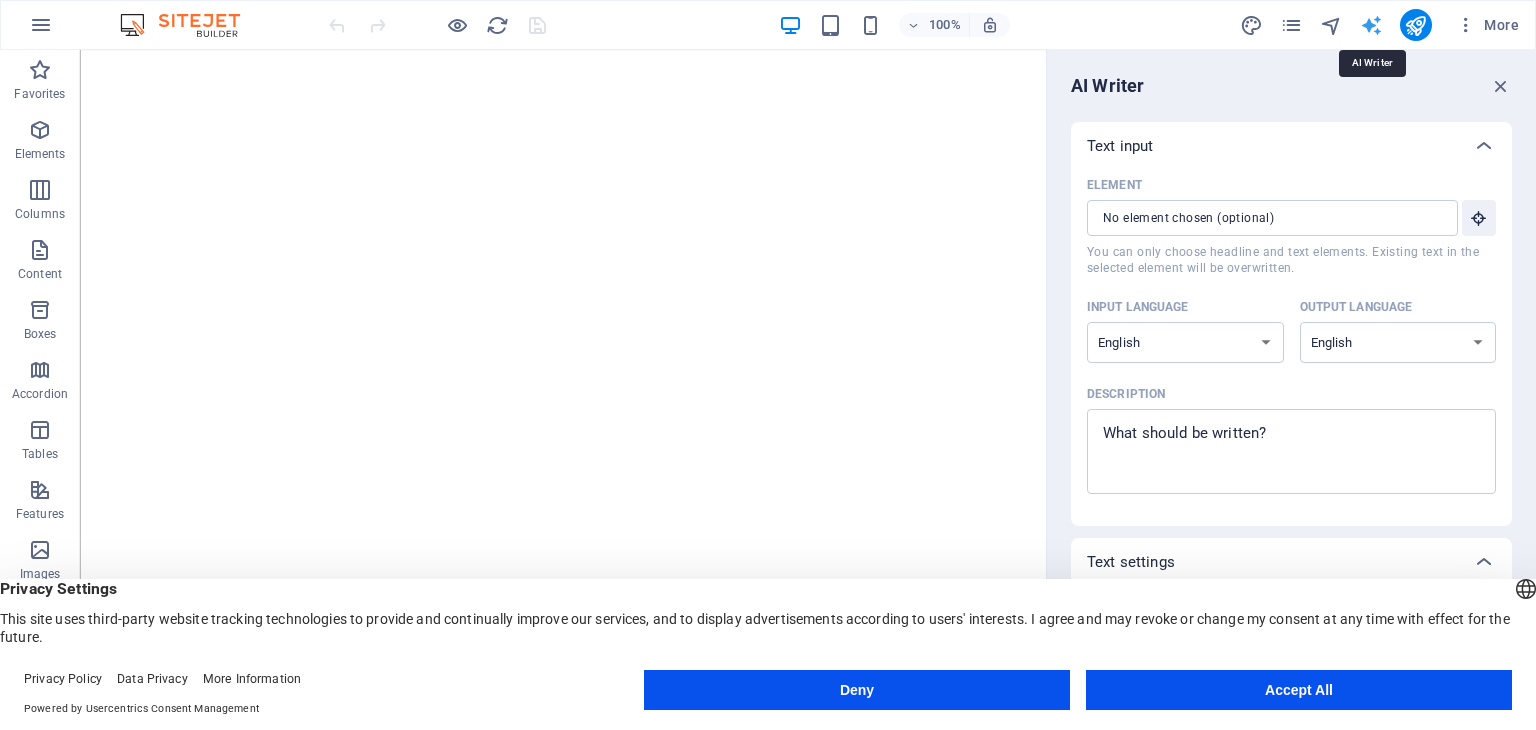 scroll, scrollTop: 0, scrollLeft: 0, axis: both 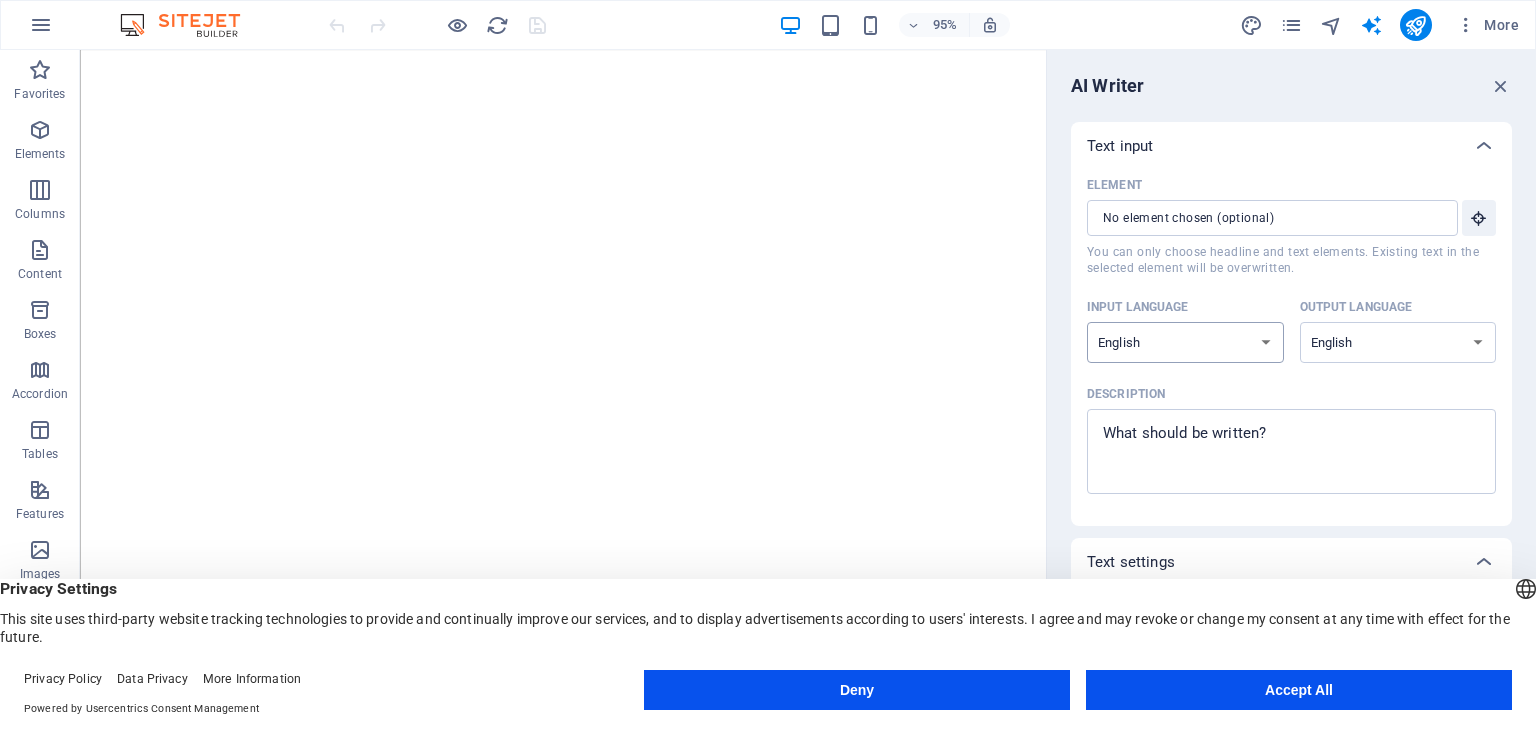 click on "Albanian Arabic Armenian Awadhi Azerbaijani Bashkir Basque Belarusian Bengali Bhojpuri Bosnian Brazilian Portuguese Bulgarian Cantonese (Yue) Catalan Chhattisgarhi Chinese Croatian Czech Danish Dogri Dutch English Estonian Faroese Finnish French Galician Georgian German Greek Gujarati Haryanvi Hindi Hungarian Indonesian Irish Italian Japanese Javanese Kannada Kashmiri Kazakh Konkani Korean Kyrgyz Latvian Lithuanian Macedonian Maithili Malay Maltese Mandarin Mandarin Chinese Marathi Marwari Min Nan Moldovan Mongolian Montenegrin Nepali Norwegian Oriya Pashto Persian (Farsi) Polish Portuguese Punjabi Rajasthani Romanian Russian Sanskrit Santali Serbian Sindhi Sinhala Slovak Slovene Slovenian Spanish Ukrainian Urdu Uzbek Vietnamese Welsh Wu" at bounding box center [1185, 342] 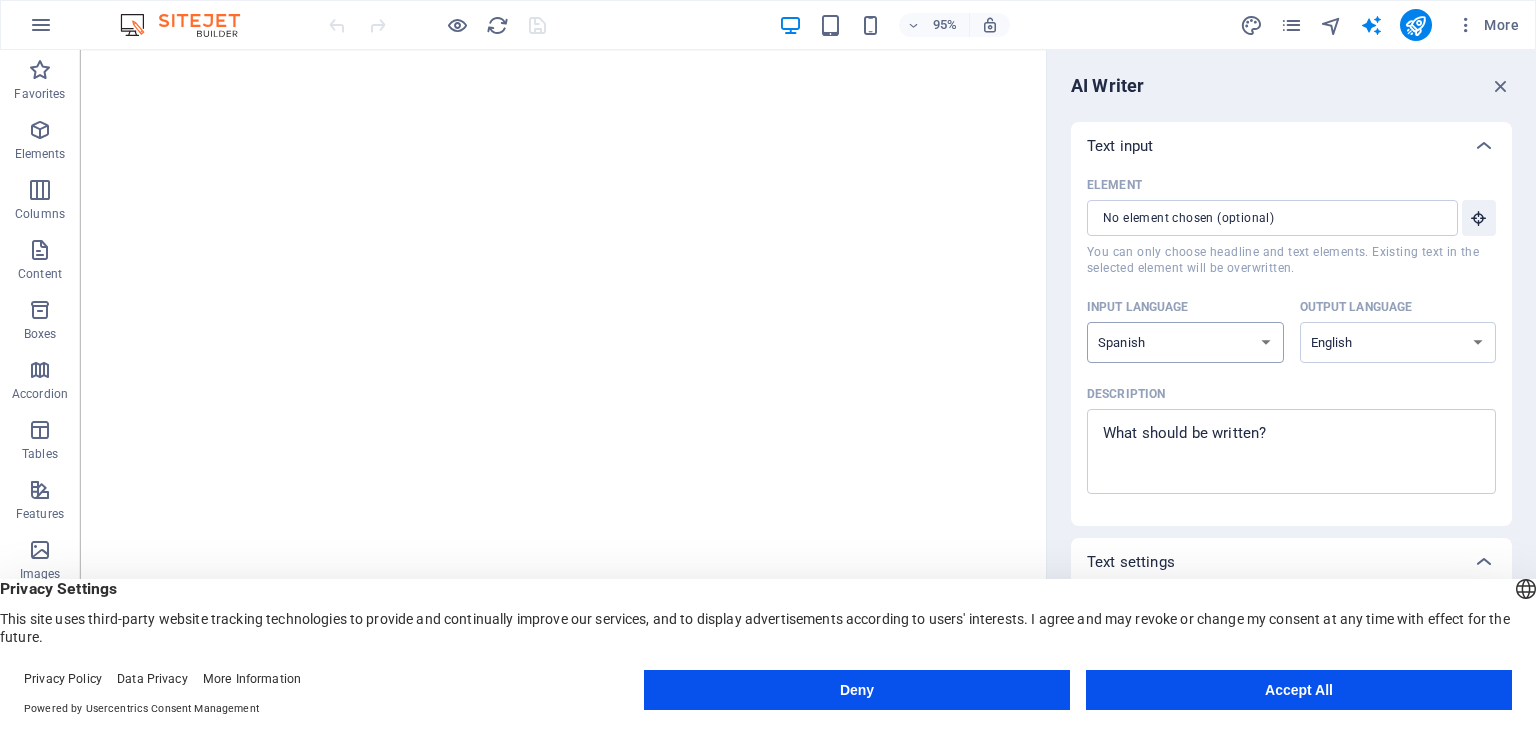 click on "Albanian Arabic Armenian Awadhi Azerbaijani Bashkir Basque Belarusian Bengali Bhojpuri Bosnian Brazilian Portuguese Bulgarian Cantonese (Yue) Catalan Chhattisgarhi Chinese Croatian Czech Danish Dogri Dutch English Estonian Faroese Finnish French Galician Georgian German Greek Gujarati Haryanvi Hindi Hungarian Indonesian Irish Italian Japanese Javanese Kannada Kashmiri Kazakh Konkani Korean Kyrgyz Latvian Lithuanian Macedonian Maithili Malay Maltese Mandarin Mandarin Chinese Marathi Marwari Min Nan Moldovan Mongolian Montenegrin Nepali Norwegian Oriya Pashto Persian (Farsi) Polish Portuguese Punjabi Rajasthani Romanian Russian Sanskrit Santali Serbian Sindhi Sinhala Slovak Slovene Slovenian Spanish Ukrainian Urdu Uzbek Vietnamese Welsh Wu" at bounding box center (1185, 342) 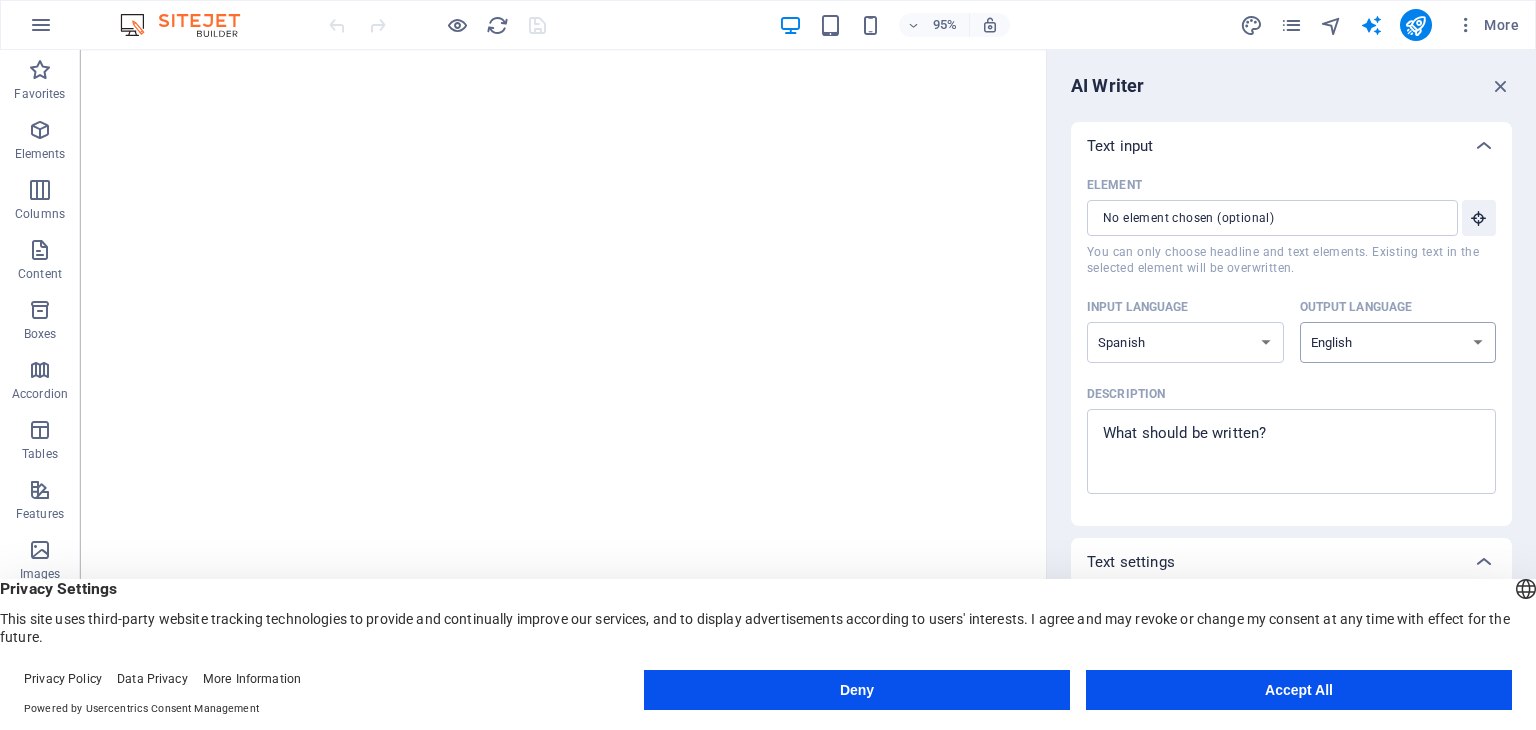 click on "Albanian Arabic Armenian Awadhi Azerbaijani Bashkir Basque Belarusian Bengali Bhojpuri Bosnian Brazilian Portuguese Bulgarian Cantonese (Yue) Catalan Chhattisgarhi Chinese Croatian Czech Danish Dogri Dutch English Estonian Faroese Finnish French Galician Georgian German Greek Gujarati Haryanvi Hindi Hungarian Indonesian Irish Italian Japanese Javanese Kannada Kashmiri Kazakh Konkani Korean Kyrgyz Latvian Lithuanian Macedonian Maithili Malay Maltese Mandarin Mandarin Chinese Marathi Marwari Min Nan Moldovan Mongolian Montenegrin Nepali Norwegian Oriya Pashto Persian (Farsi) Polish Portuguese Punjabi Rajasthani Romanian Russian Sanskrit Santali Serbian Sindhi Sinhala Slovak Slovene Slovenian Spanish Ukrainian Urdu Uzbek Vietnamese Welsh Wu" at bounding box center (1398, 342) 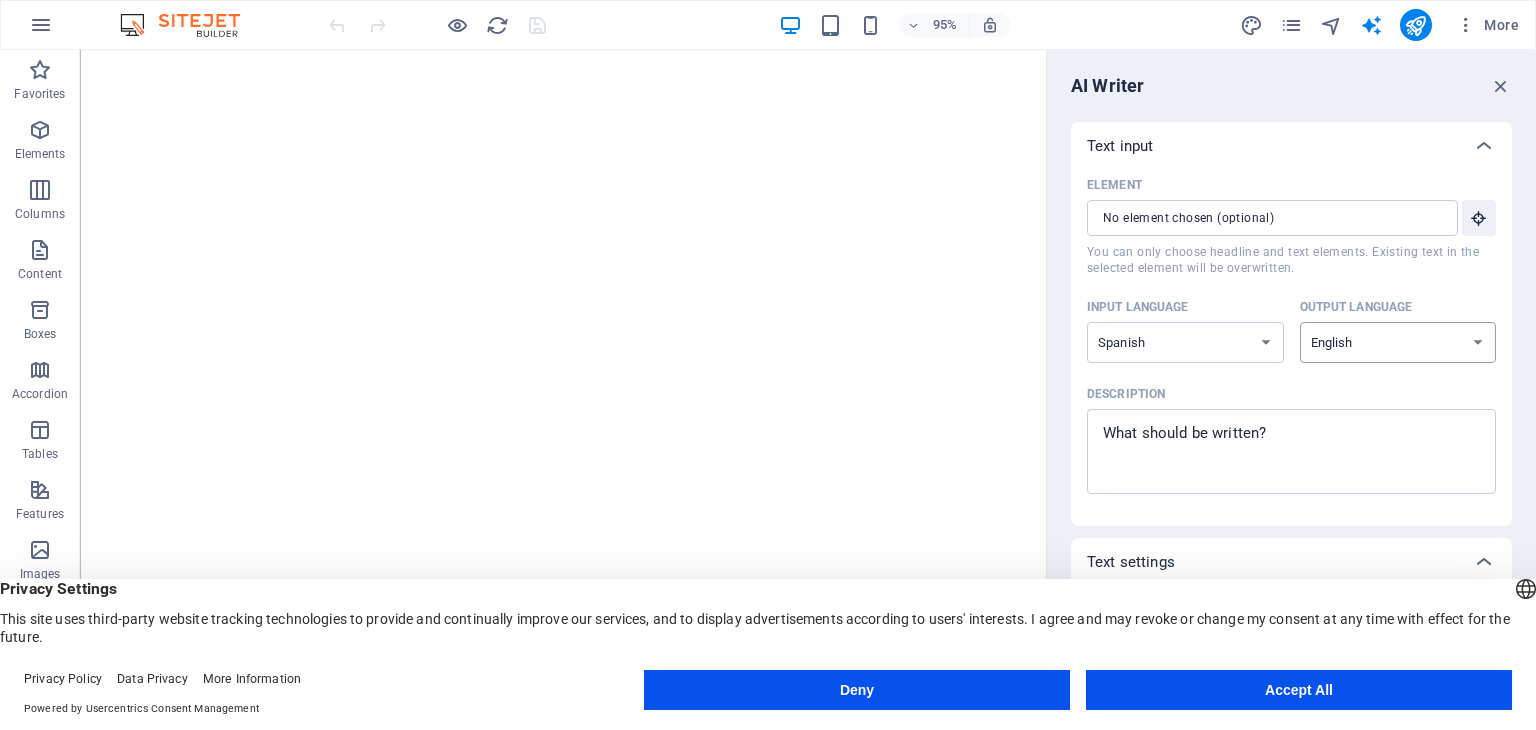 select on "Spanish" 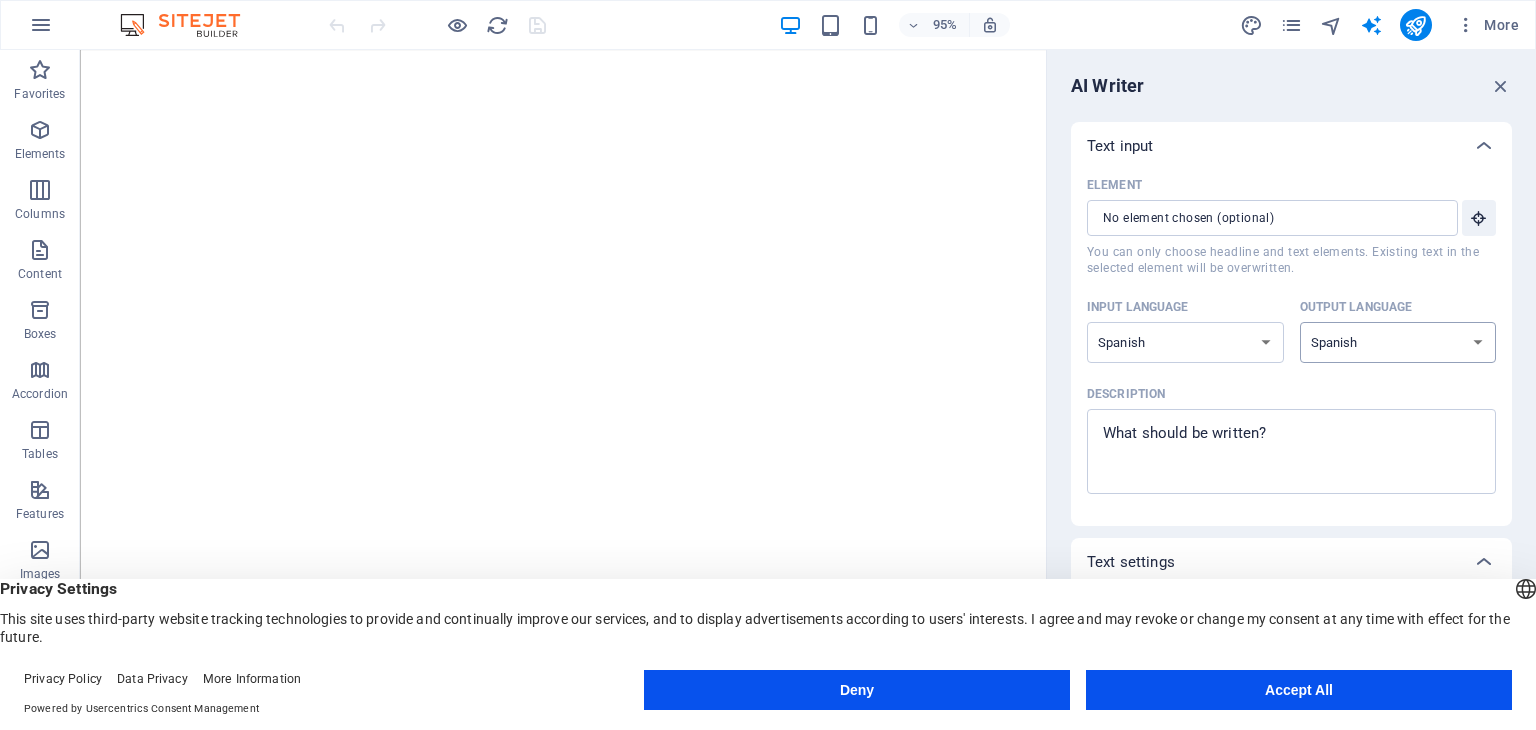 click on "Albanian Arabic Armenian Awadhi Azerbaijani Bashkir Basque Belarusian Bengali Bhojpuri Bosnian Brazilian Portuguese Bulgarian Cantonese (Yue) Catalan Chhattisgarhi Chinese Croatian Czech Danish Dogri Dutch English Estonian Faroese Finnish French Galician Georgian German Greek Gujarati Haryanvi Hindi Hungarian Indonesian Irish Italian Japanese Javanese Kannada Kashmiri Kazakh Konkani Korean Kyrgyz Latvian Lithuanian Macedonian Maithili Malay Maltese Mandarin Mandarin Chinese Marathi Marwari Min Nan Moldovan Mongolian Montenegrin Nepali Norwegian Oriya Pashto Persian (Farsi) Polish Portuguese Punjabi Rajasthani Romanian Russian Sanskrit Santali Serbian Sindhi Sinhala Slovak Slovene Slovenian Spanish Ukrainian Urdu Uzbek Vietnamese Welsh Wu" at bounding box center [1398, 342] 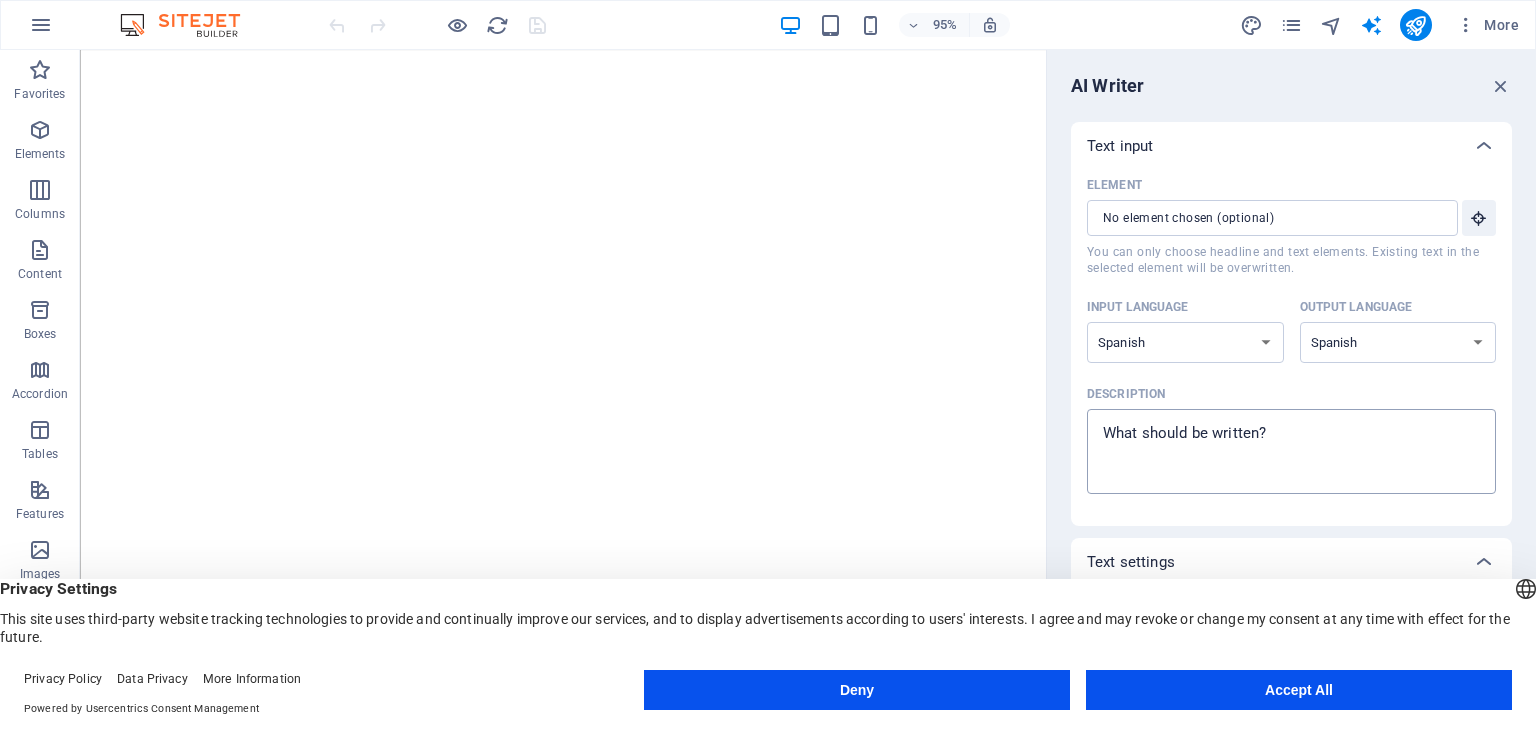 type on "x" 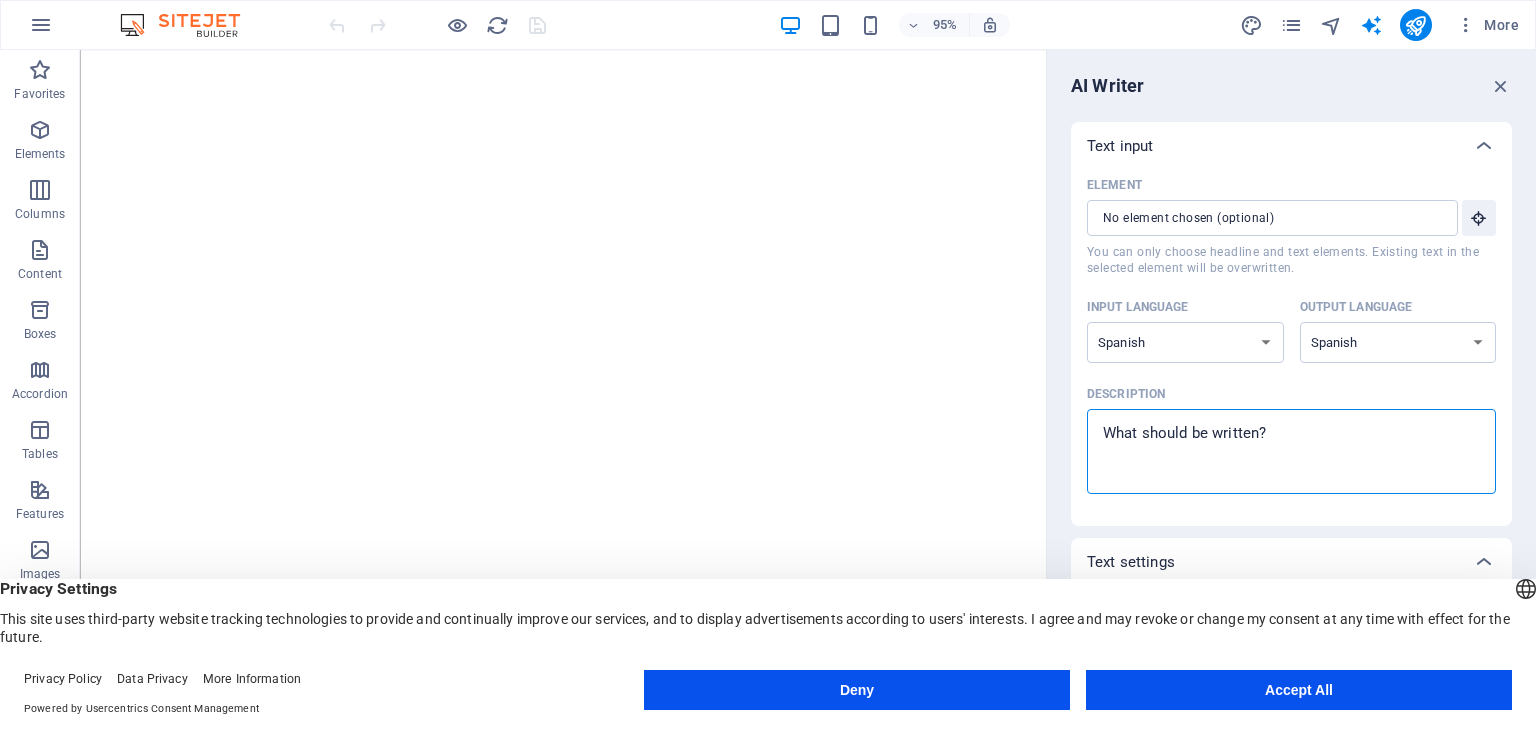 drag, startPoint x: 1292, startPoint y: 433, endPoint x: 1051, endPoint y: 438, distance: 241.05186 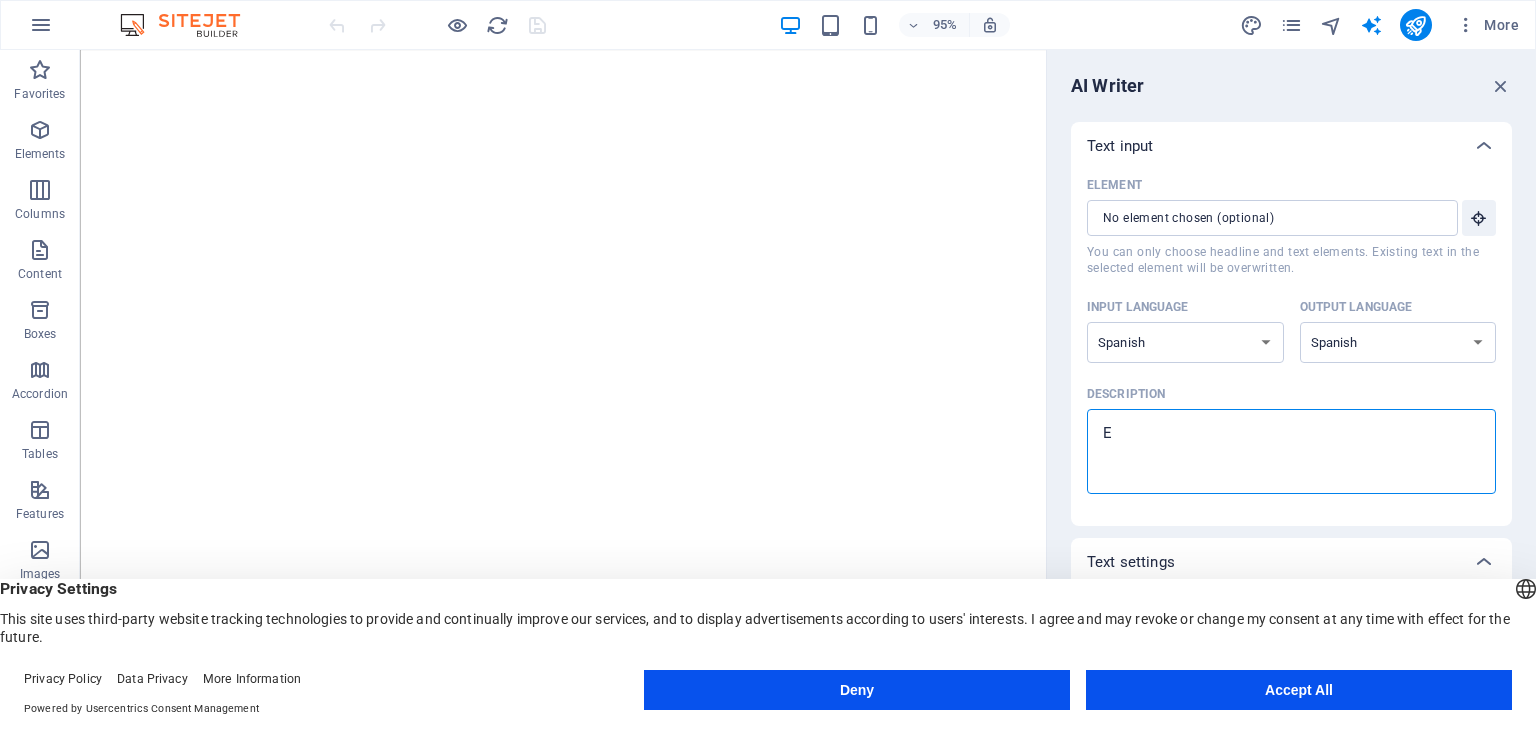 type on "EC" 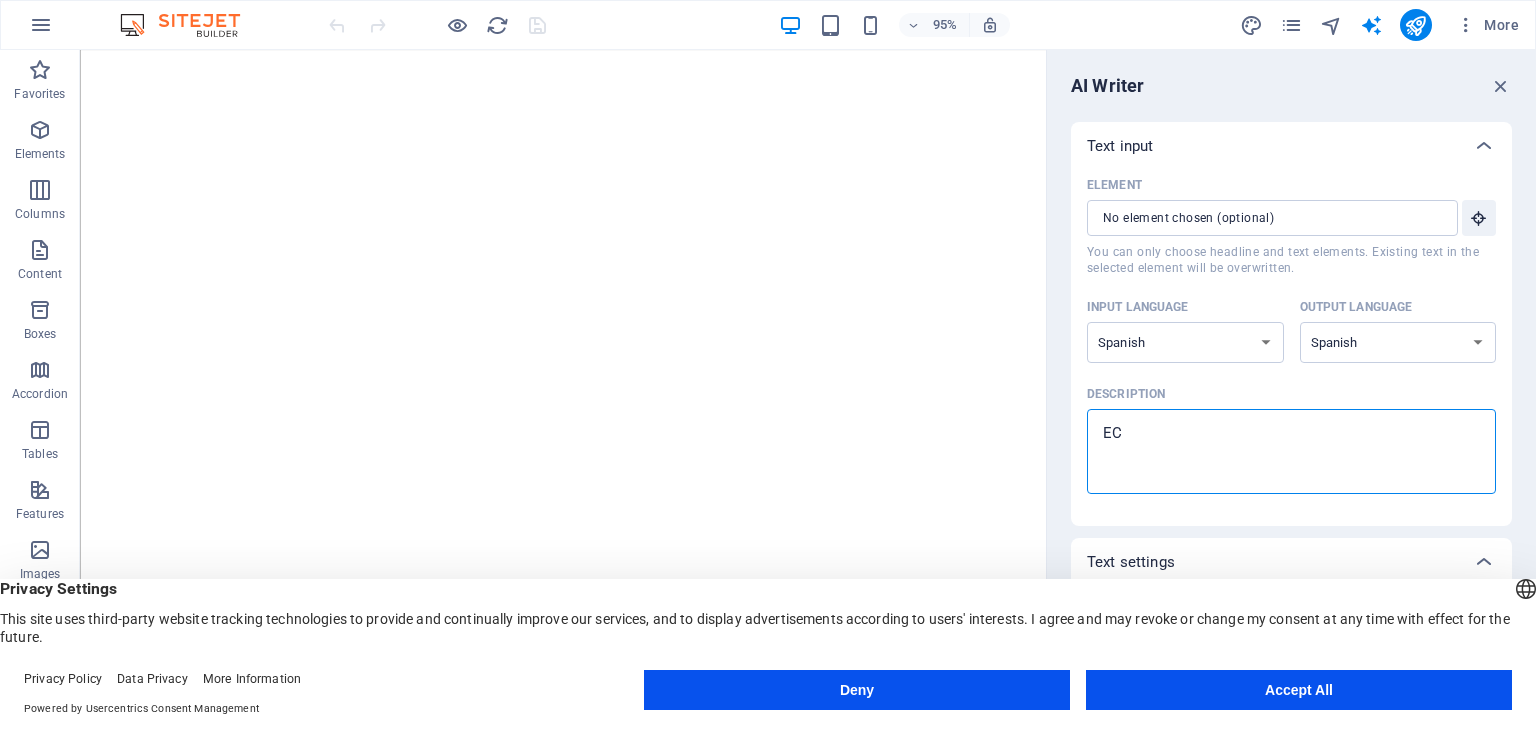 type on "ECO" 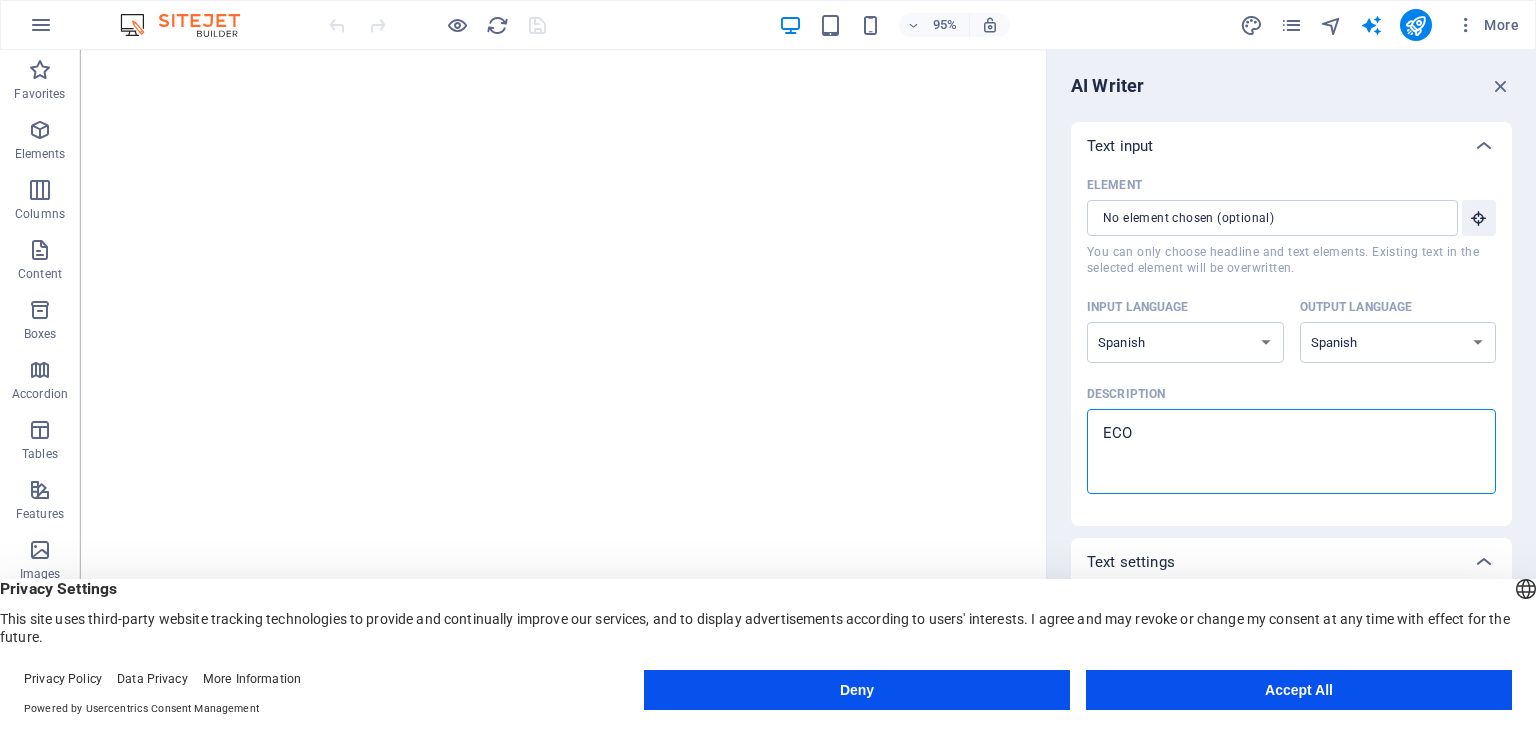 type on "ECOS" 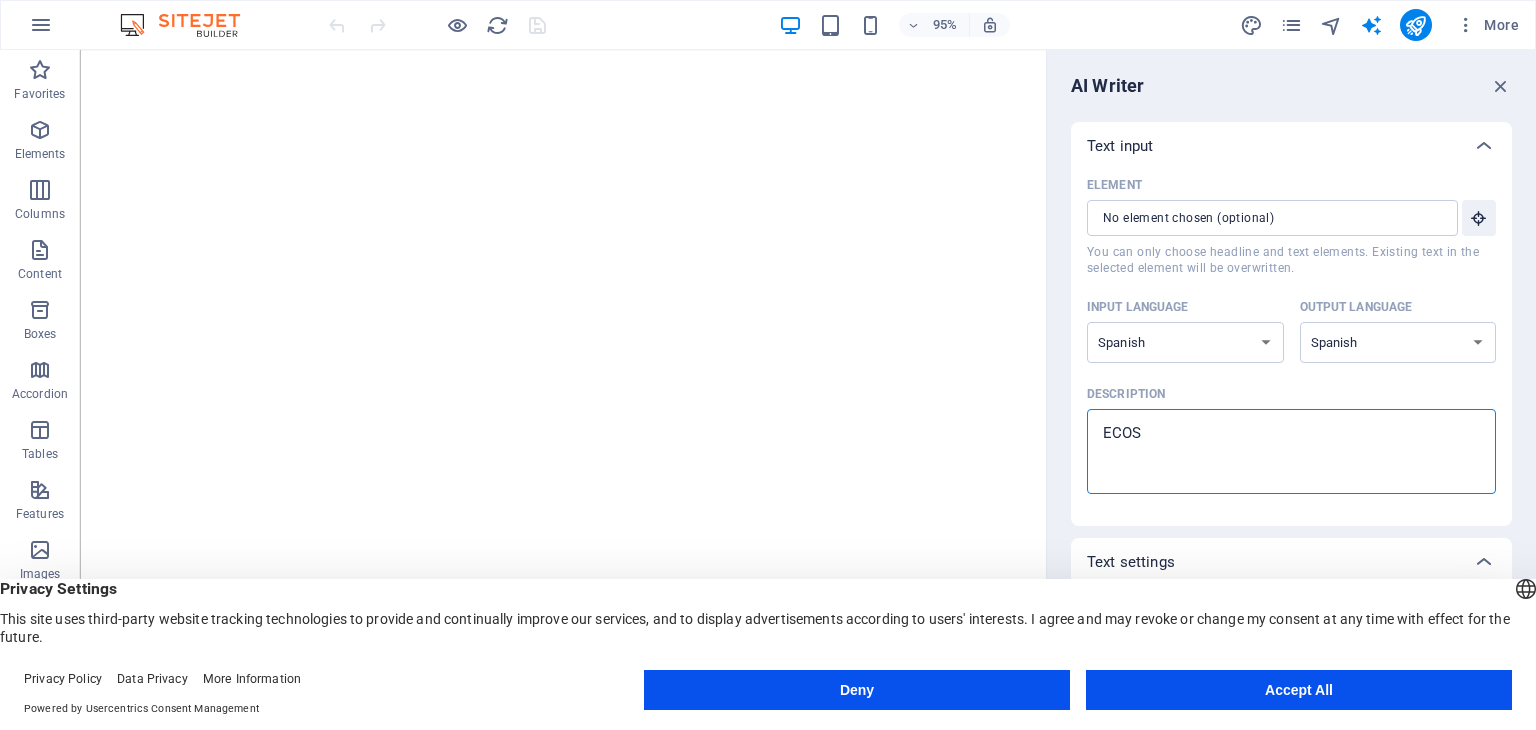 type on "ECOSI" 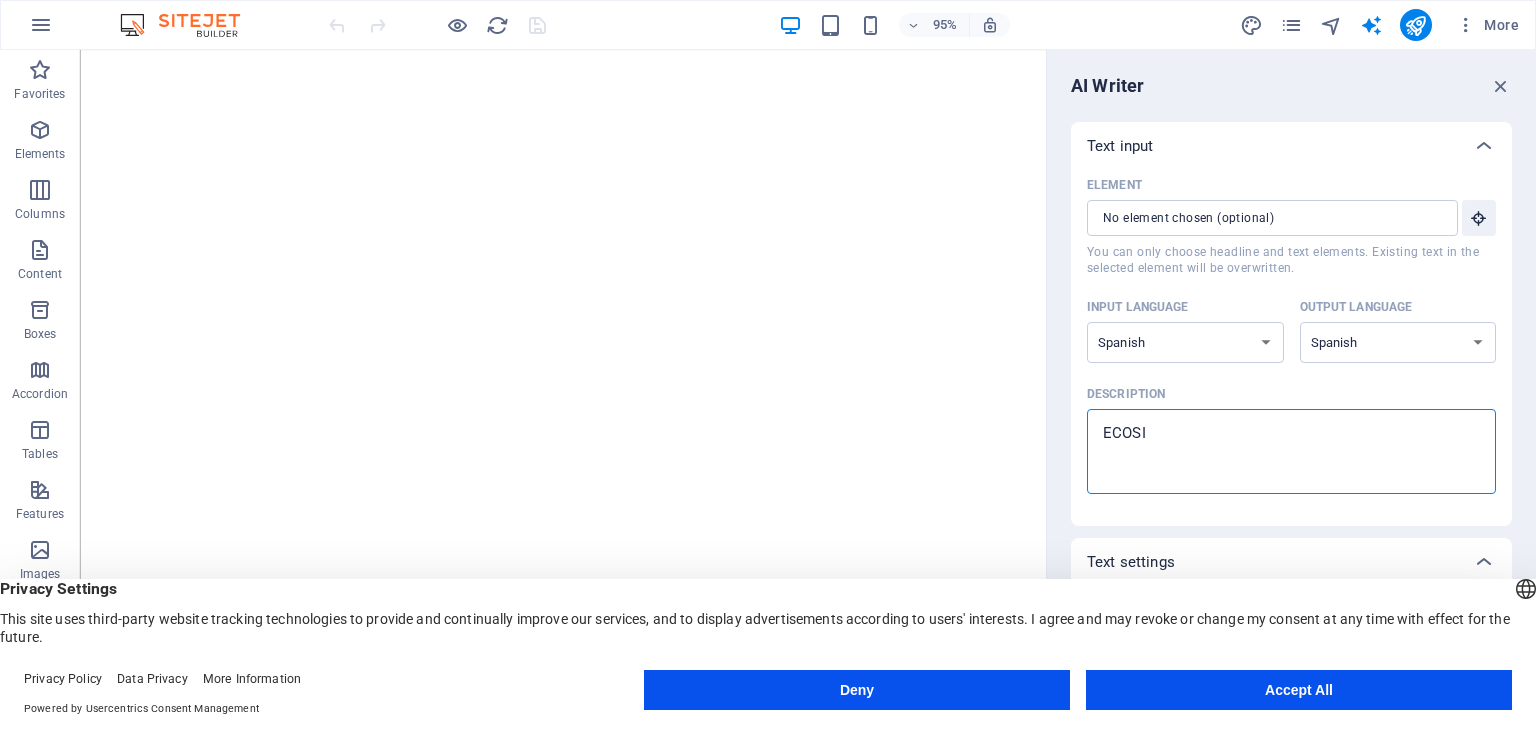type on "ECOSIS" 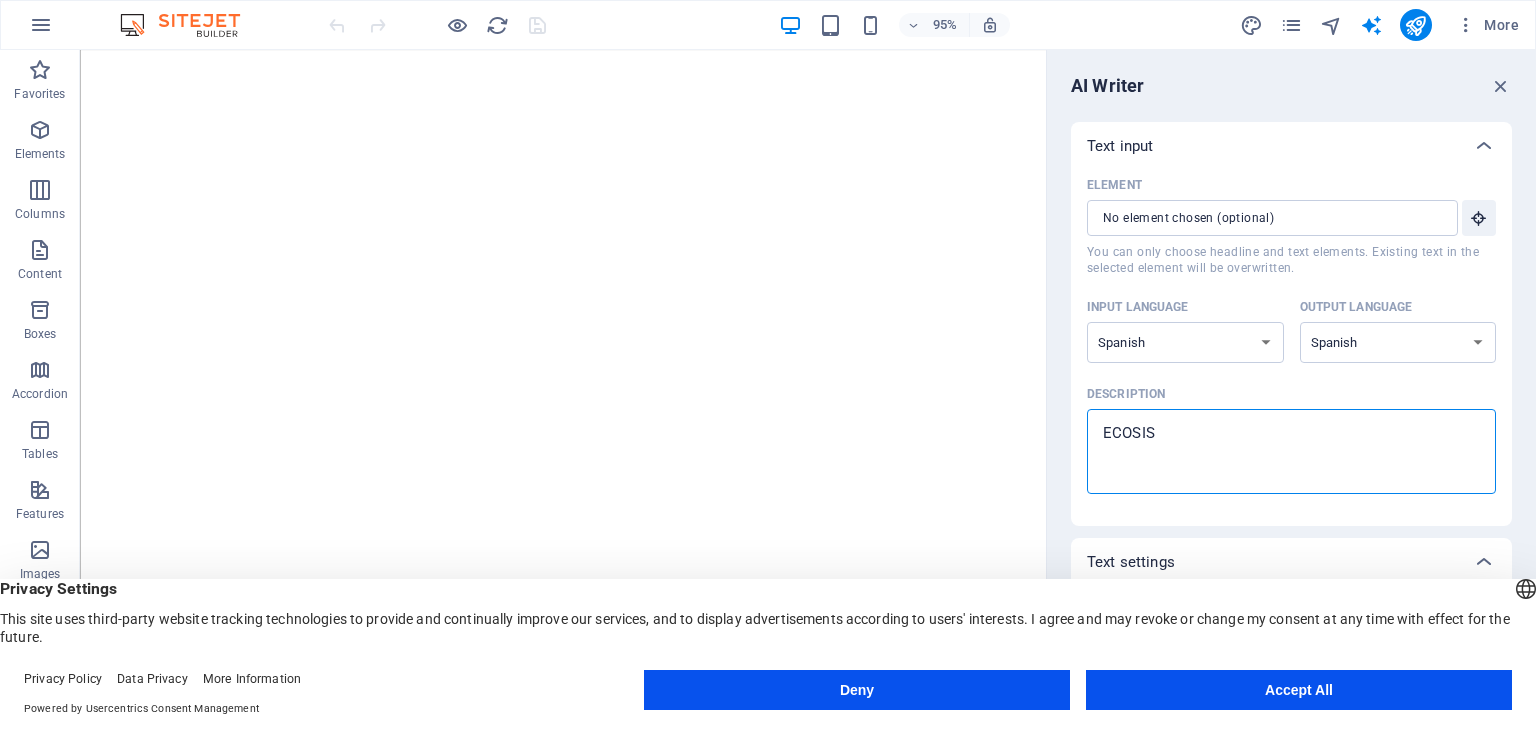 type on "ECOSIST" 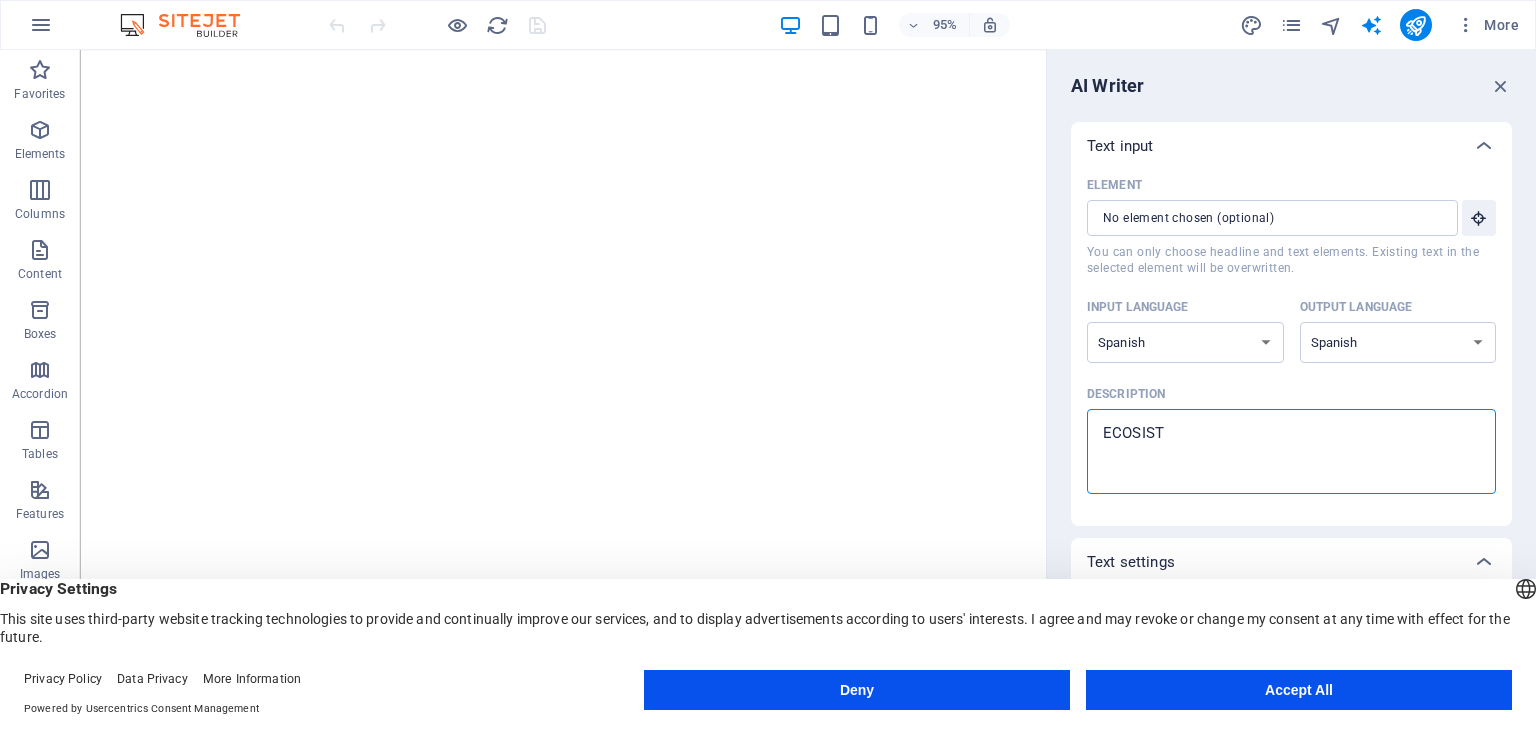 type on "ECOSISTE" 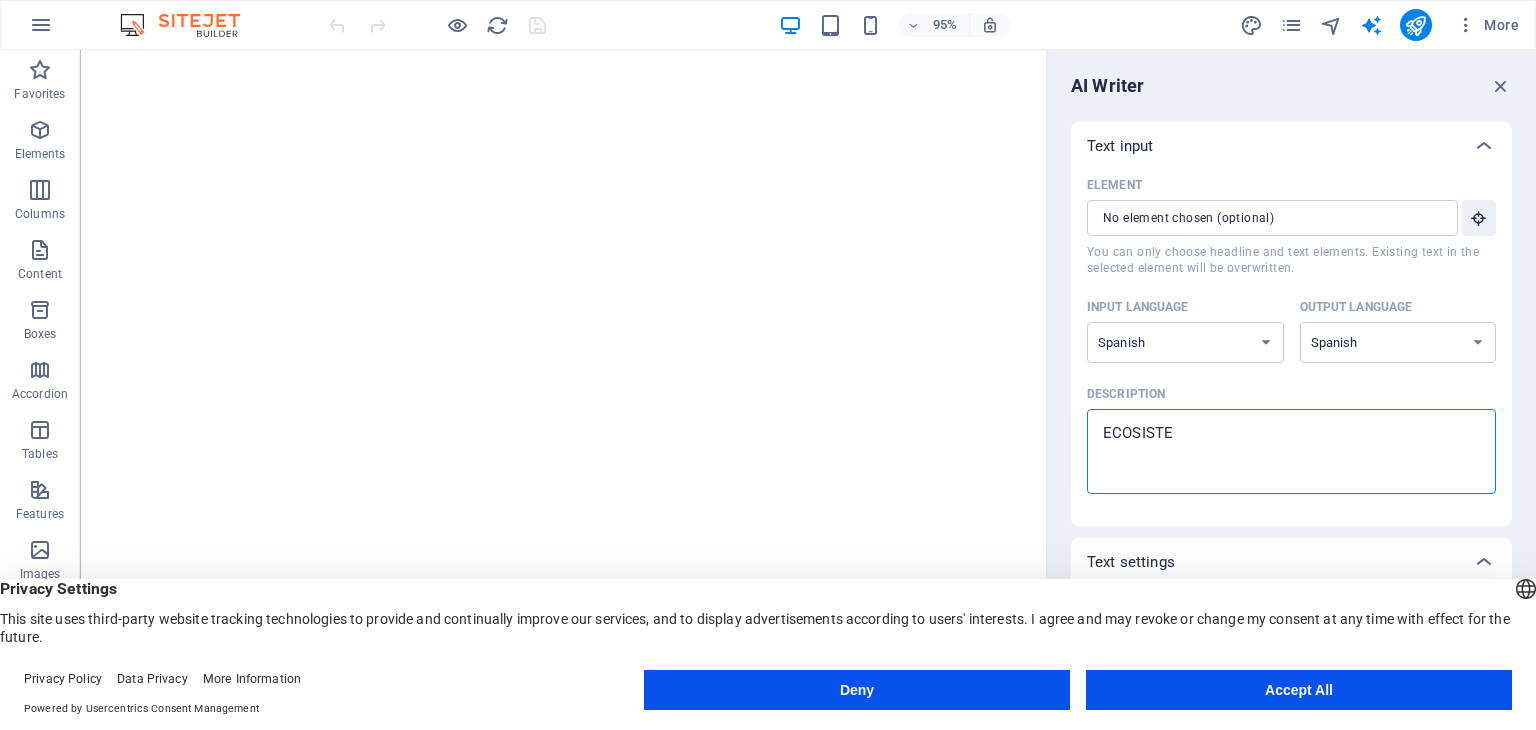 type on "x" 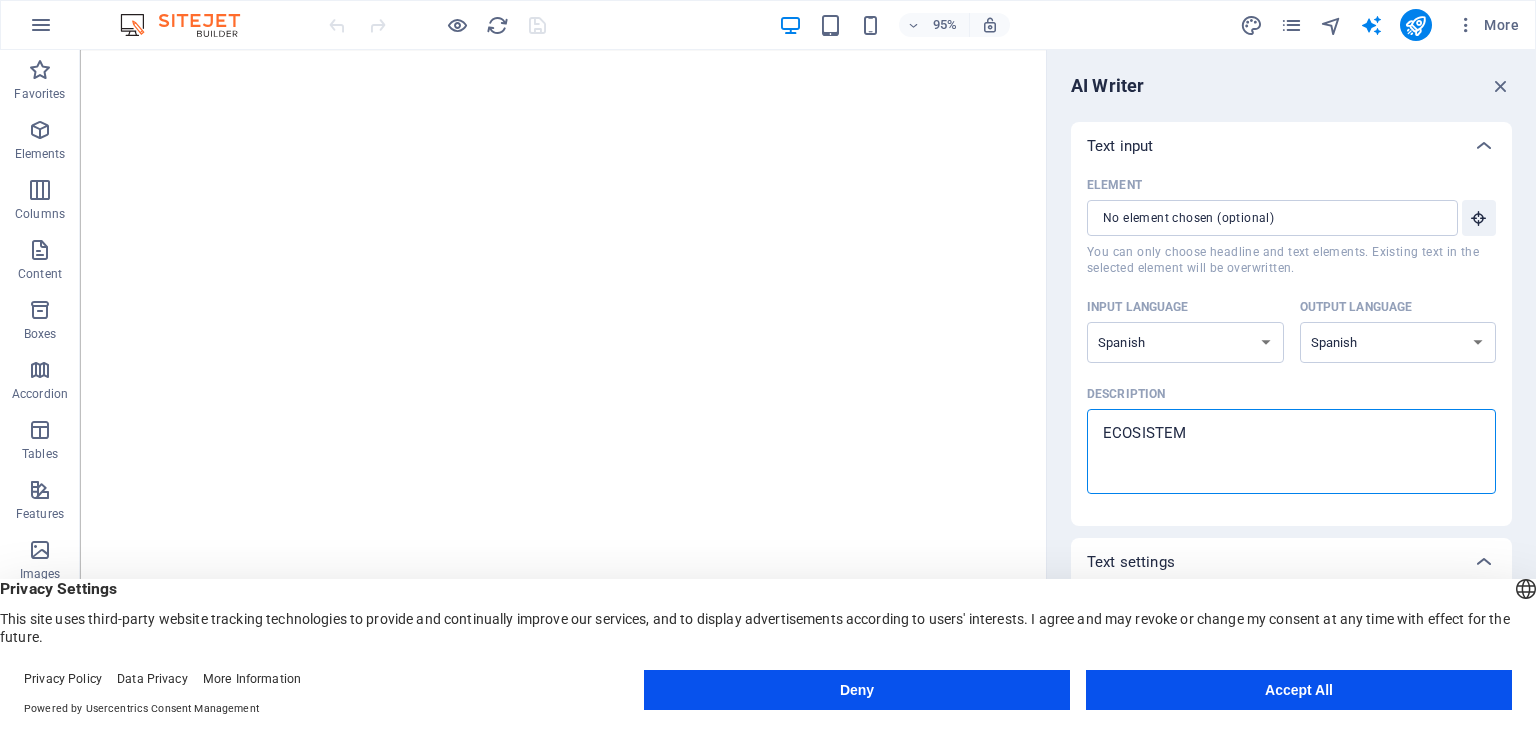 type on "ECOSISTEMA" 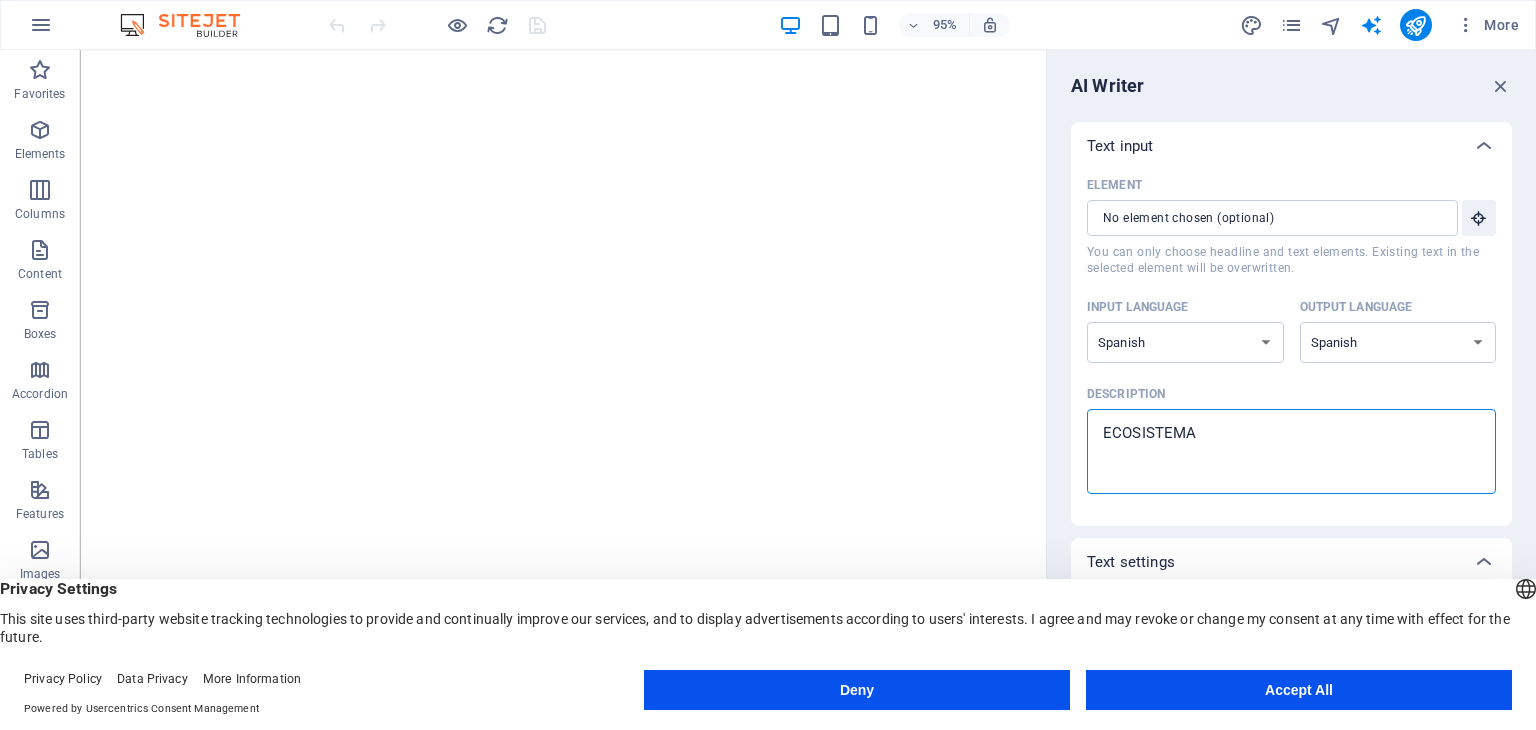 type on "ECOSISTEMA" 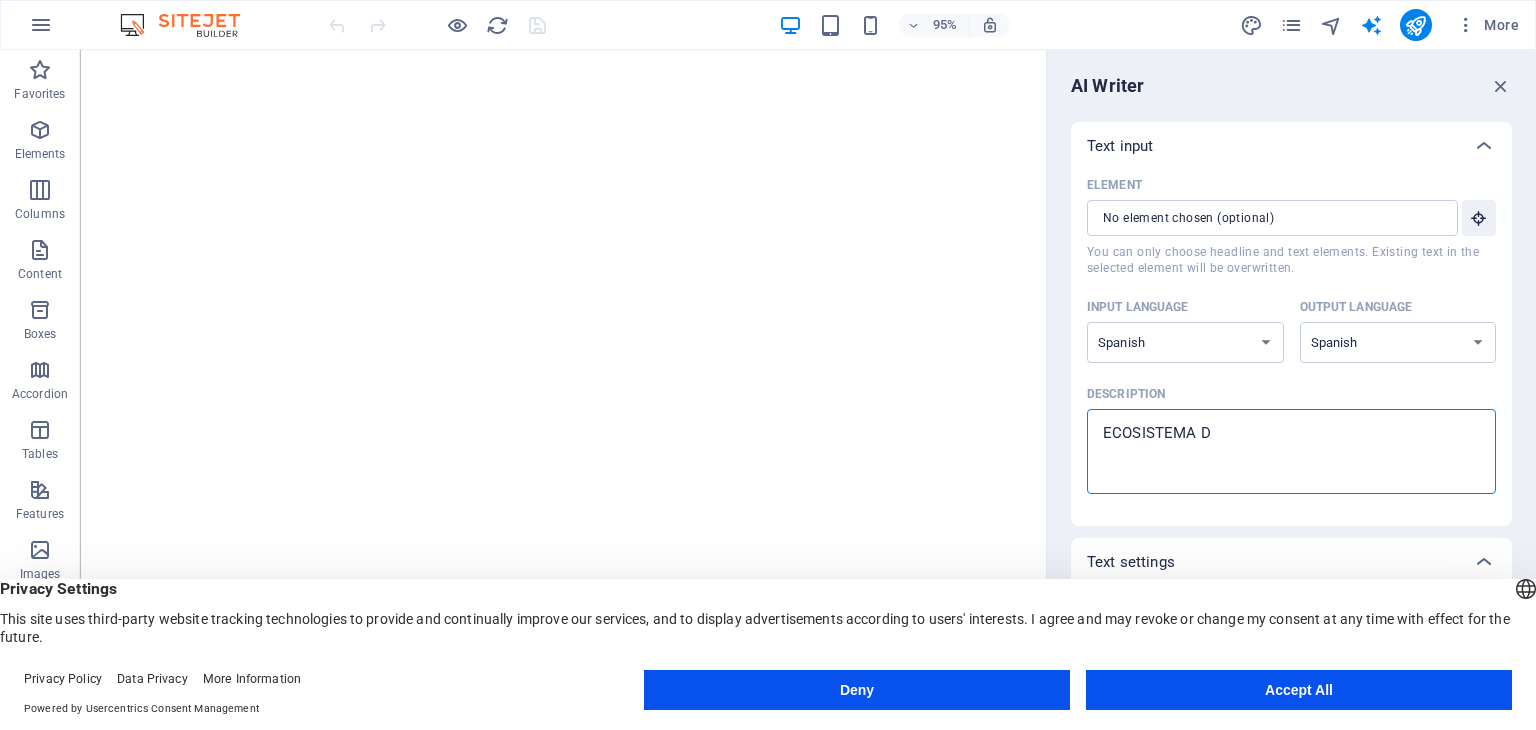 type on "x" 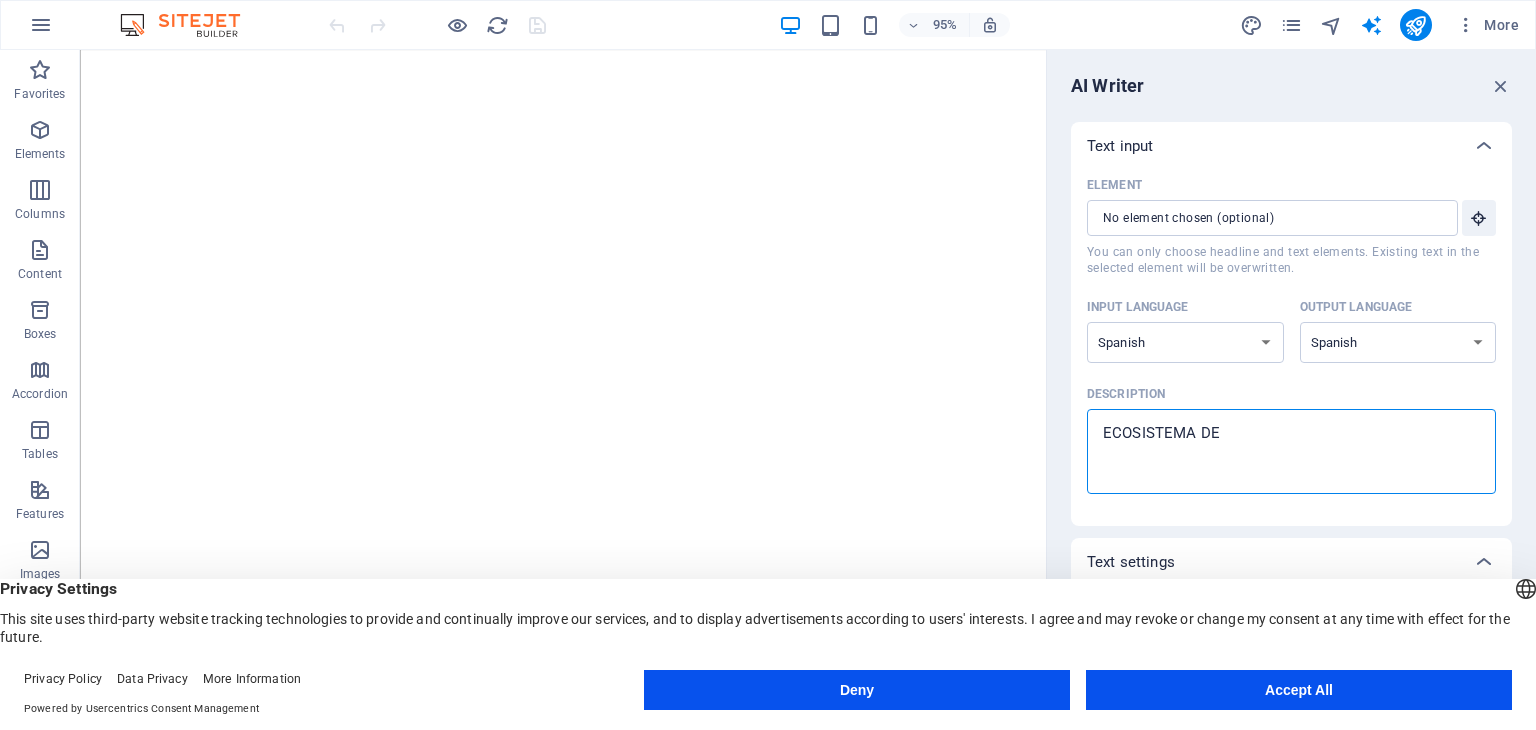 type on "ECOSISTEMA DE" 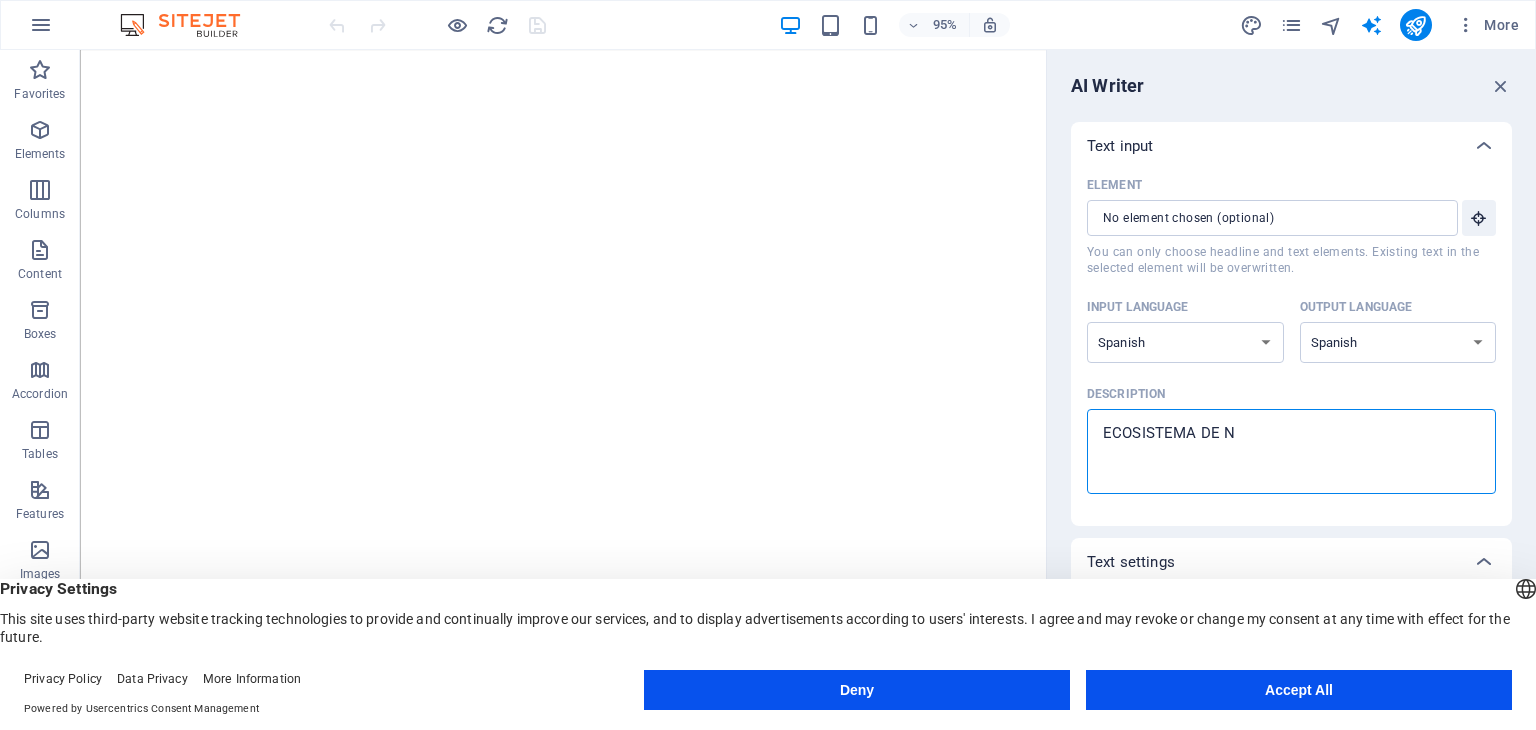 type on "x" 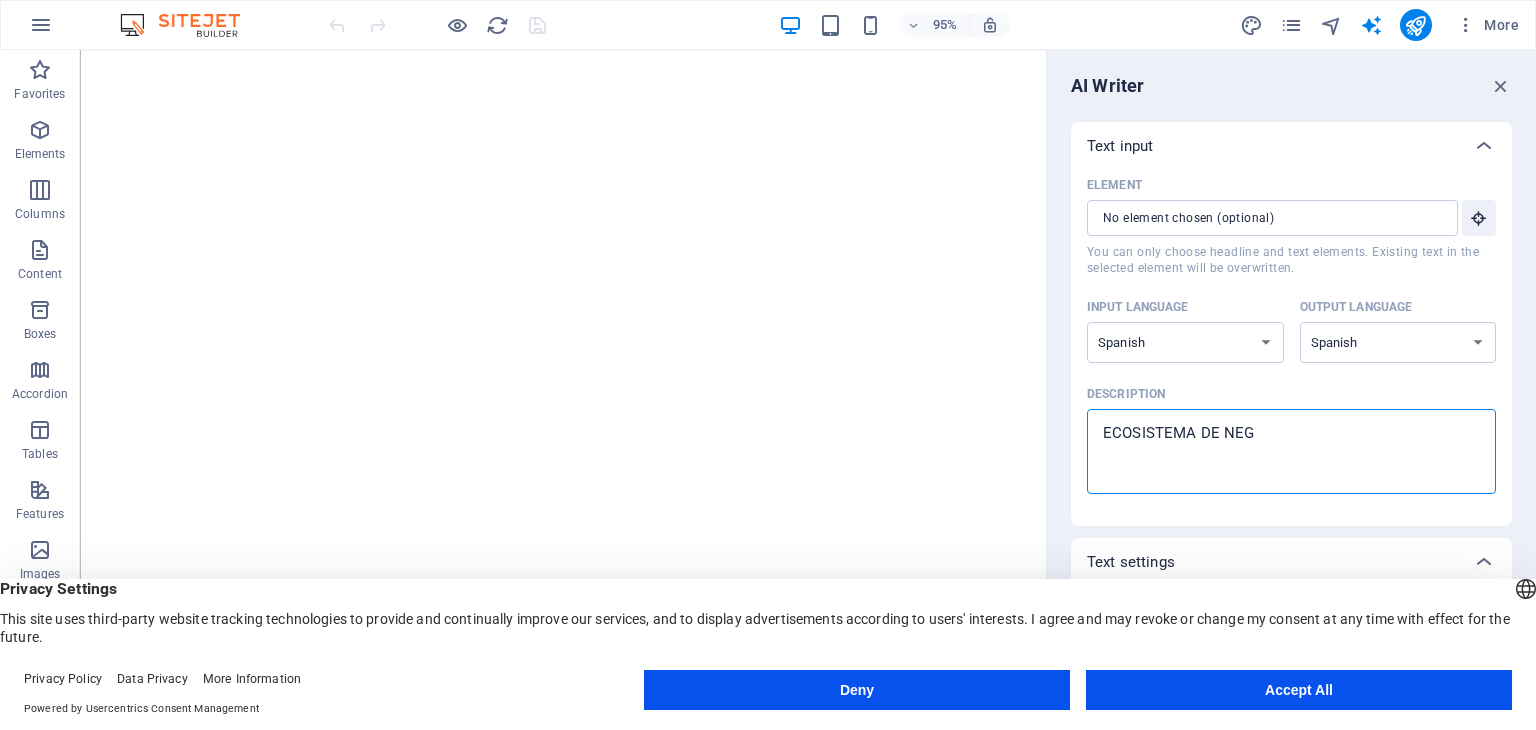 type on "ECOSISTEMA DE NEG" 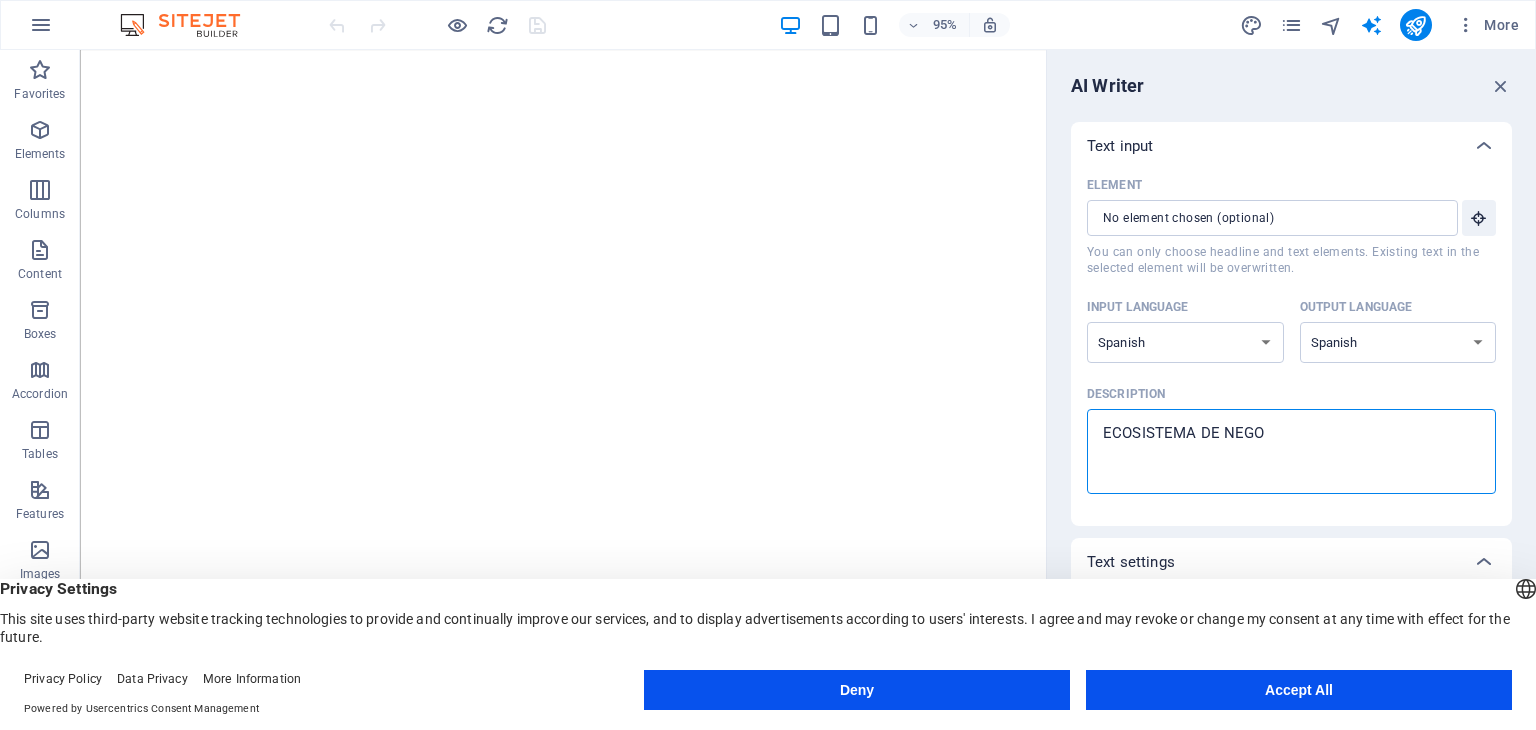 type on "ECOSISTEMA DE NEGOC" 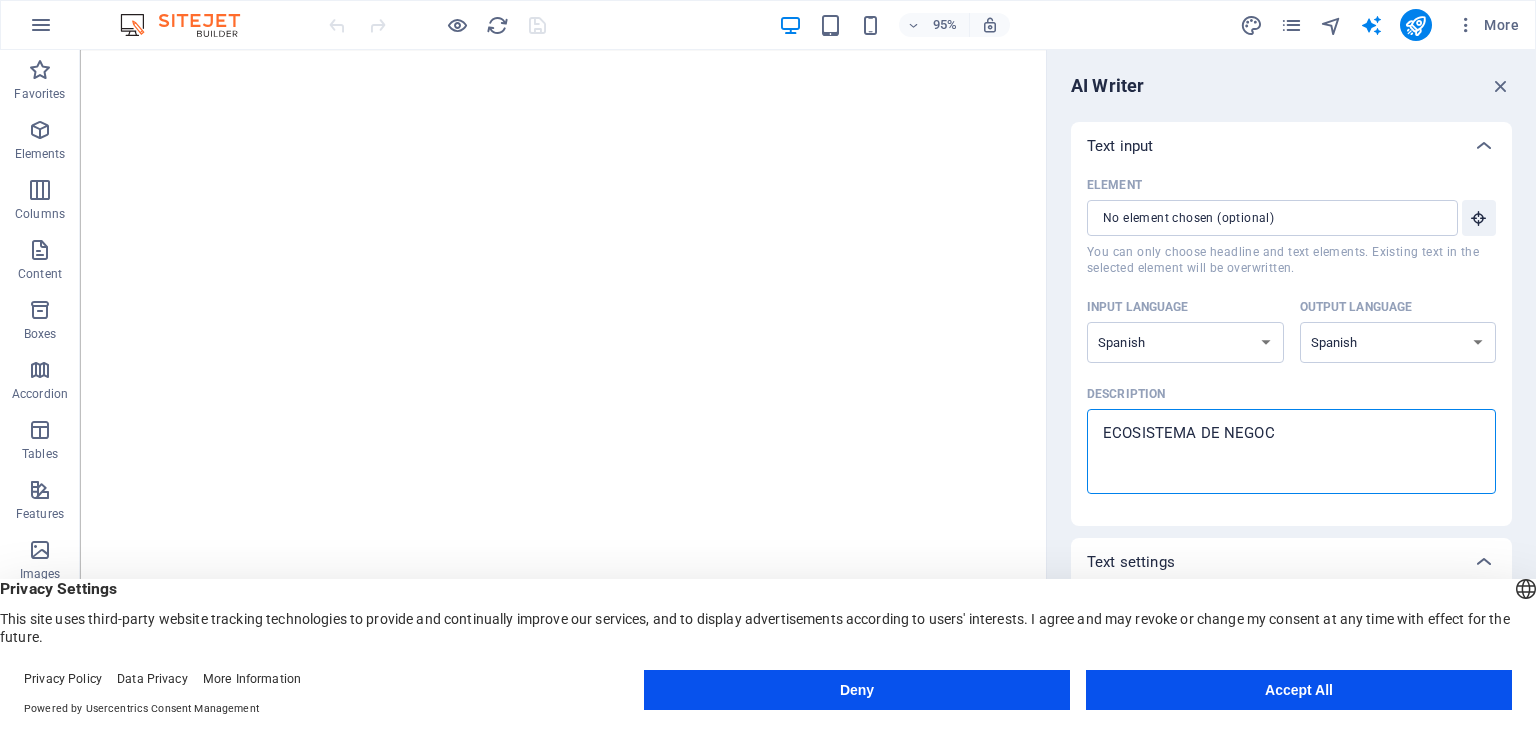 type on "ECOSISTEMA DE NEGOCO" 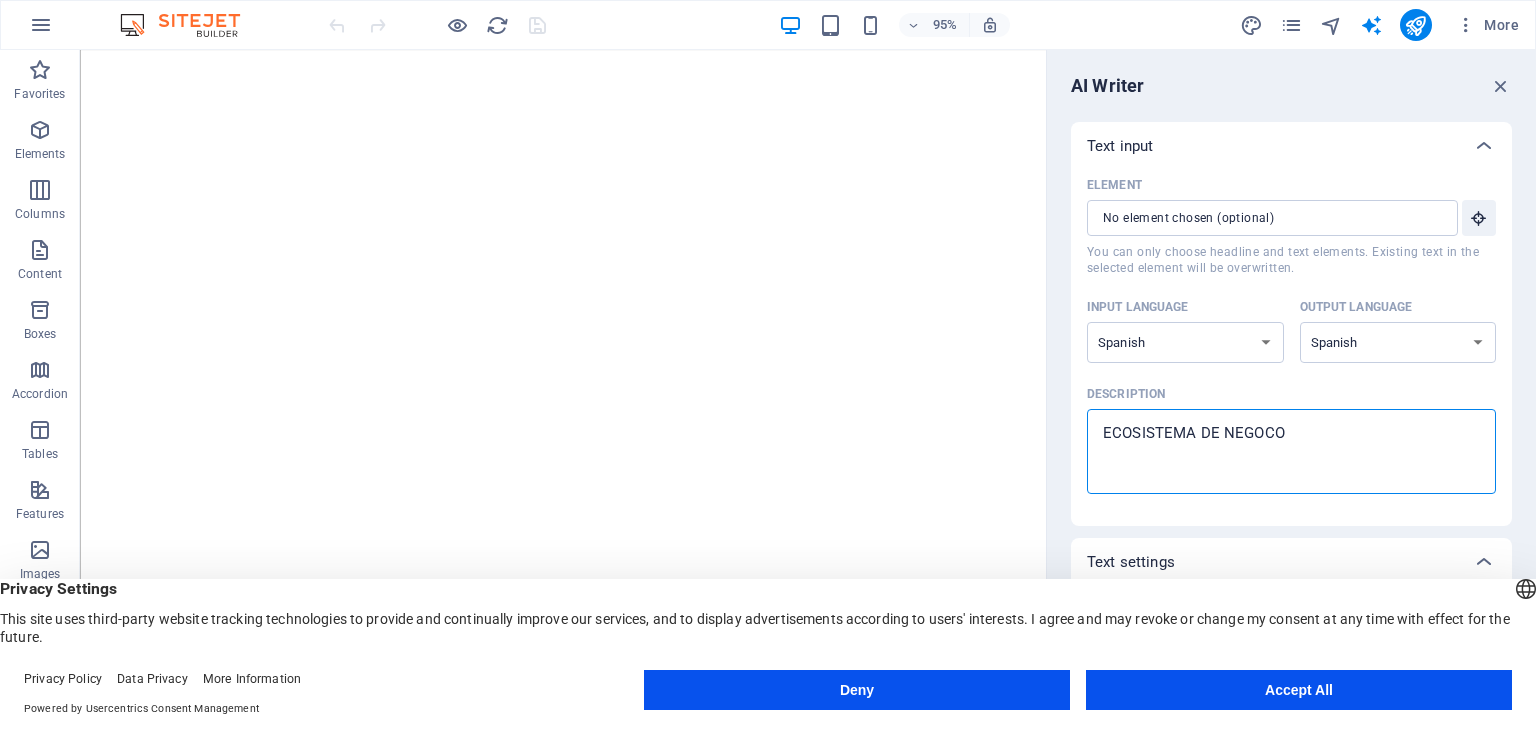 type on "ECOSISTEMA DE NEGOCOS" 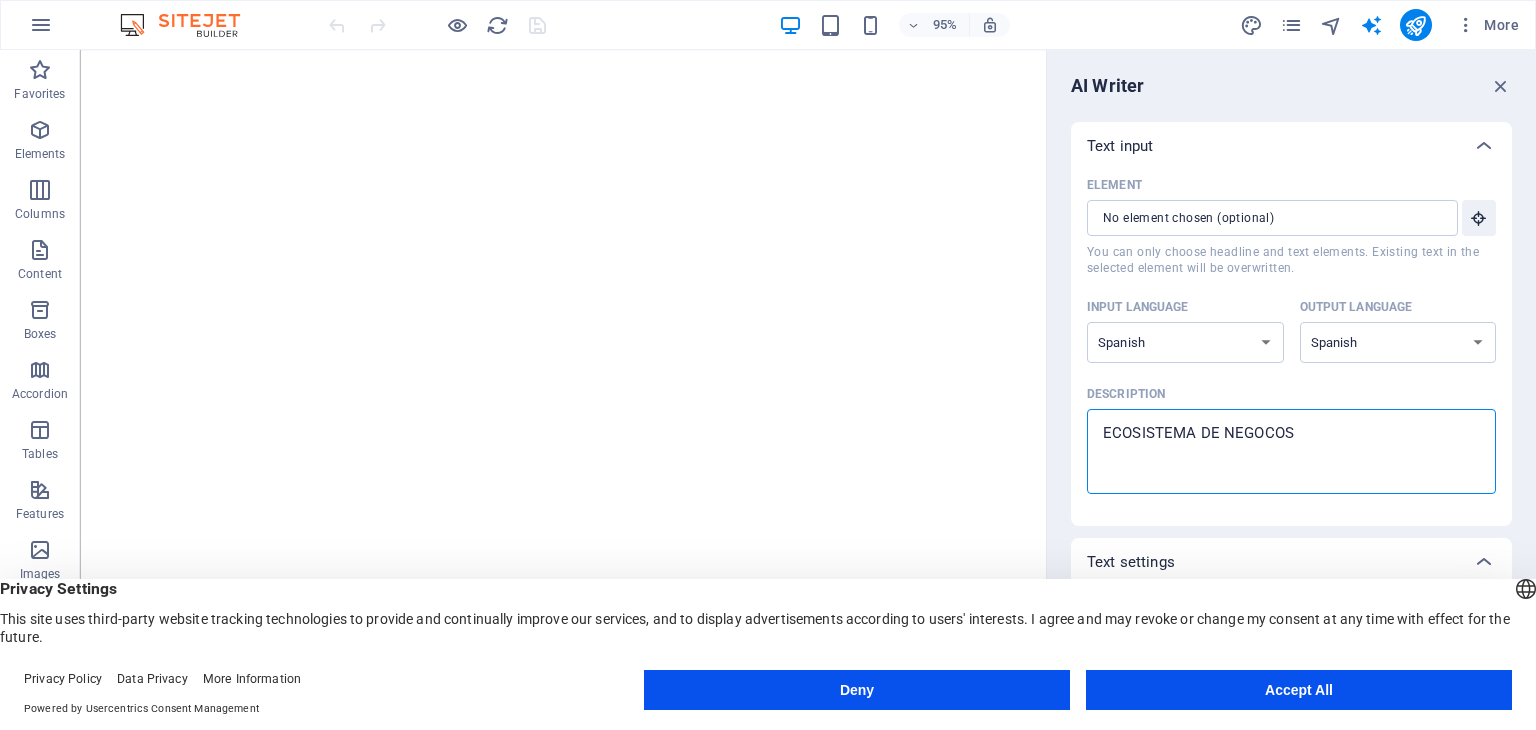 type on "ECOSISTEMA DE NEGOCOS" 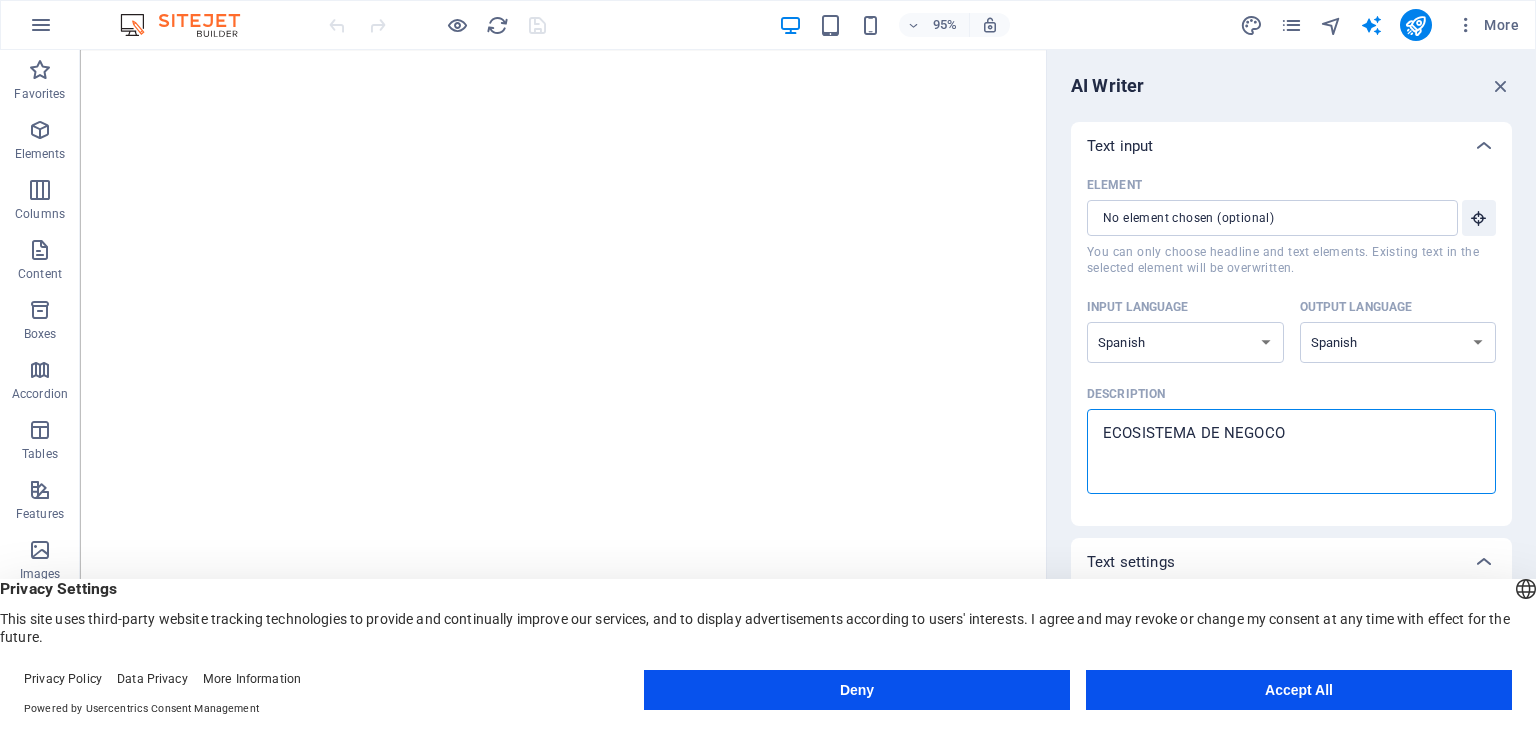 type on "ECOSISTEMA DE NEGOC" 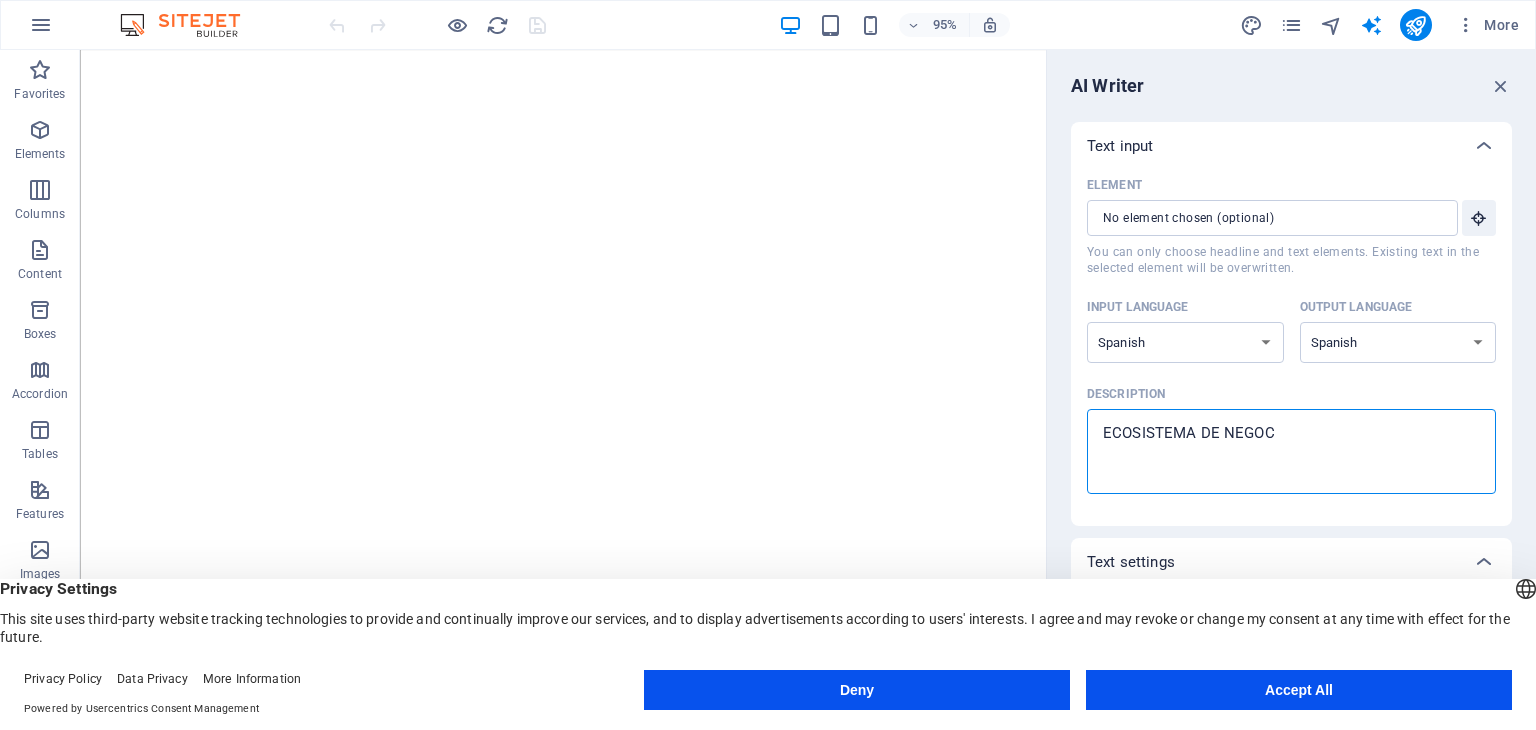 type on "ECOSISTEMA DE NEGO" 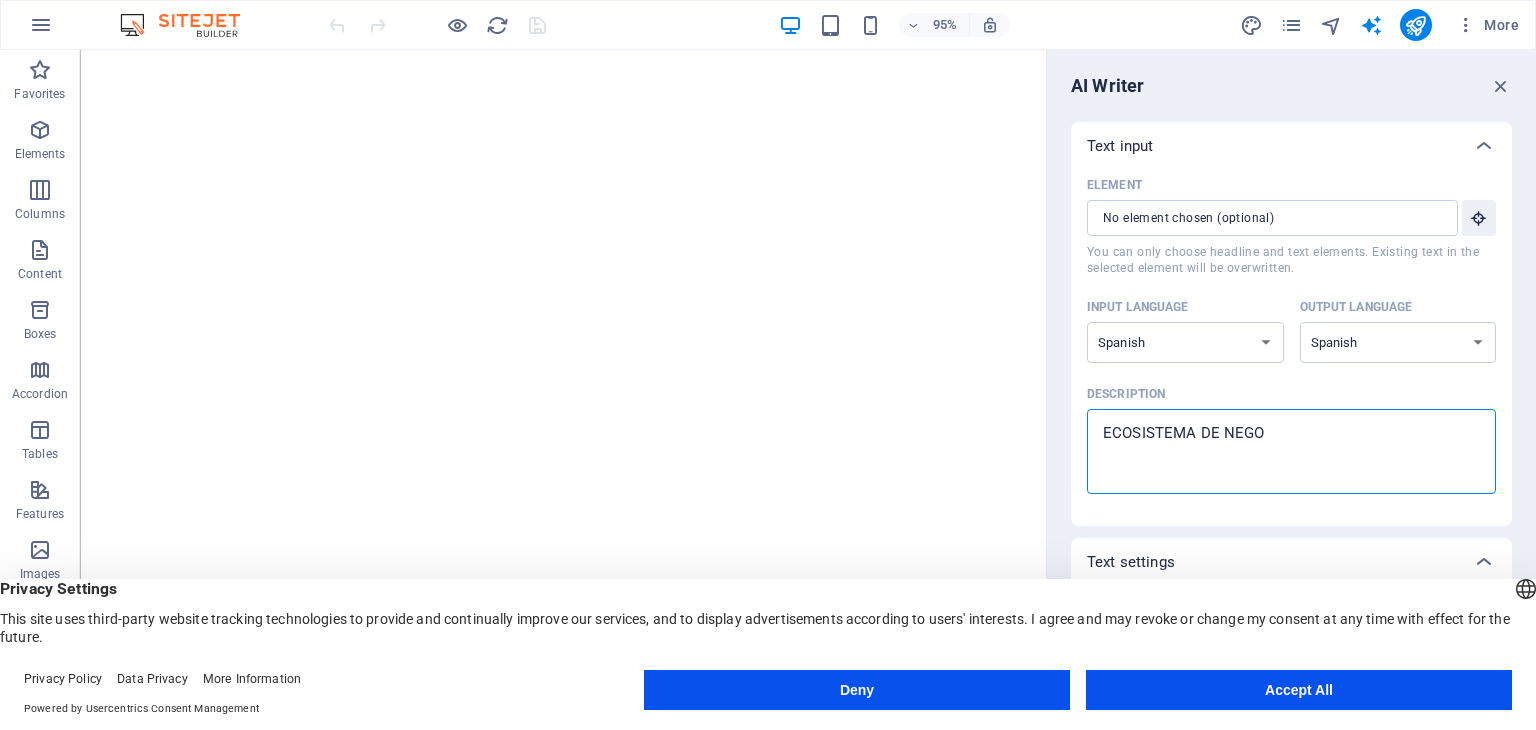 type on "ECOSISTEMA DE NEGOC" 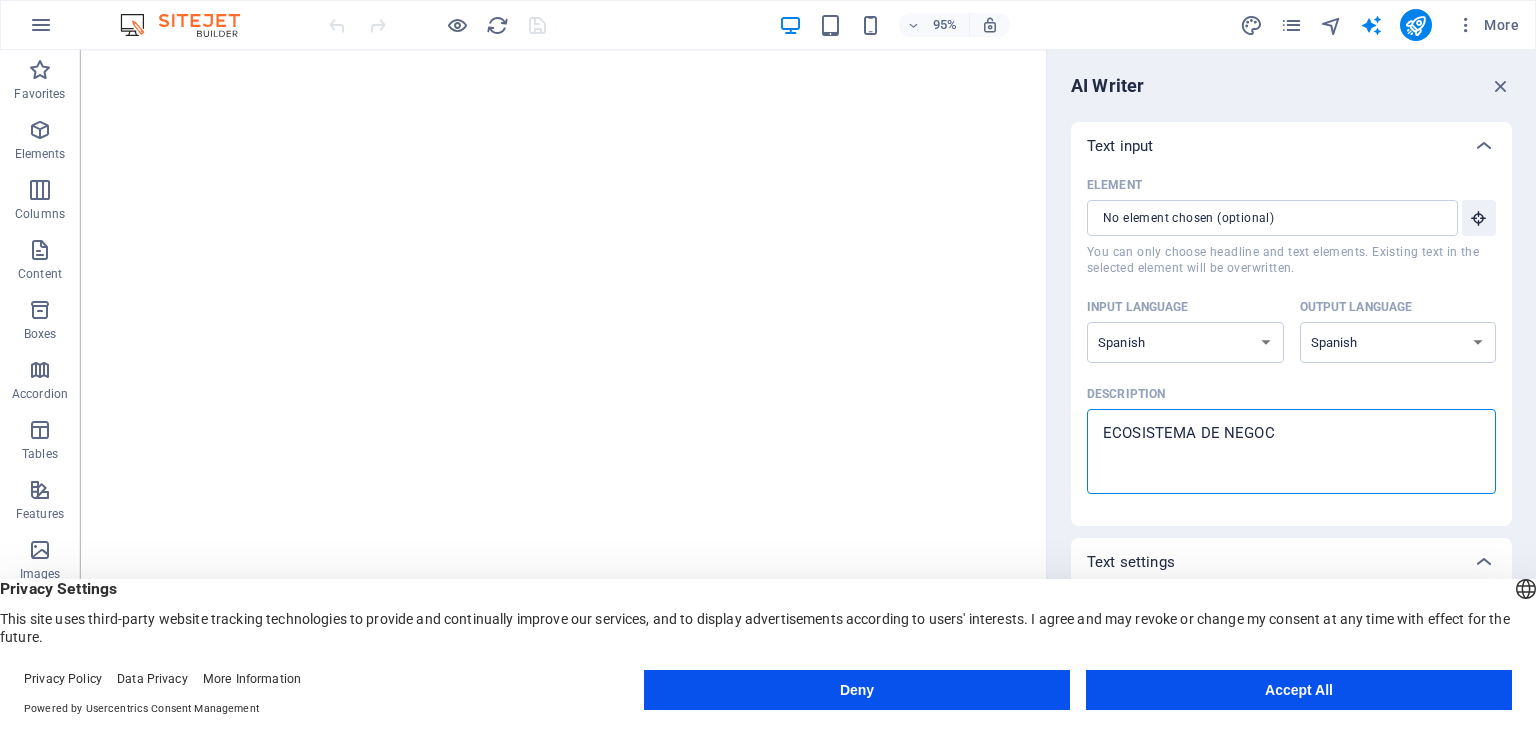 type on "ECOSISTEMA DE NEGOCI" 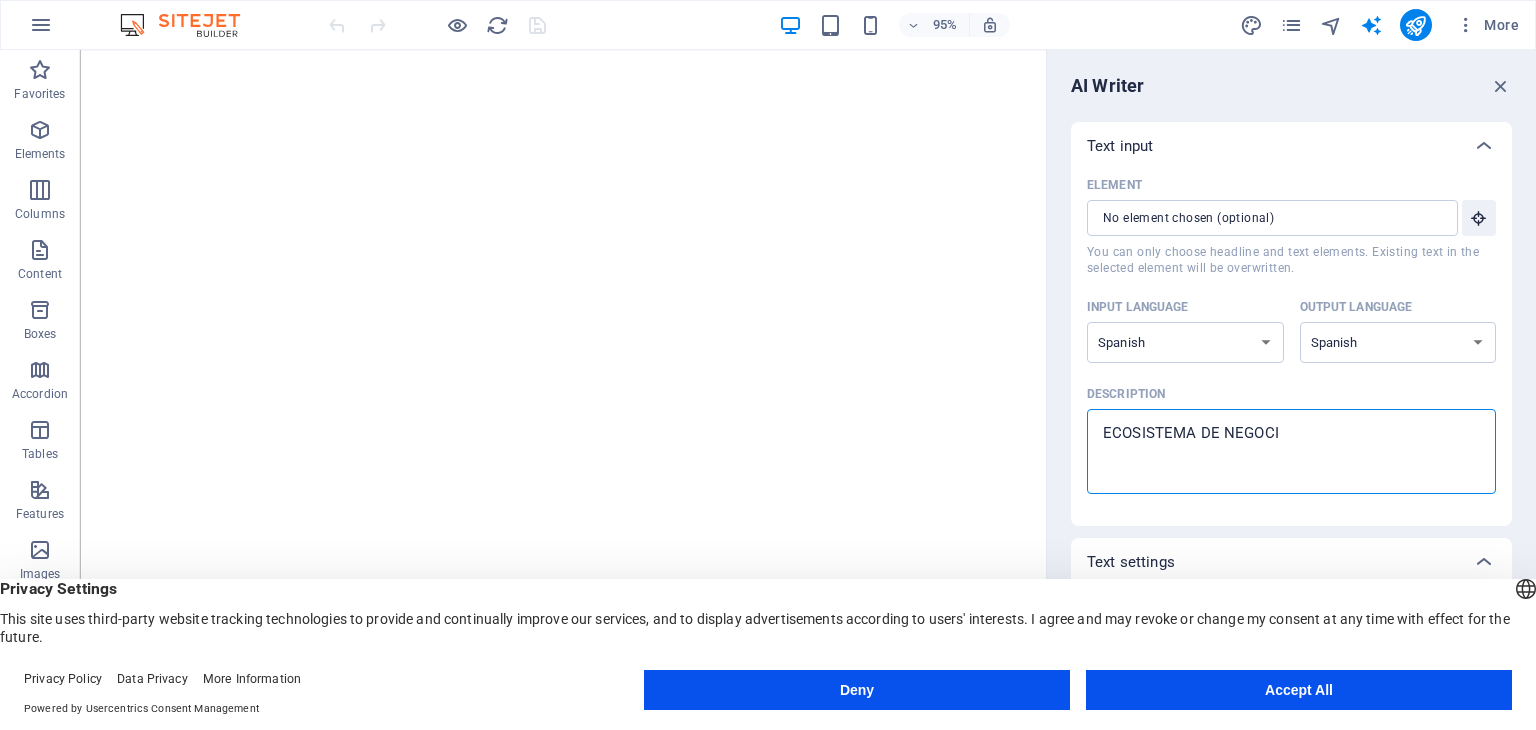 type on "ECOSISTEMA DE NEGOCIO" 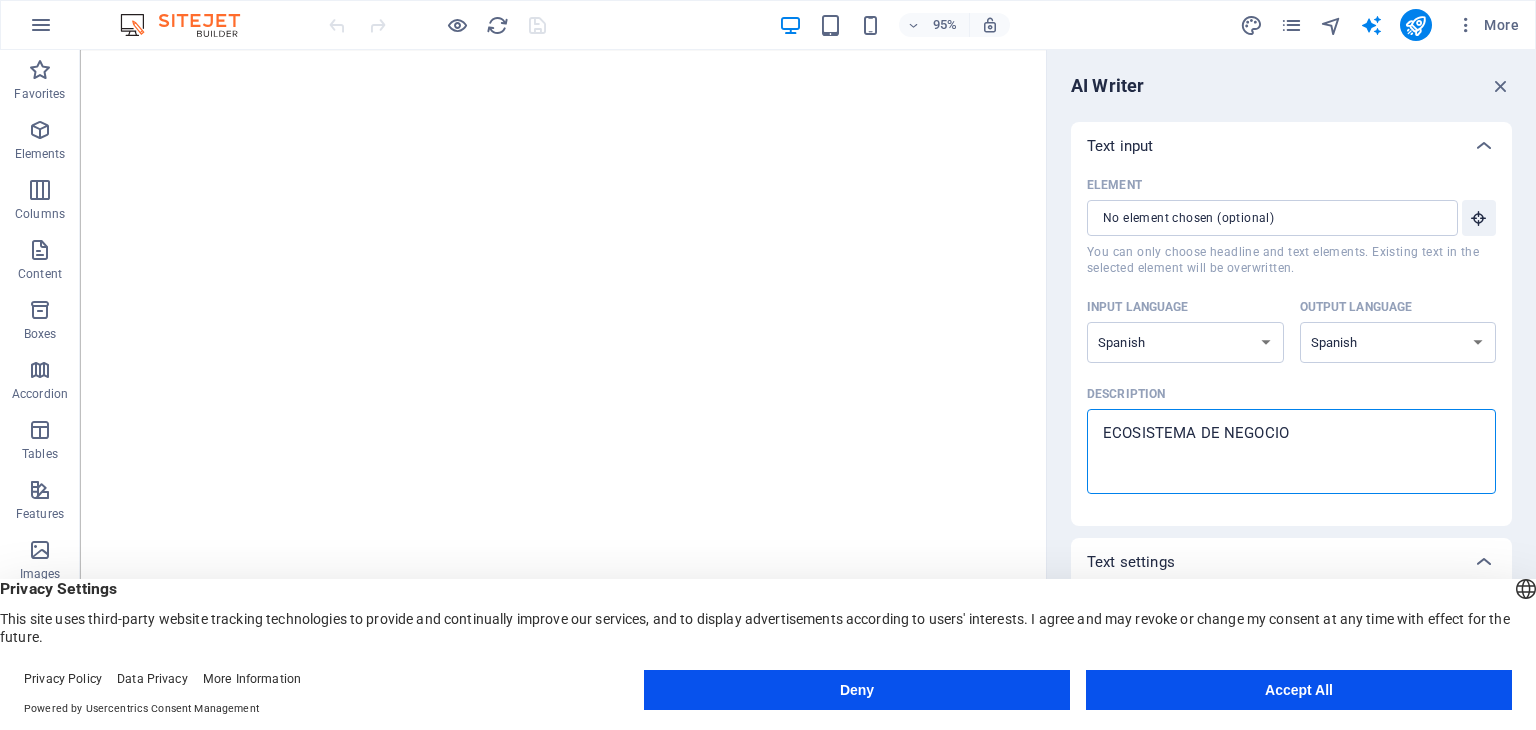type on "ECOSISTEMA DE NEGOCIOS" 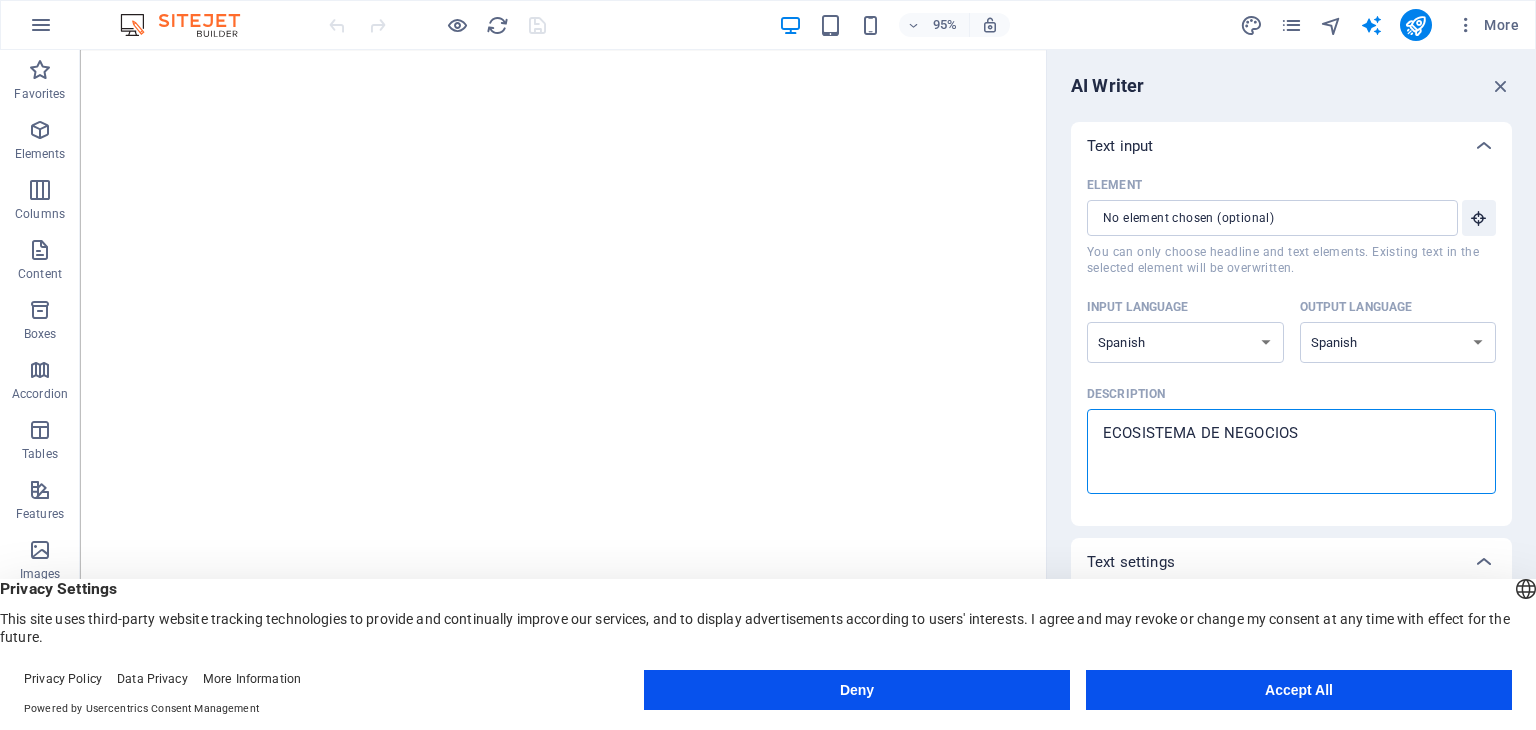 type on "ECOSISTEMA DE NEGOCIOS" 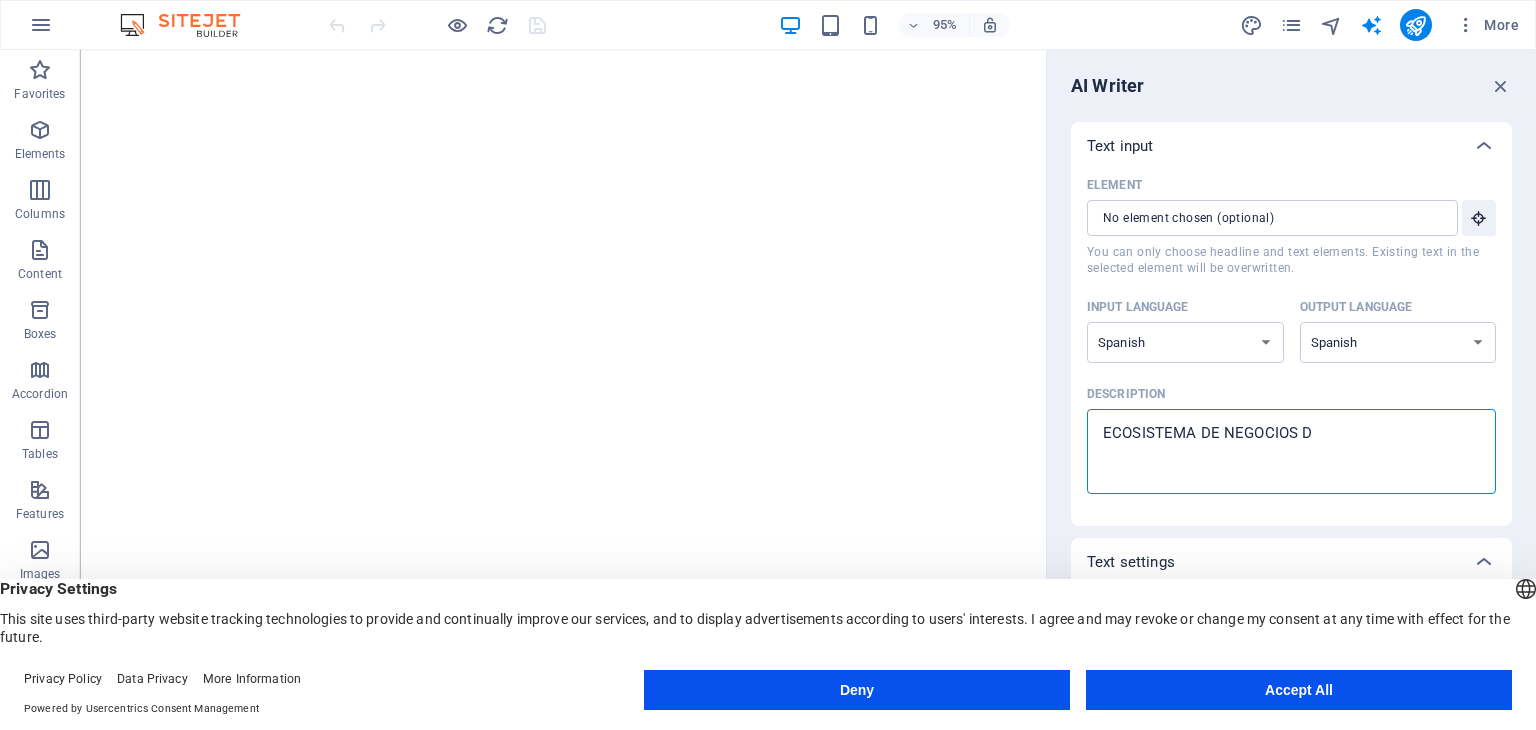 type on "ECOSISTEMA DE NEGOCIOS DI" 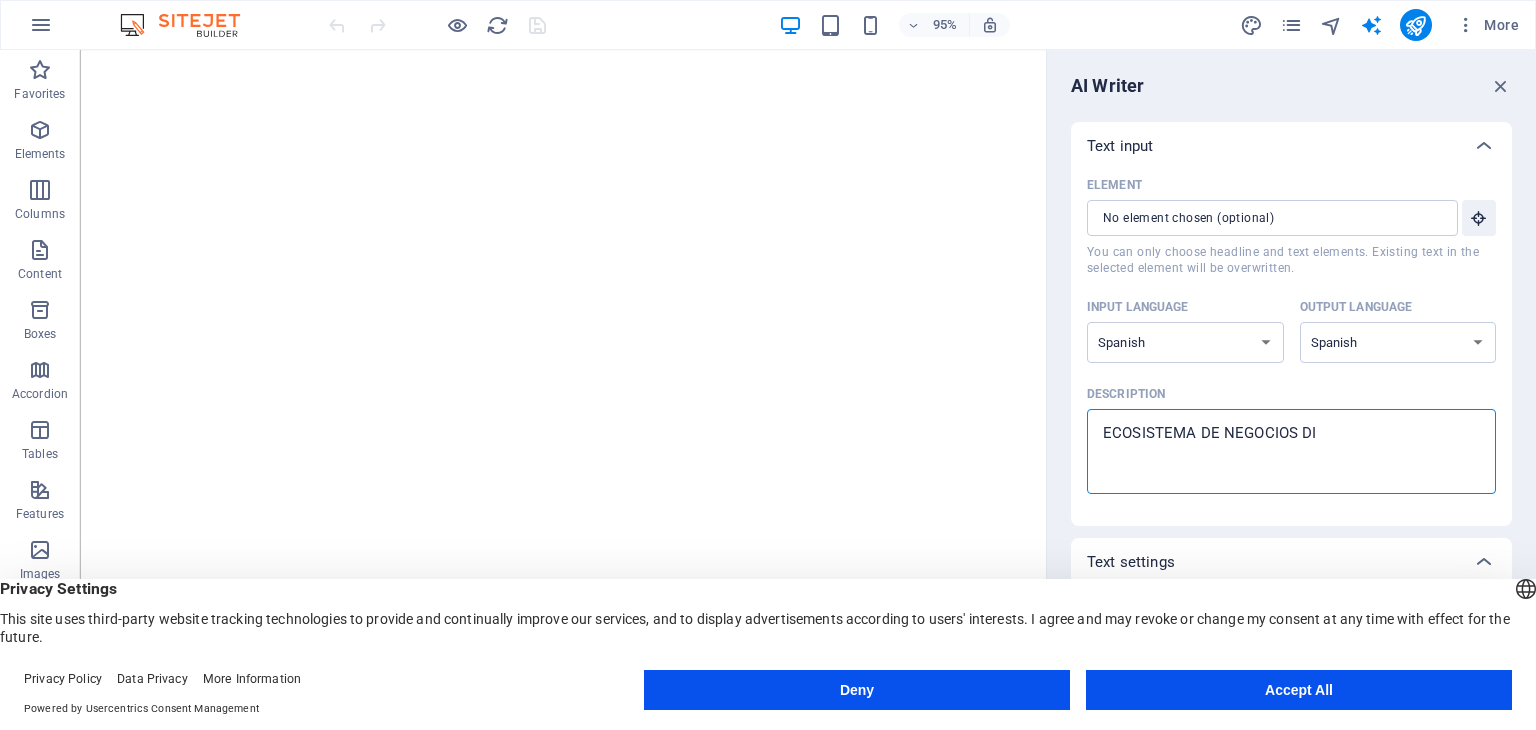 type on "x" 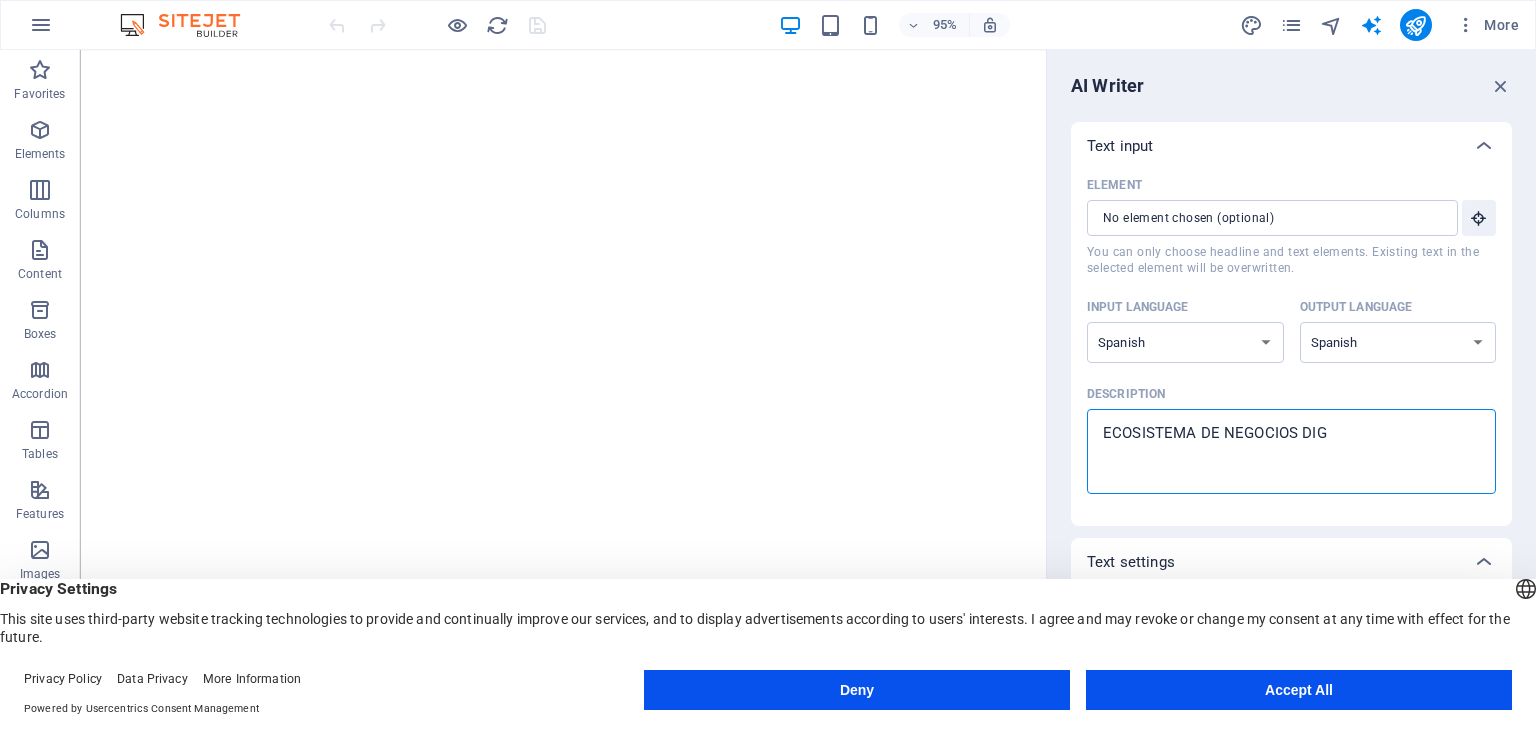 type on "ECOSISTEMA DE NEGOCIOS DIGI" 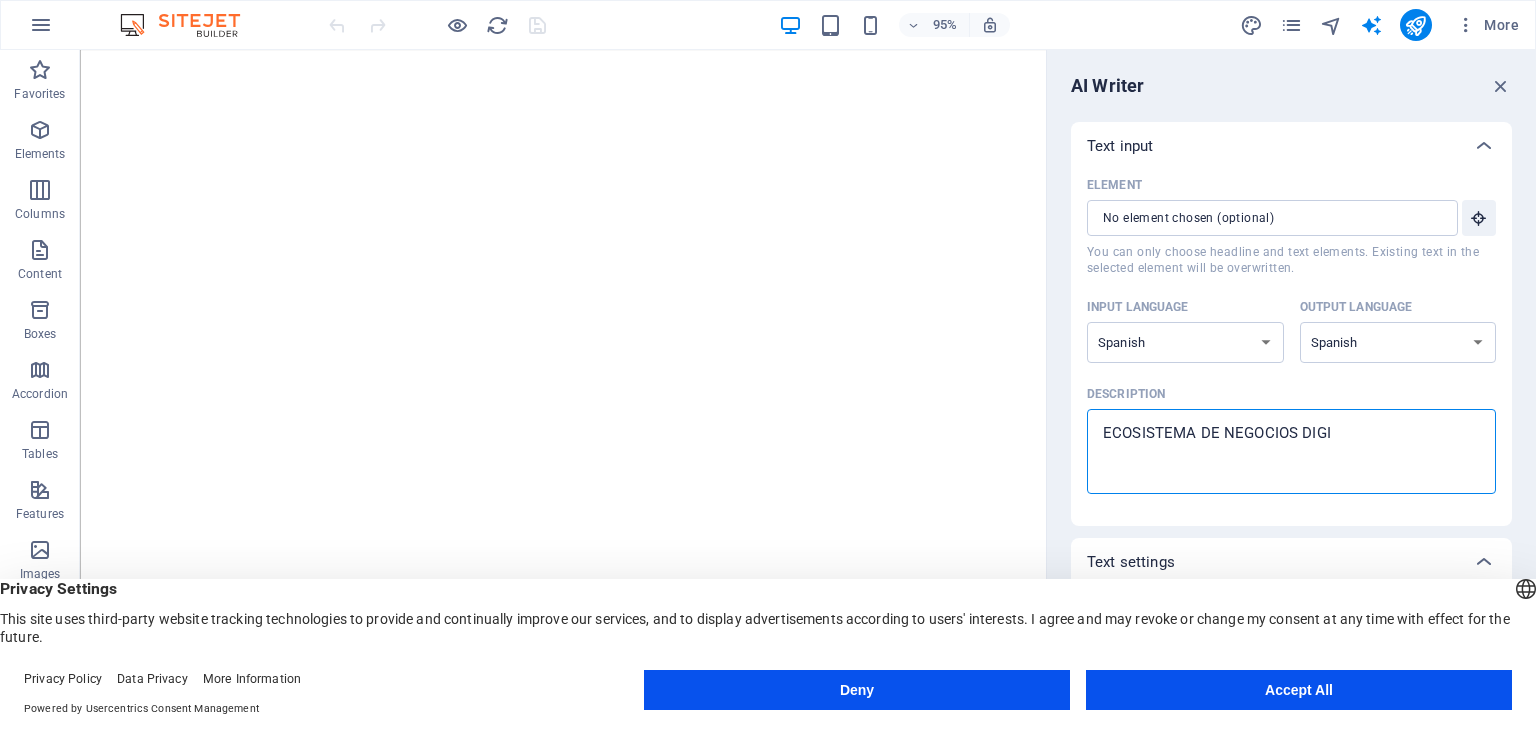 type on "x" 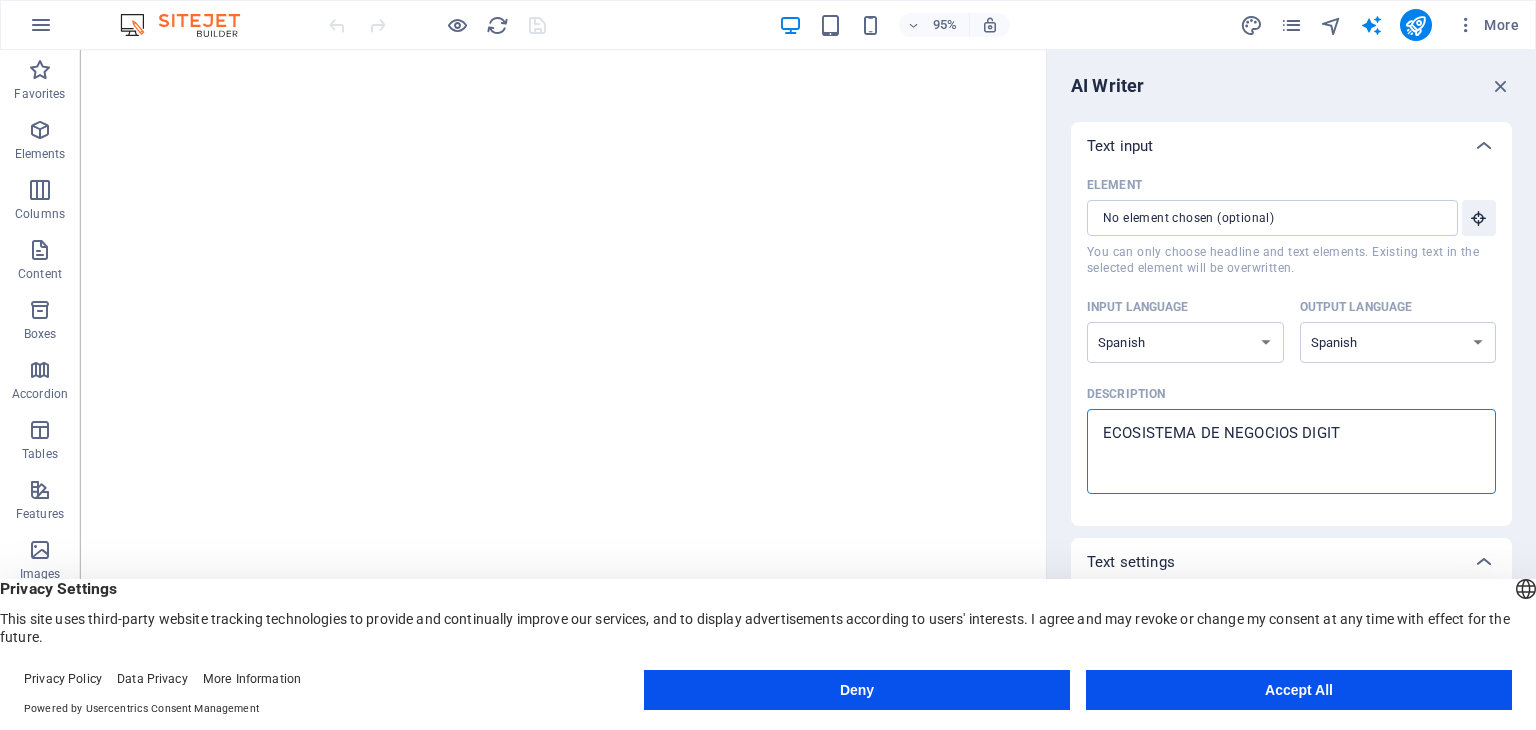 type on "ECOSISTEMA DE NEGOCIOS DIGITA" 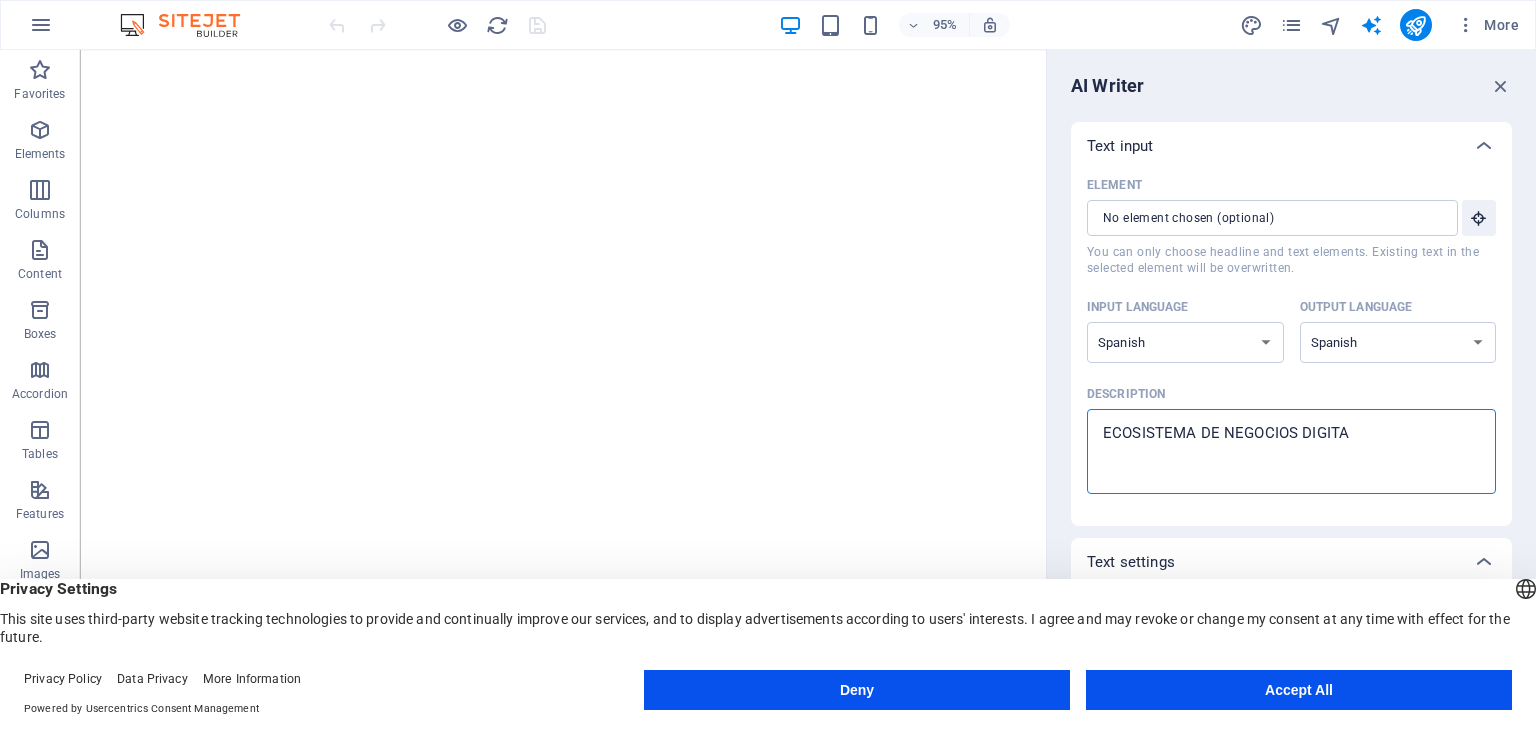 type on "x" 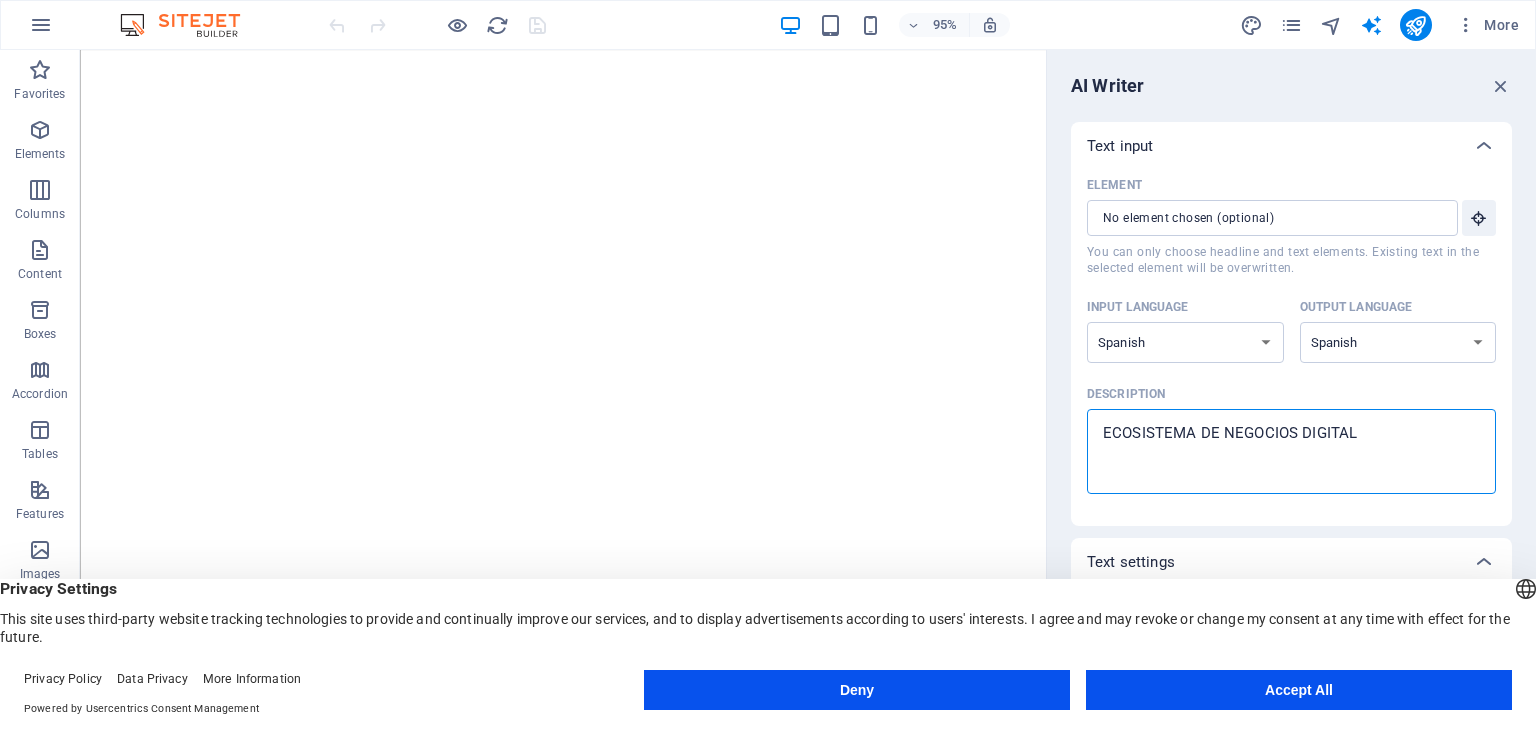type on "ECOSISTEMA DE NEGOCIOS DIGITALE" 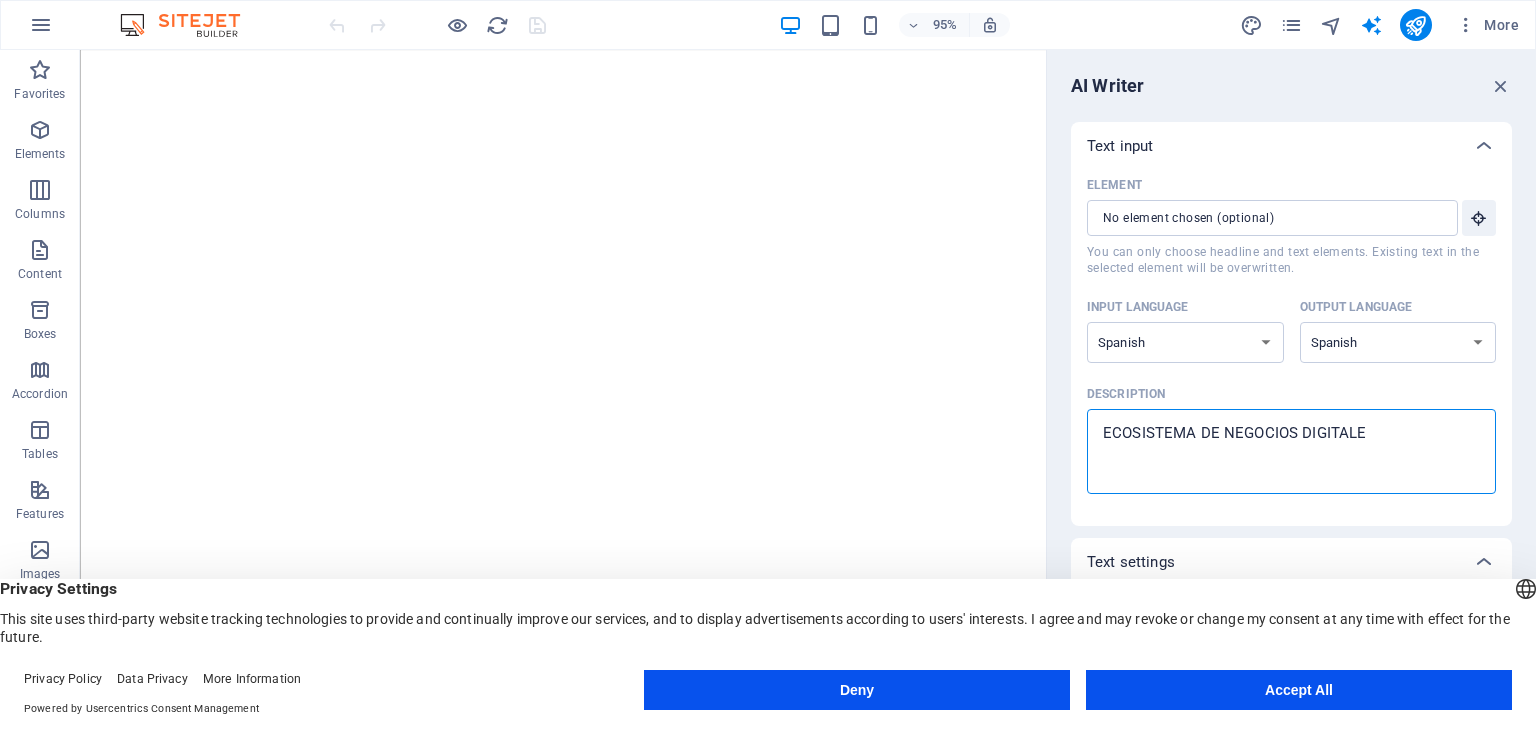 type on "ECOSISTEMA DE NEGOCIOS DIGITALES" 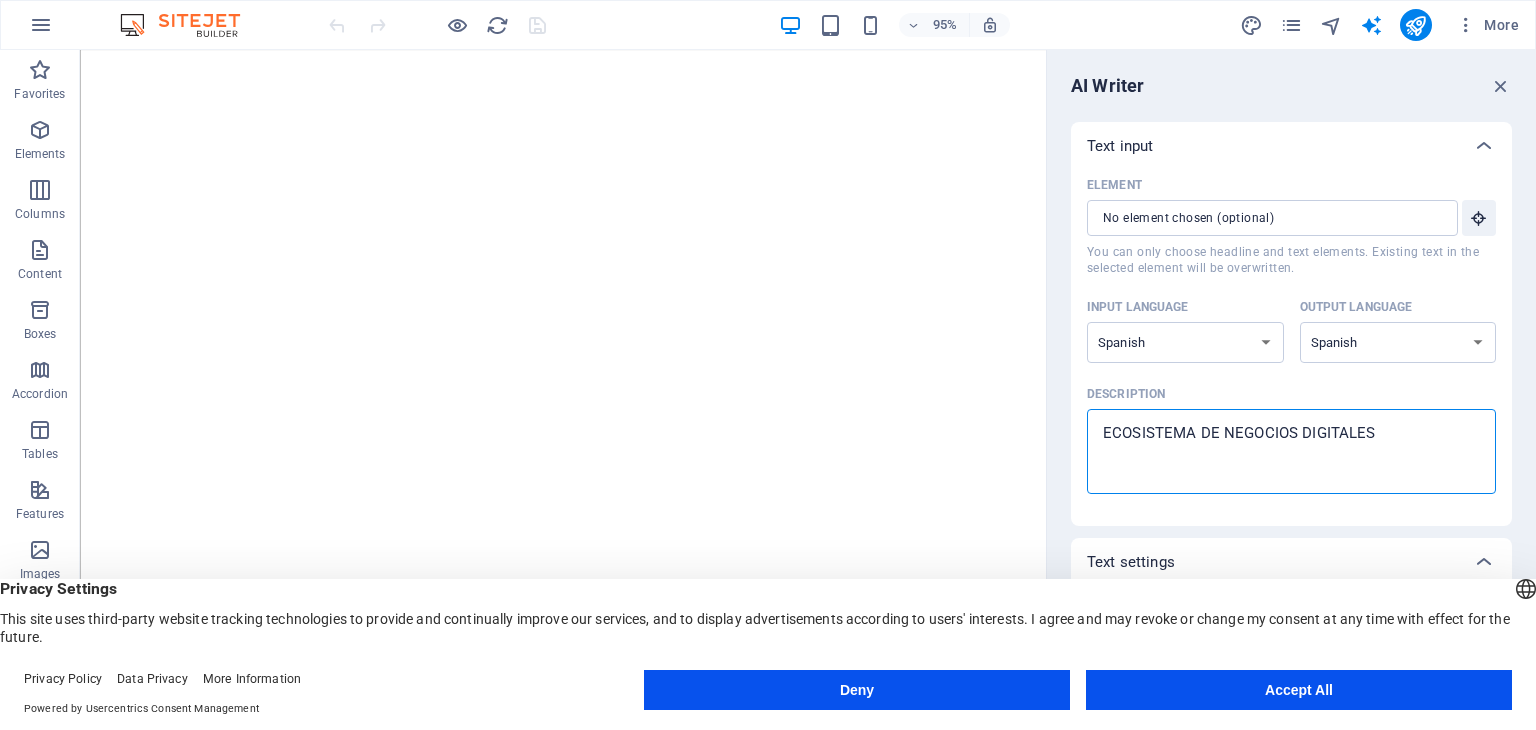type on "ECOSISTEMA DE NEGOCIOS DIGITALES," 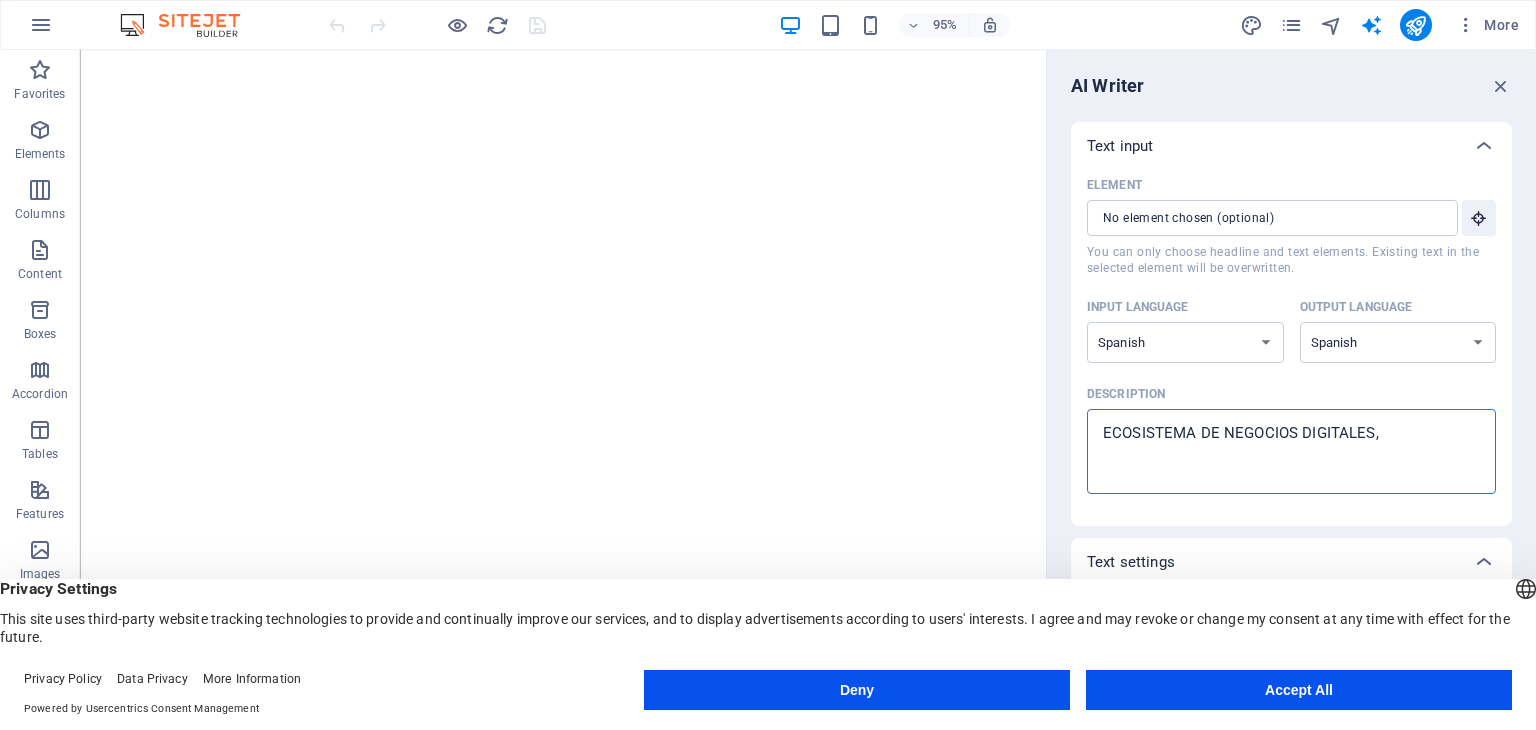 type on "ECOSISTEMA DE NEGOCIOS DIGITALES," 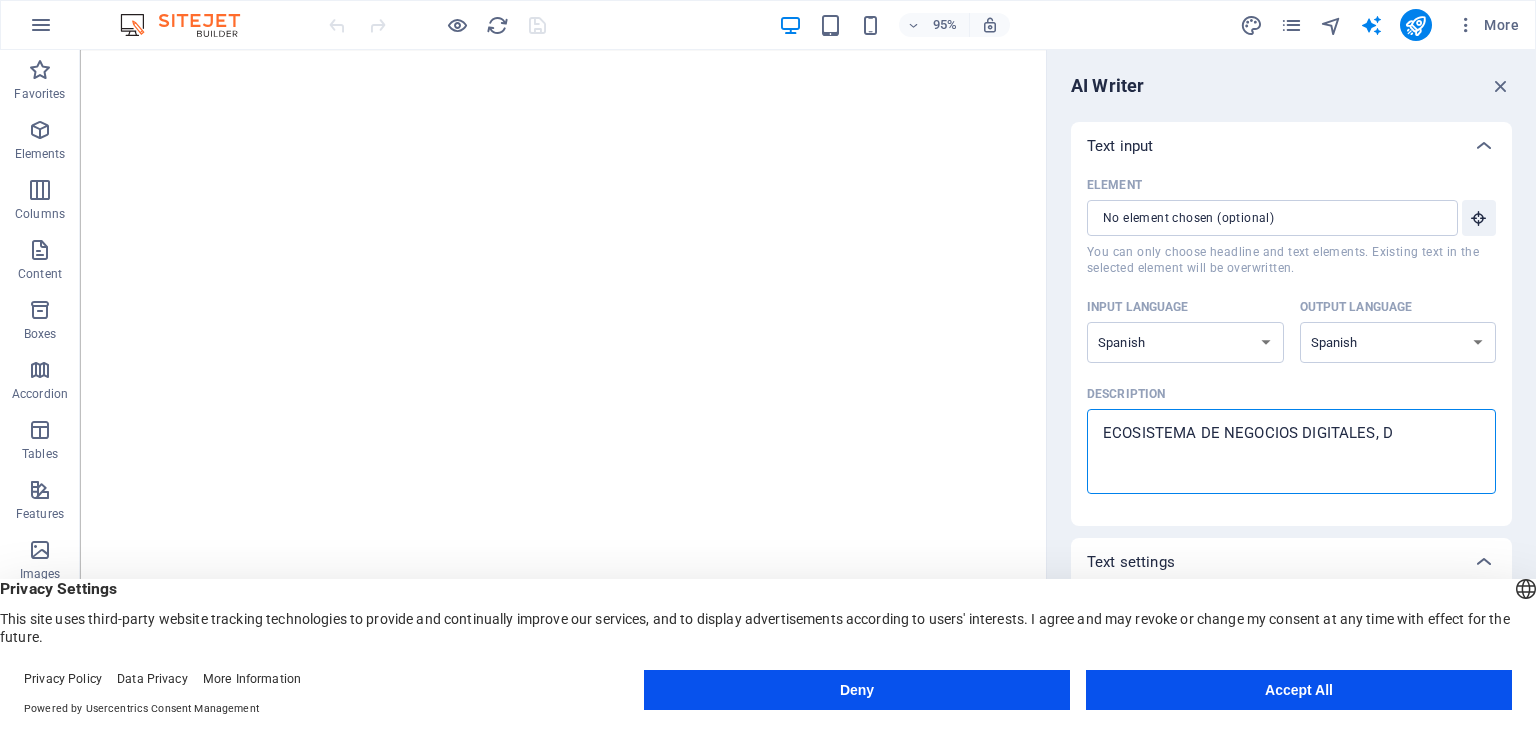 type on "x" 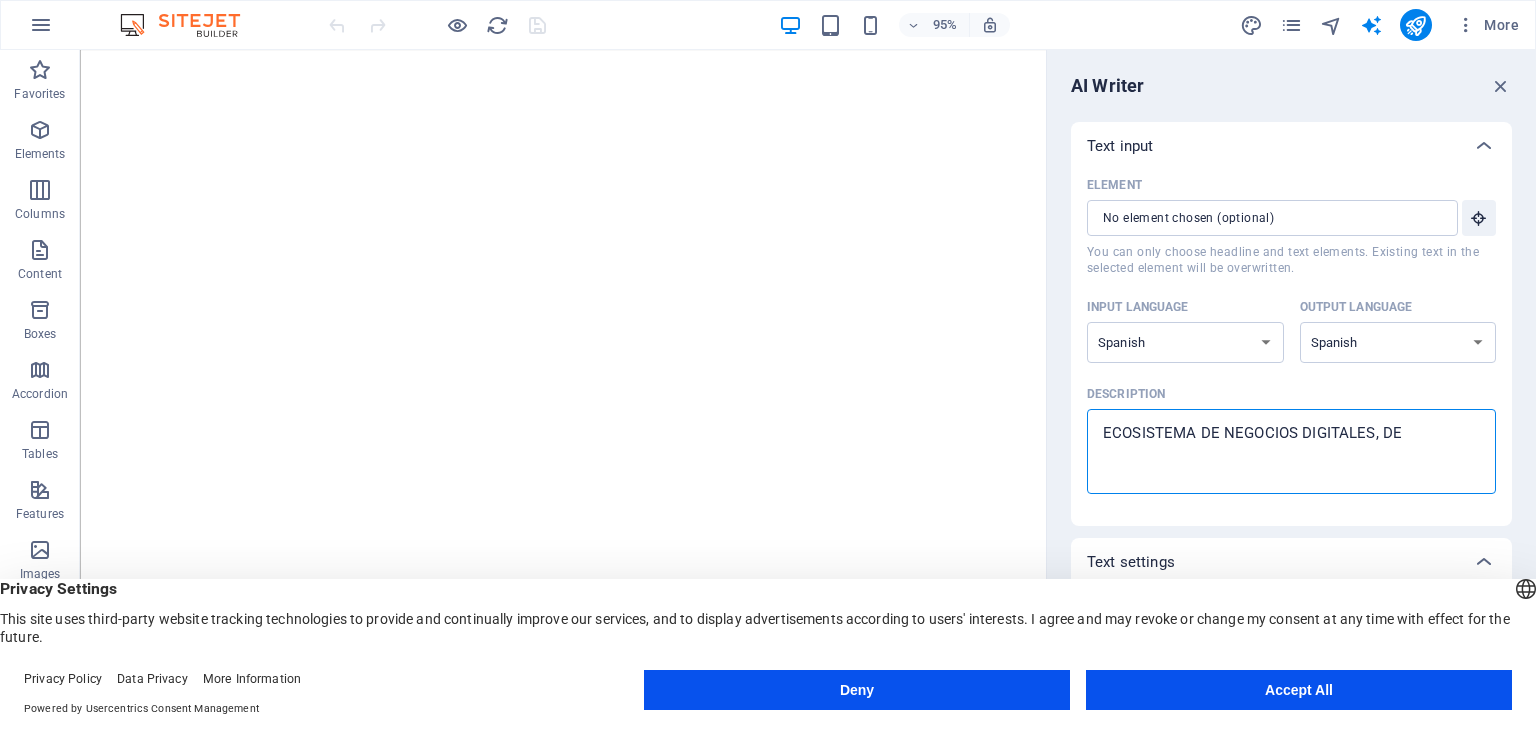 type on "ECOSISTEMA DE NEGOCIOS DIGITALES, DES" 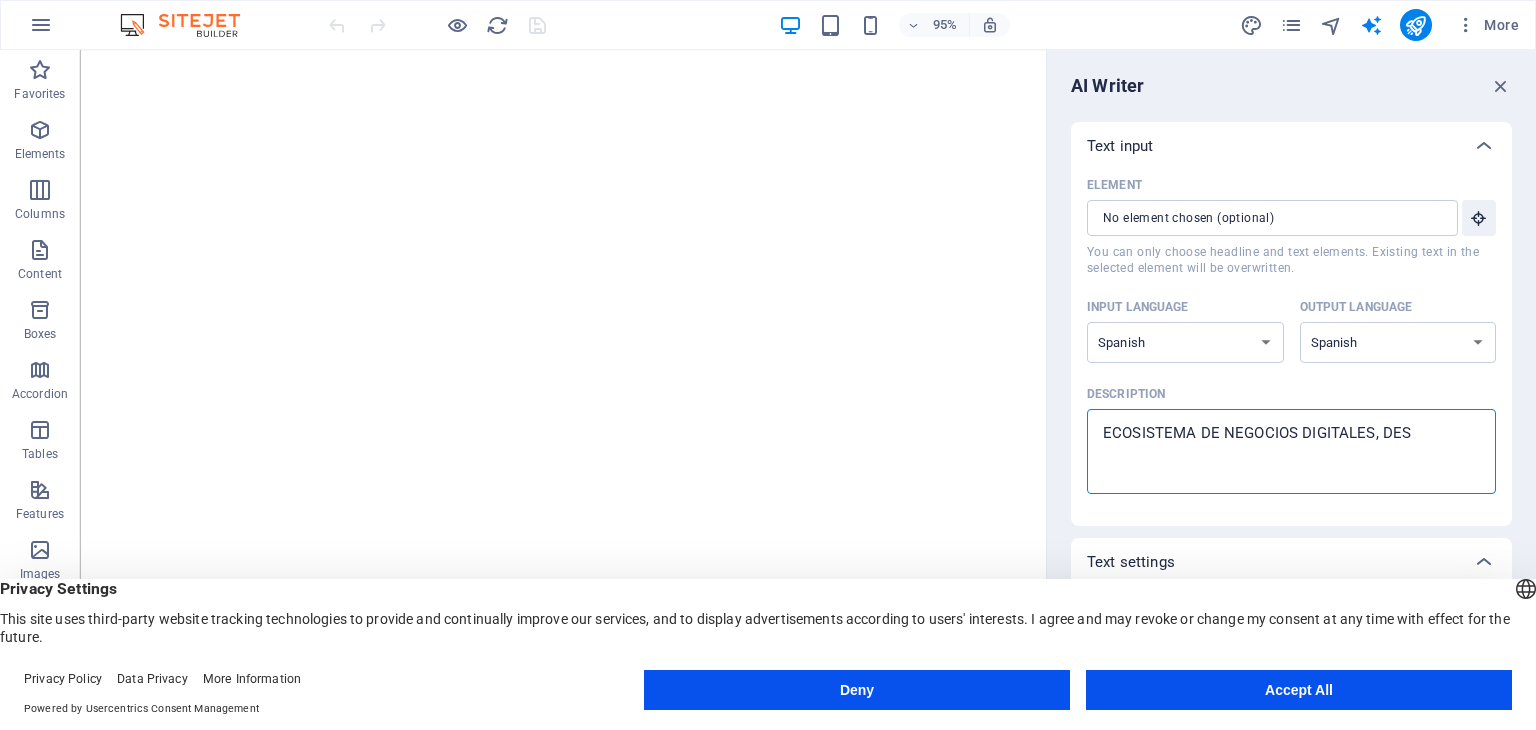 type on "ECOSISTEMA DE NEGOCIOS DIGITALES, DESD" 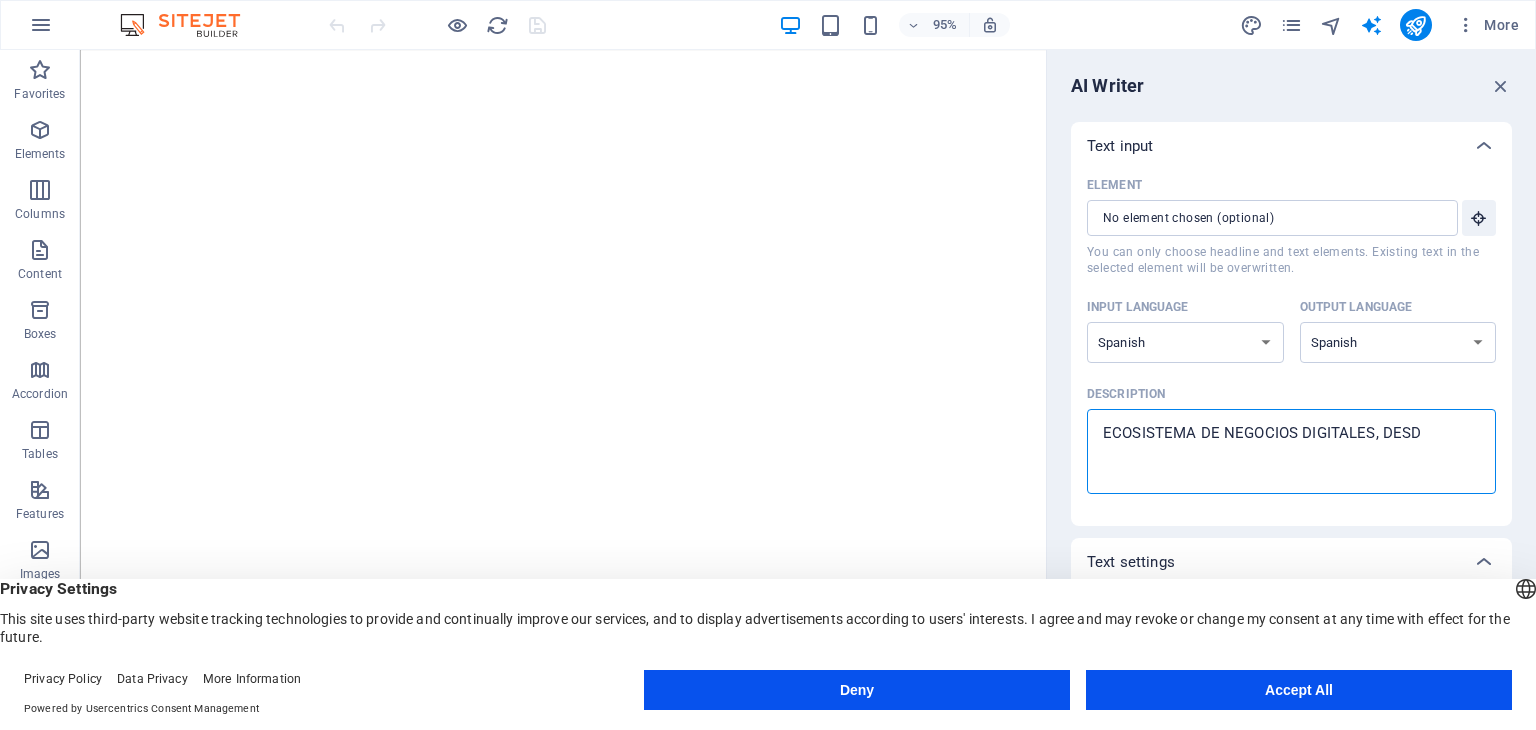 type on "ECOSISTEMA DE NEGOCIOS DIGITALES, DESDE" 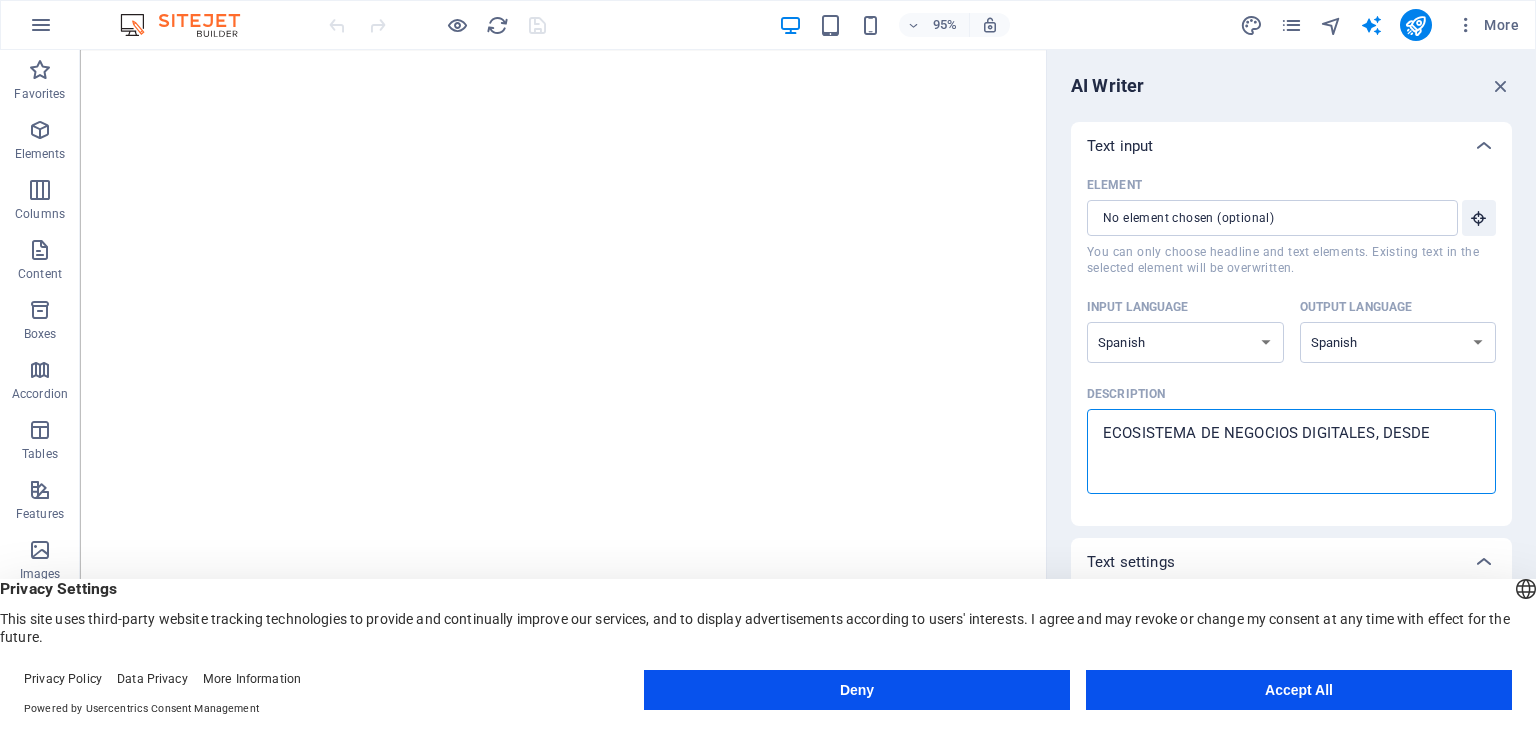 type on "ECOSISTEMA DE NEGOCIOS DIGITALES, DESDE" 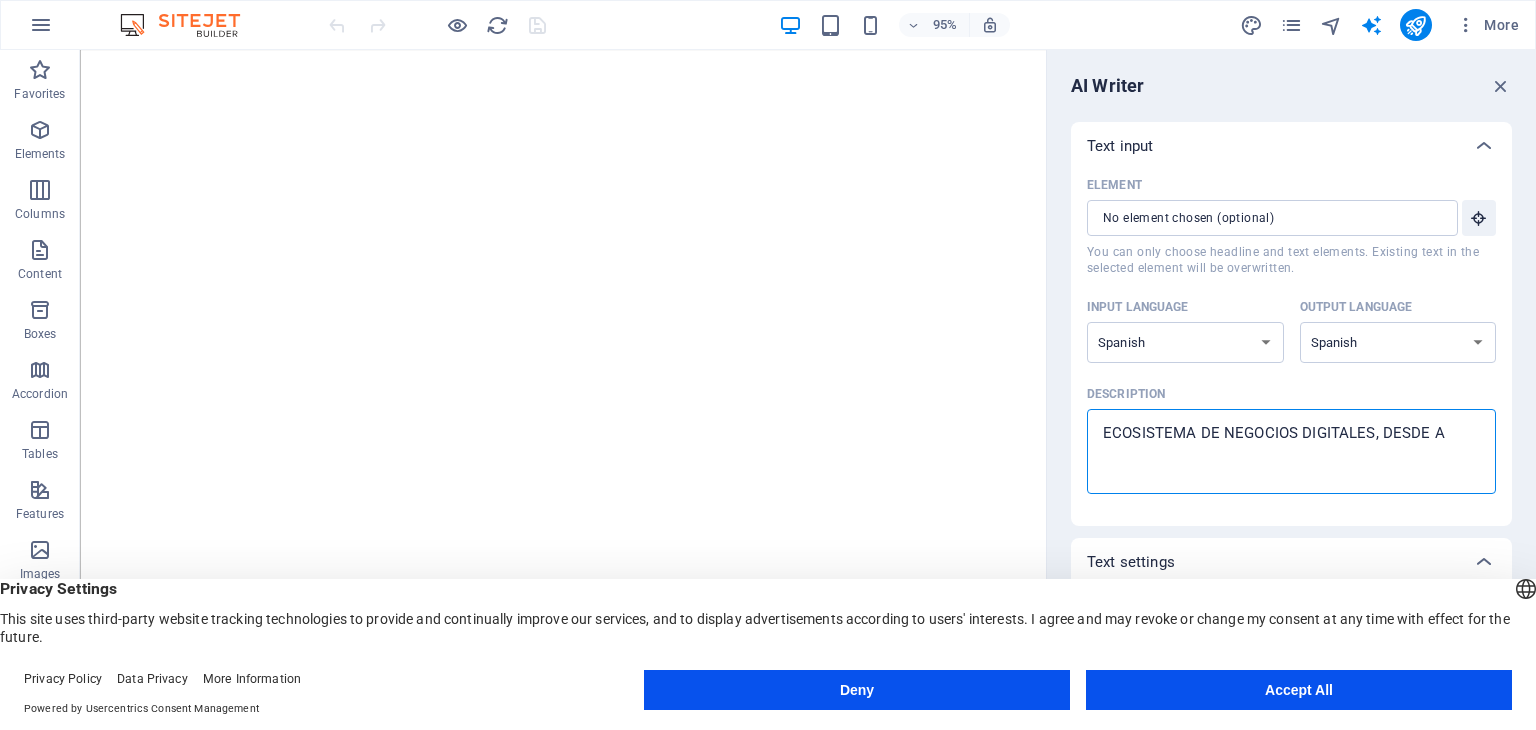 type on "ECOSISTEMA DE NEGOCIOS DIGITALES, DESDE AG" 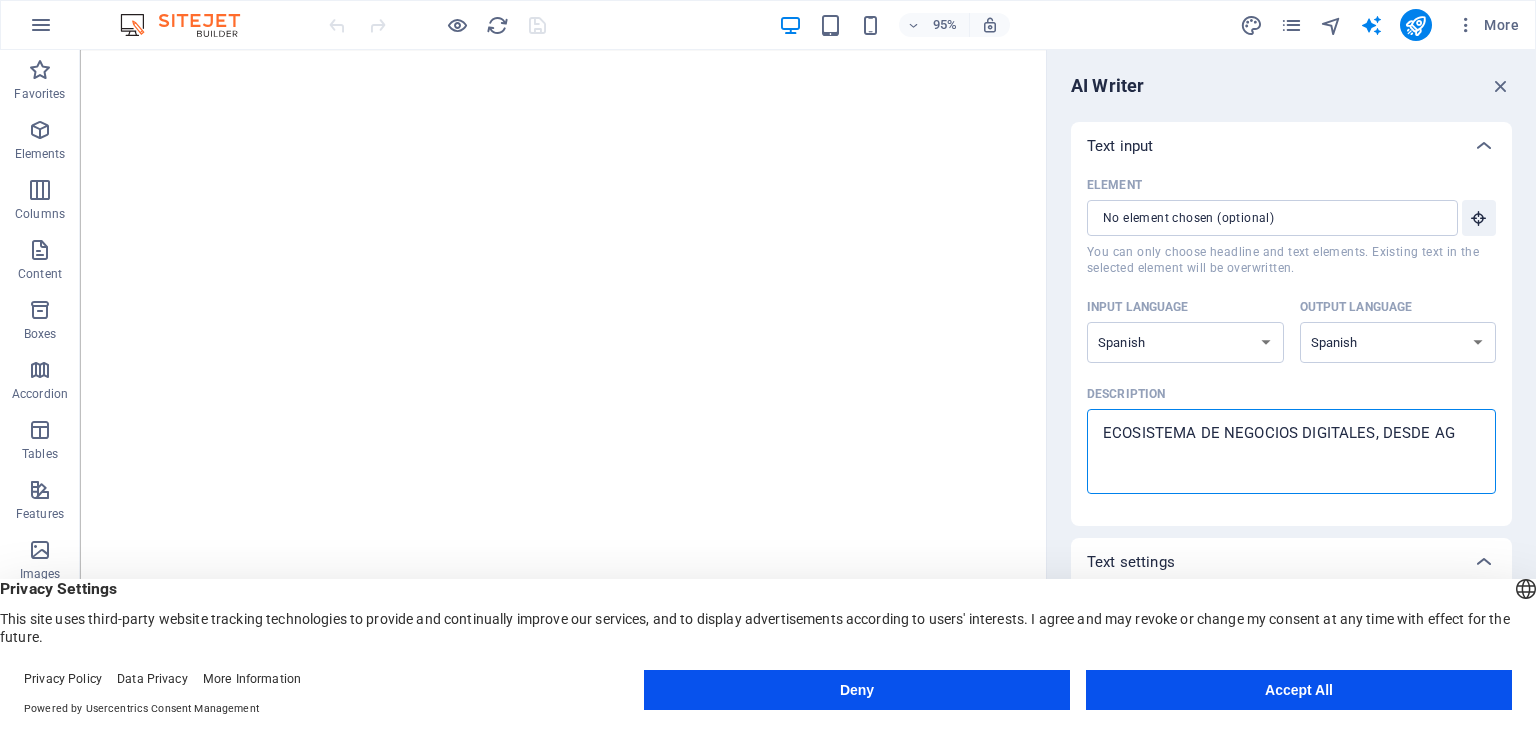type on "ECOSISTEMA DE NEGOCIOS DIGITALES, DESDE AGE" 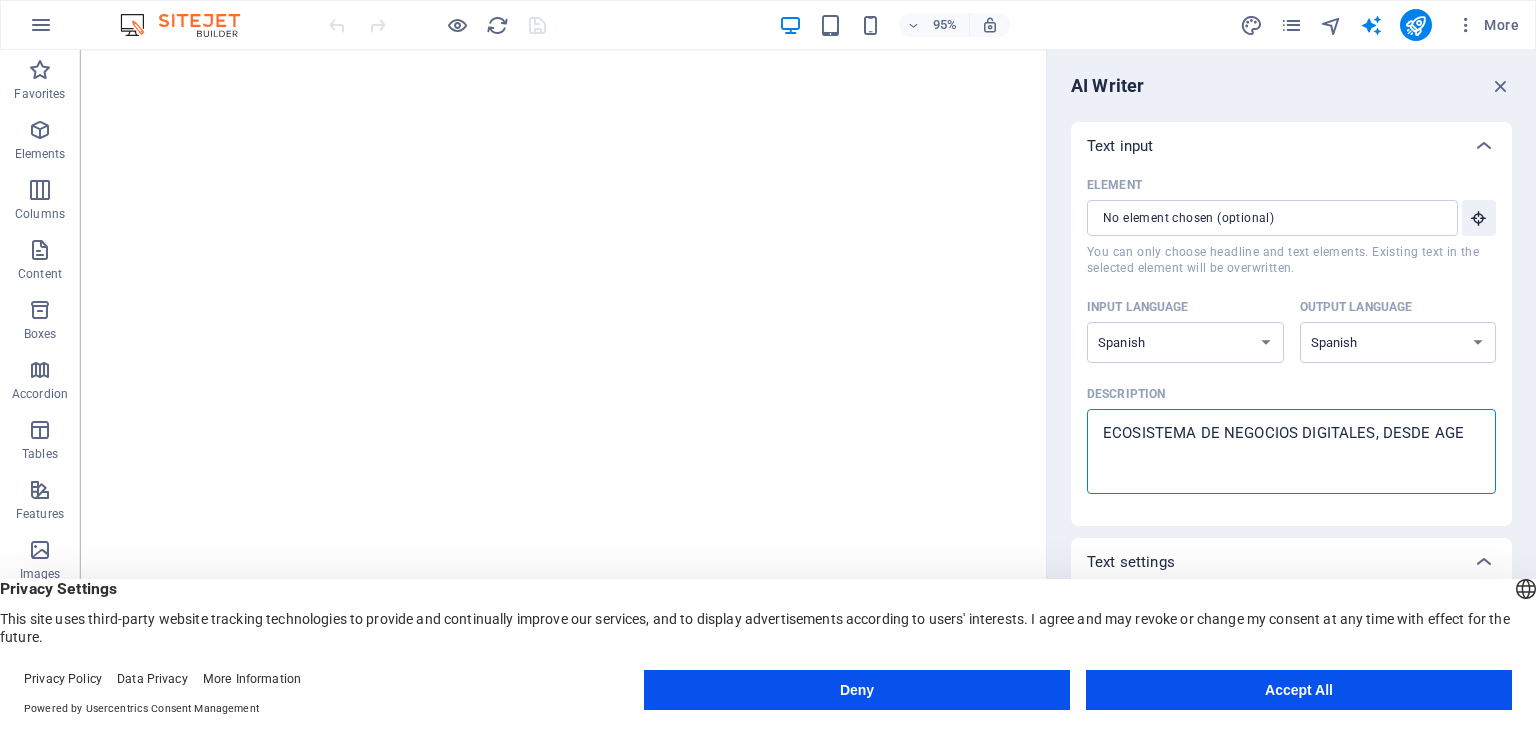 type on "ECOSISTEMA DE NEGOCIOS DIGITALES, DESDE AGEN" 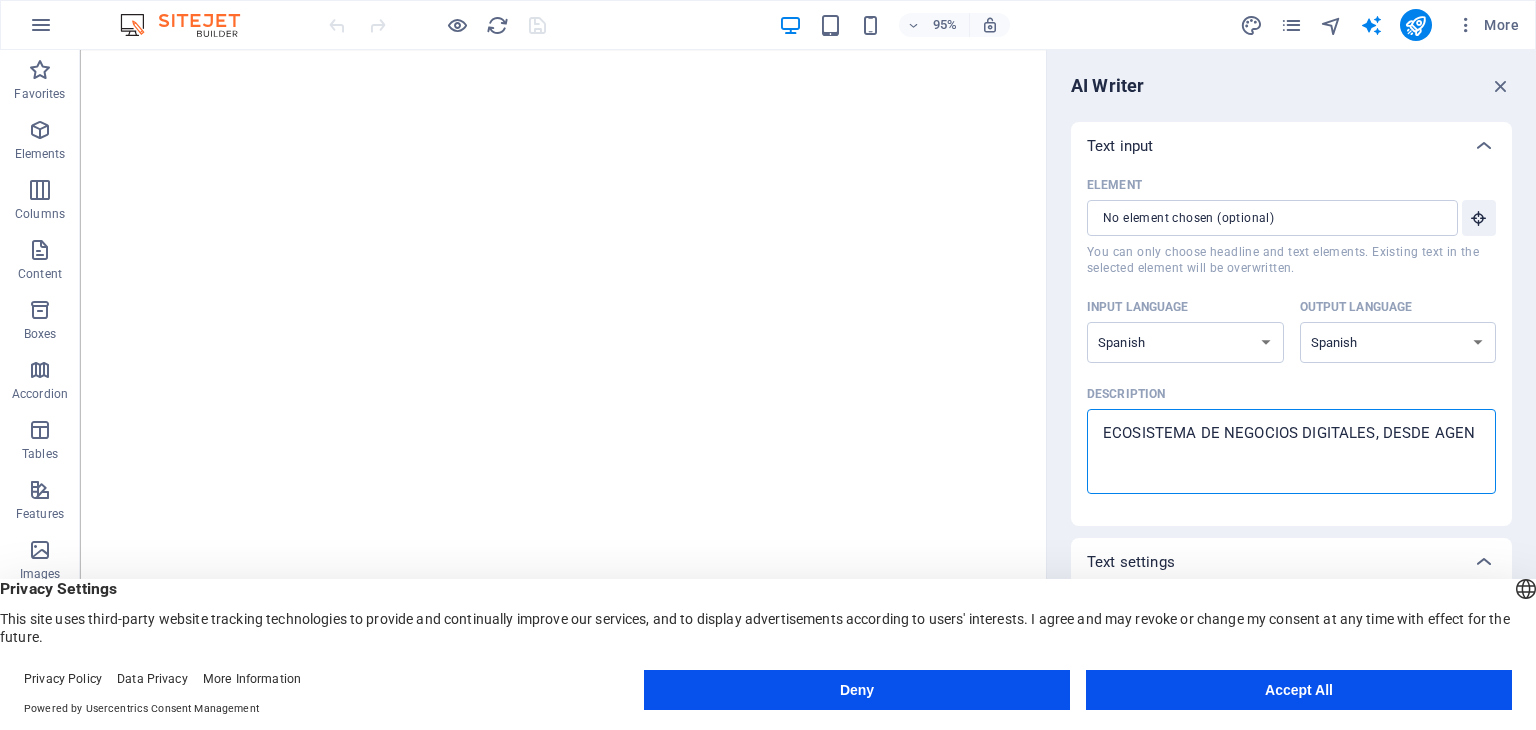 type on "ECOSISTEMA DE NEGOCIOS DIGITALES, DESDE AGENC" 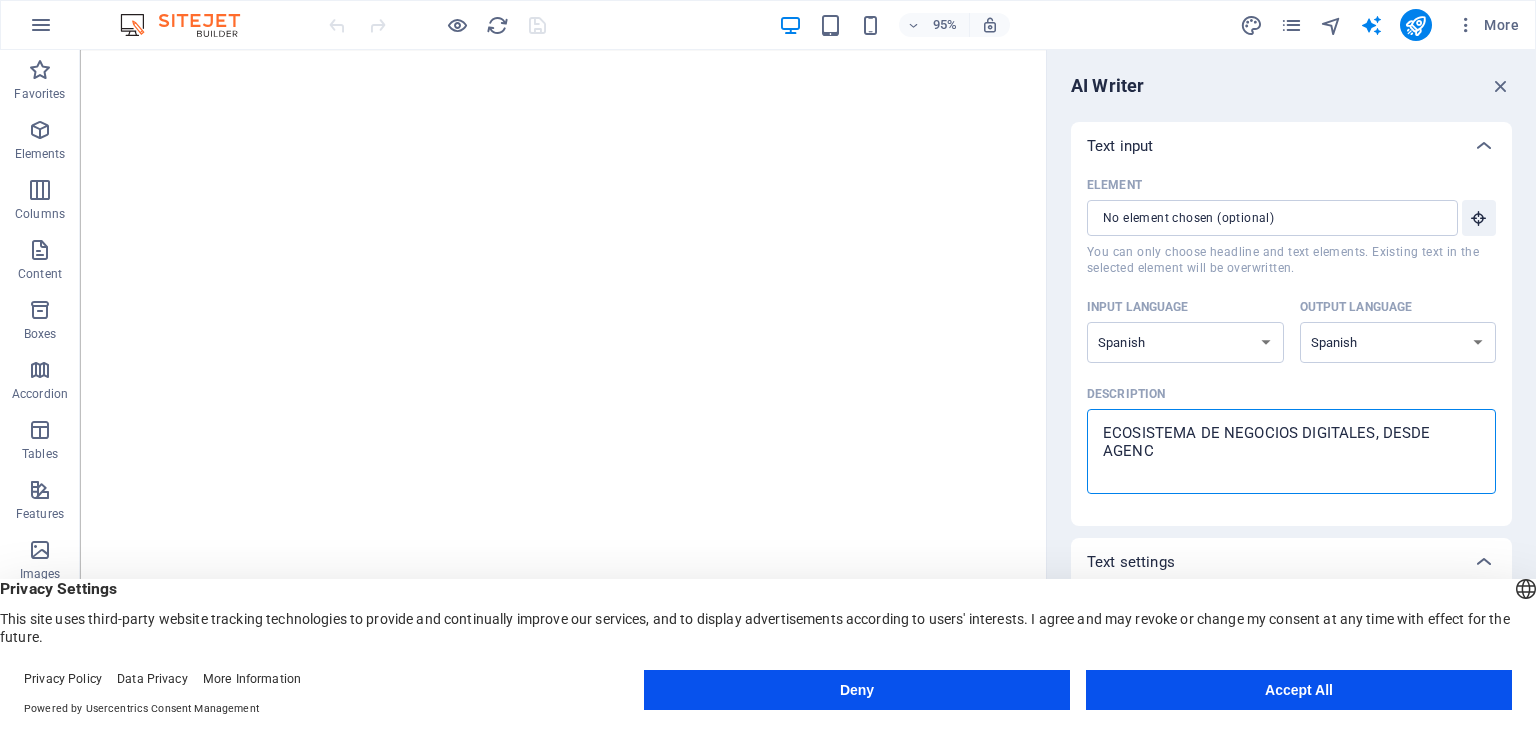 type on "ECOSISTEMA DE NEGOCIOS DIGITALES, DESDE AGENCI" 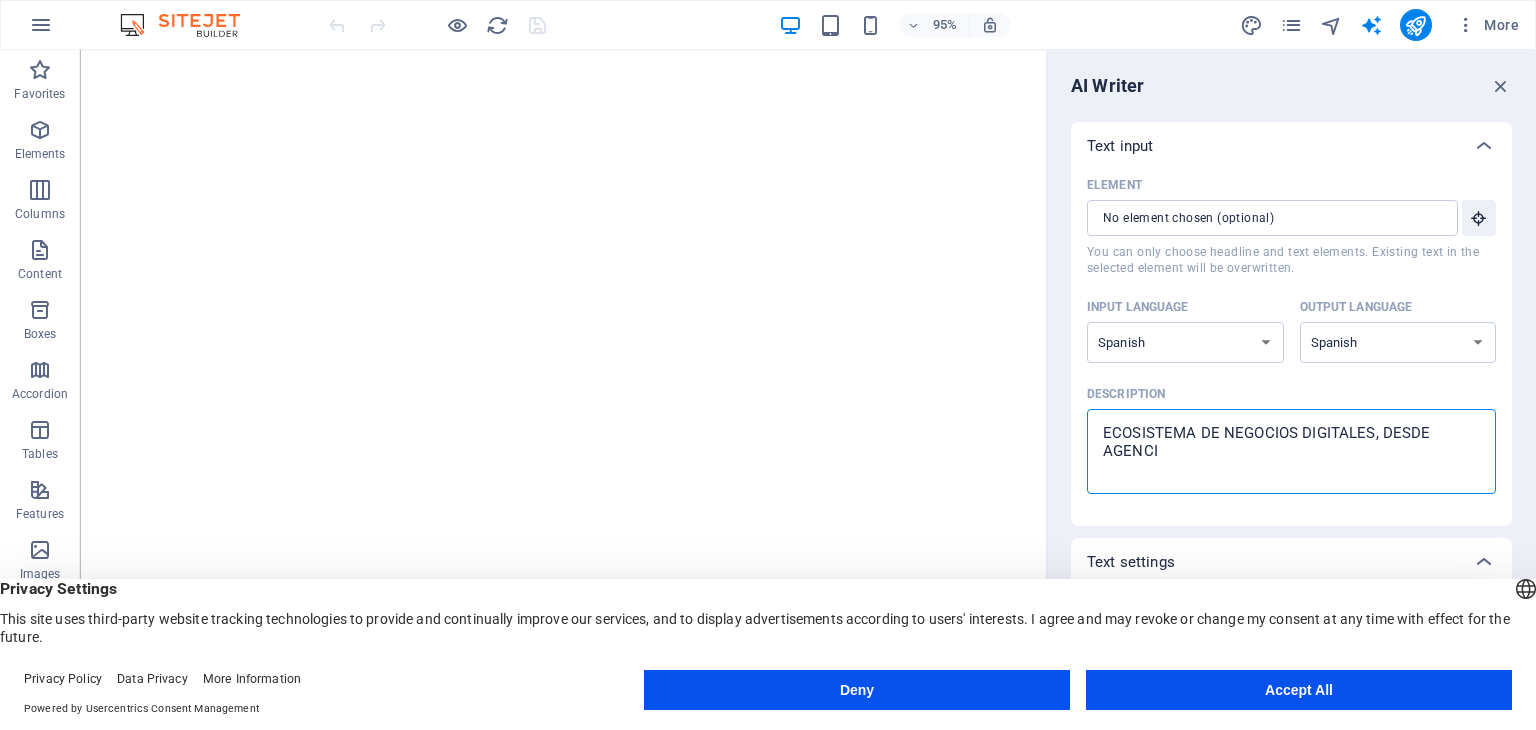 type on "ECOSISTEMA DE NEGOCIOS DIGITALES, DESDE AGENCIA" 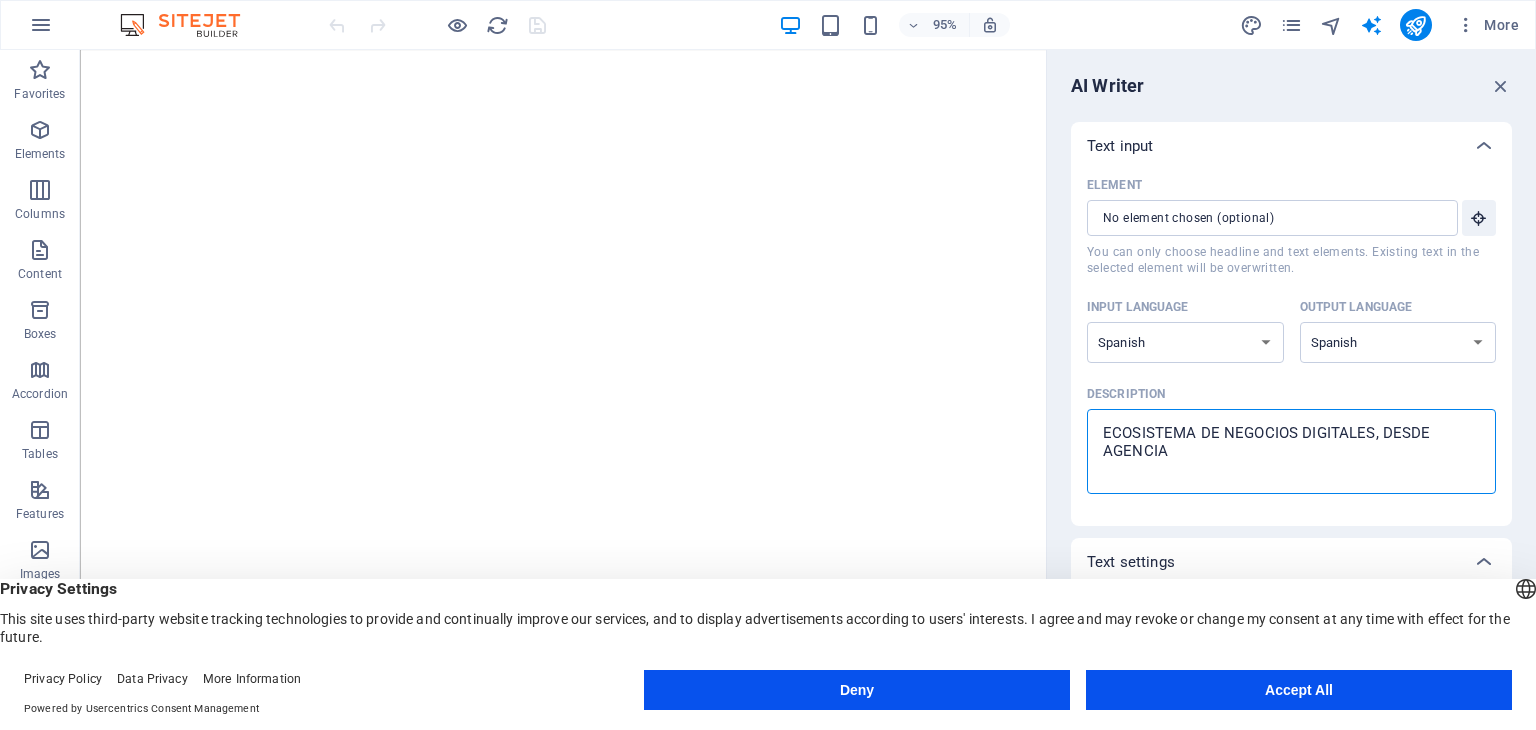 type on "ECOSISTEMA DE NEGOCIOS DIGITALES, DESDE AGENCIA" 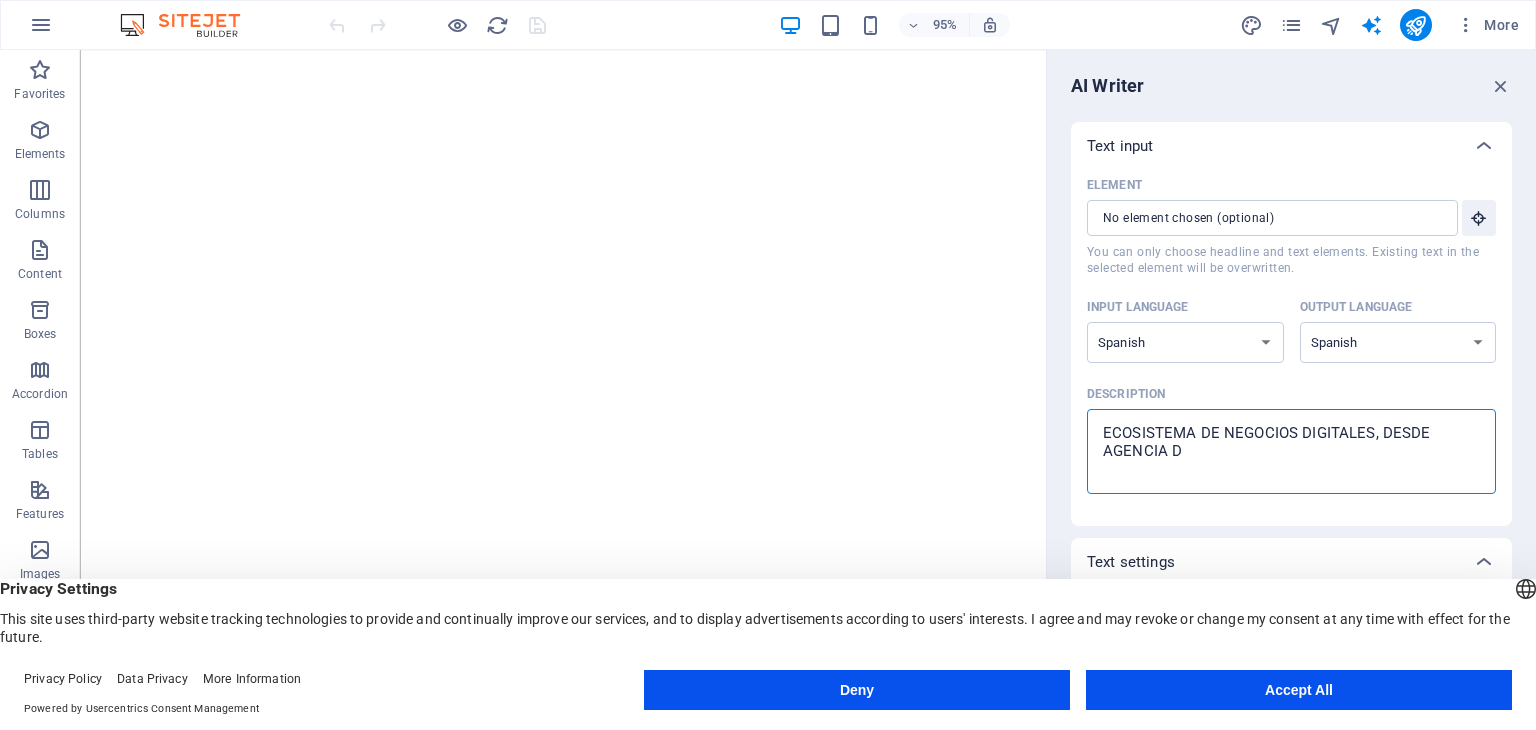 type on "ECOSISTEMA DE NEGOCIOS DIGITALES, DESDE AGENCIA DE" 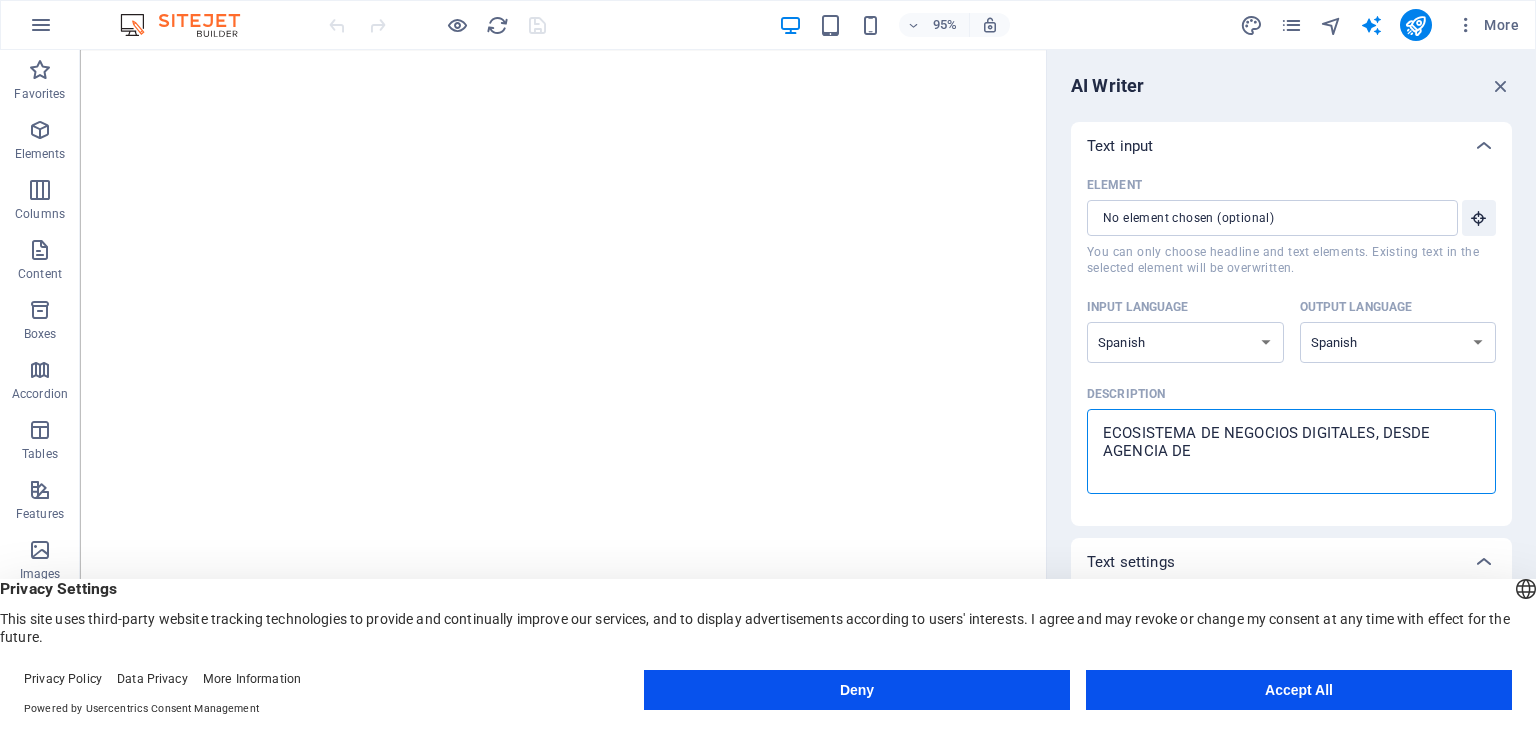 type on "ECOSISTEMA DE NEGOCIOS DIGITALES, DESDE AGENCIA DE" 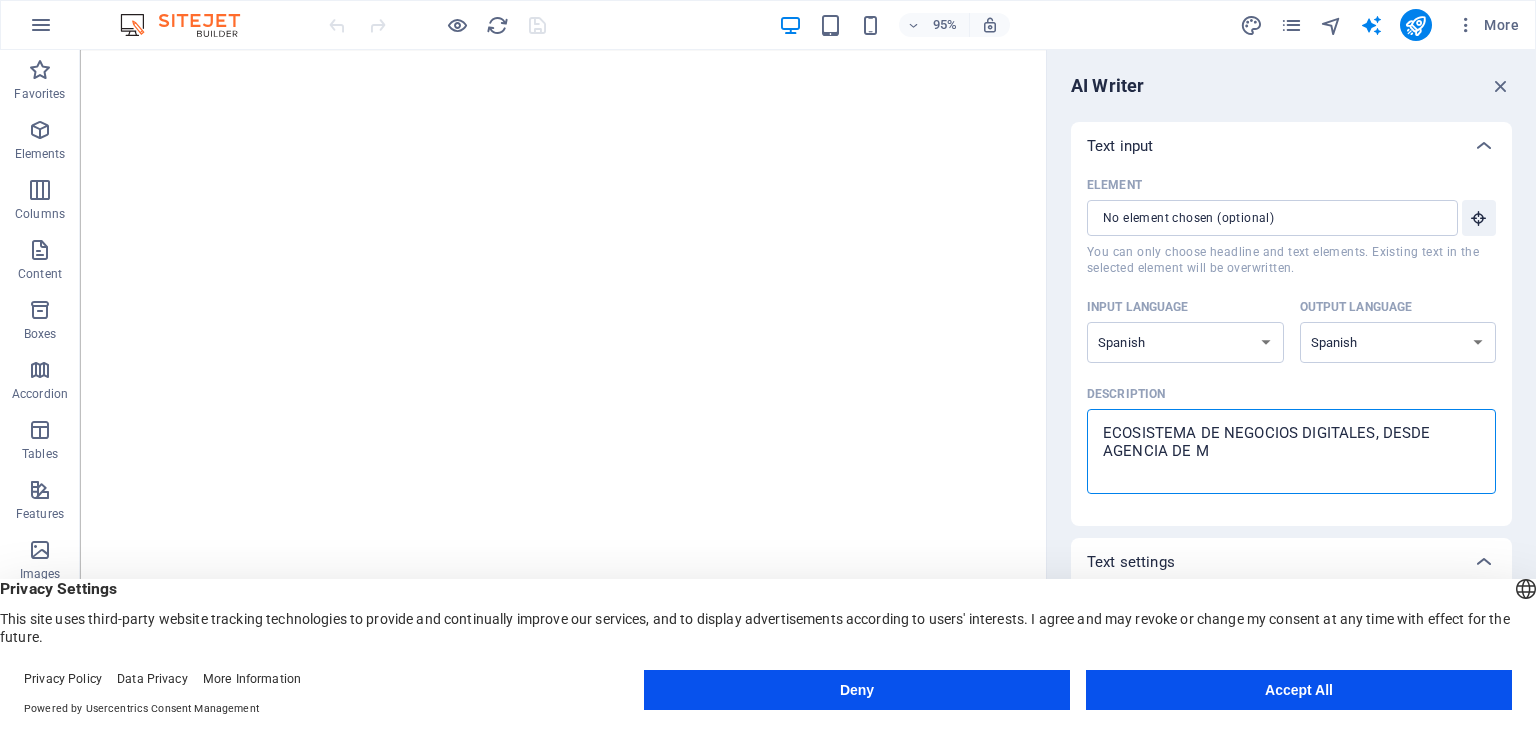 type on "ECOSISTEMA DE NEGOCIOS DIGITALES, DESDE AGENCIA DE MA" 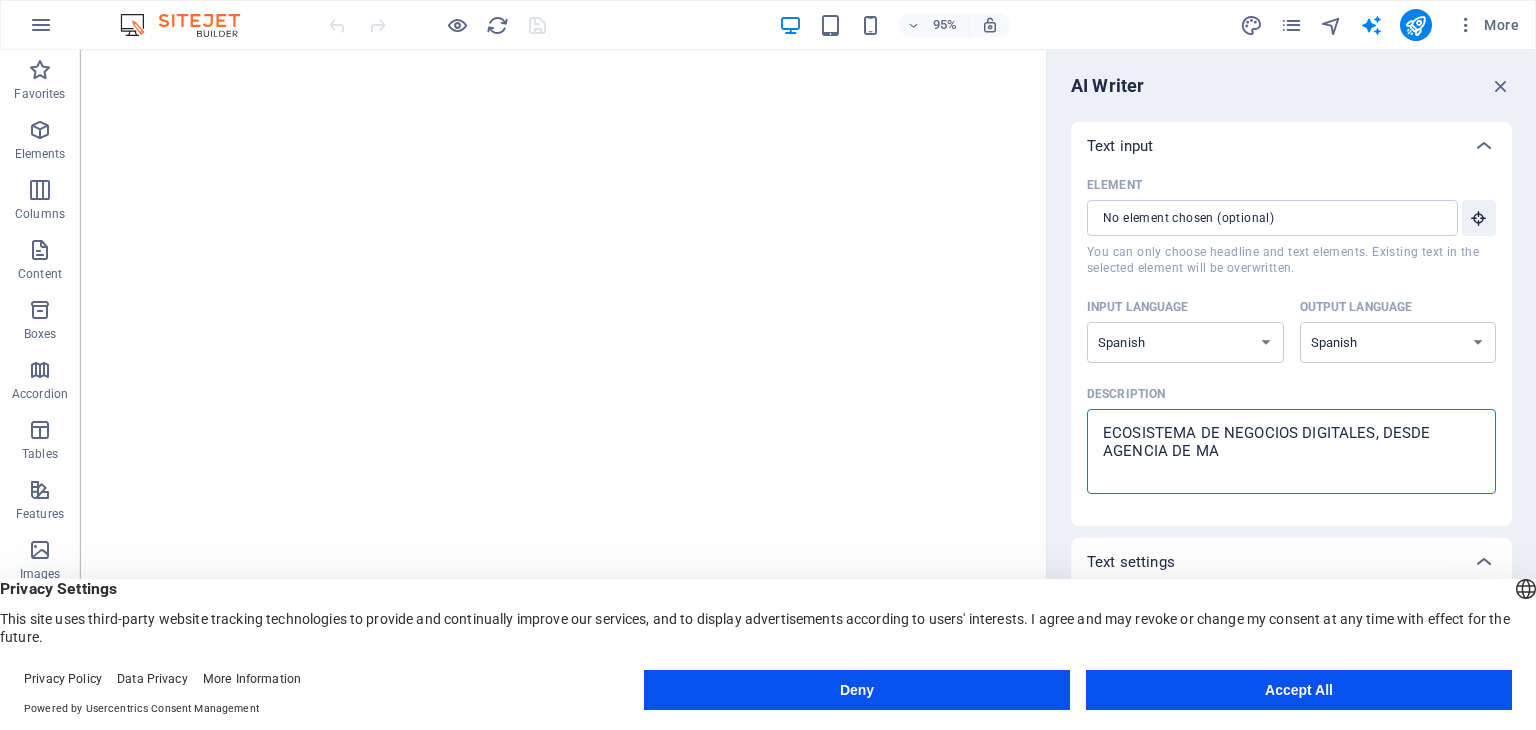 type on "ECOSISTEMA DE NEGOCIOS DIGITALES, DESDE AGENCIA DE MAR" 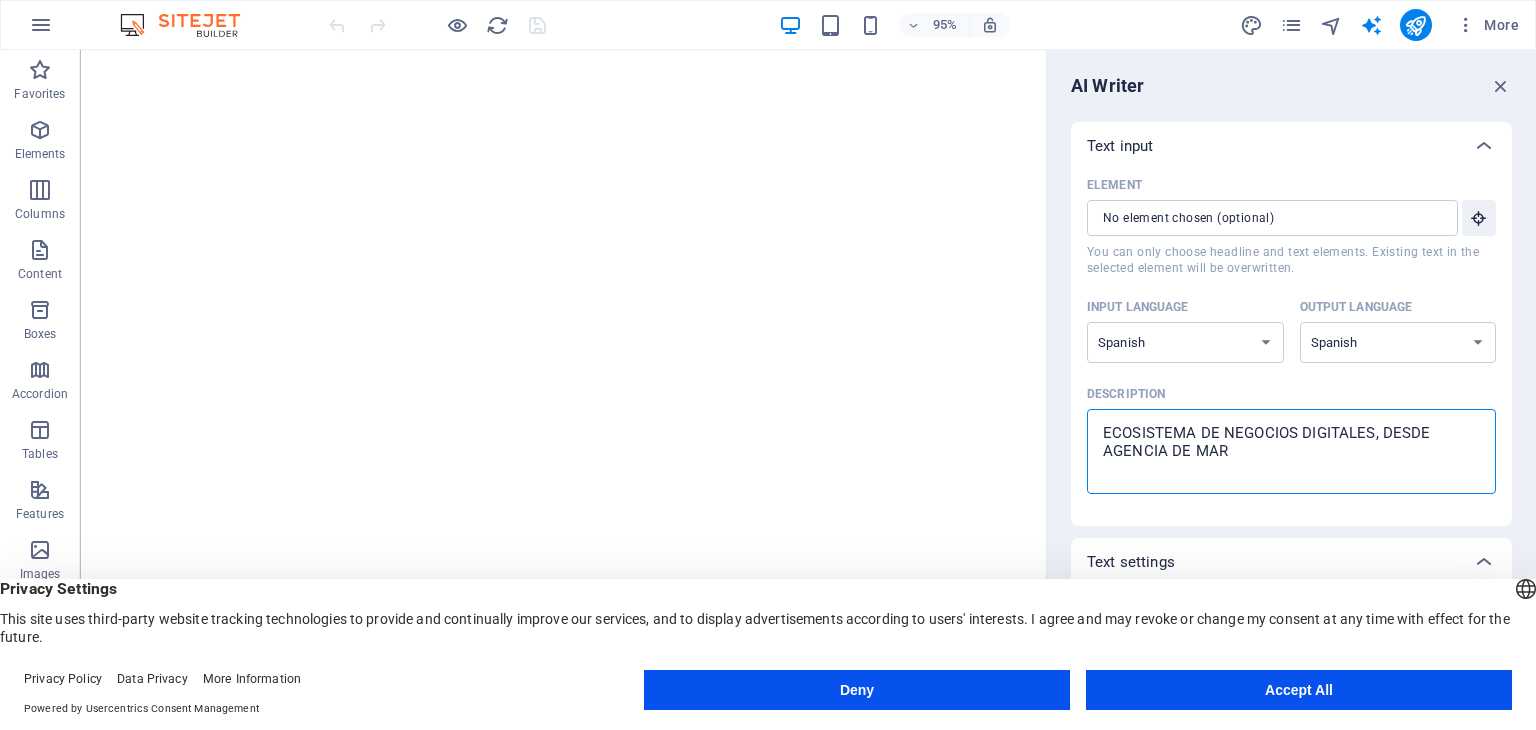 type on "ECOSISTEMA DE NEGOCIOS DIGITALES, DESDE AGENCIA DE MARK" 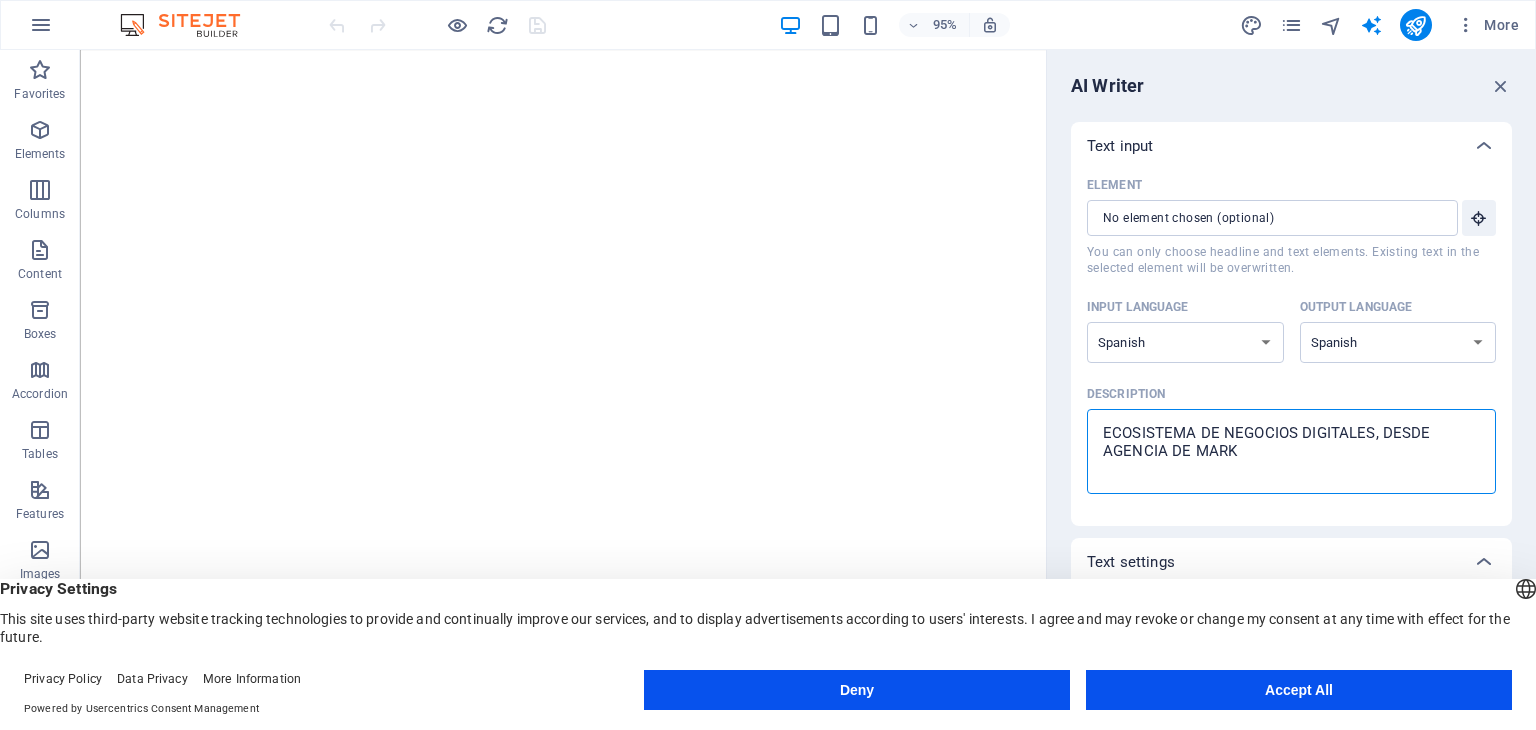 type on "ECOSISTEMA DE NEGOCIOS DIGITALES, DESDE AGENCIA DE MARKE" 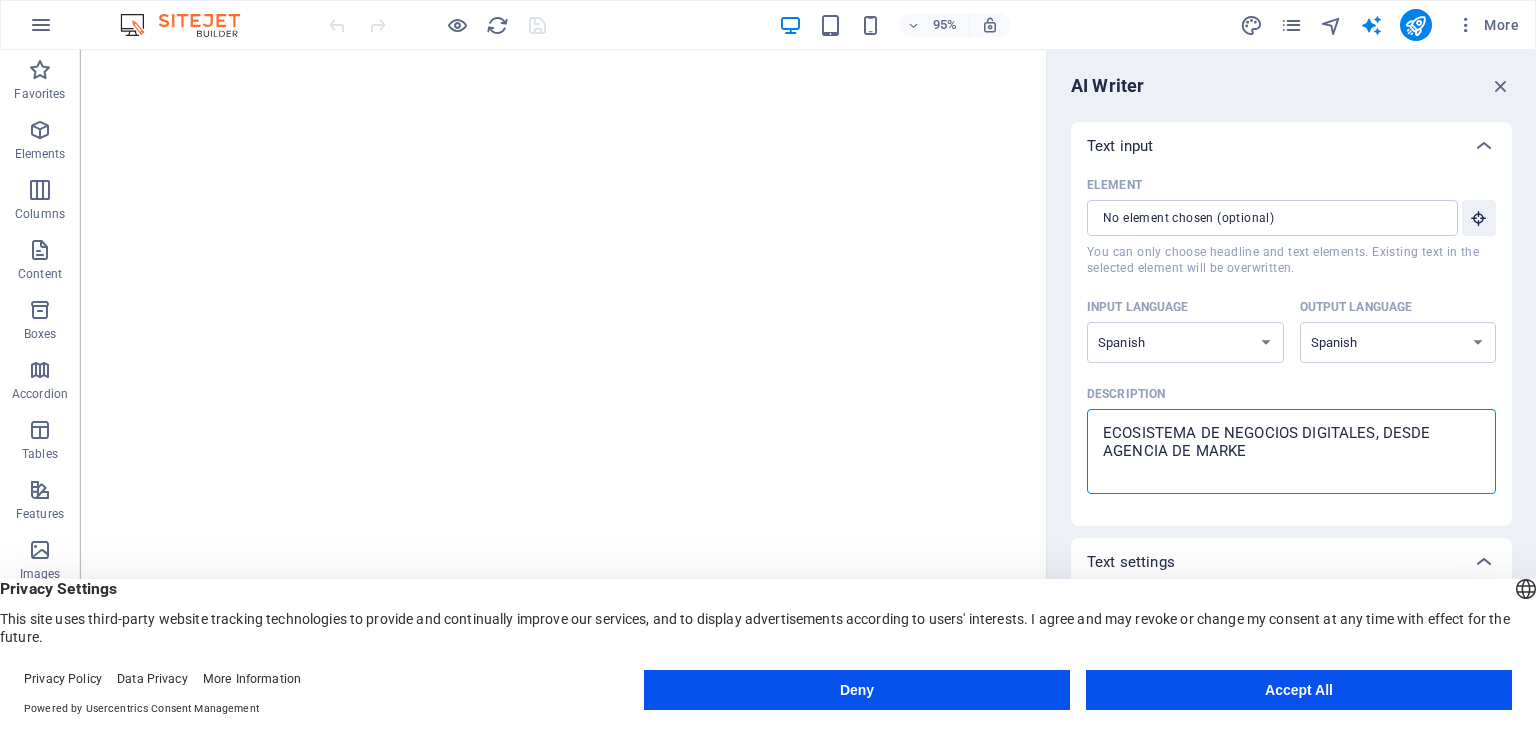 type on "x" 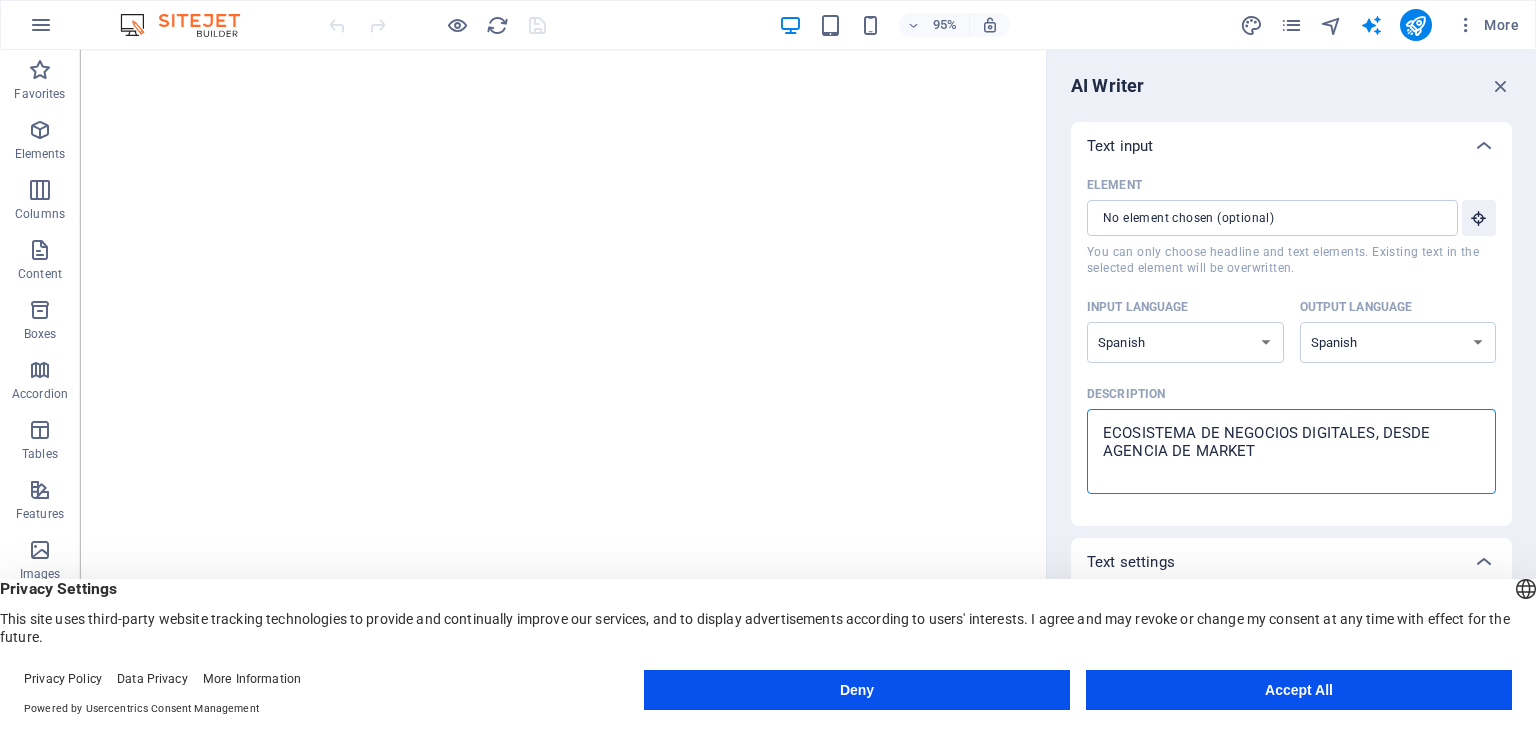 type on "ECOSISTEMA DE NEGOCIOS DIGITALES, DESDE AGENCIA DE MARKETI" 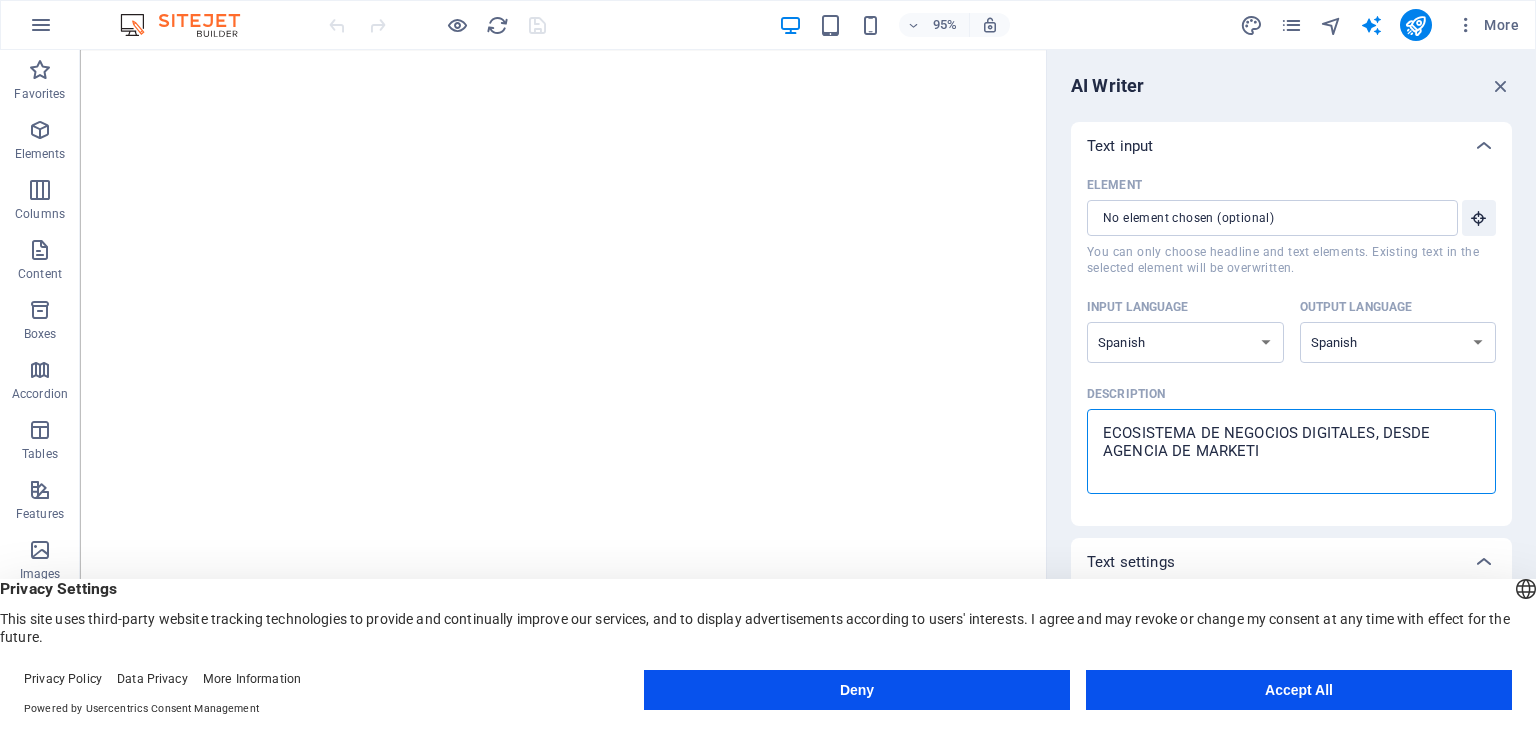 type on "ECOSISTEMA DE NEGOCIOS DIGITALES, DESDE AGENCIA DE MARKETIN" 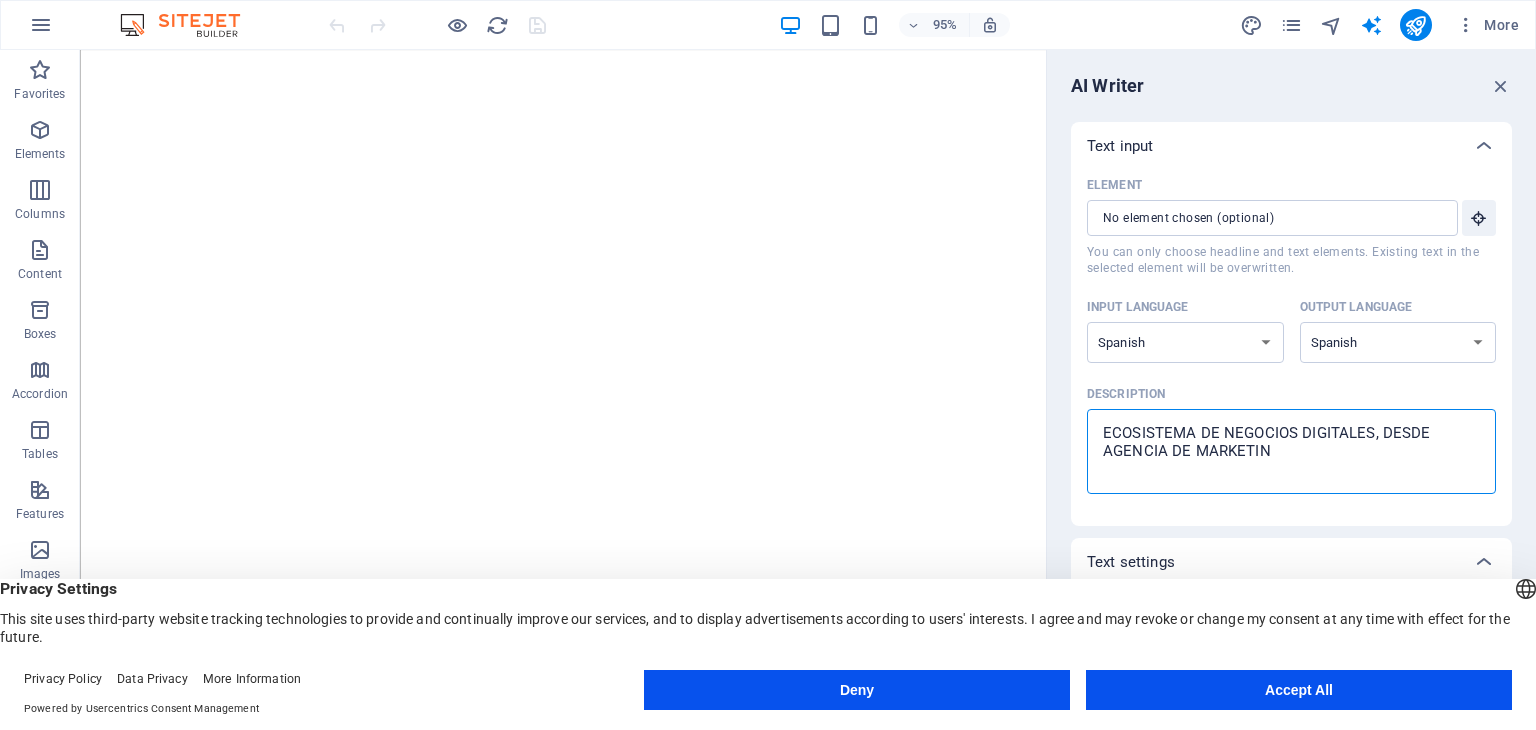 type on "ECOSISTEMA DE NEGOCIOS DIGITALES, DESDE AGENCIA DE MARKETING" 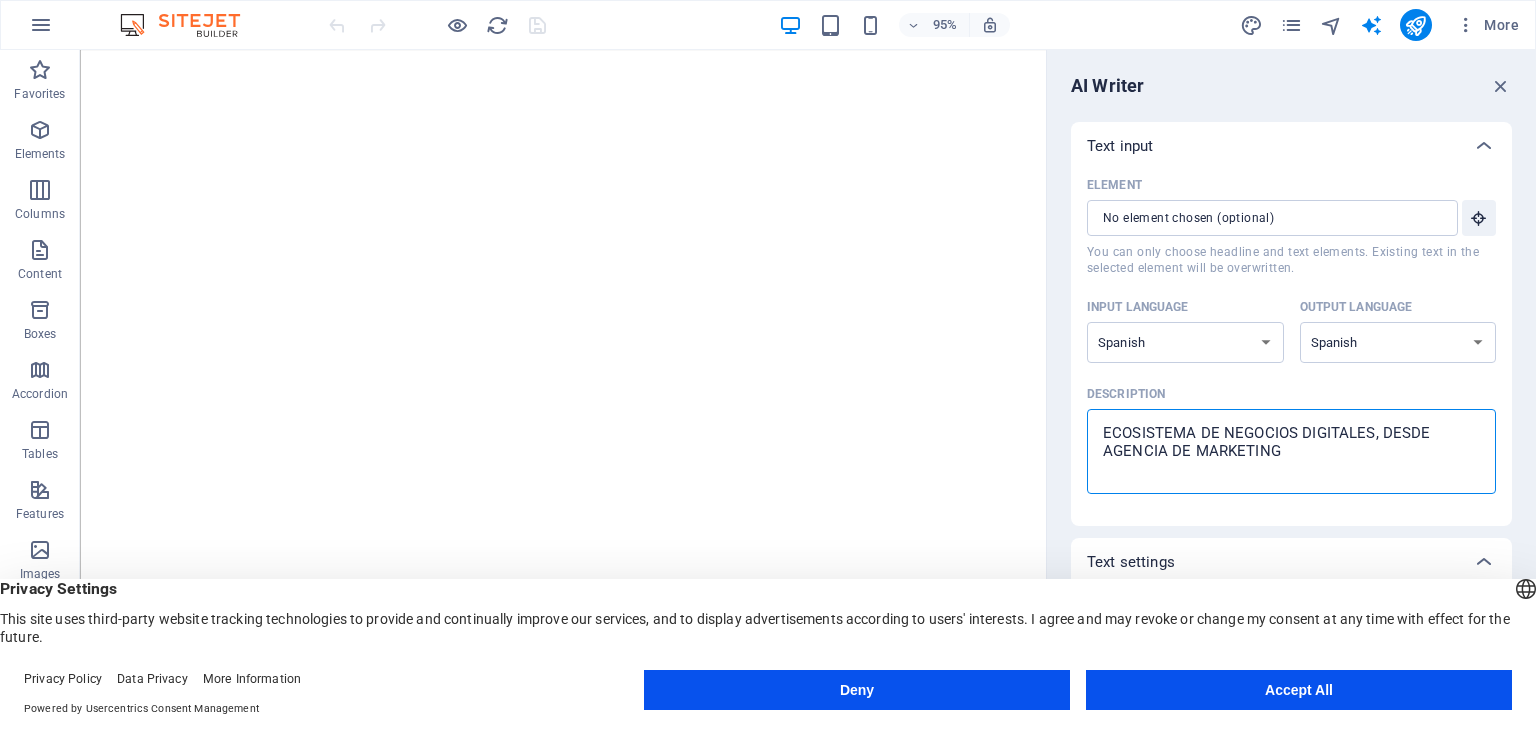 type on "ECOSISTEMA DE NEGOCIOS DIGITALES, DESDE AGENCIA DE MARKETING" 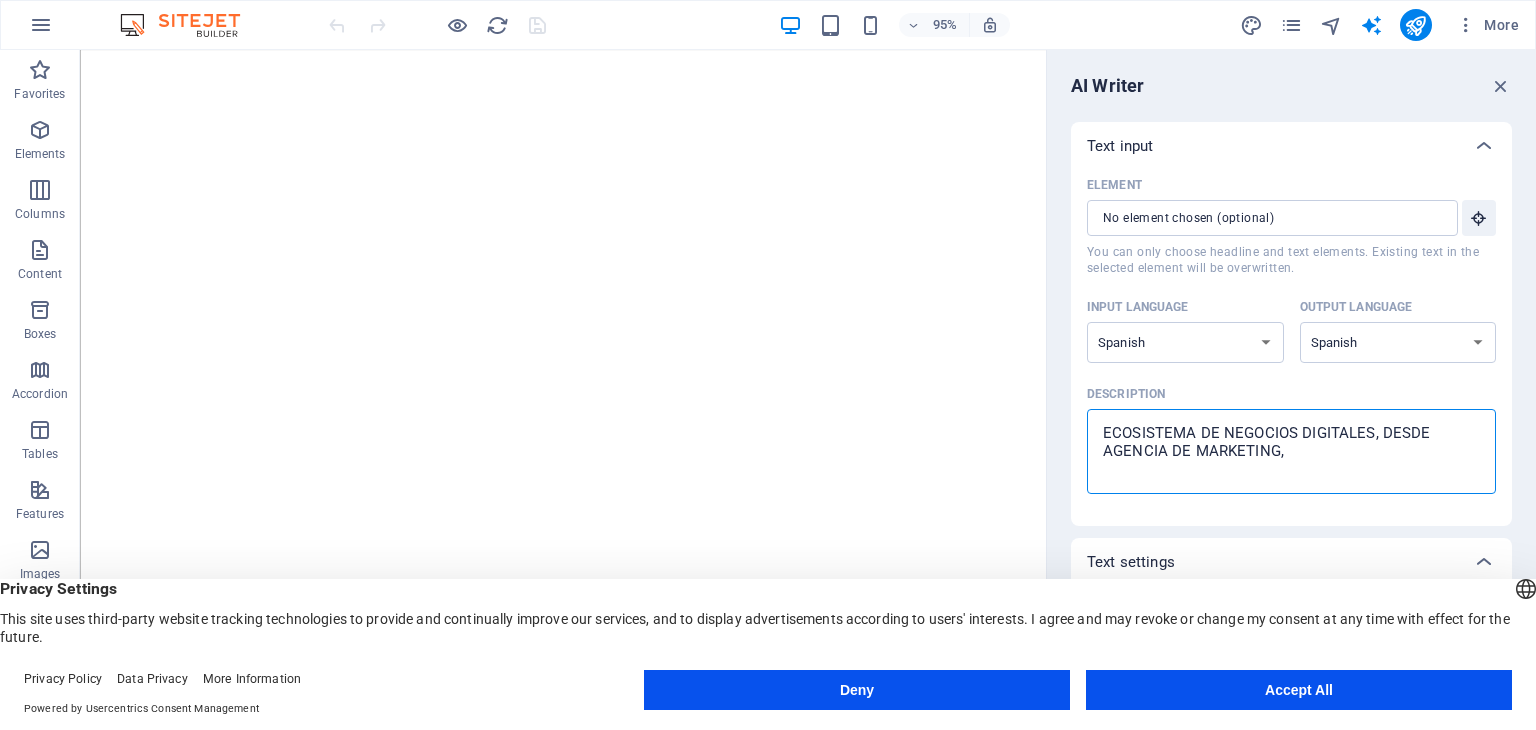 type on "ECOSISTEMA DE NEGOCIOS DIGITALES, DESDE AGENCIA DE MARKETING," 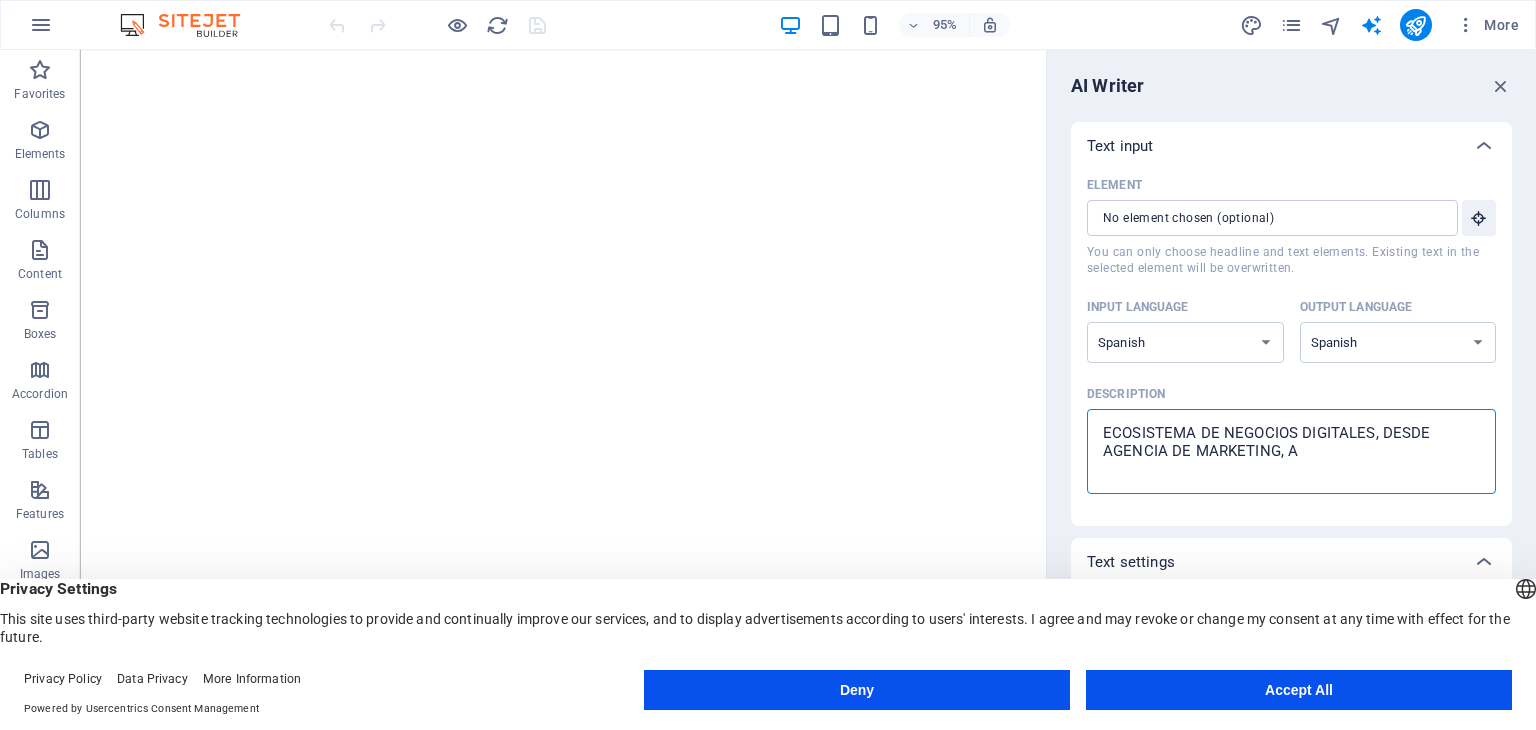 type on "x" 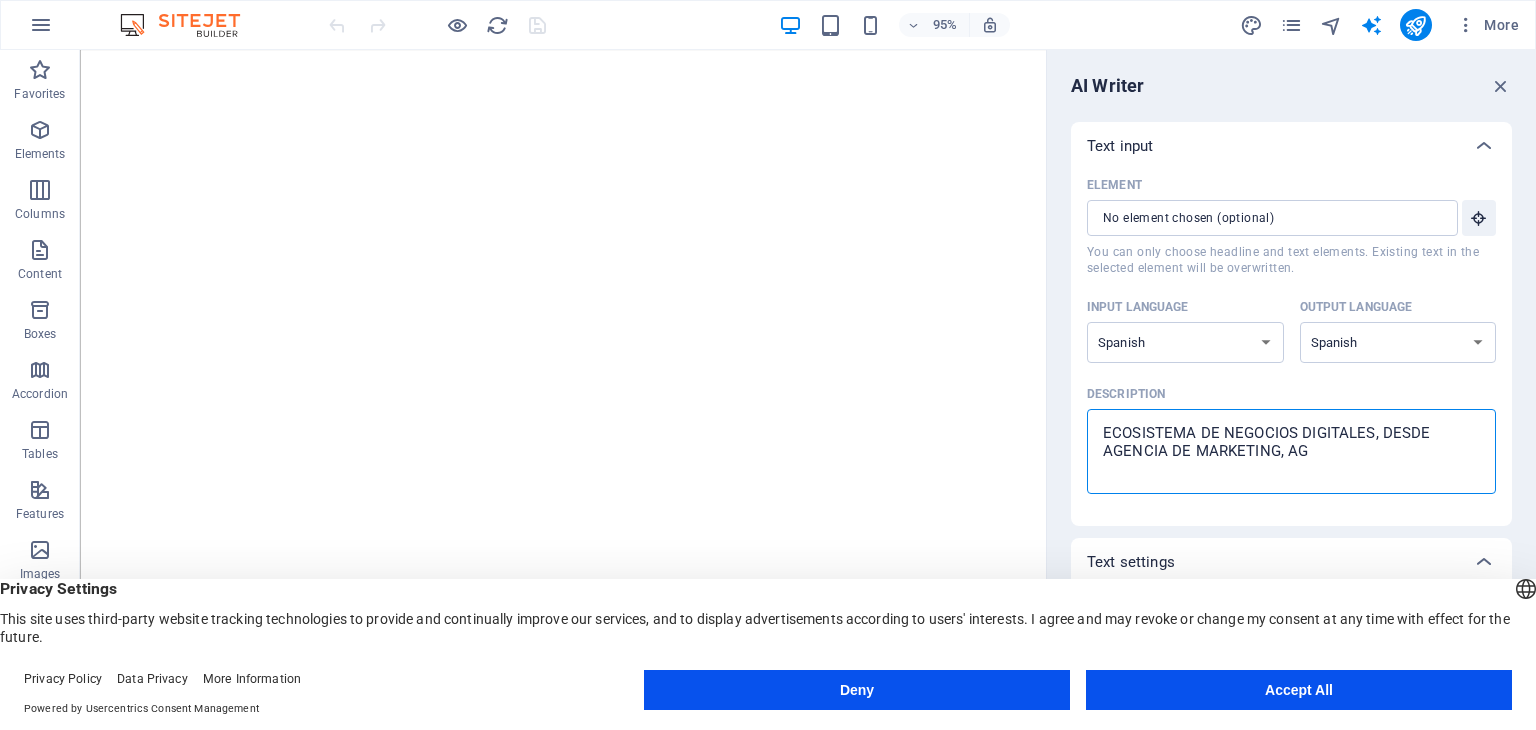 type on "ECOSISTEMA DE NEGOCIOS DIGITALES, DESDE AGENCIA DE MARKETING, AGE" 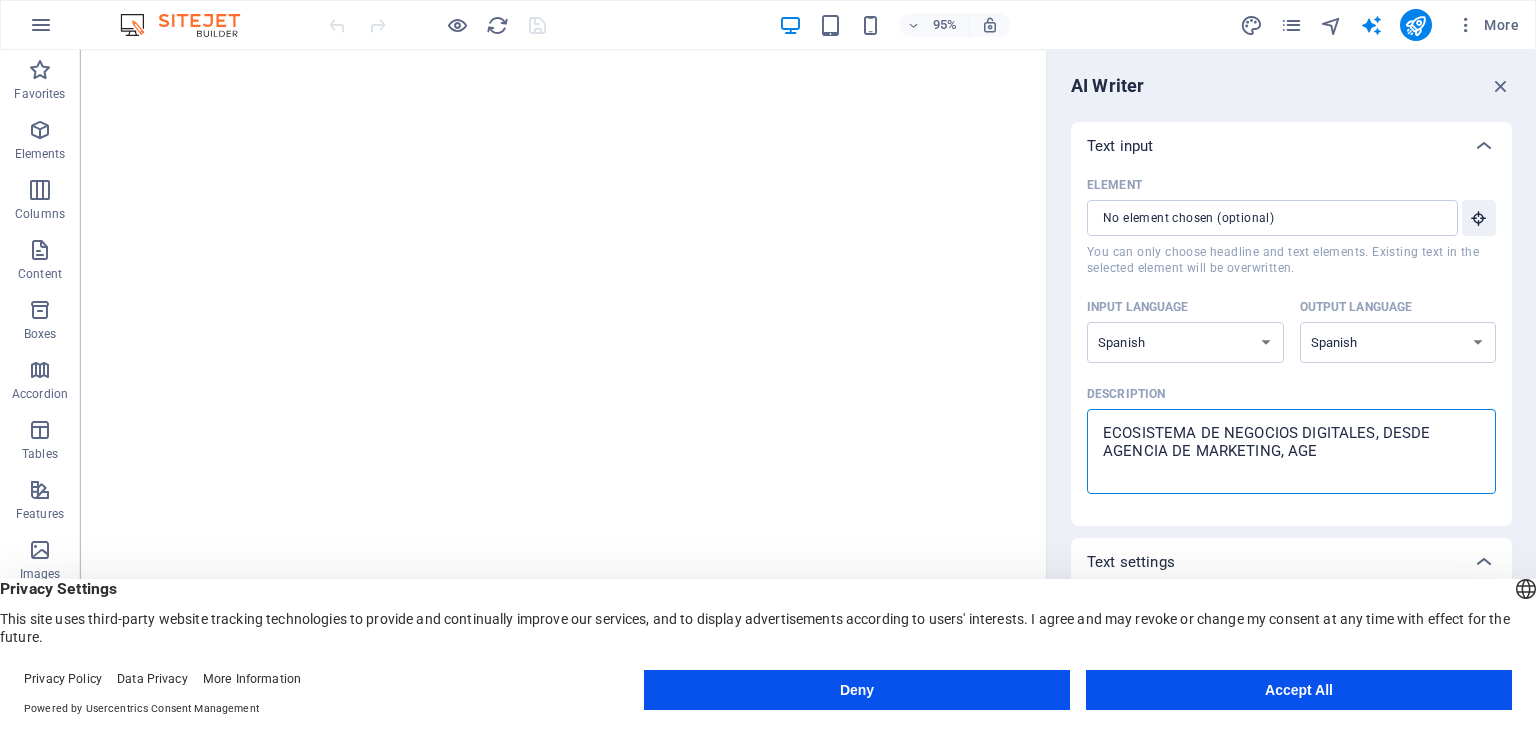 type on "ECOSISTEMA DE NEGOCIOS DIGITALES, DESDE AGENCIA DE MARKETING, AGEN" 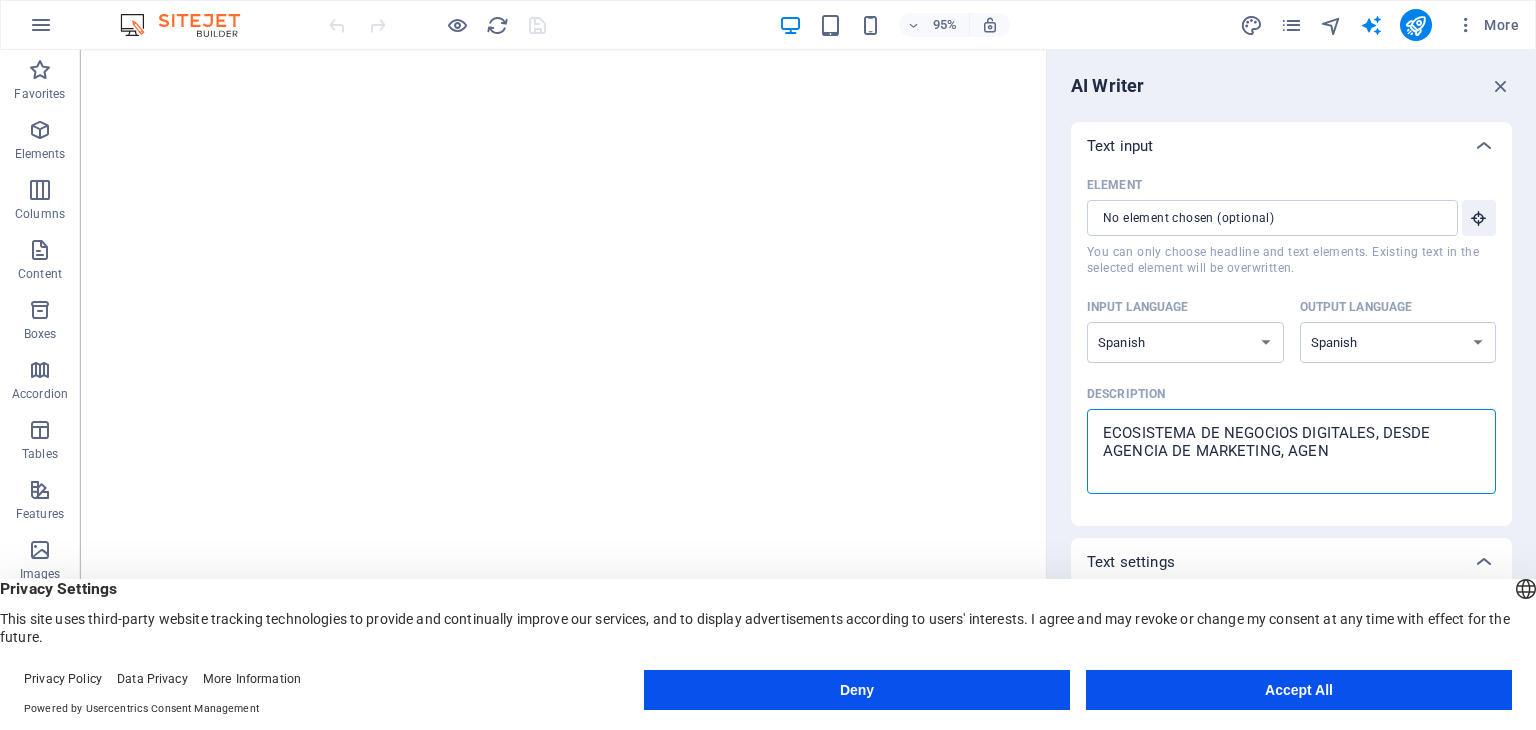 type on "ECOSISTEMA DE NEGOCIOS DIGITALES, DESDE AGENCIA DE MARKETING, AGENC" 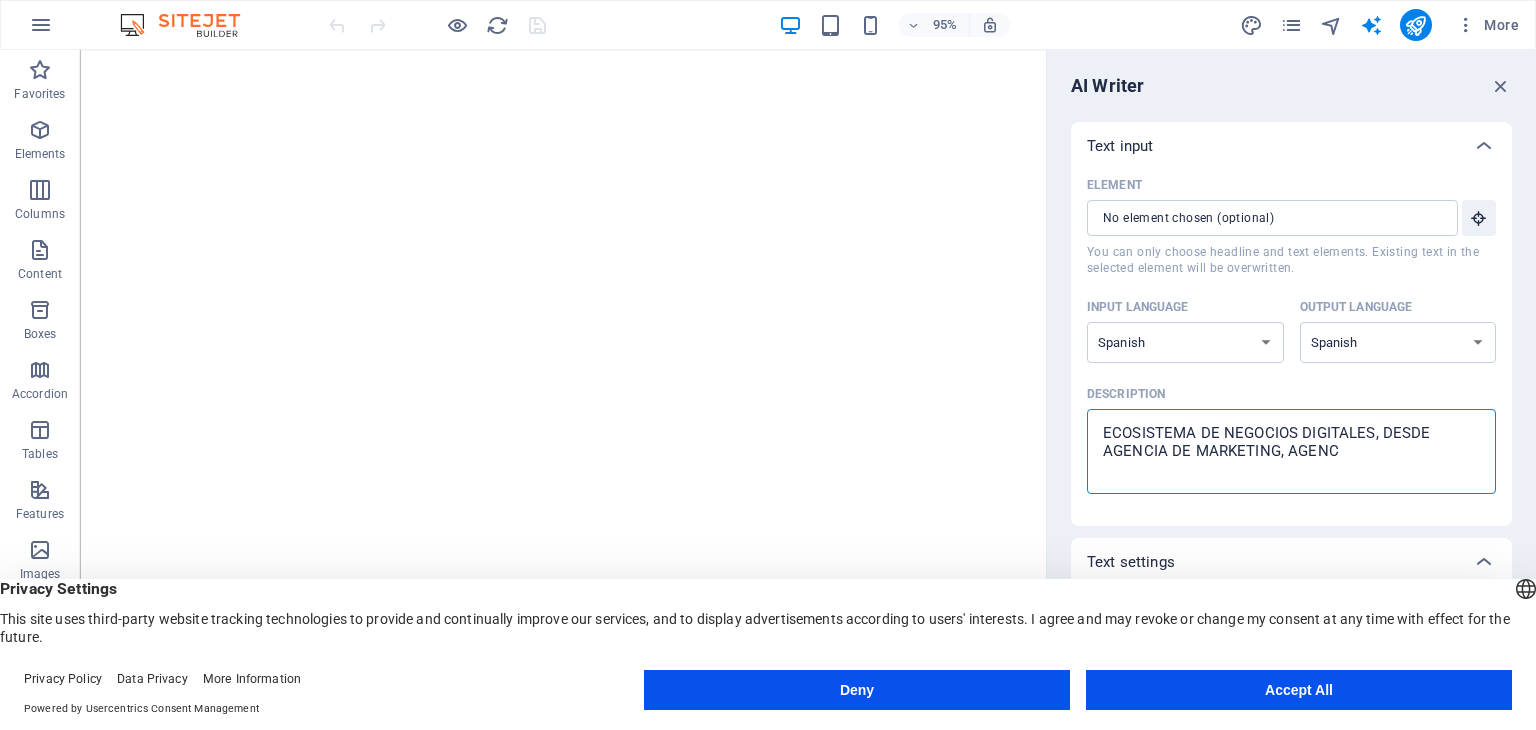 type on "ECOSISTEMA DE NEGOCIOS DIGITALES, DESDE AGENCIA DE MARKETING, AGENCI" 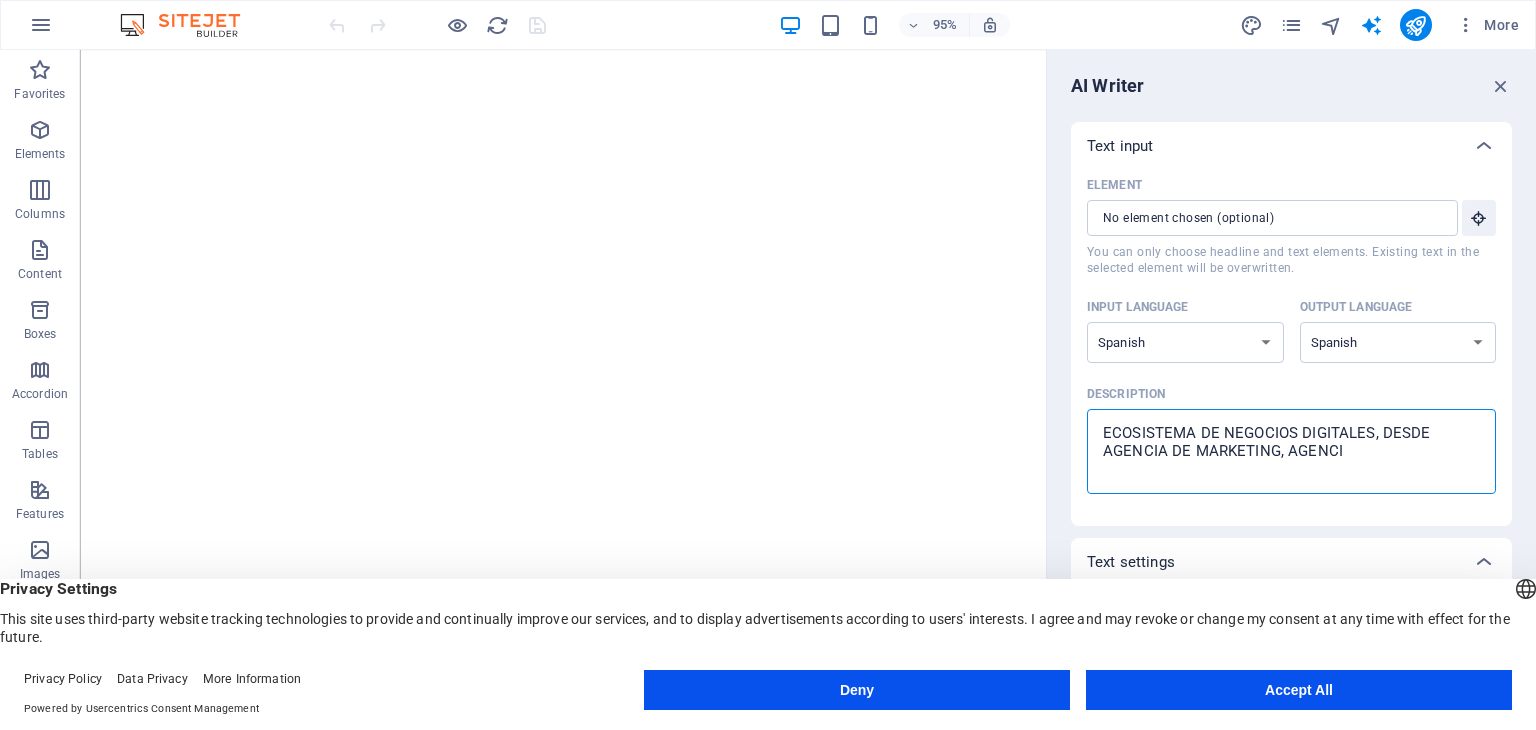 type on "ECOSISTEMA DE NEGOCIOS DIGITALES, DESDE AGENCIA DE MARKETING, AGENCIA" 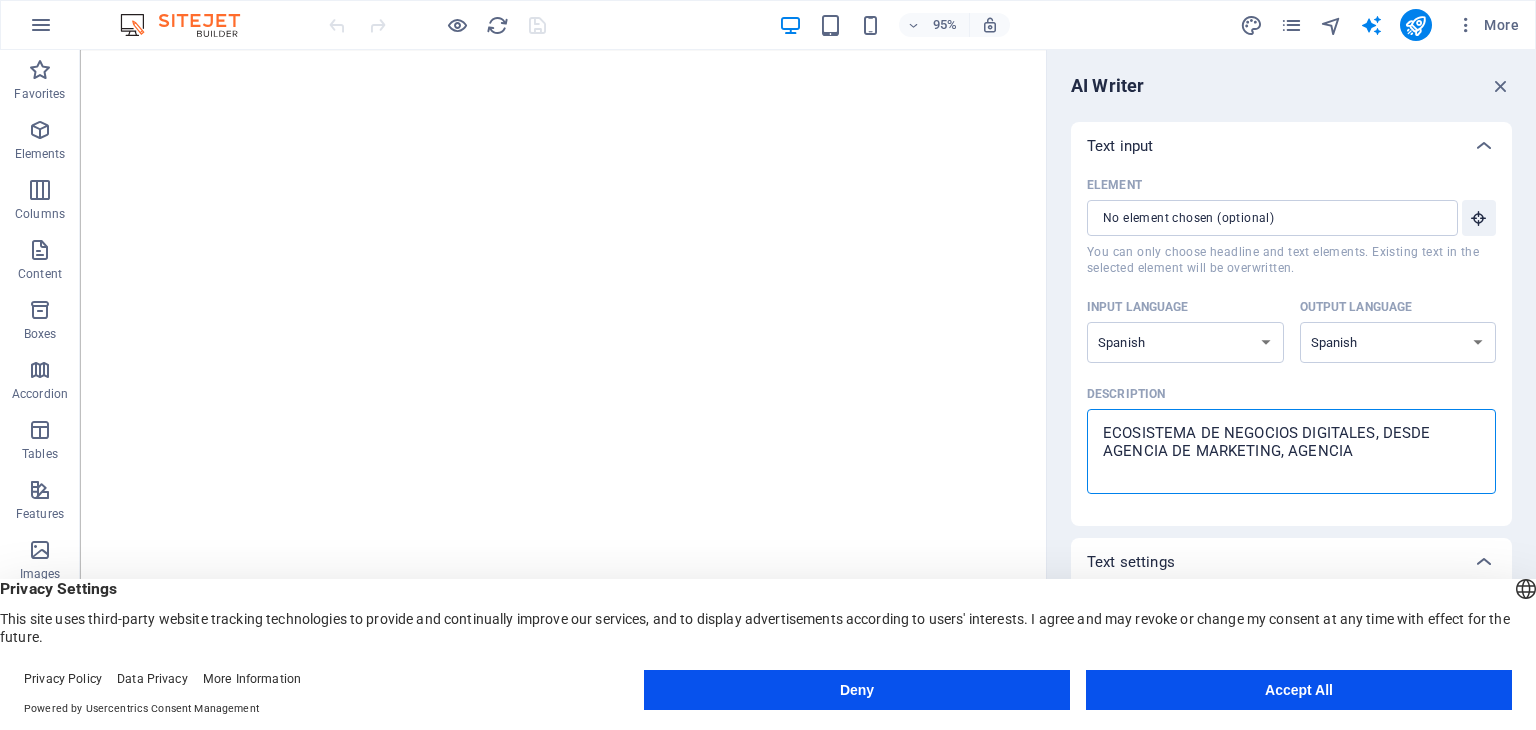 type on "ECOSISTEMA DE NEGOCIOS DIGITALES, DESDE AGENCIA DE MARKETING, AGENCIA" 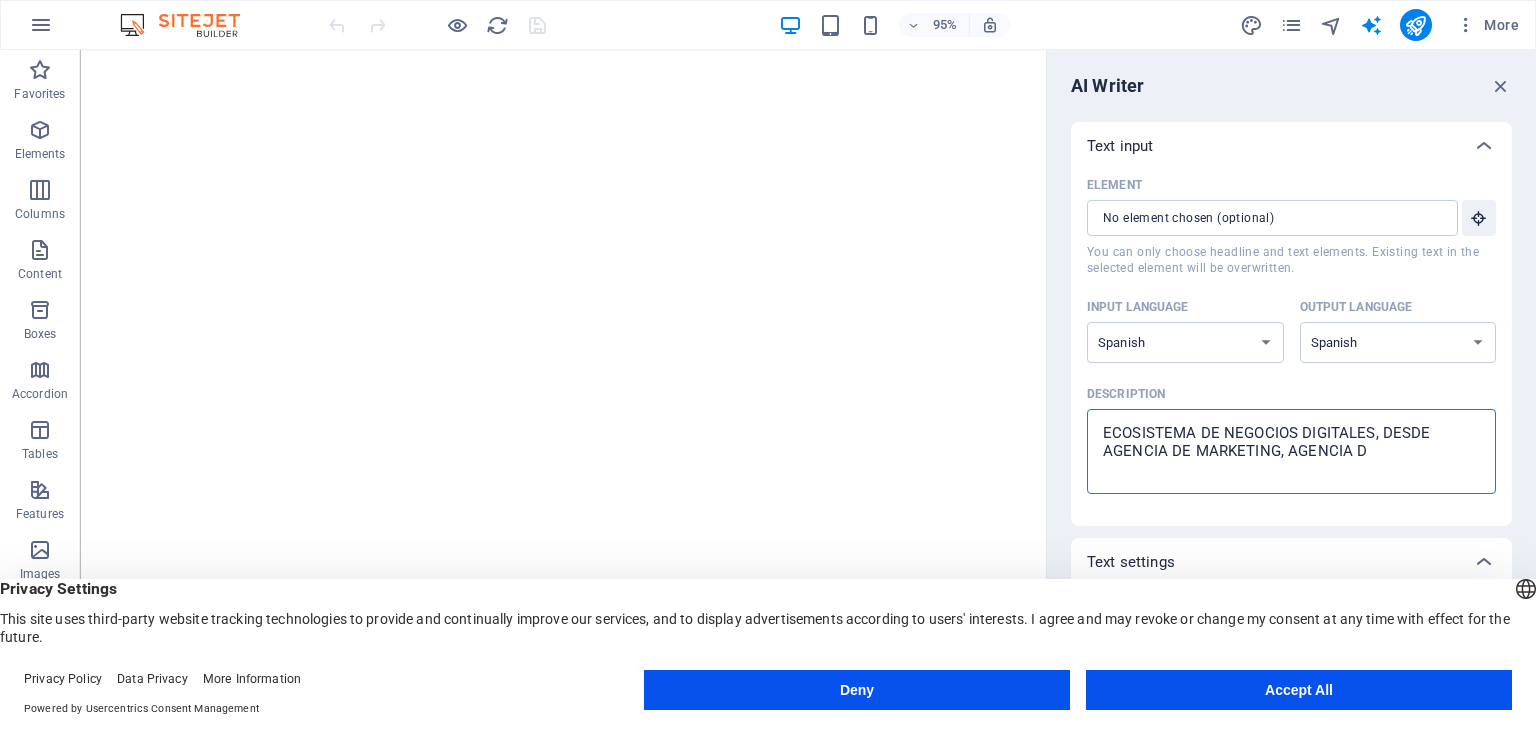 type on "ECOSISTEMA DE NEGOCIOS DIGITALES, DESDE AGENCIA DE MARKETING, AGENCIA DE" 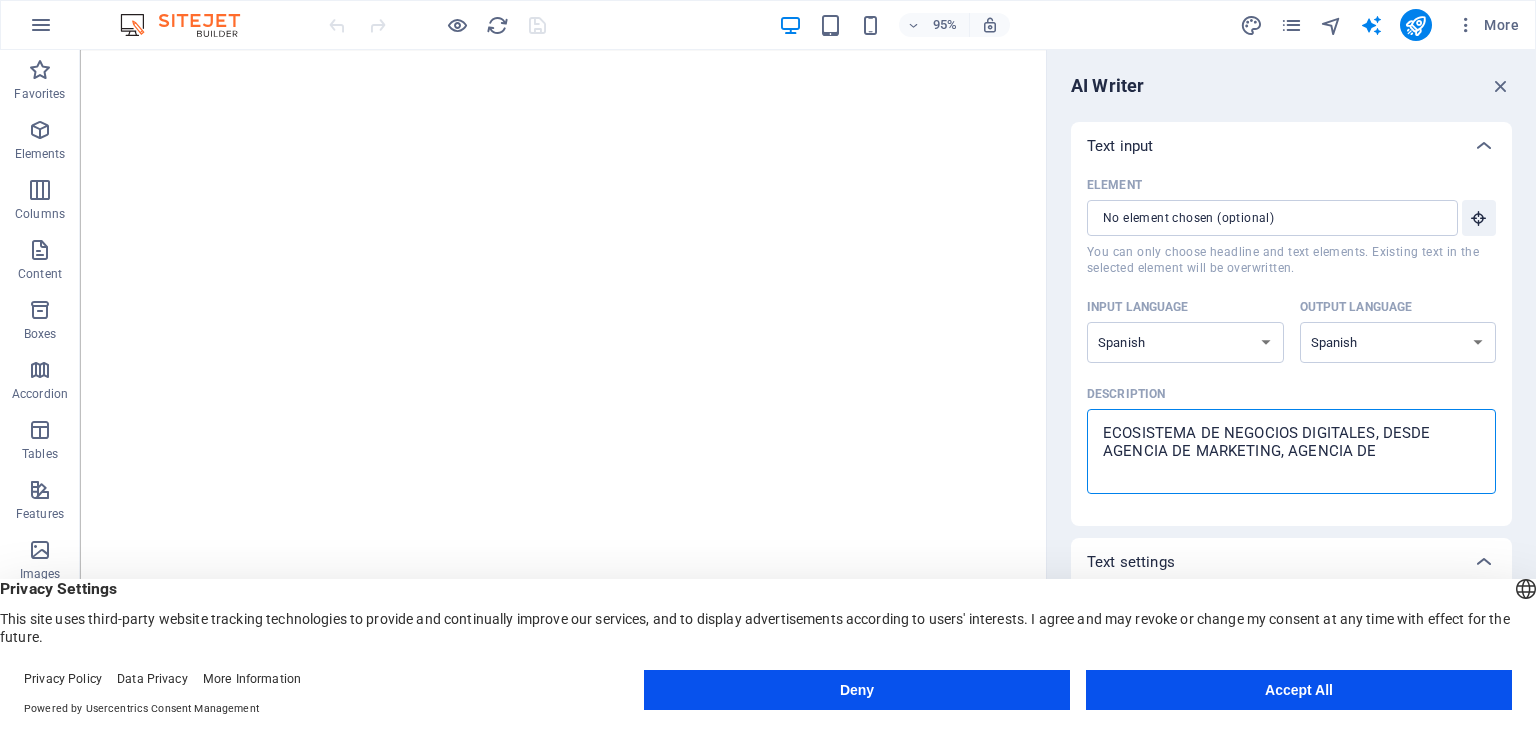 type on "ECOSISTEMA DE NEGOCIOS DIGITALES, DESDE AGENCIA DE MARKETING, AGENCIA DE" 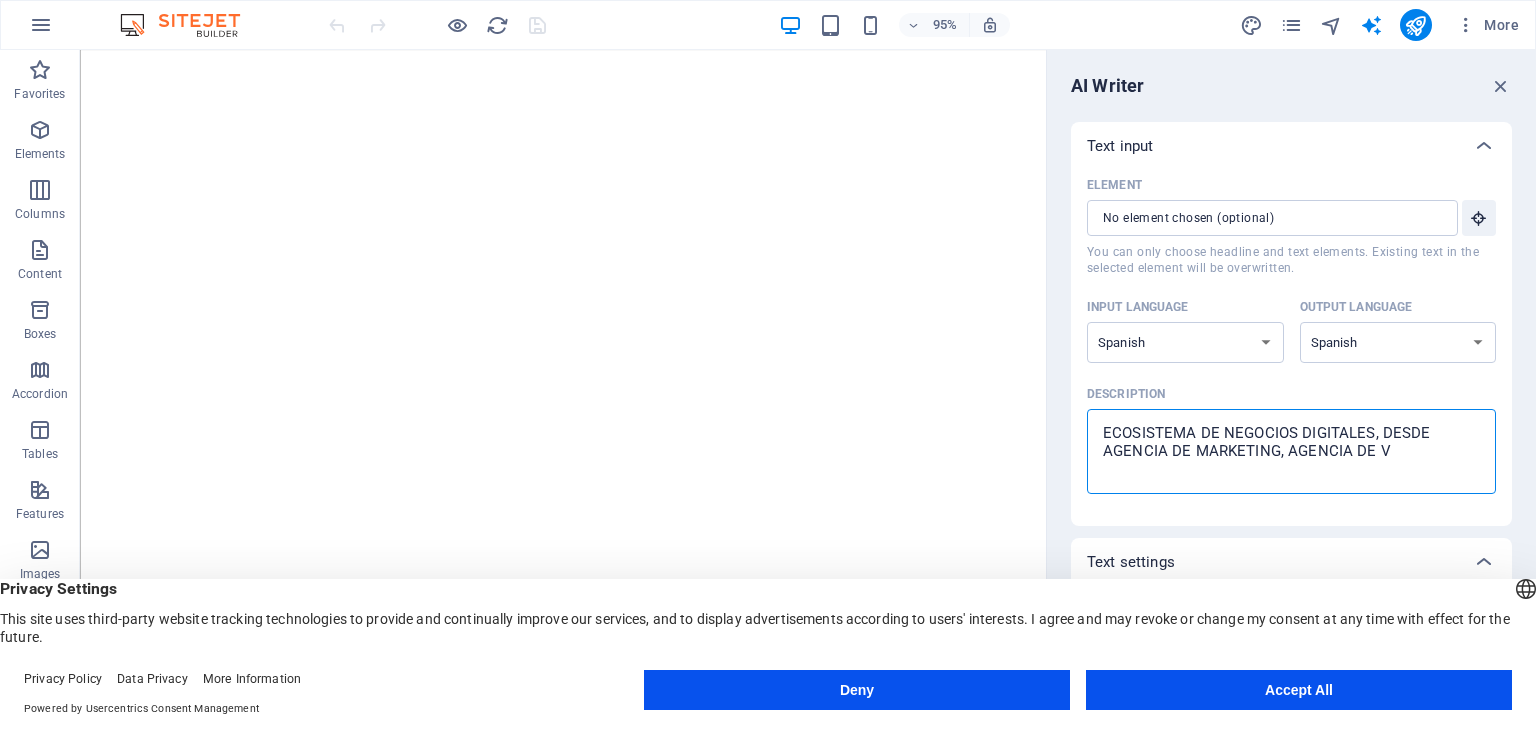 type on "ECOSISTEMA DE NEGOCIOS DIGITALES, DESDE AGENCIA DE MARKETING, AGENCIA DE VI" 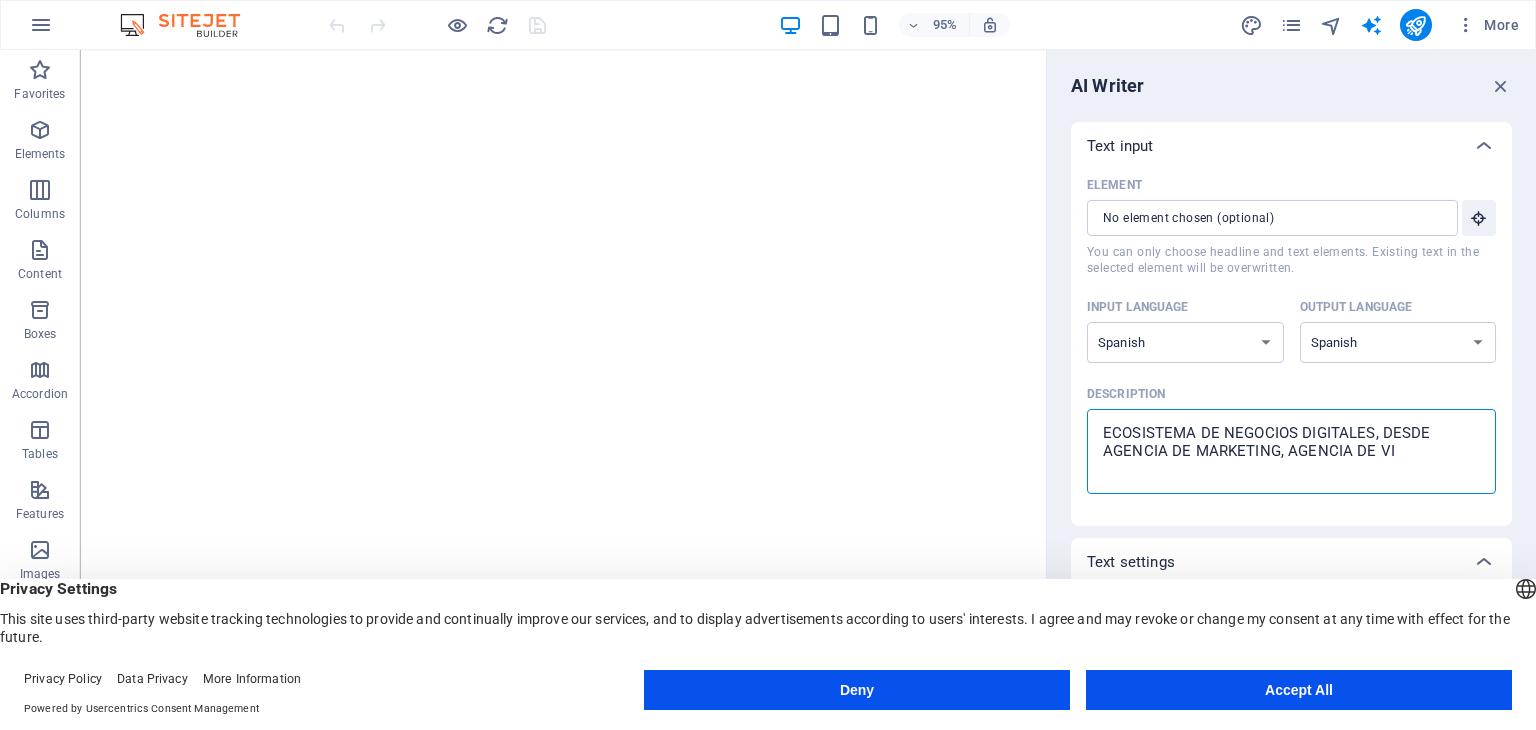 type on "ECOSISTEMA DE NEGOCIOS DIGITALES, DESDE AGENCIA DE MARKETING, AGENCIA DE VIA" 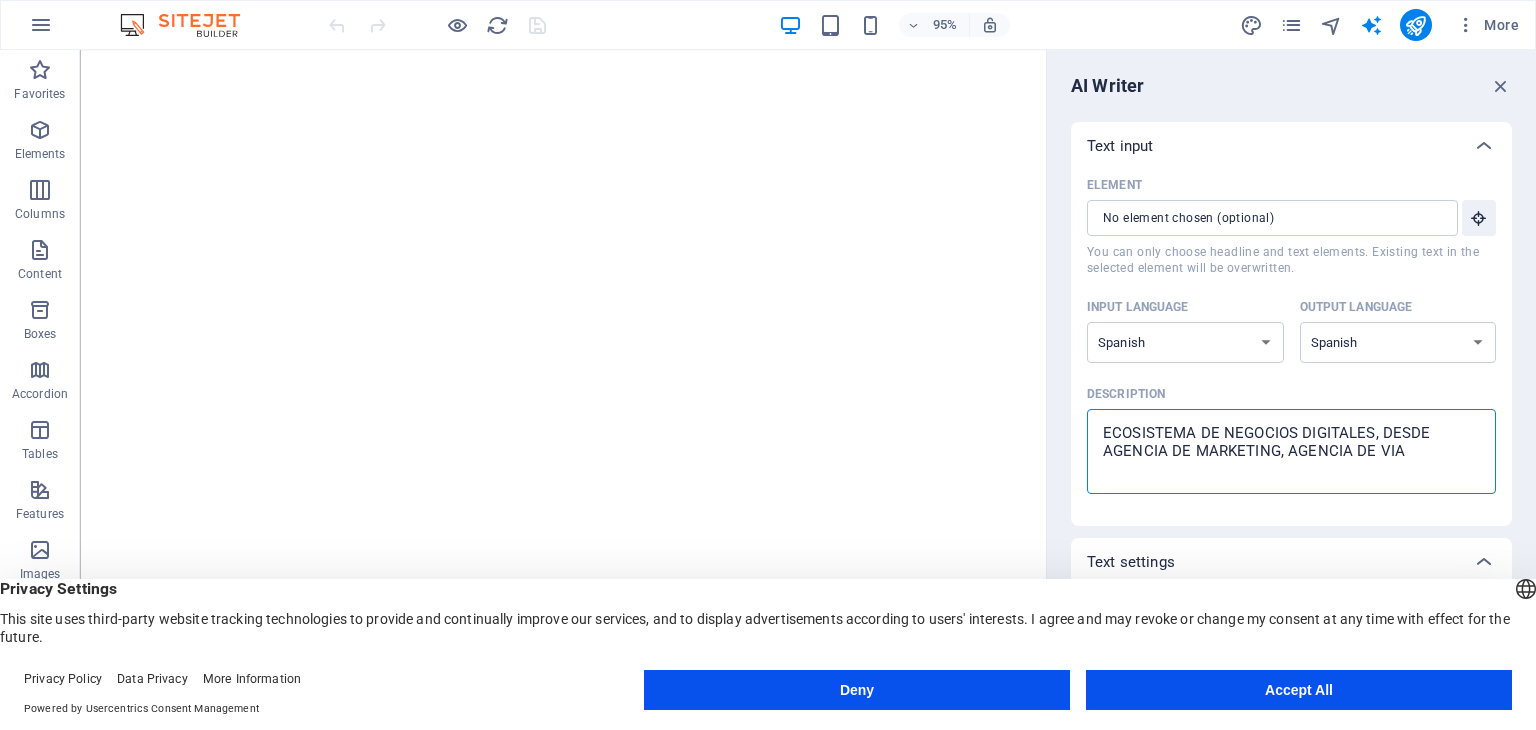 type on "x" 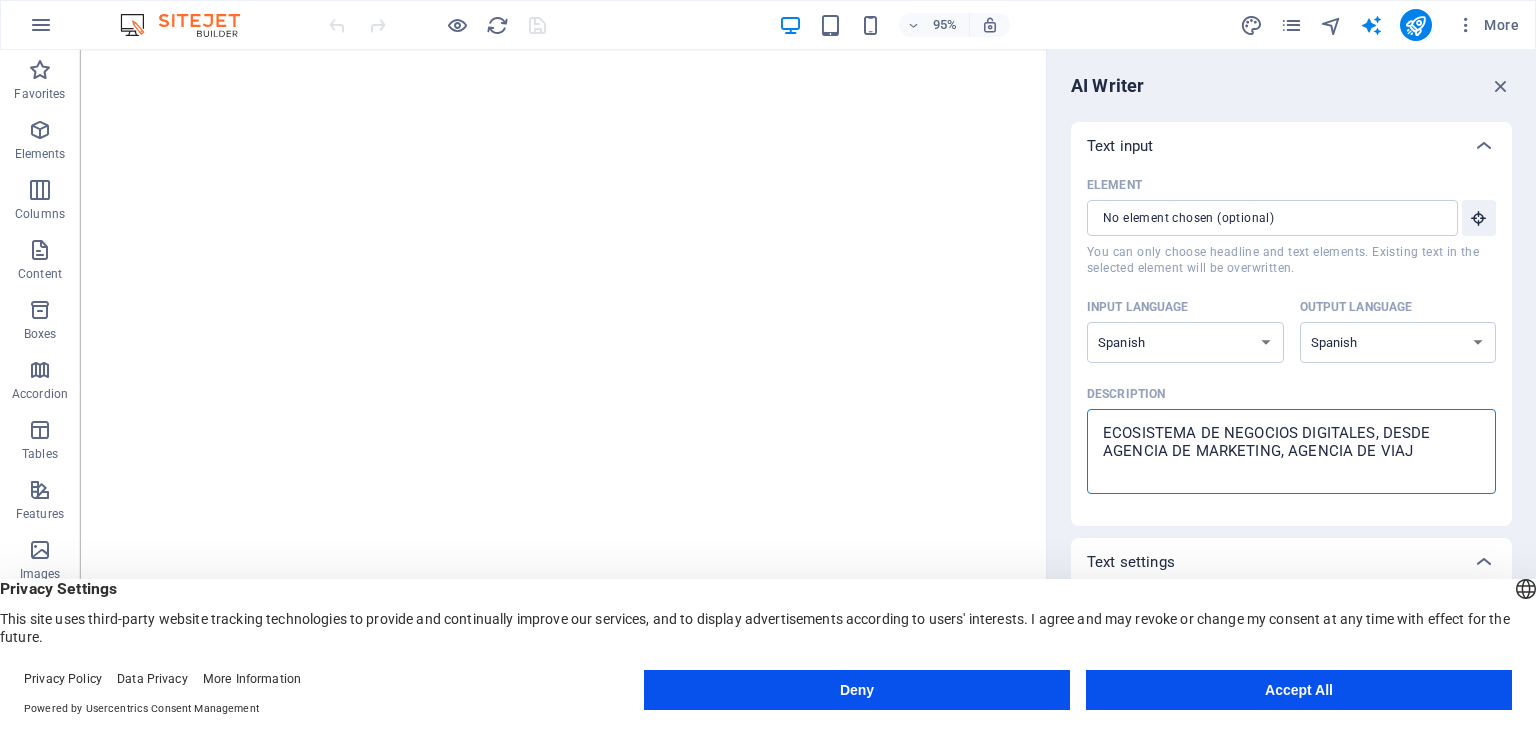 type on "ECOSISTEMA DE NEGOCIOS DIGITALES, DESDE AGENCIA DE MARKETING, AGENCIA DE VIAJE" 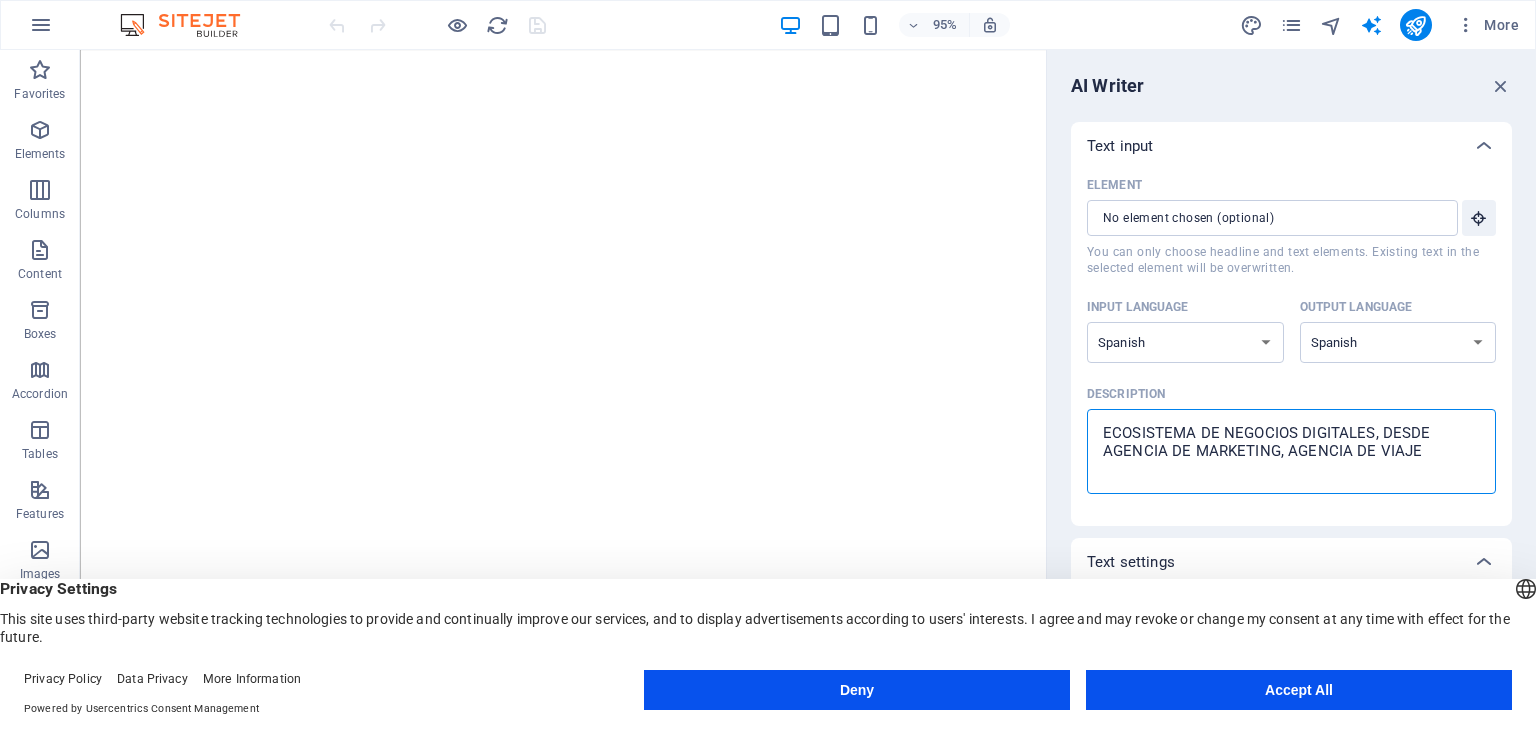 type on "ECOSISTEMA DE NEGOCIOS DIGITALES, DESDE AGENCIA DE MARKETING, AGENCIA DE VIAJES Y AGENCIA DE MODELOS, ADEMAS DE COMERCIALIZADORA DE PRODUCTOS Y EMPRESA DE VENTA DE SEGUROS UN COORPORATIVO" 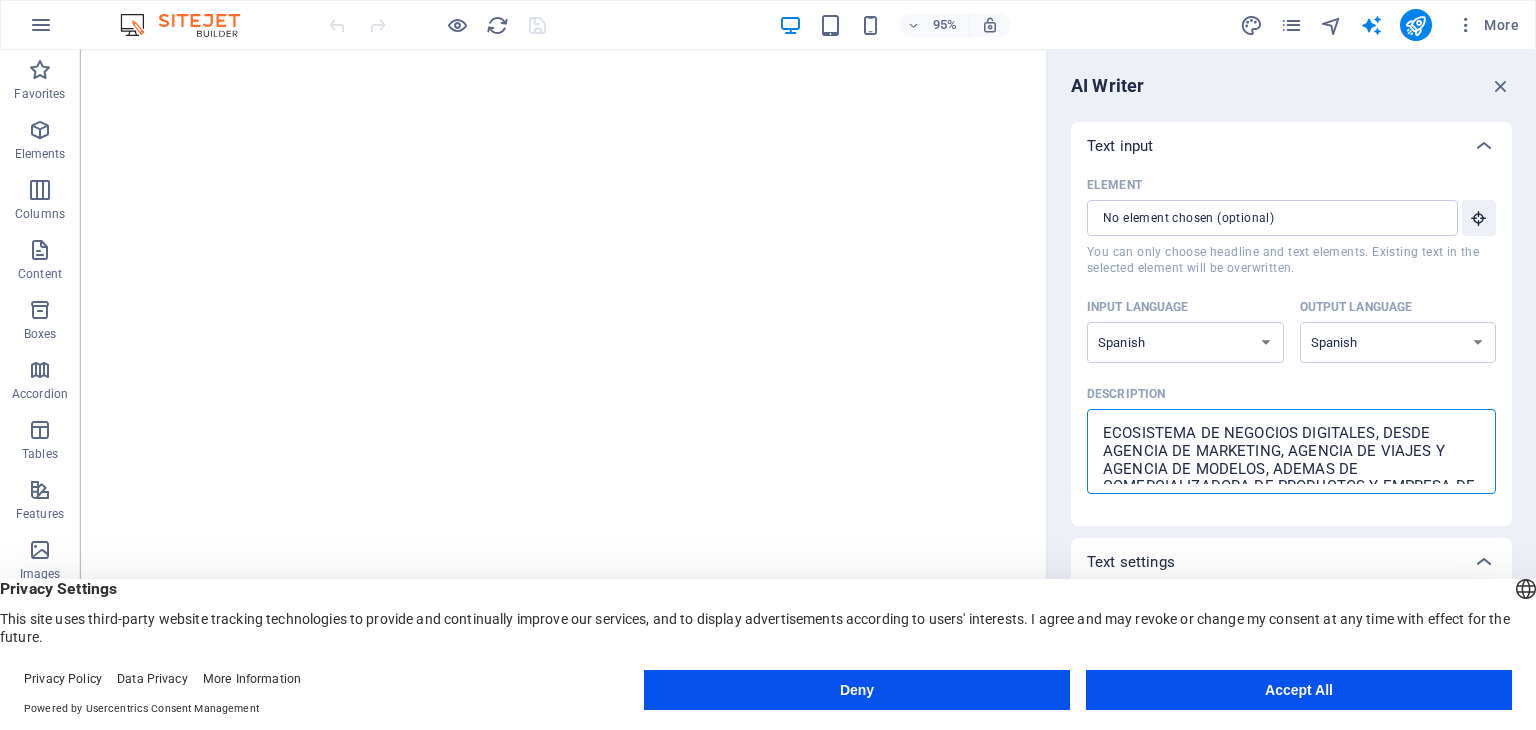 type on "ECOSISTEMA DE NEGOCIOS DIGITALES, DESDE AGENCIA DE MARKETING, AGENCIA DE VIAJES Y AGENCIA DE MODELOS, ADEMAS DE COMERCIALIZADORA DE PRODUCTOS Y EMPRESA DE VENTA DE SEGUROS UN COORPORATIVO" 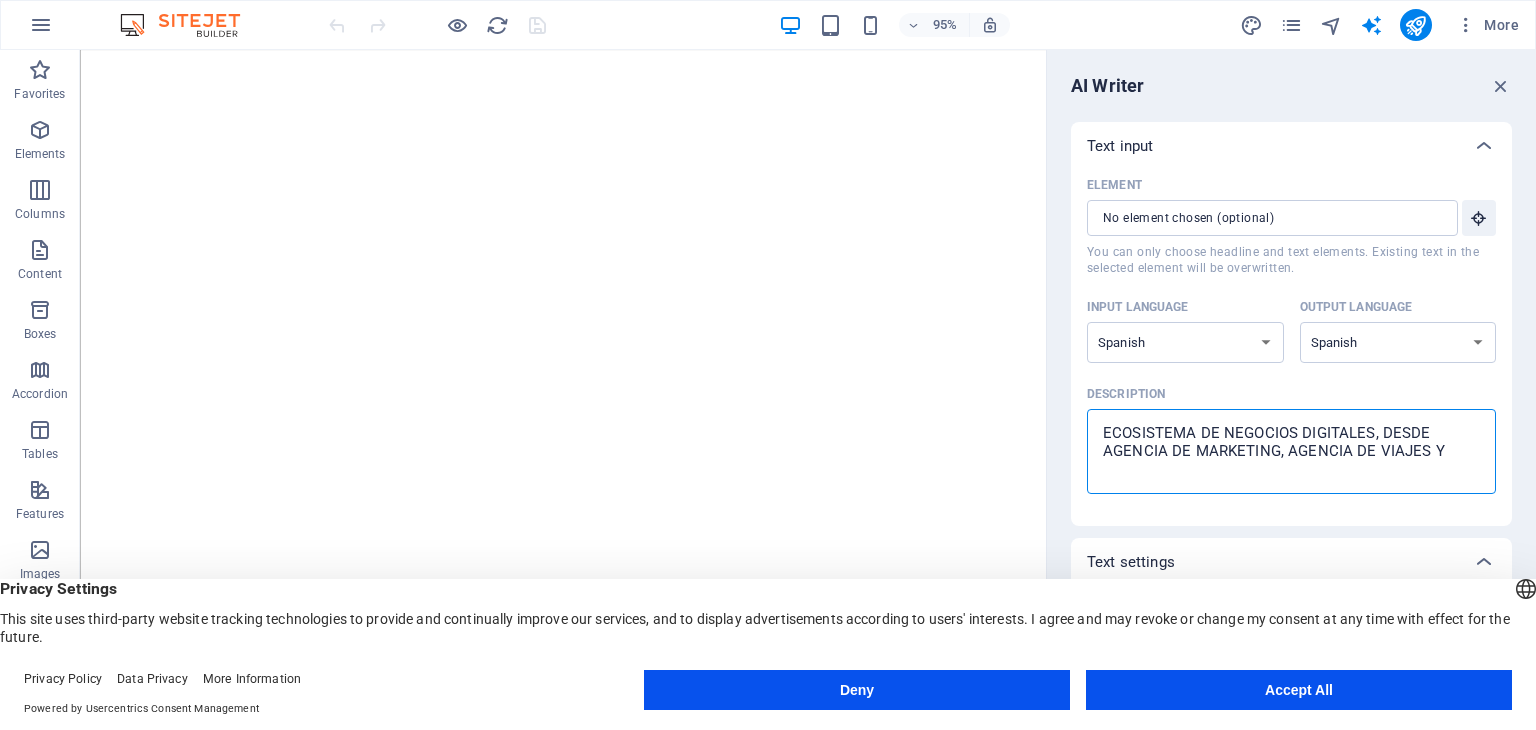 type on "ECOSISTEMA DE NEGOCIOS DIGITALES, DESDE AGENCIA DE MARKETING, AGENCIA DE VIAJES Y" 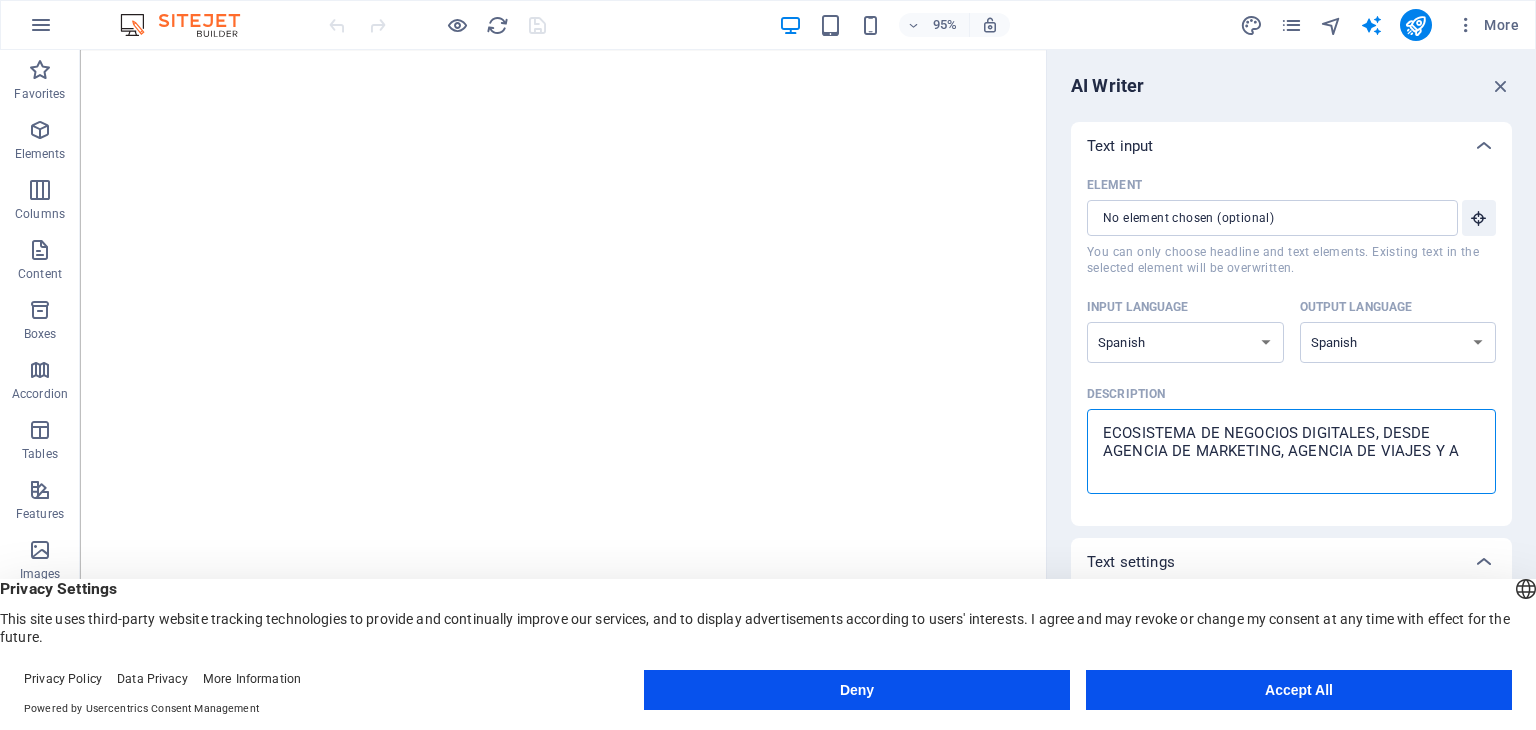 type on "ECOSISTEMA DE NEGOCIOS DIGITALES, DESDE AGENCIA DE MARKETING, AGENCIA DE VIAJES Y AG" 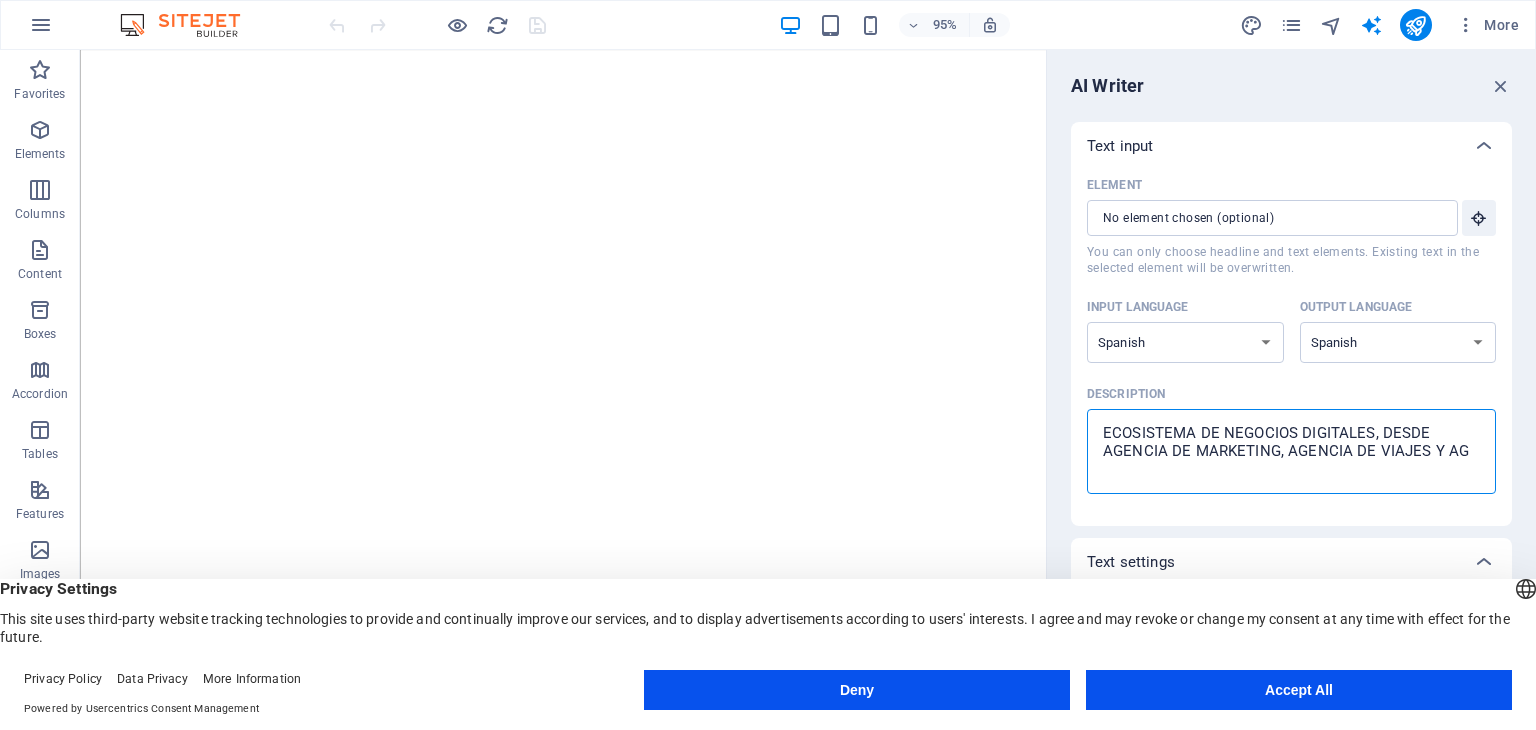 type on "ECOSISTEMA DE NEGOCIOS DIGITALES, DESDE AGENCIA DE MARKETING, AGENCIA DE VIAJES Y AGE" 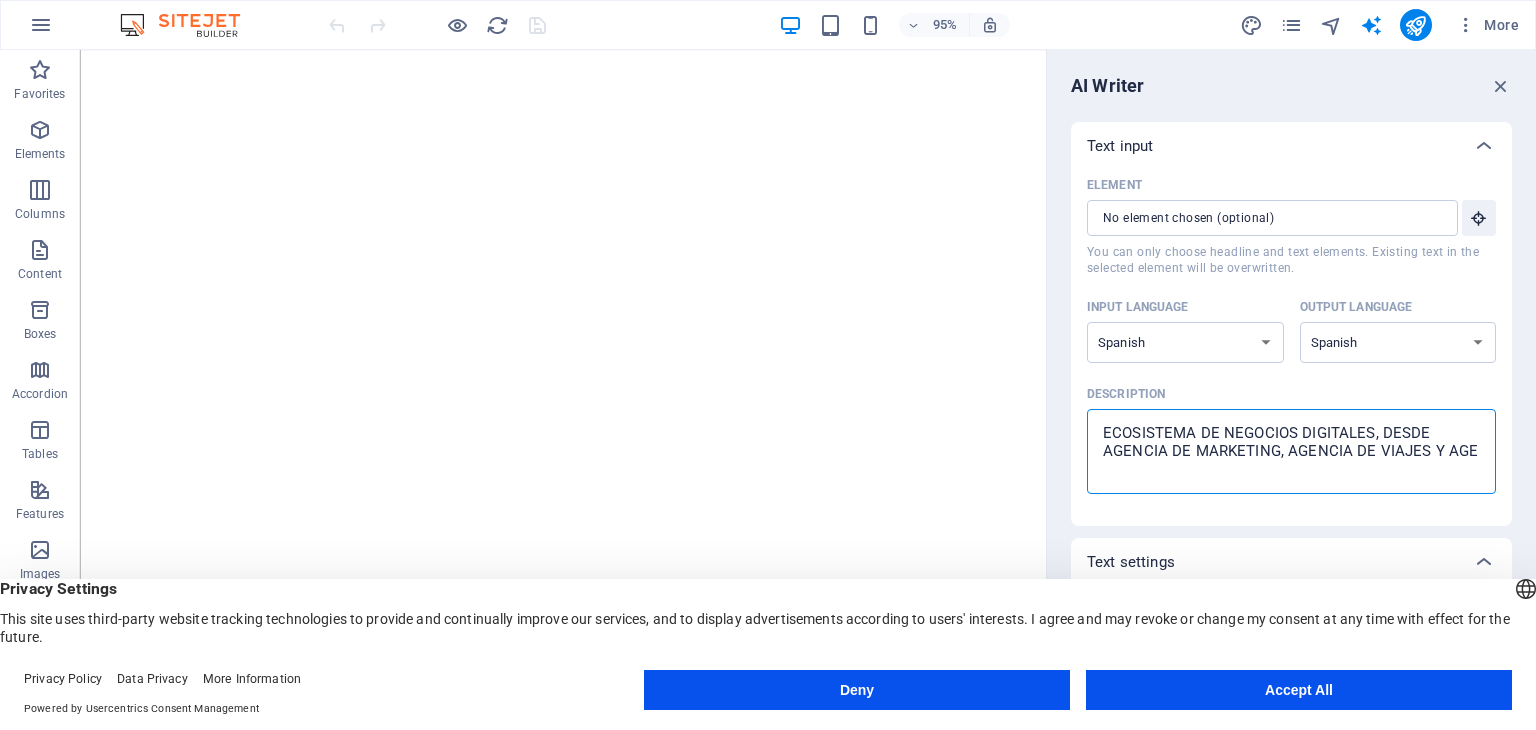 type on "ECOSISTEMA DE NEGOCIOS DIGITALES, DESDE AGENCIA DE MARKETING, AGENCIA DE VIAJES Y AGEN" 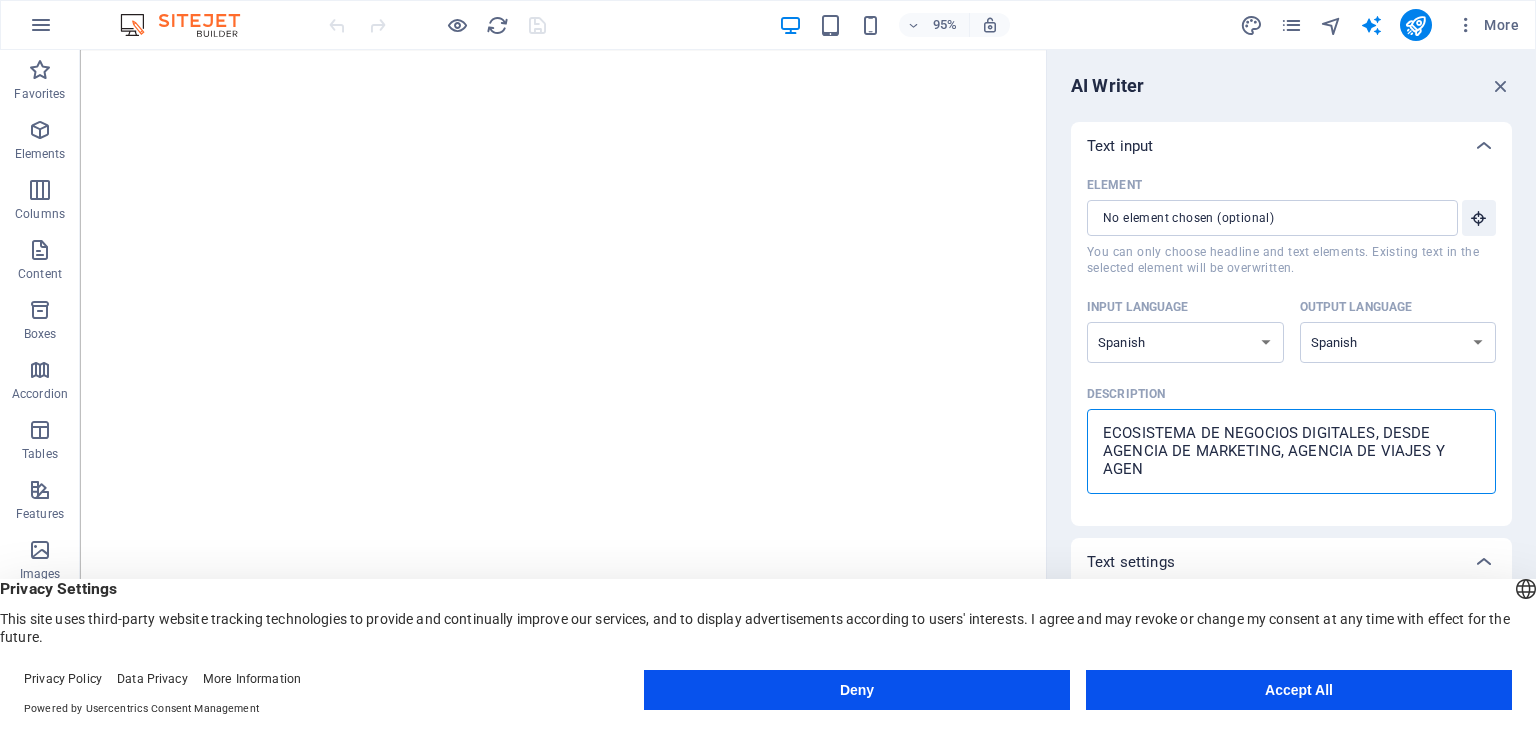type on "ECOSISTEMA DE NEGOCIOS DIGITALES, DESDE AGENCIA DE MARKETING, AGENCIA DE VIAJES Y AGENC" 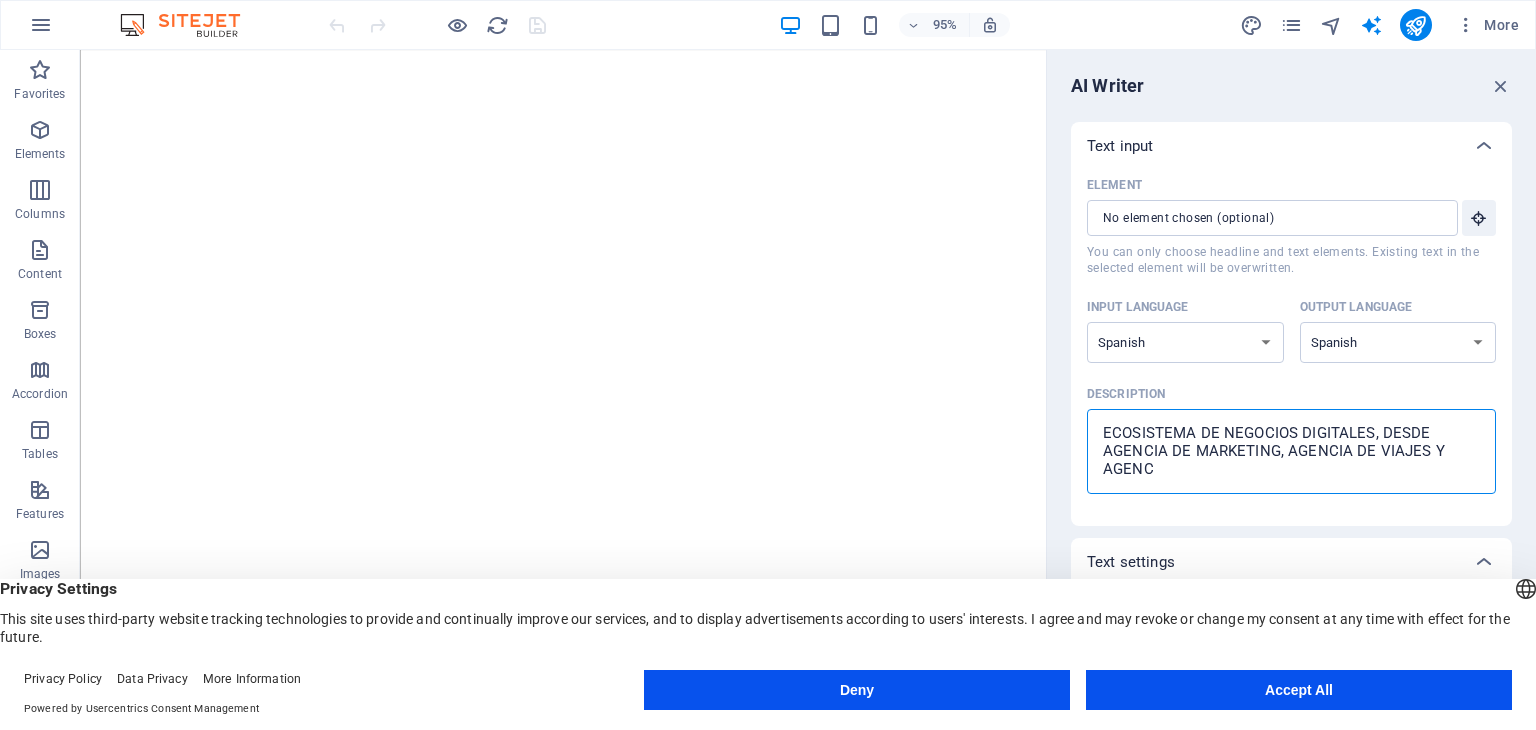 type on "ECOSISTEMA DE NEGOCIOS DIGITALES, DESDE AGENCIA DE MARKETING, AGENCIA DE VIAJES Y AGENCI" 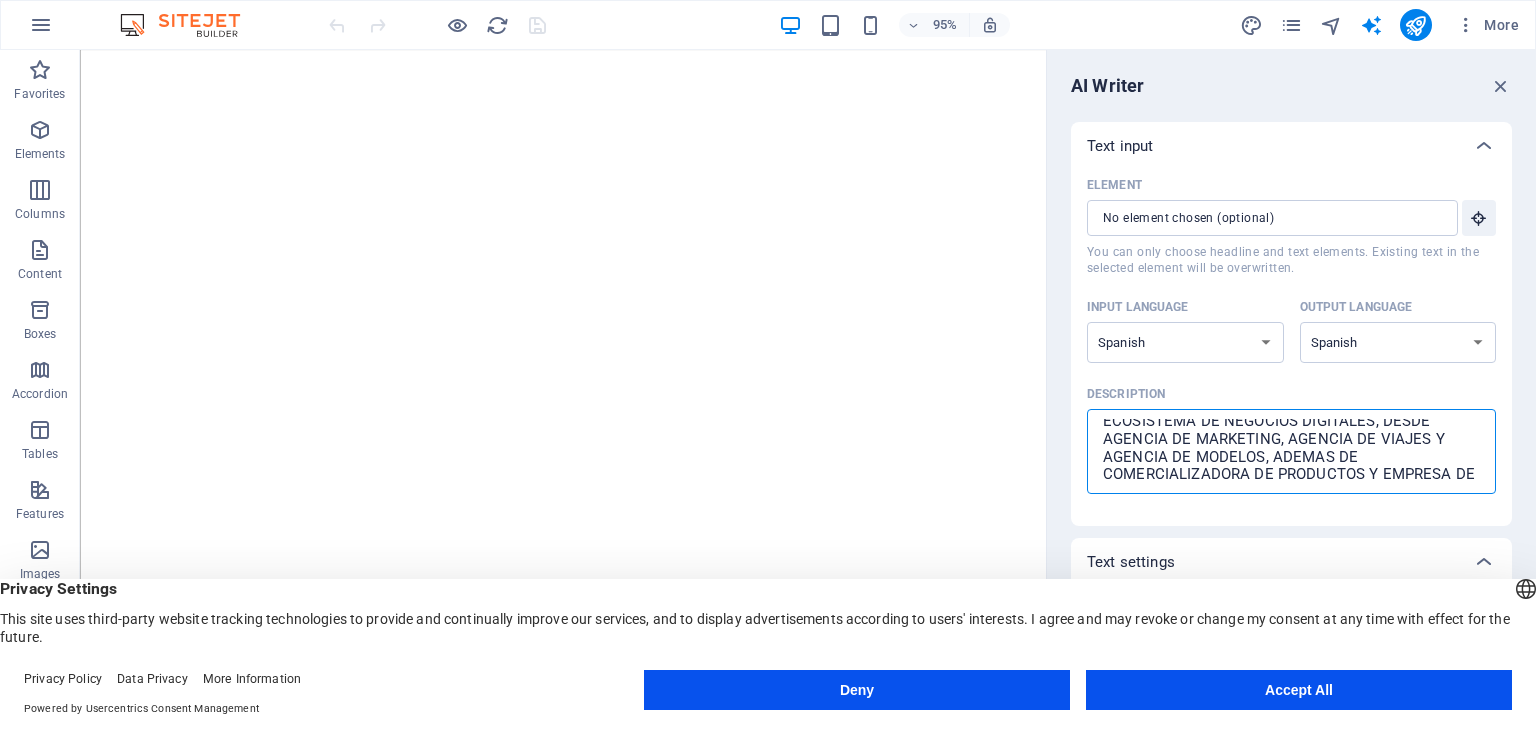 scroll, scrollTop: 29, scrollLeft: 0, axis: vertical 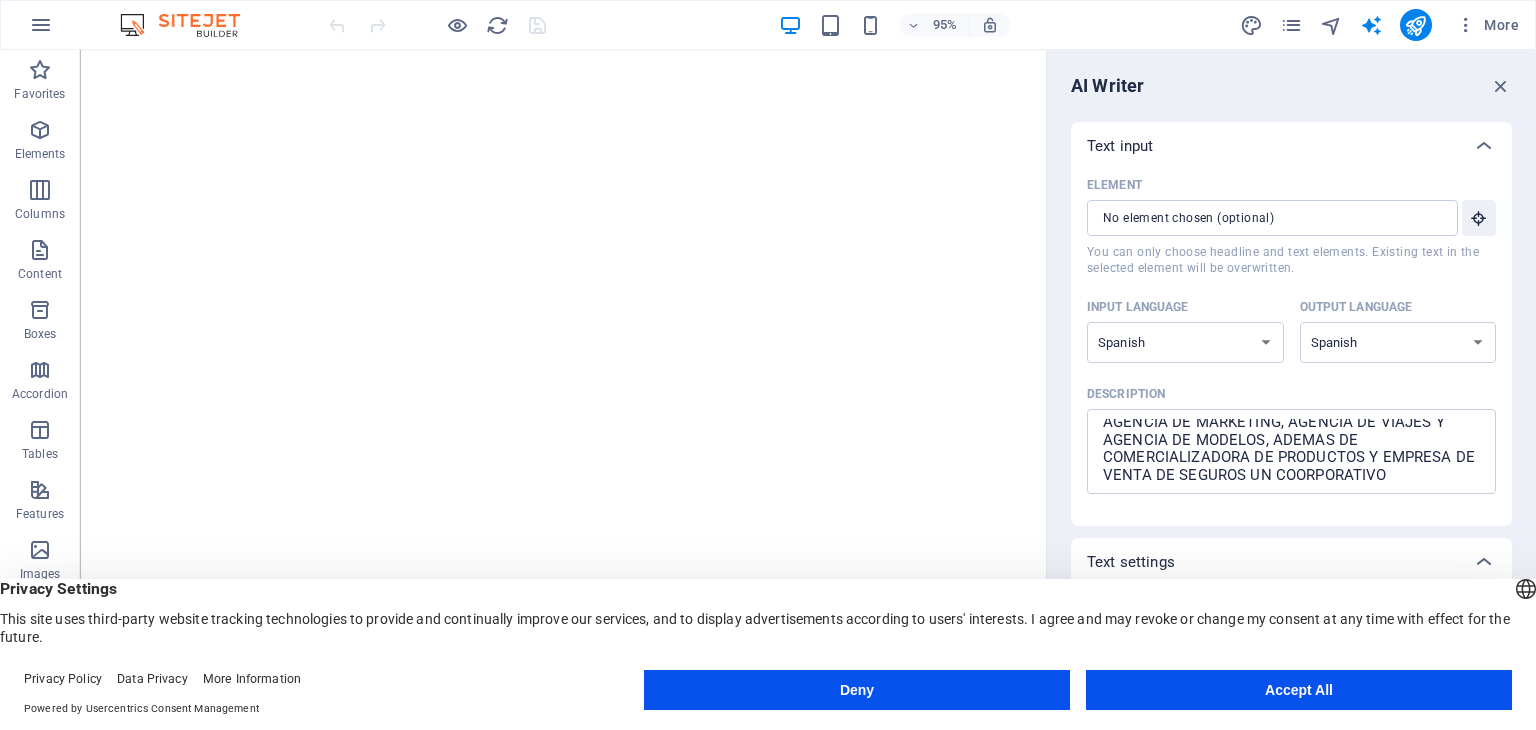 click on "Privacy Settings
This site uses third-party website tracking technologies to provide and continually improve our services, and to display advertisements according to users' interests. I agree and may revoke or change my consent at any time with effect for the future." at bounding box center (768, 612) 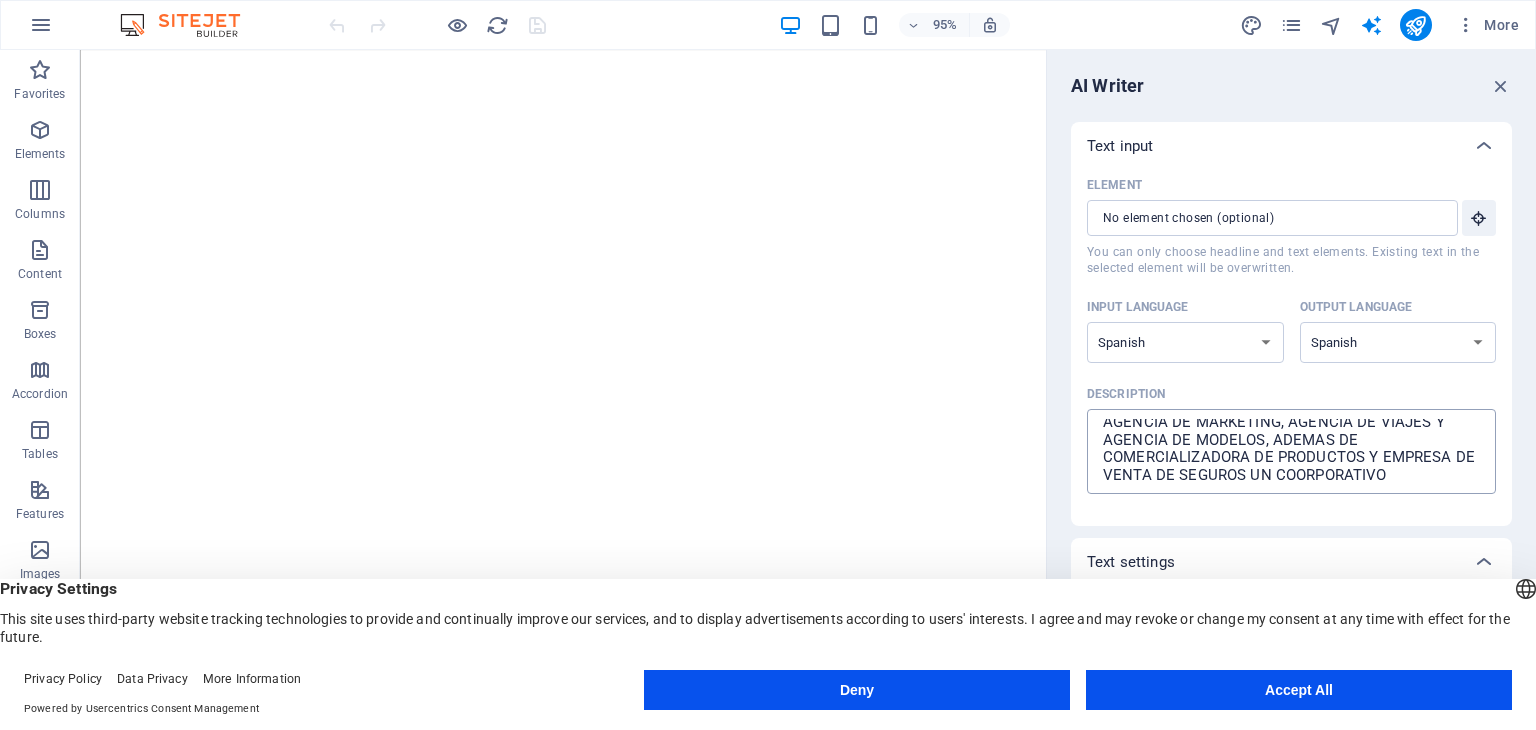 scroll, scrollTop: 35, scrollLeft: 0, axis: vertical 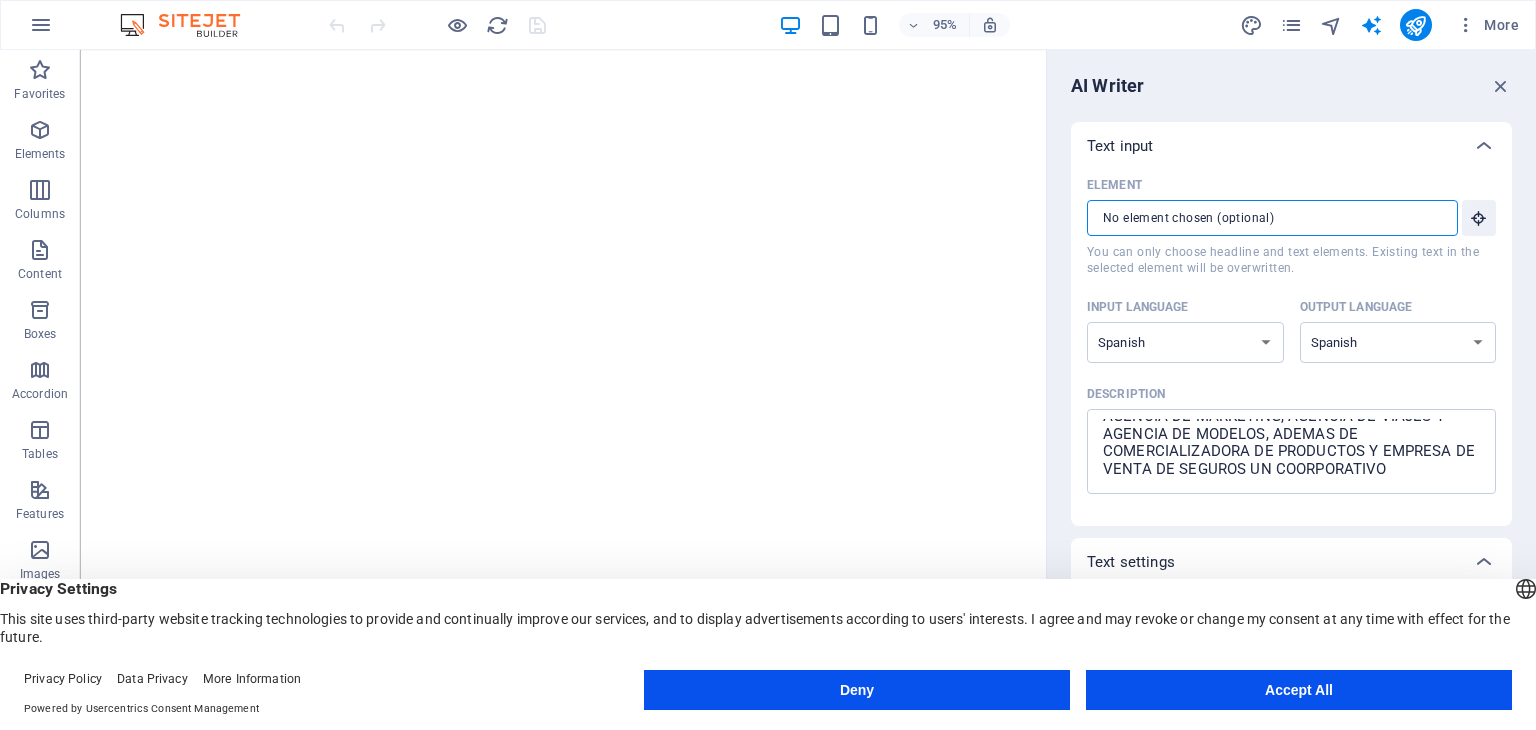 click on "Element ​ You can only choose headline and text elements. Existing text in the selected element will be overwritten." at bounding box center [1265, 218] 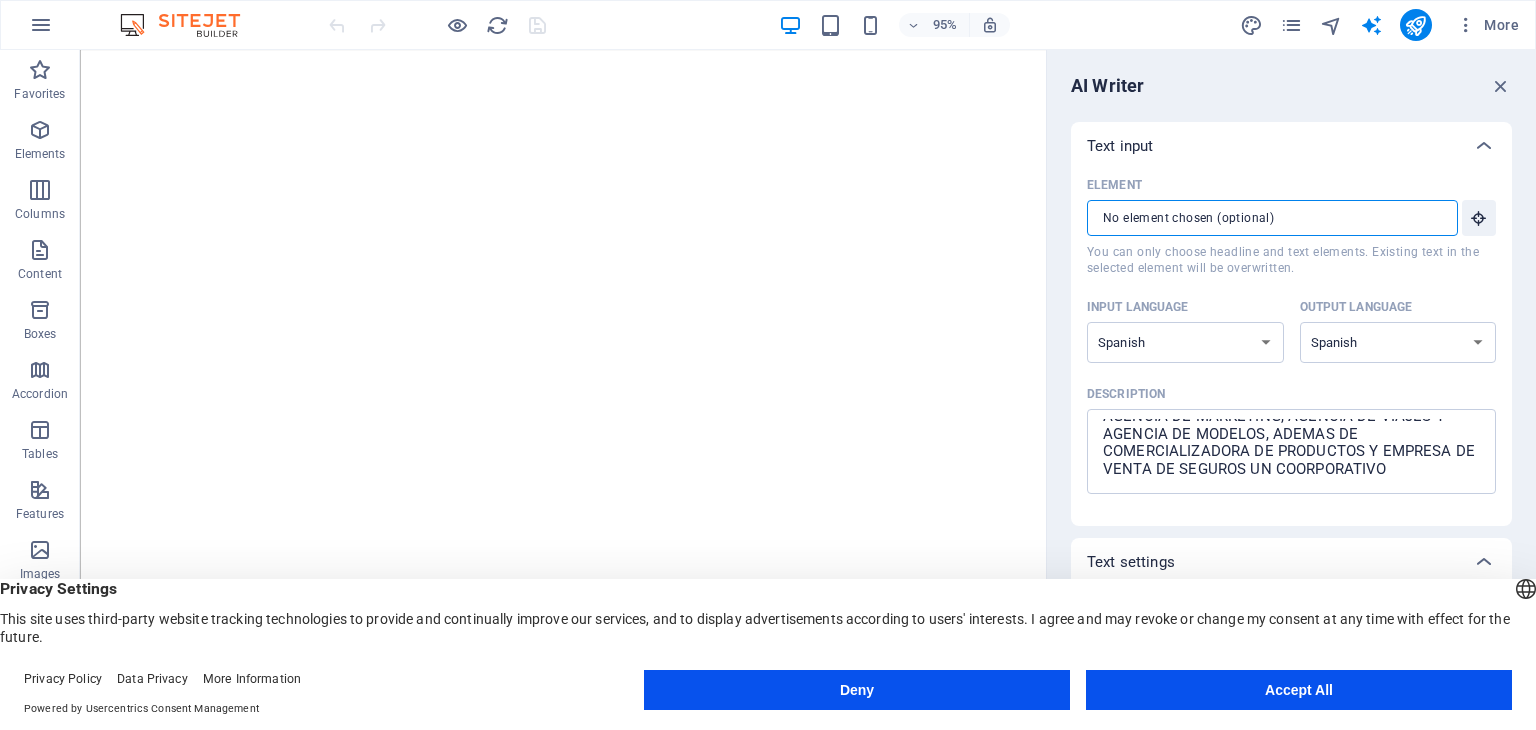 click on "Element ​ You can only choose headline and text elements. Existing text in the selected element will be overwritten." at bounding box center (1265, 218) 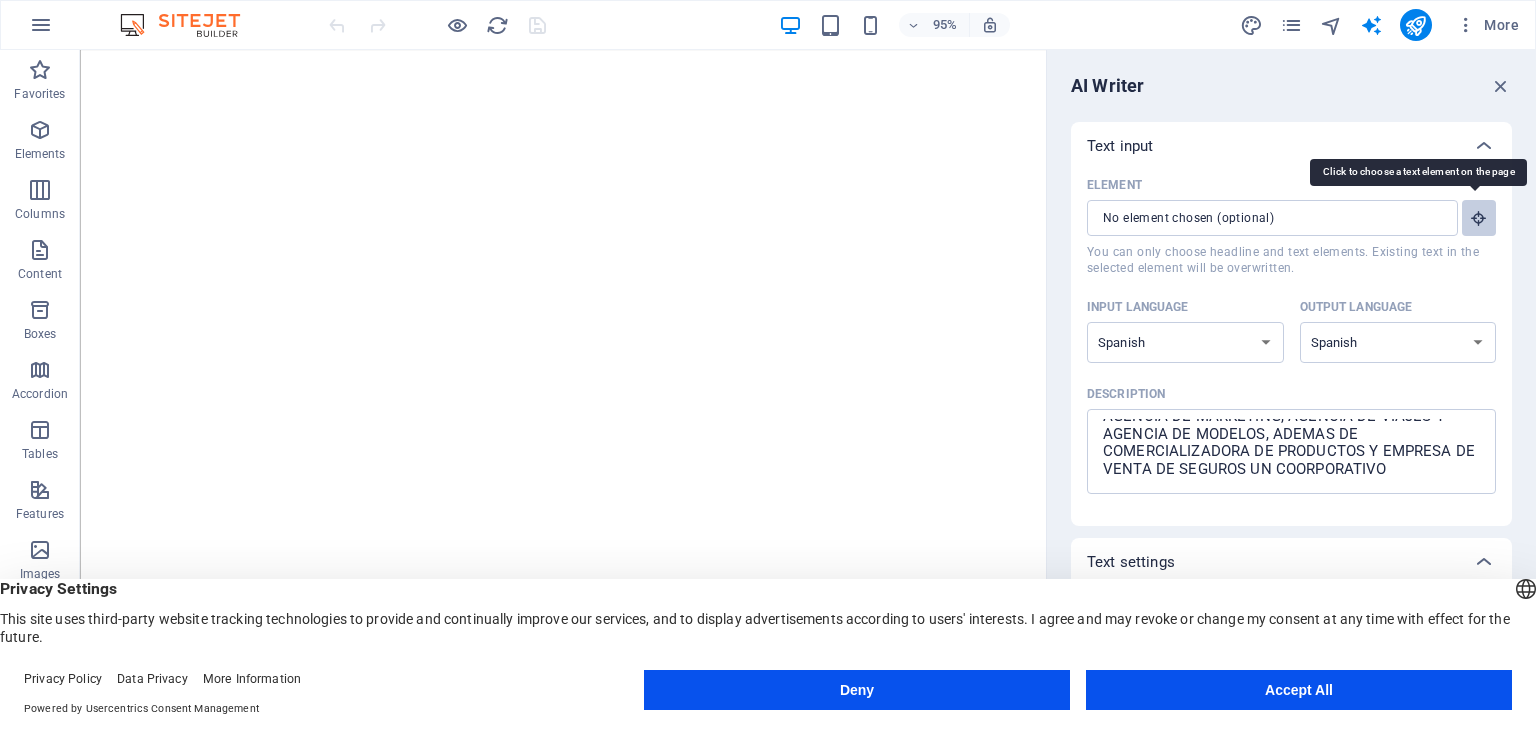 click on "Element ​ You can only choose headline and text elements. Existing text in the selected element will be overwritten." at bounding box center (1479, 218) 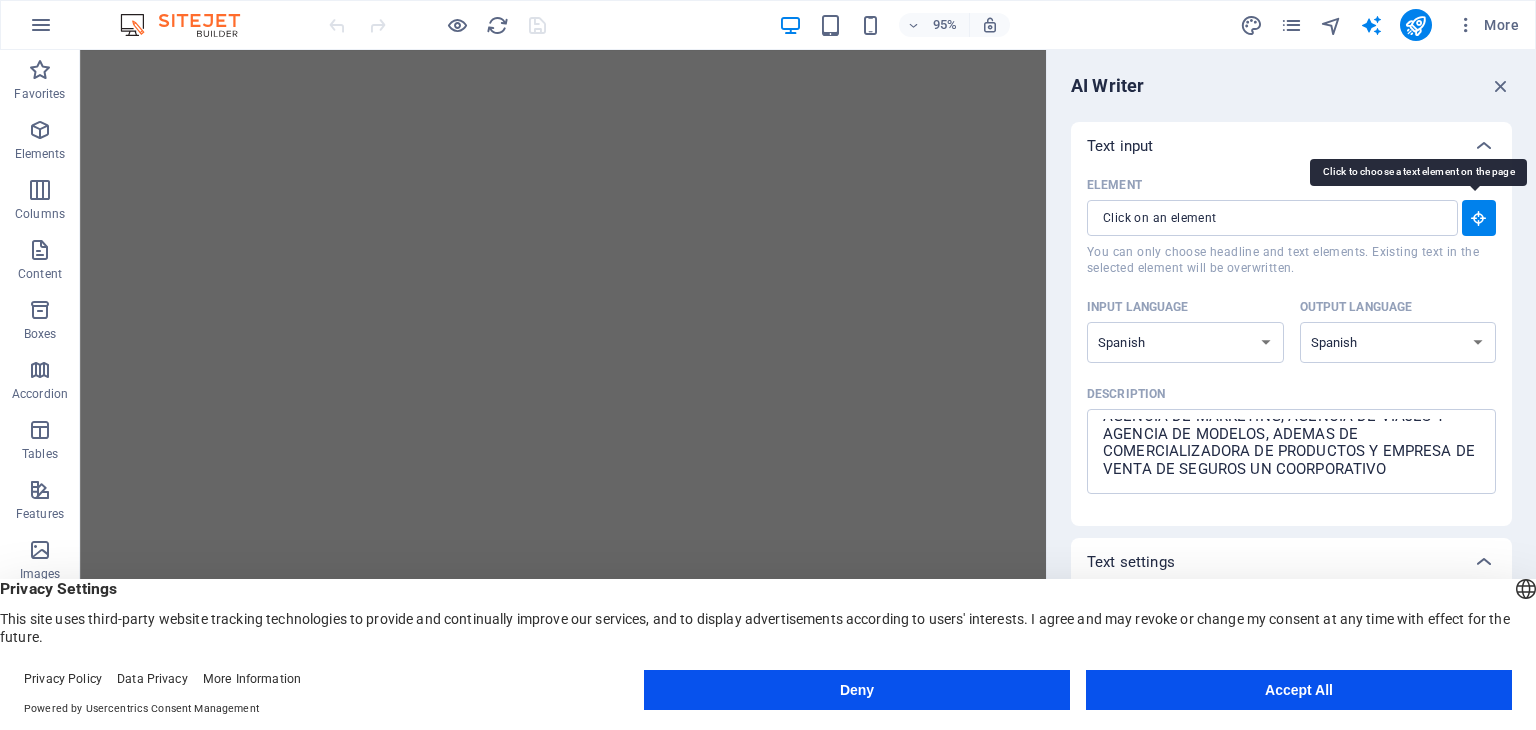 click on "Element ​ You can only choose headline and text elements. Existing text in the selected element will be overwritten." at bounding box center [1479, 218] 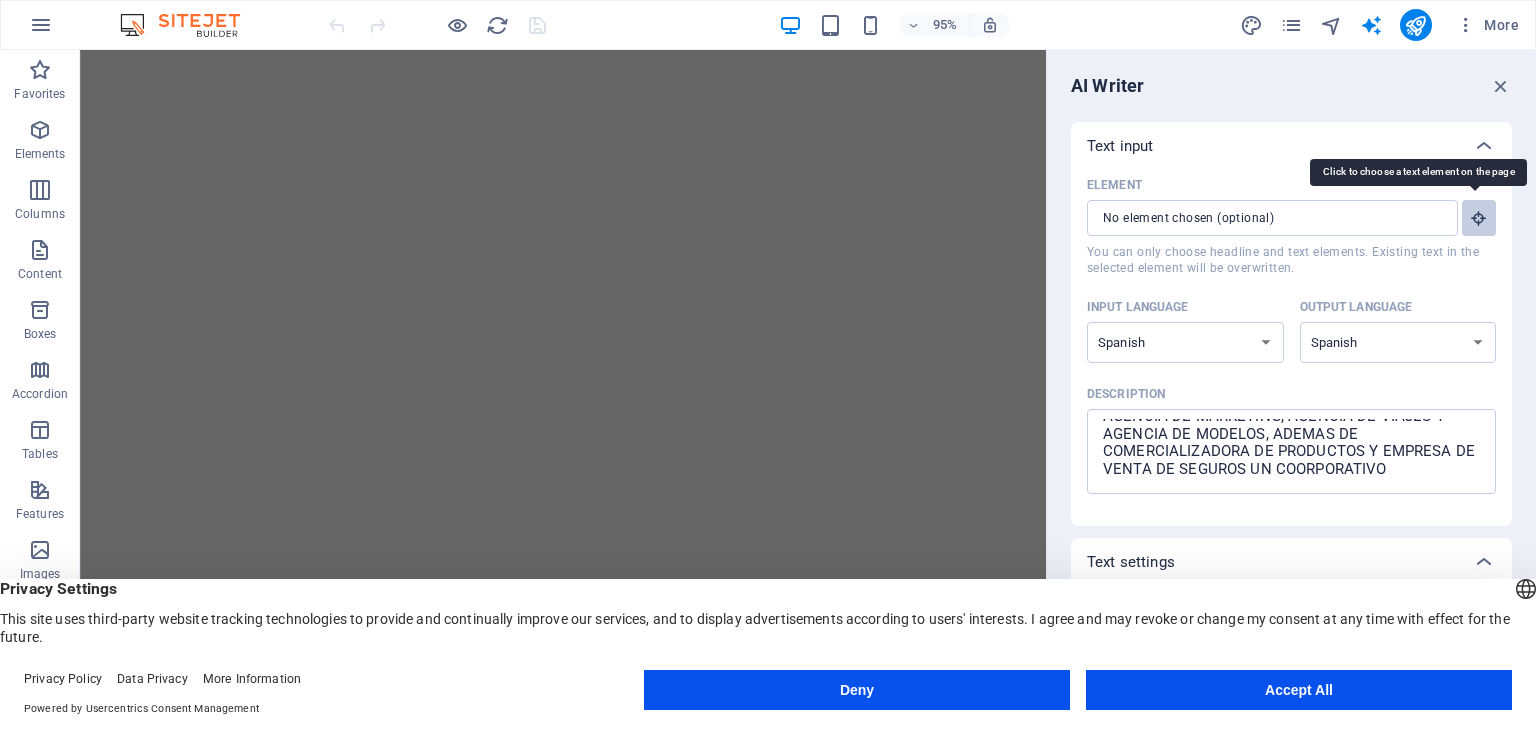 click on "Element ​ You can only choose headline and text elements. Existing text in the selected element will be overwritten." at bounding box center [1479, 218] 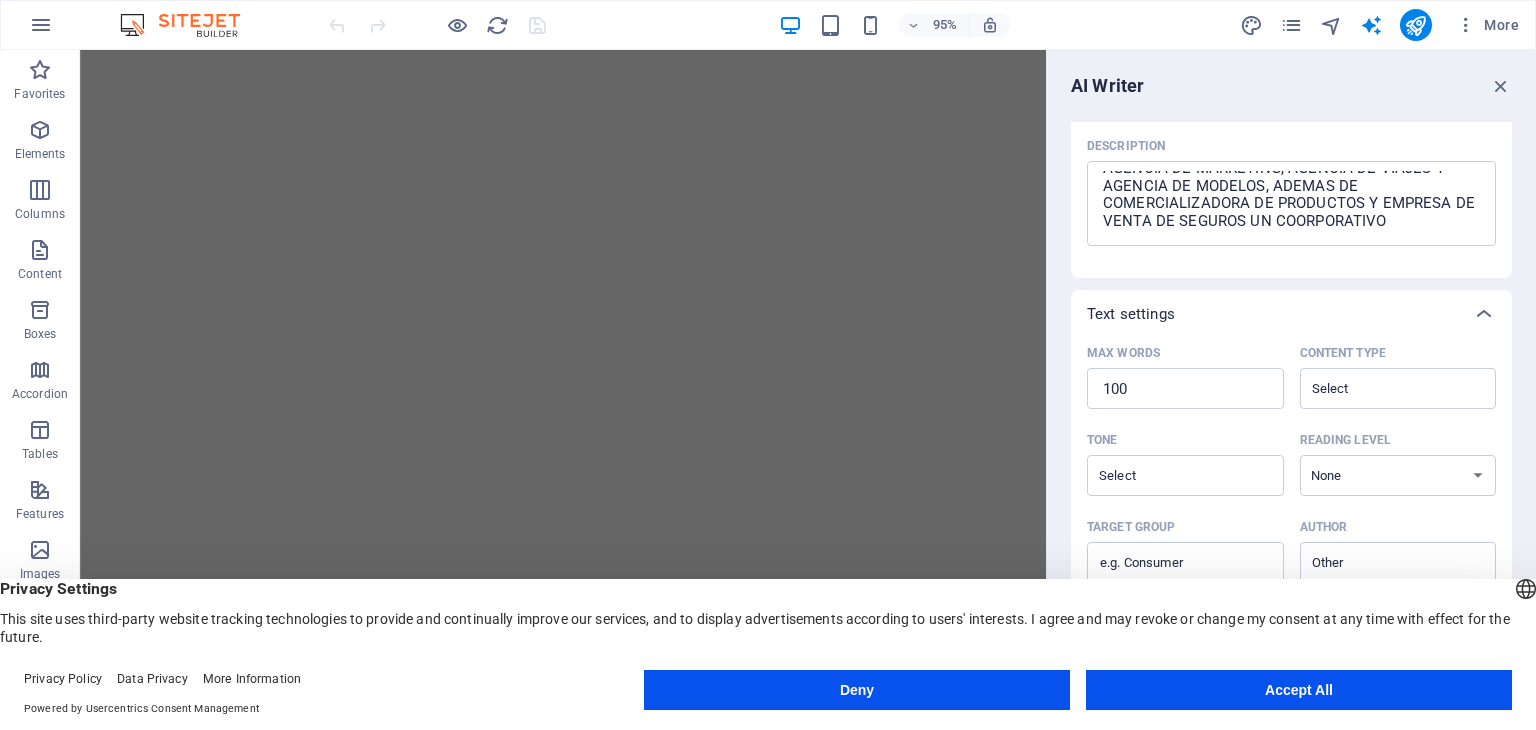 scroll, scrollTop: 425, scrollLeft: 0, axis: vertical 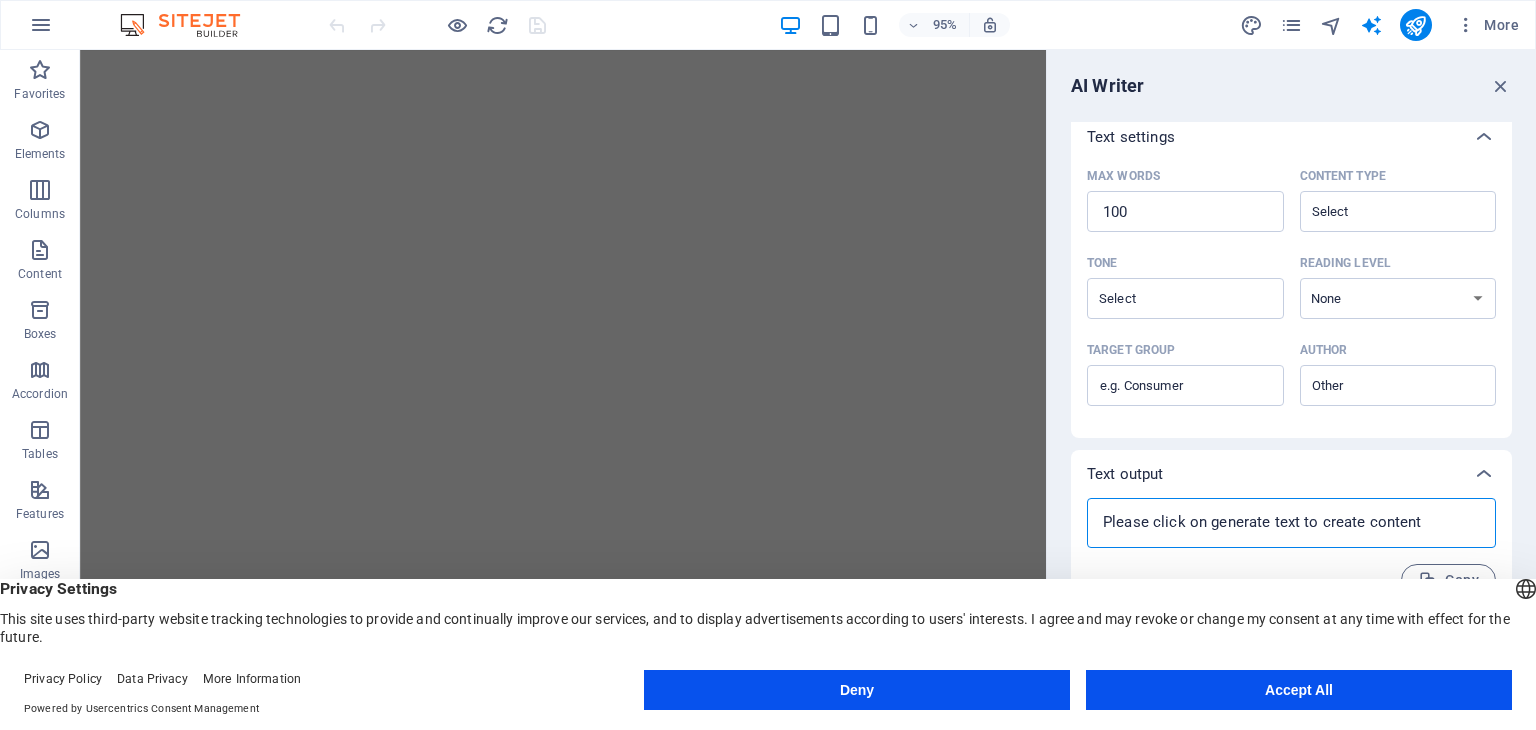click at bounding box center (1291, 523) 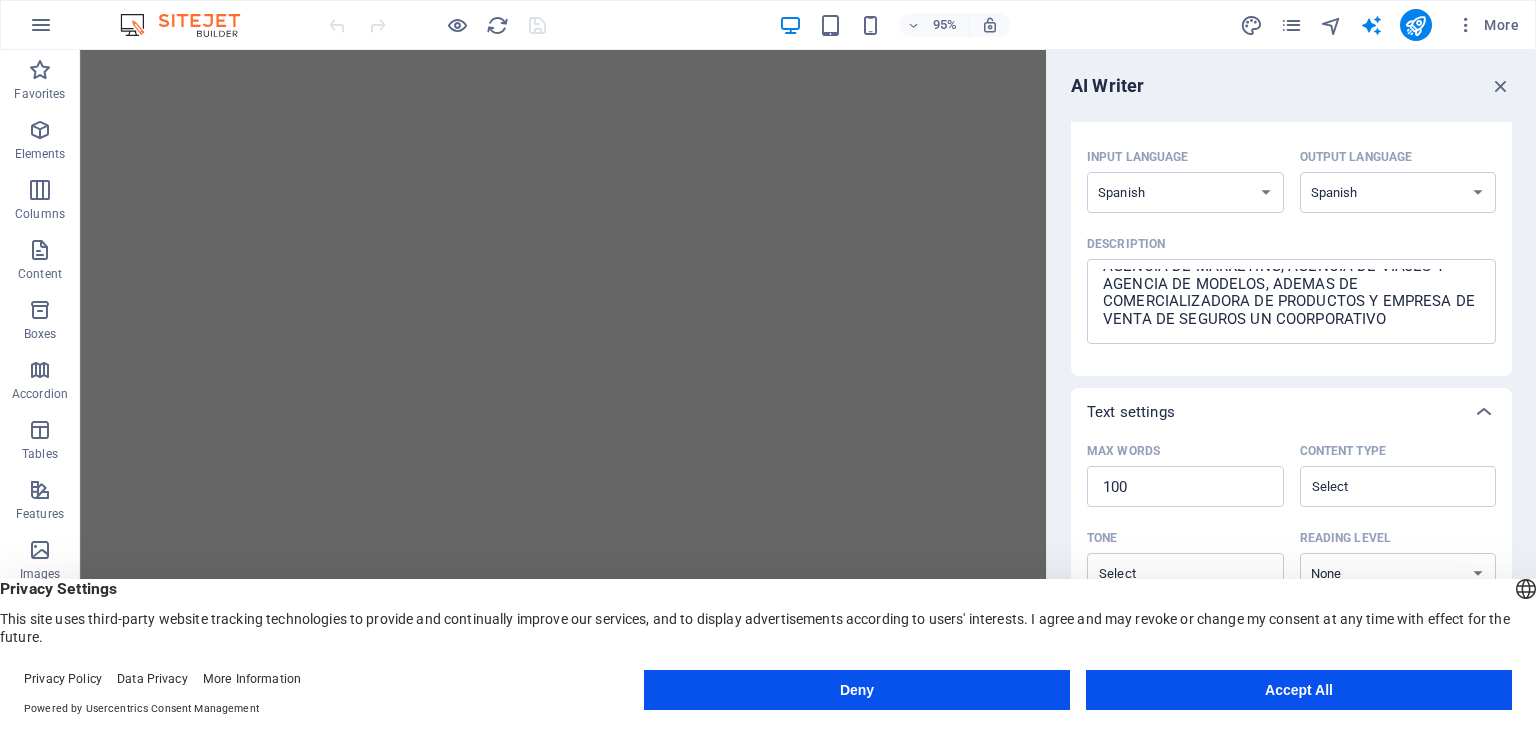 scroll, scrollTop: 148, scrollLeft: 0, axis: vertical 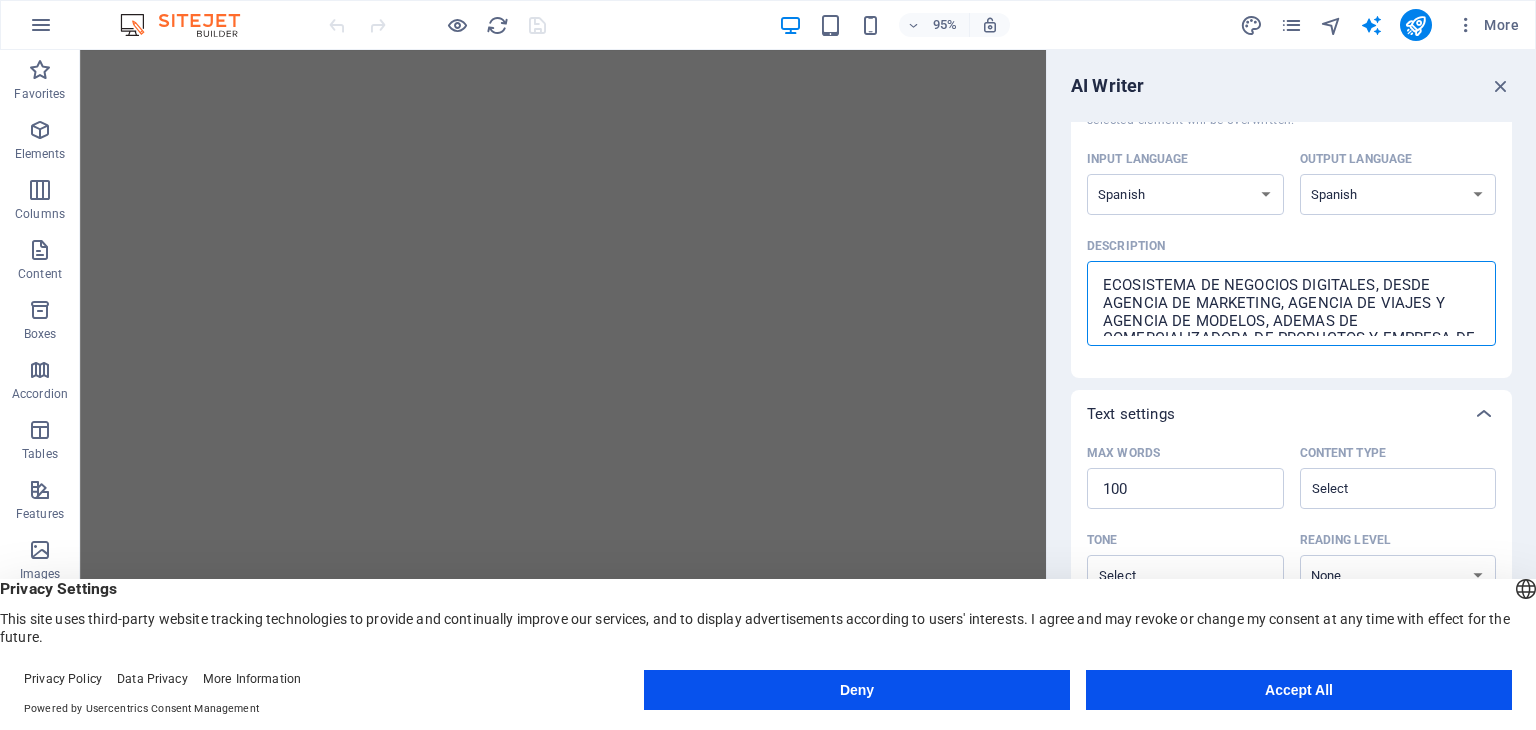click on "ECOSISTEMA DE NEGOCIOS DIGITALES, DESDE AGENCIA DE MARKETING, AGENCIA DE VIAJES Y AGENCIA DE MODELOS, ADEMAS DE COMERCIALIZADORA DE PRODUCTOS Y EMPRESA DE VENTA DE SEGUROS UN COORPORATIVO" at bounding box center [1291, 303] 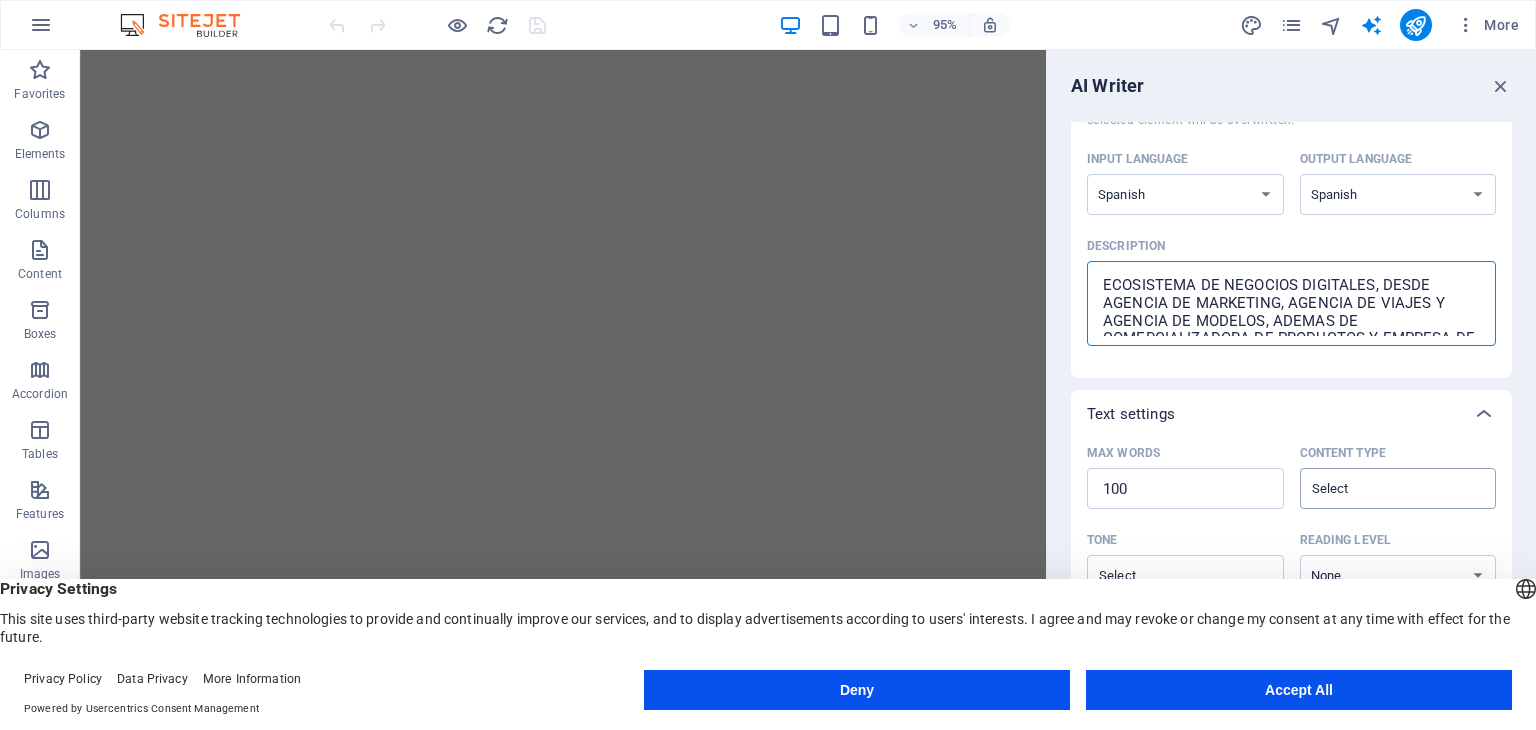 scroll, scrollTop: 425, scrollLeft: 0, axis: vertical 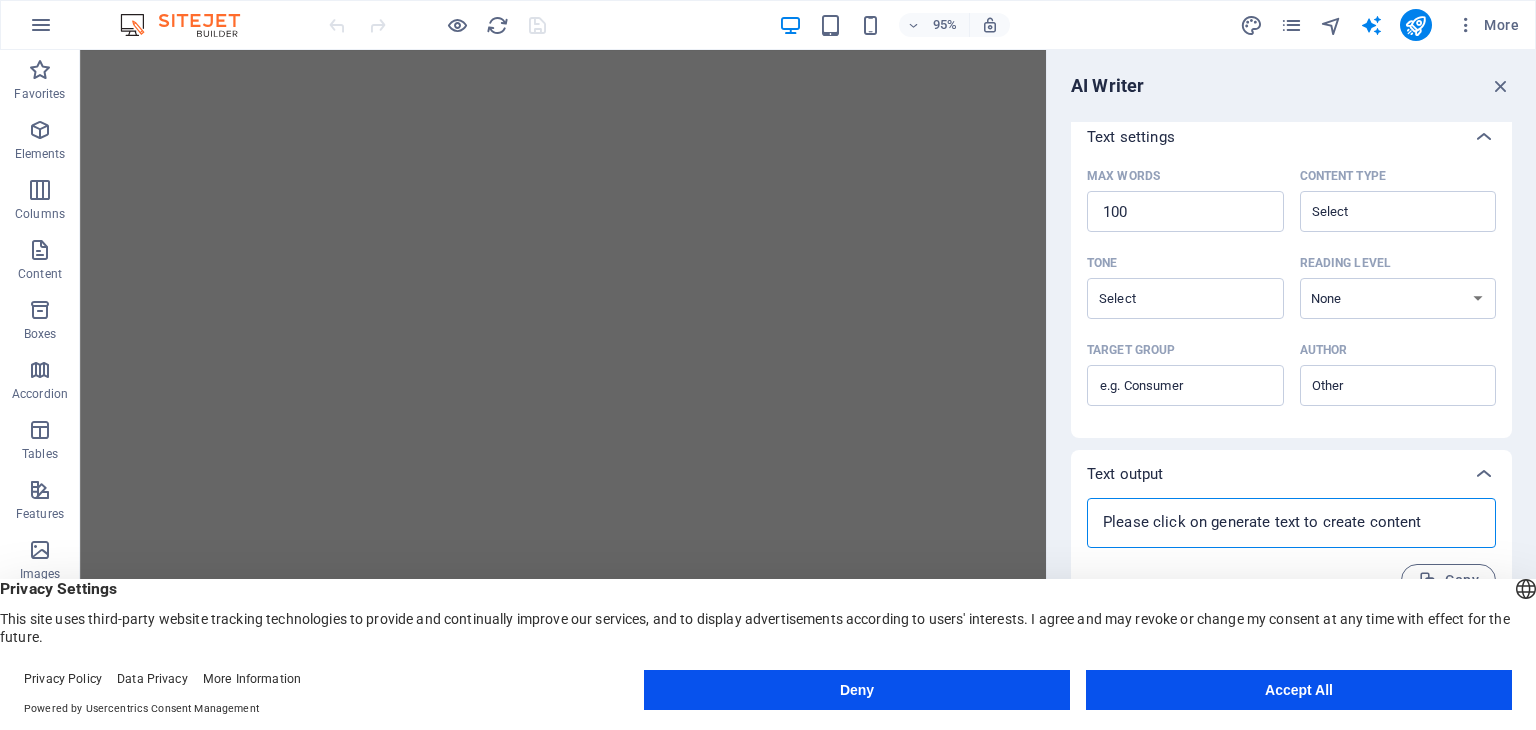 click at bounding box center [1291, 523] 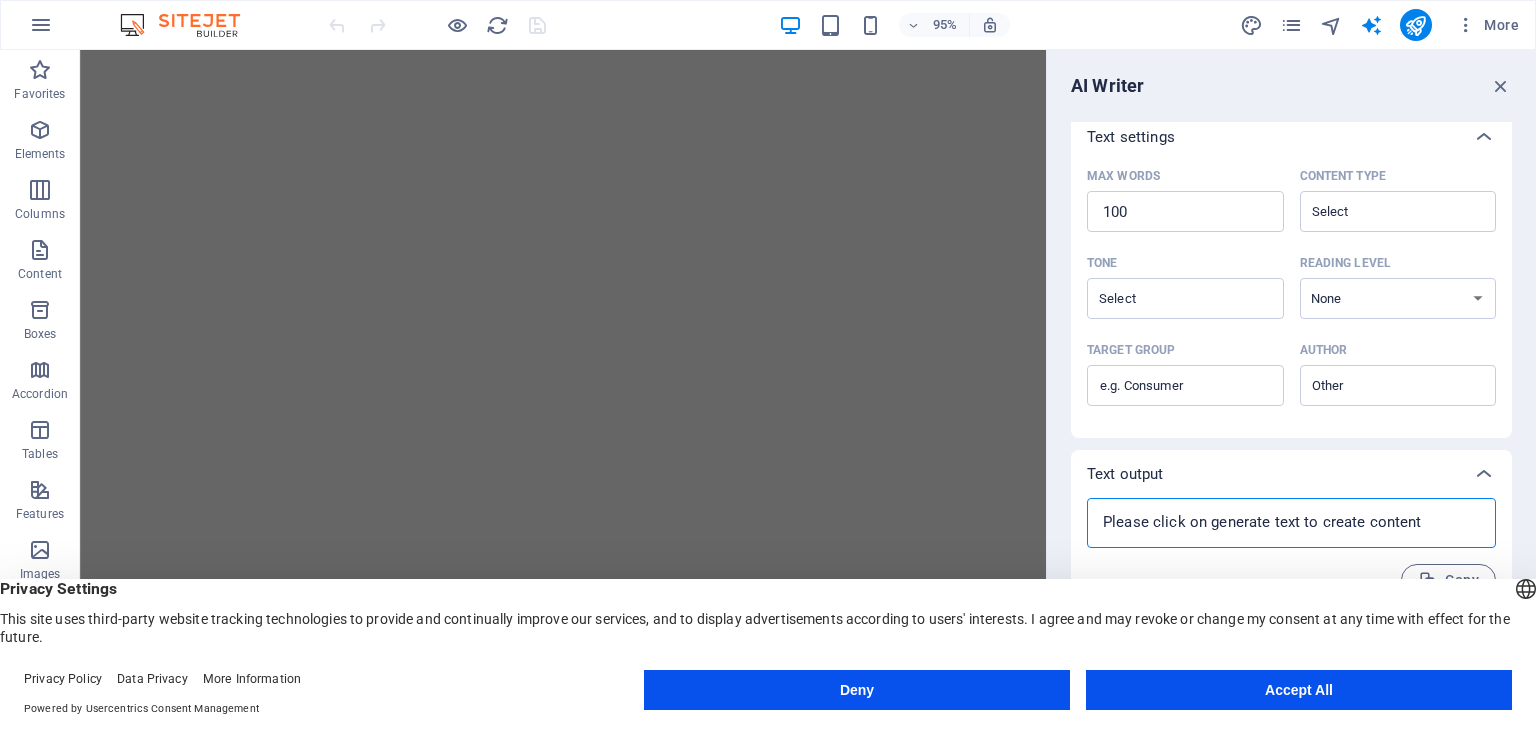 click at bounding box center (1291, 523) 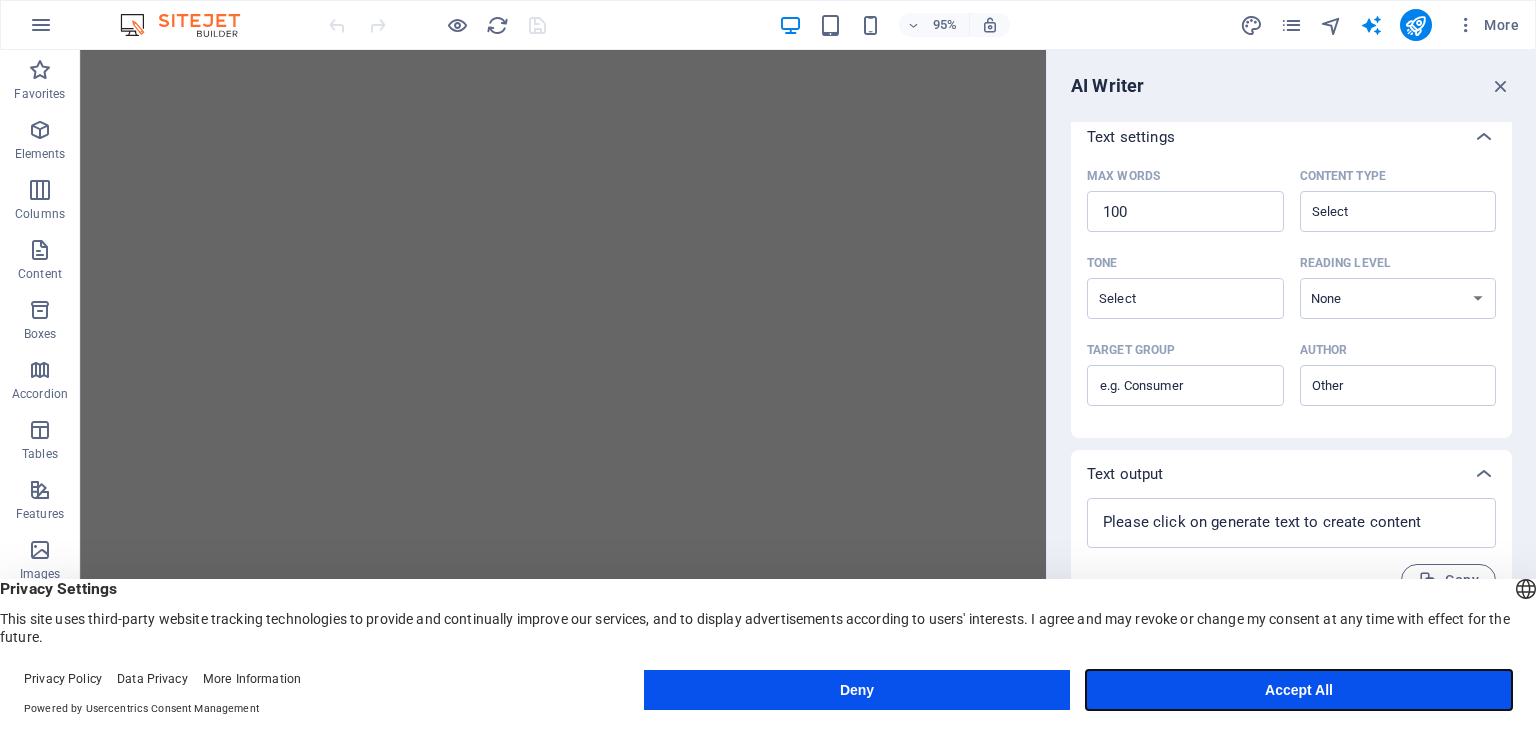 click on "Accept All" at bounding box center [1299, 690] 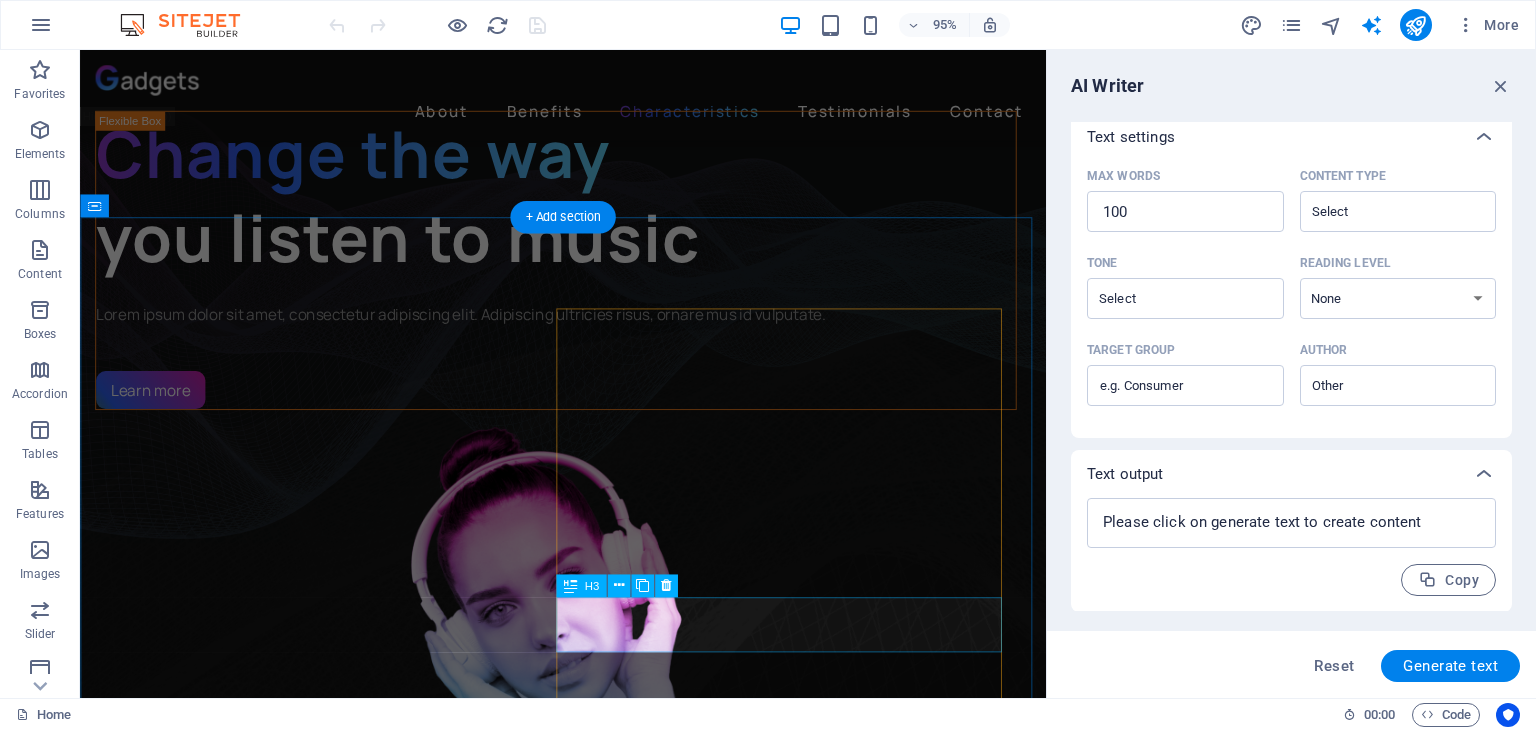 scroll, scrollTop: 2004, scrollLeft: 0, axis: vertical 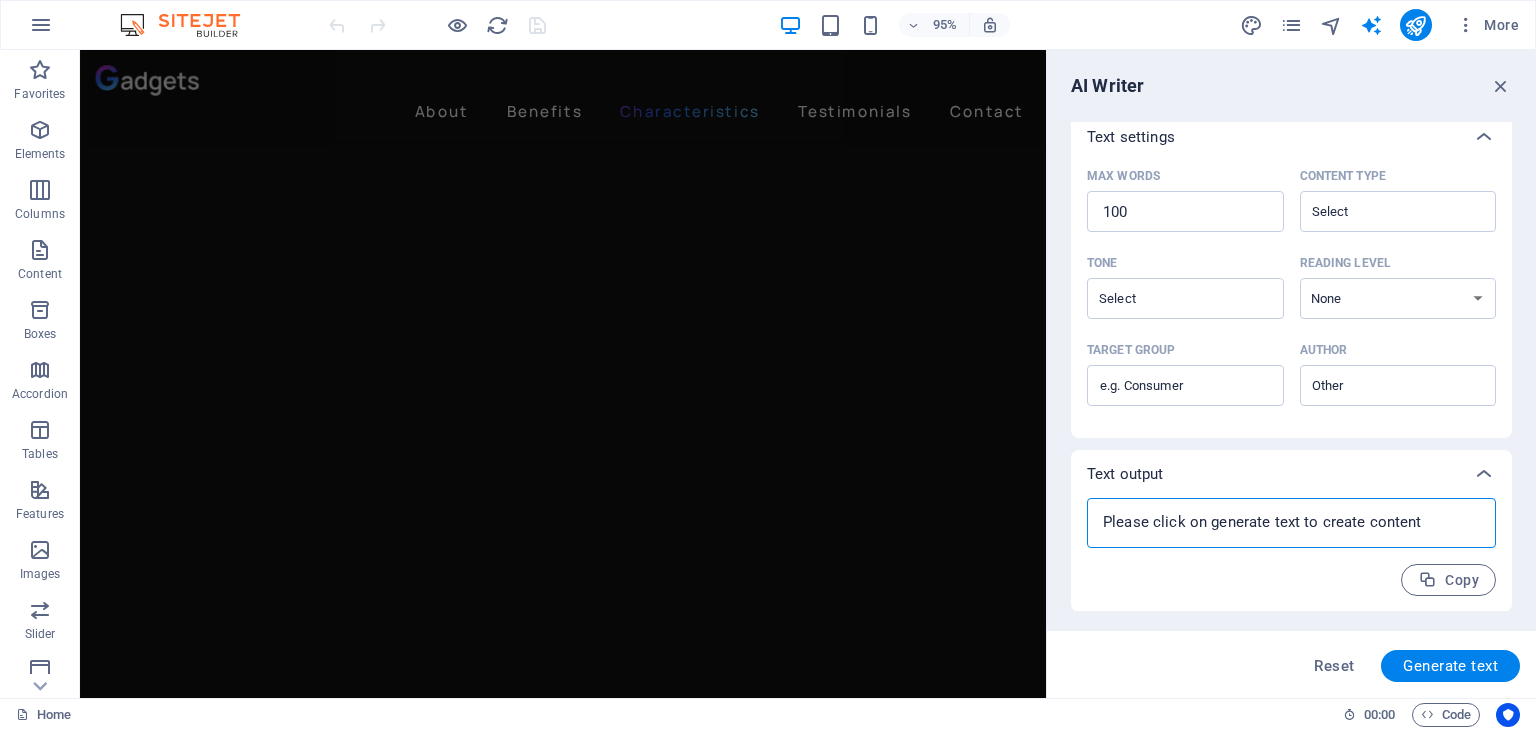 click at bounding box center [1291, 523] 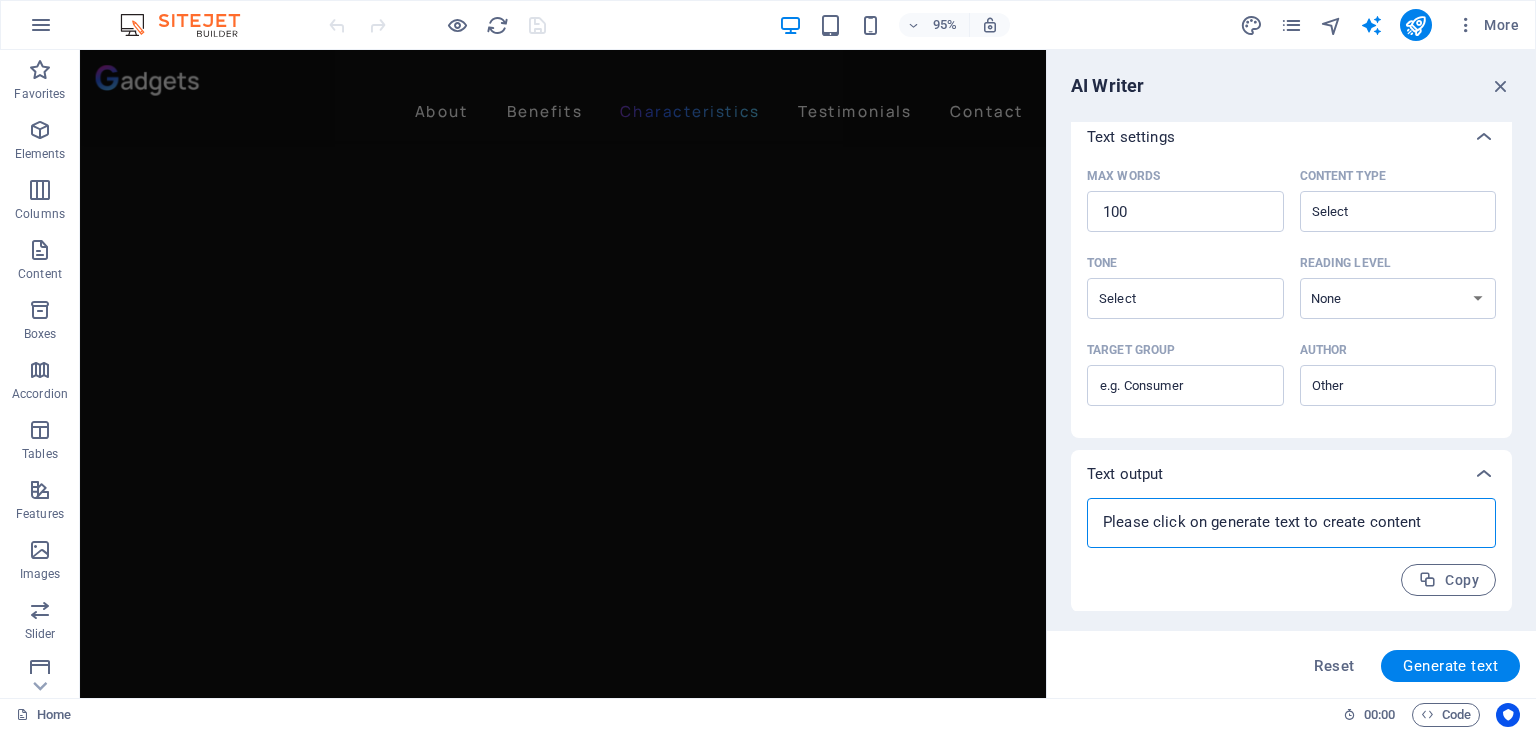 click at bounding box center [1291, 523] 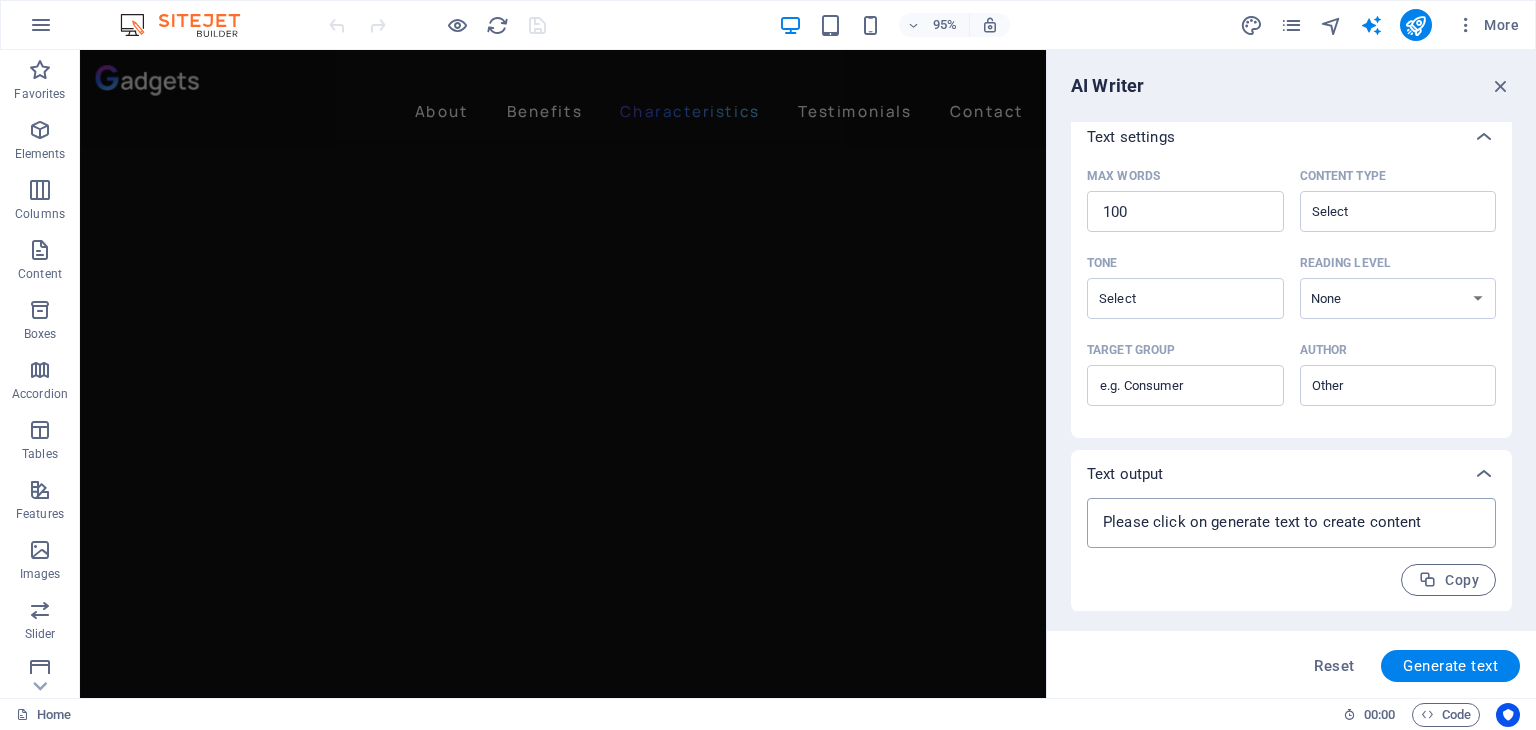 drag, startPoint x: 1231, startPoint y: 507, endPoint x: 1231, endPoint y: 539, distance: 32 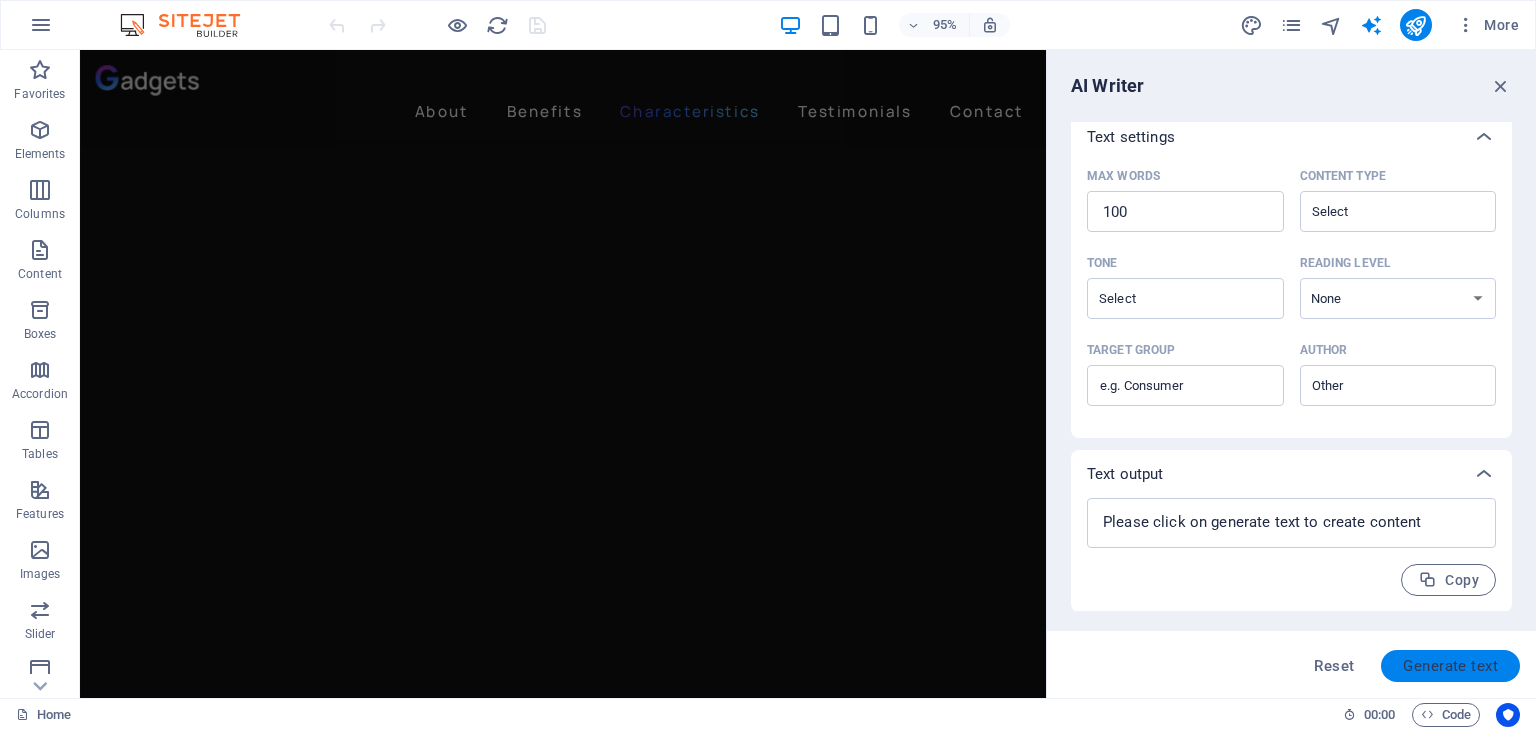 click on "Generate text" at bounding box center (1450, 666) 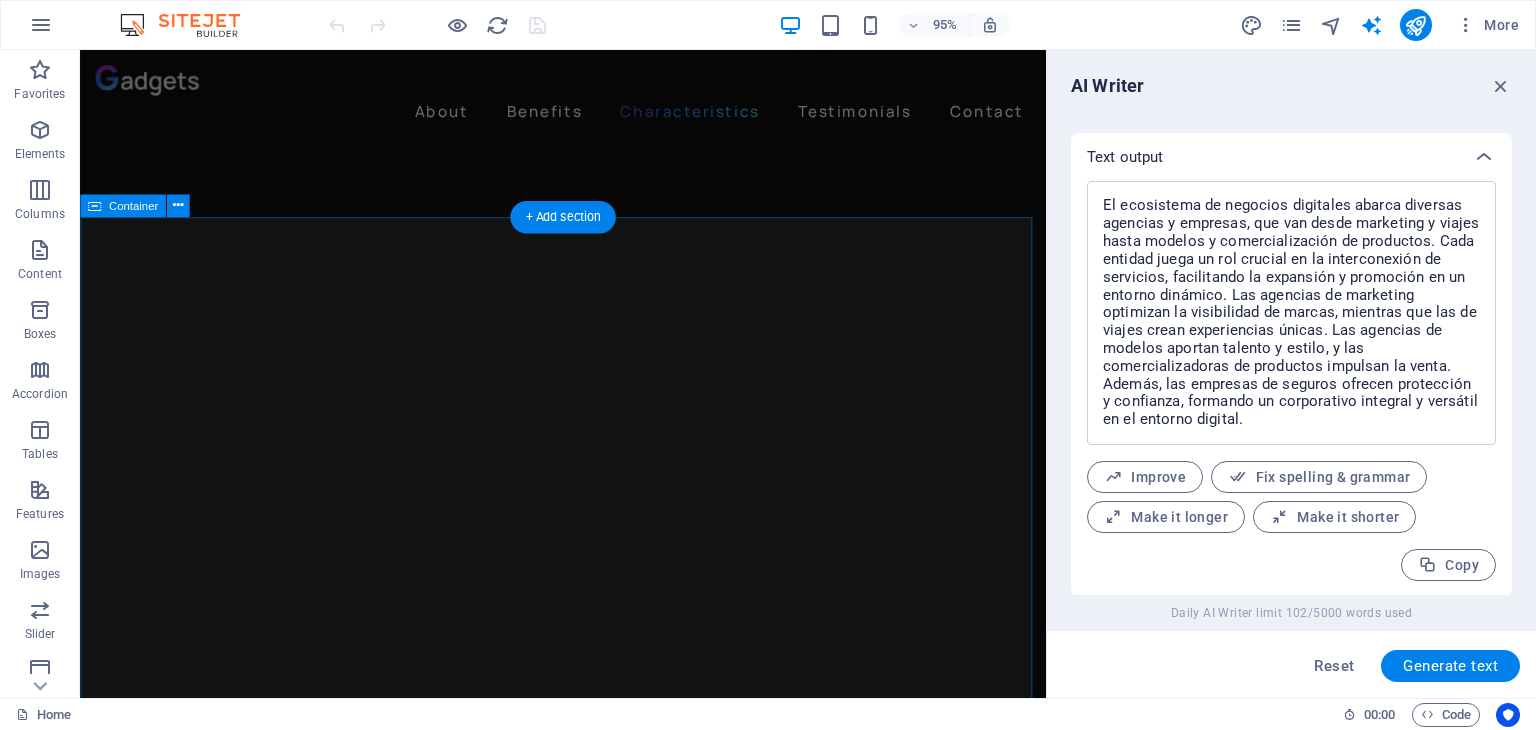 scroll, scrollTop: 744, scrollLeft: 0, axis: vertical 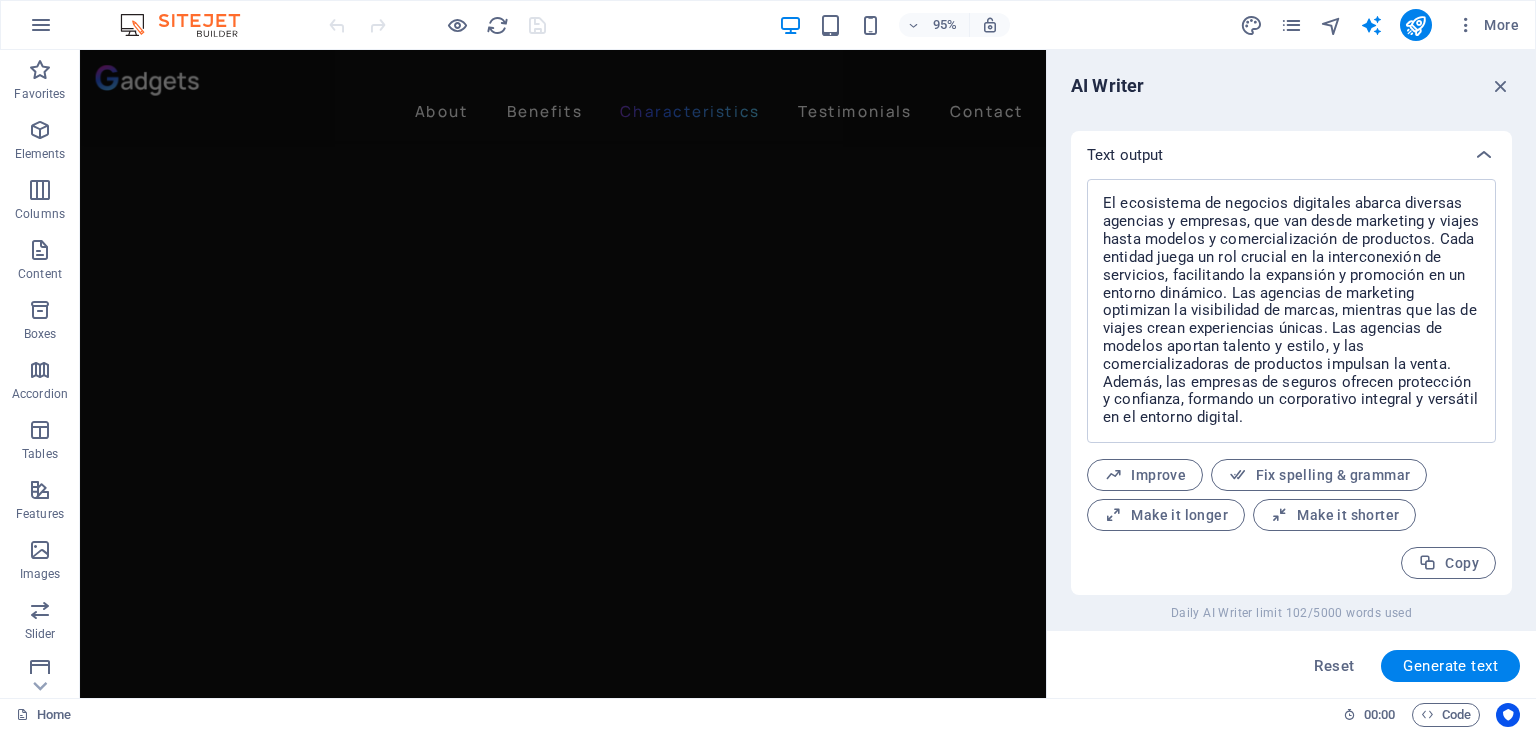 drag, startPoint x: 1446, startPoint y: 664, endPoint x: 1359, endPoint y: 115, distance: 555.8507 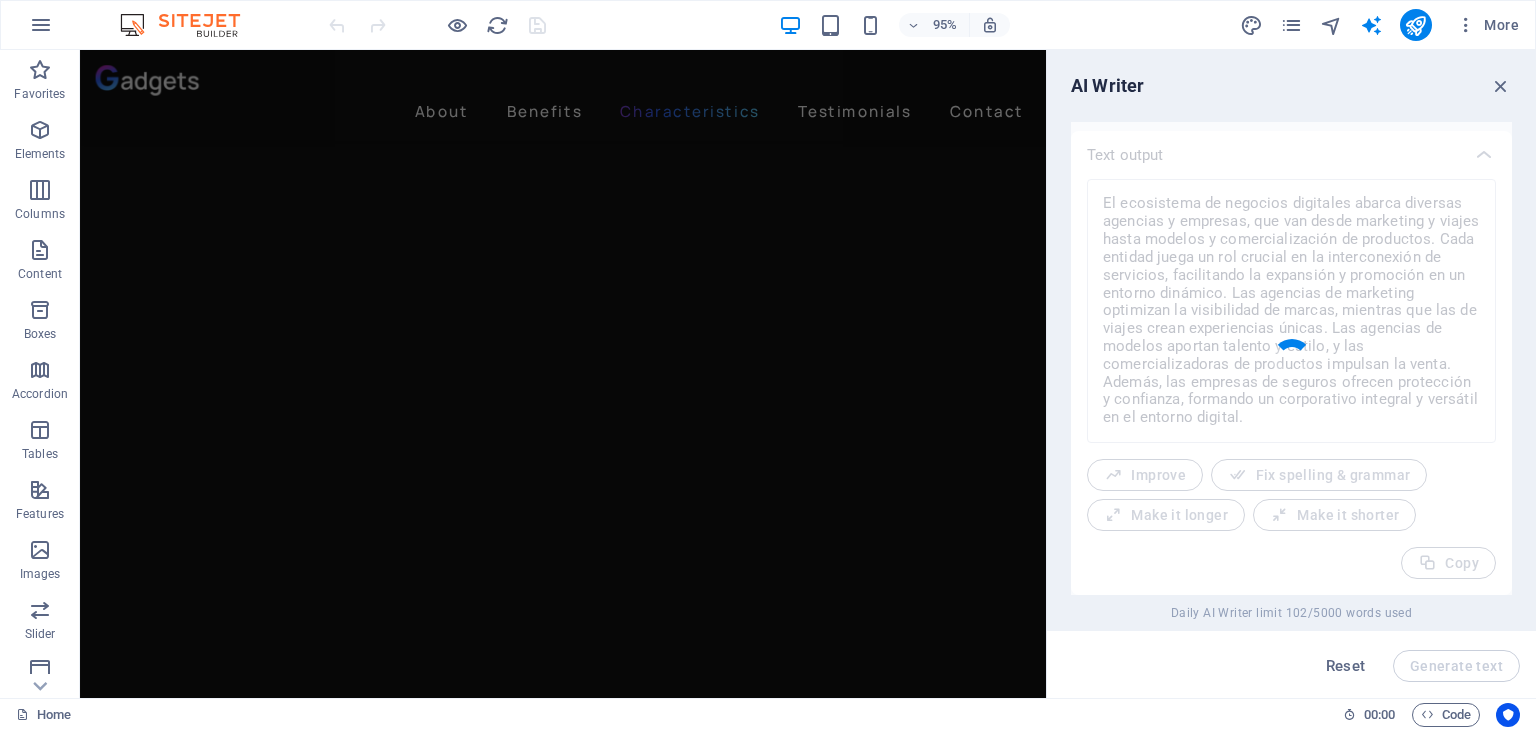 click at bounding box center (1291, 358) 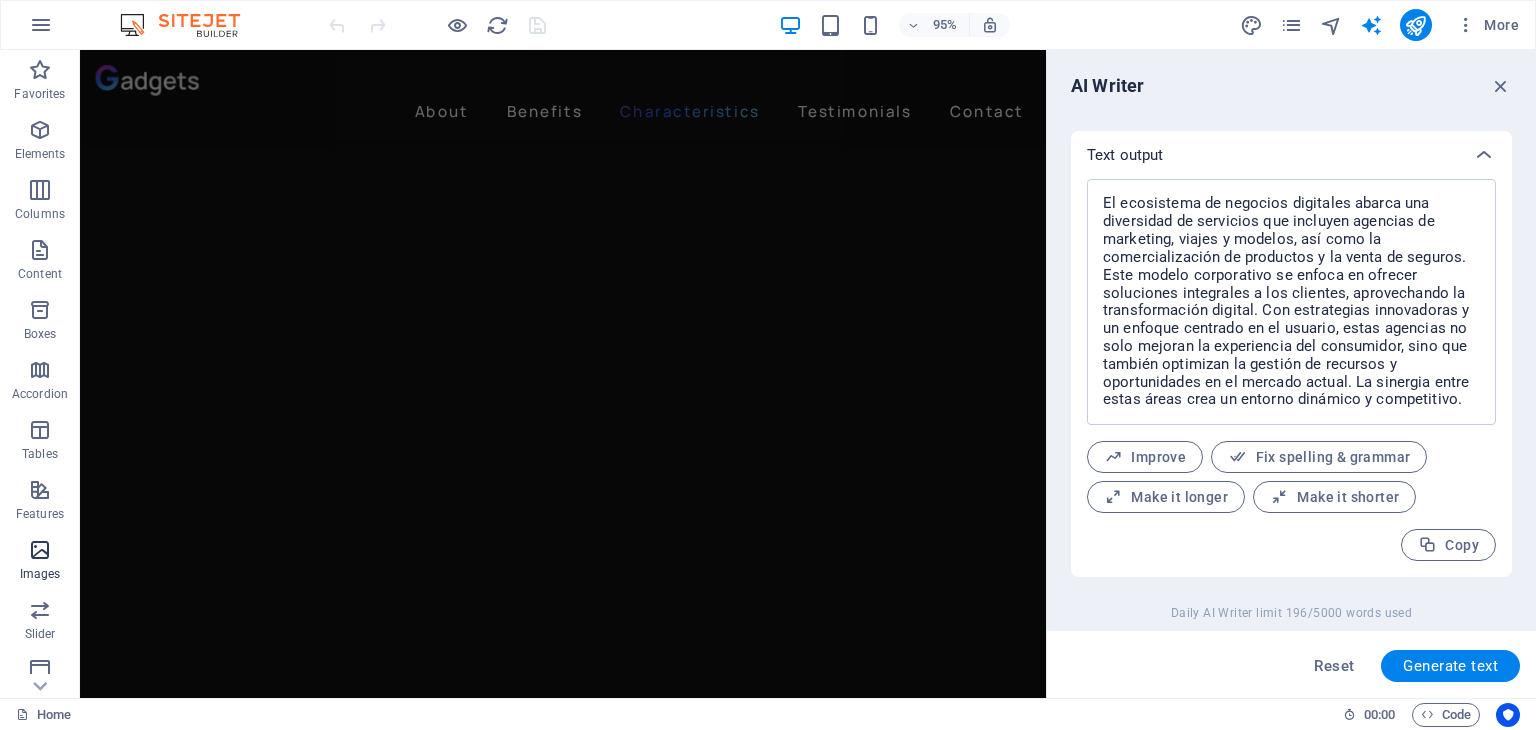 click on "Images" at bounding box center [40, 574] 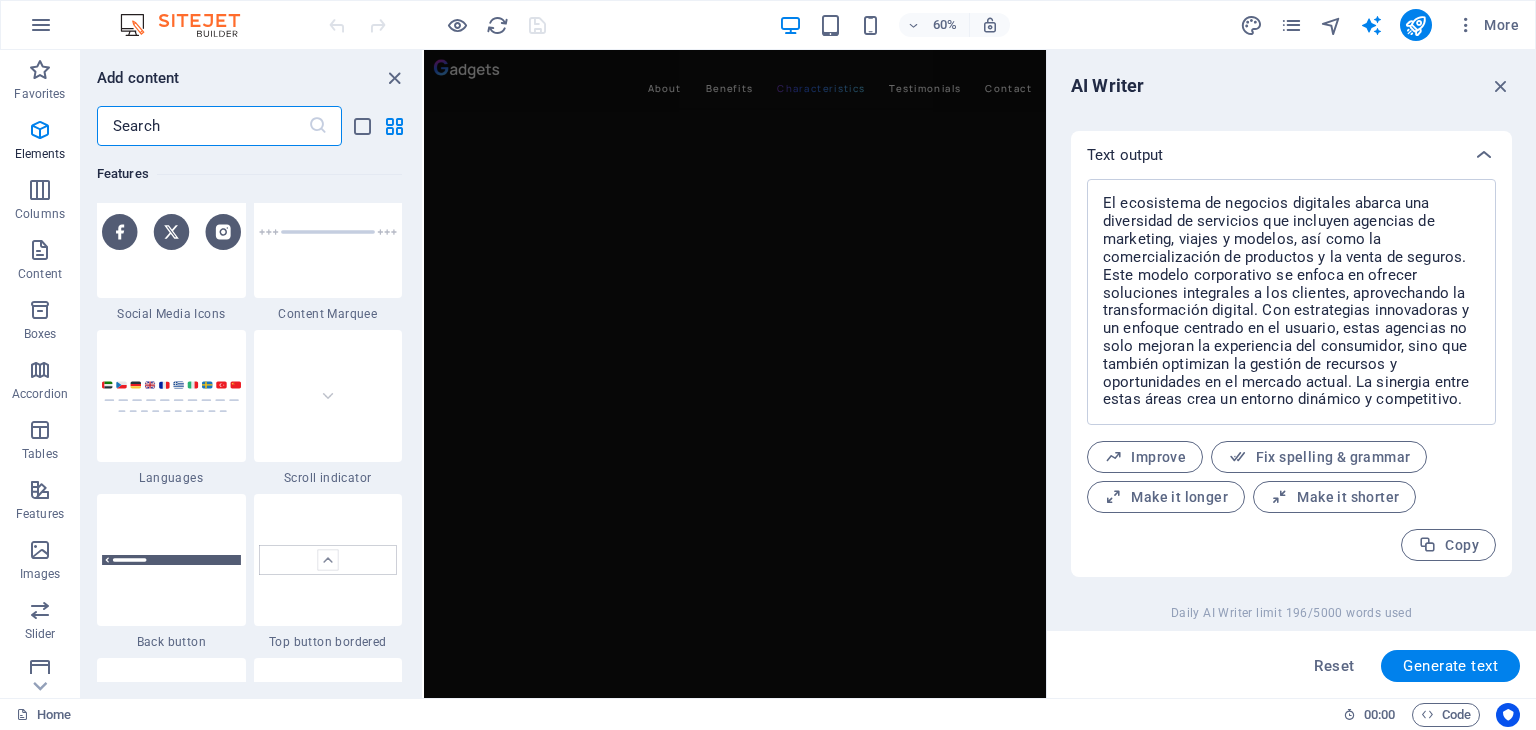 scroll, scrollTop: 10140, scrollLeft: 0, axis: vertical 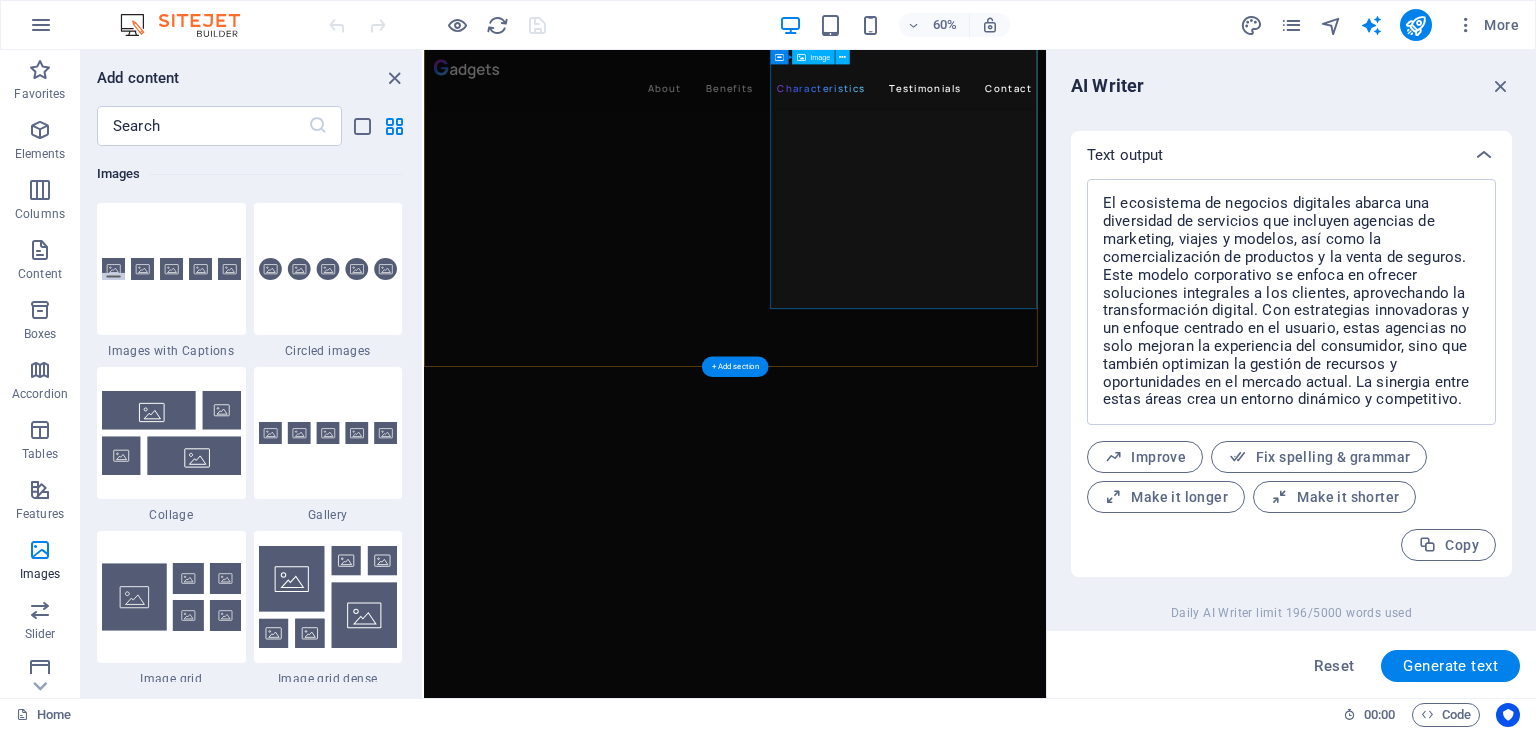 click at bounding box center (958, 5153) 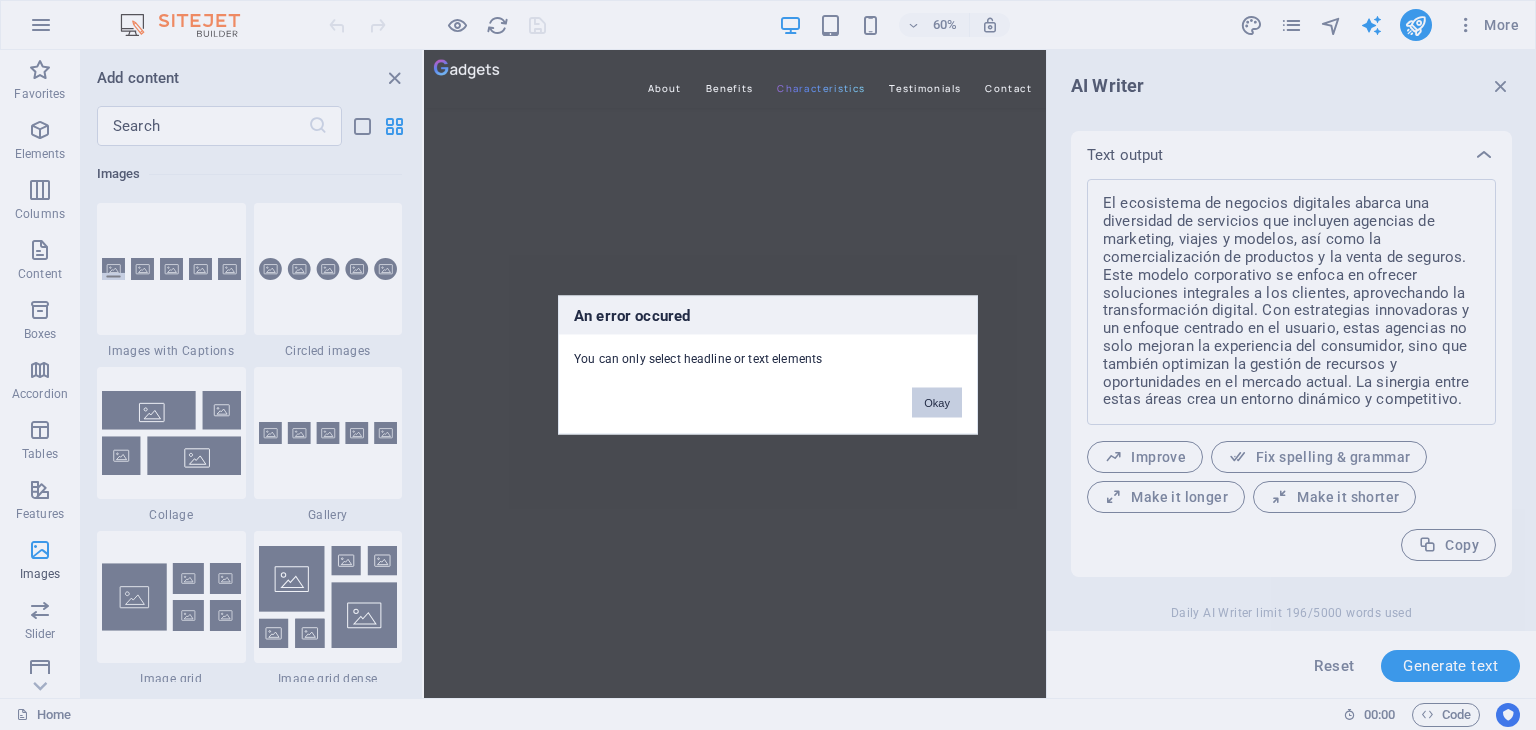 click on "Okay" at bounding box center [937, 403] 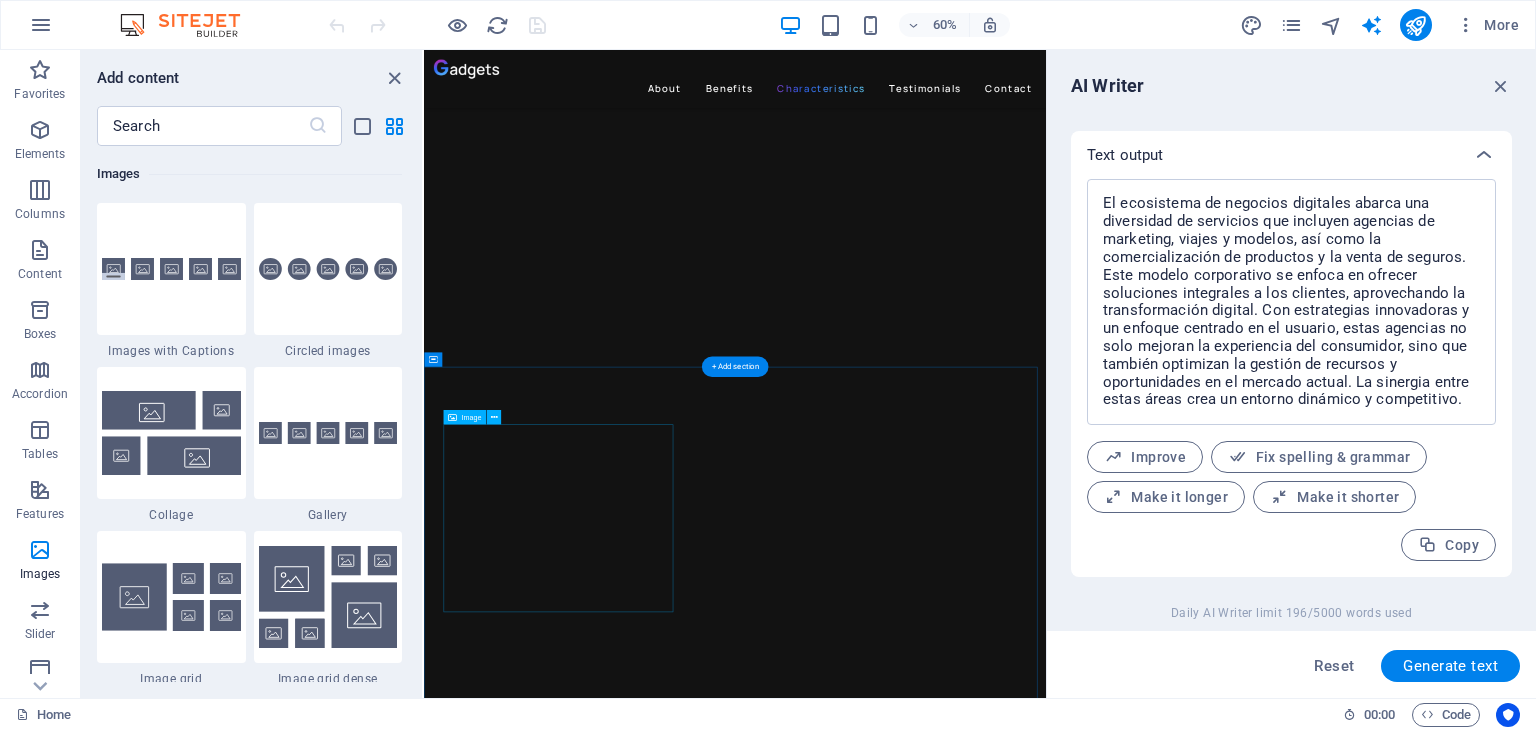 click at bounding box center [942, 6092] 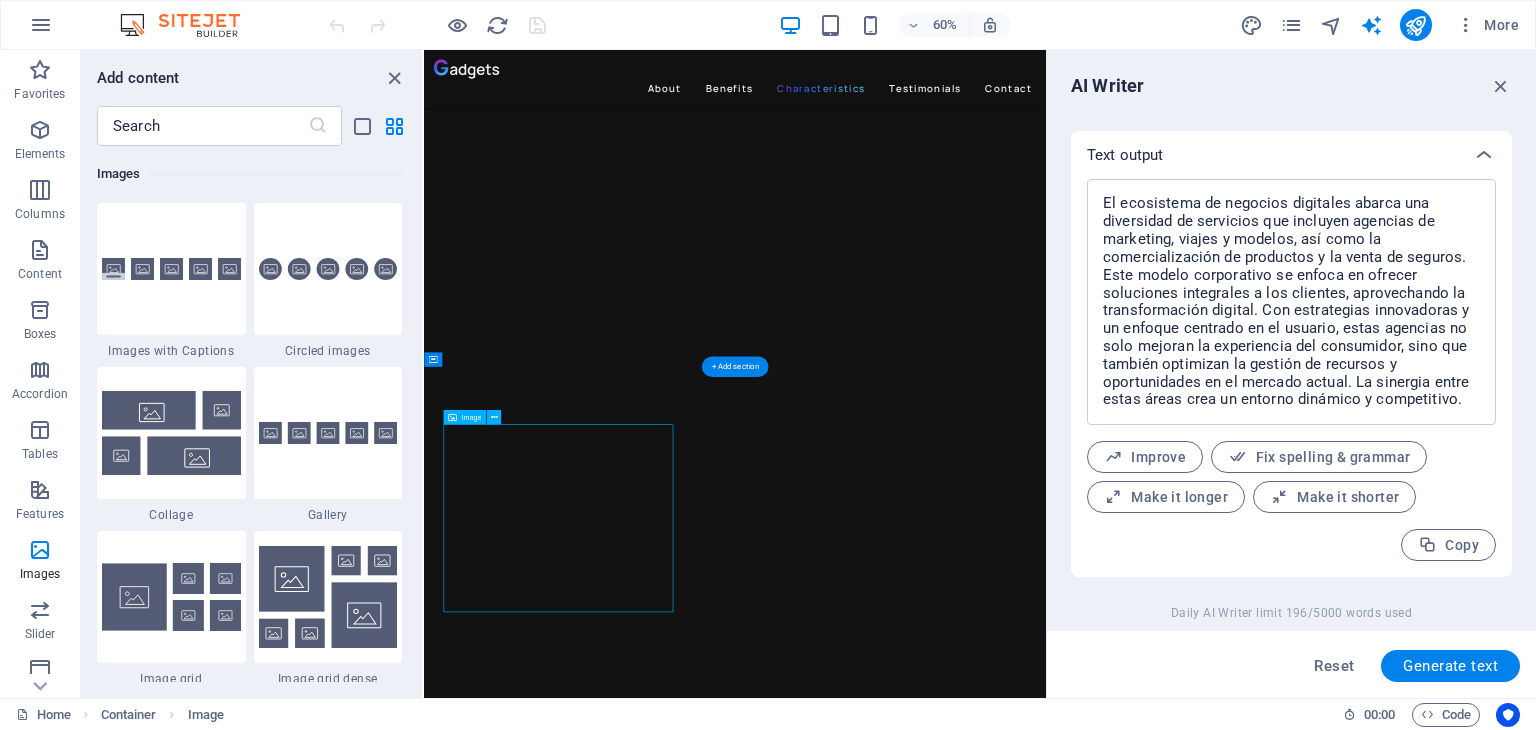 click at bounding box center (942, 6092) 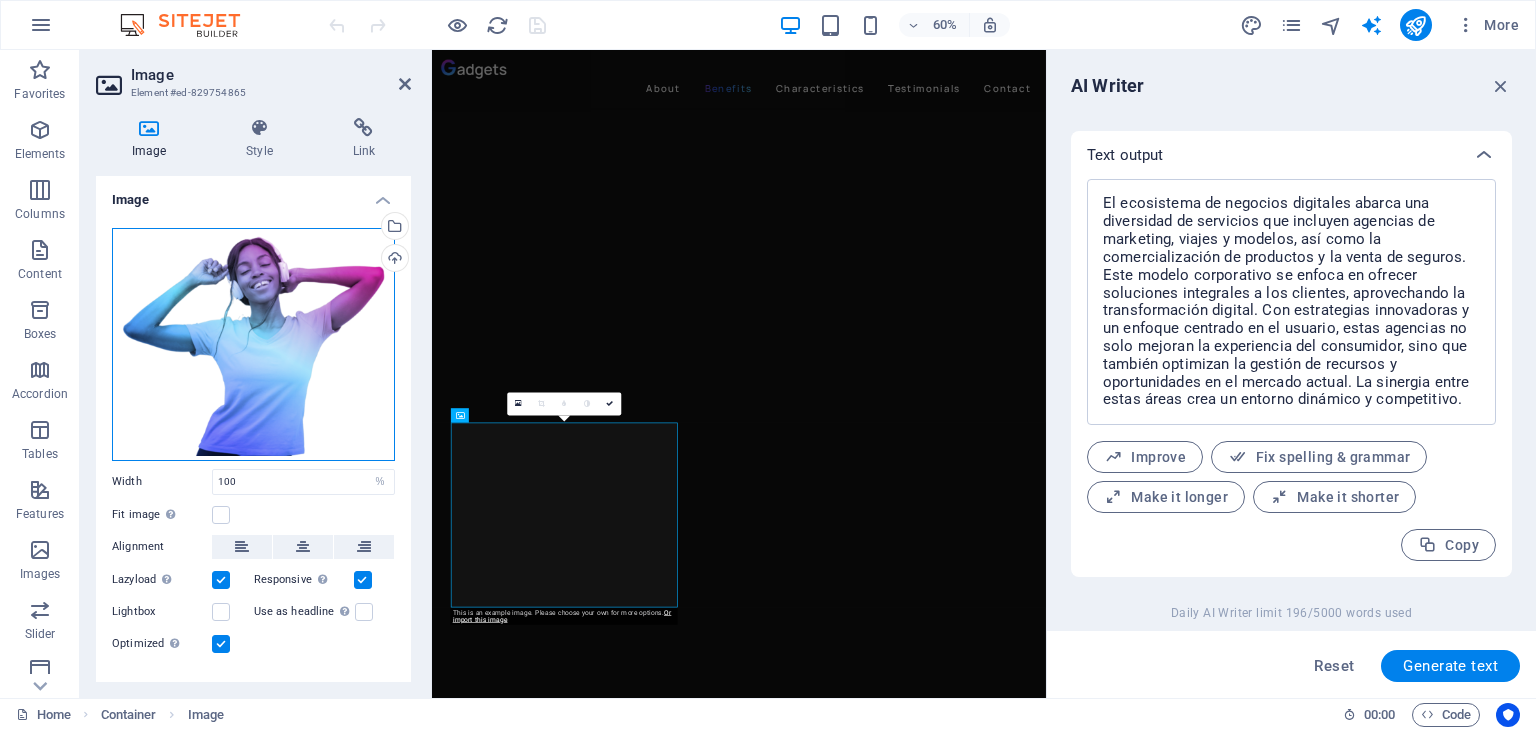 click on "Drag files here, click to choose files or select files from Files or our free stock photos & videos" at bounding box center (253, 344) 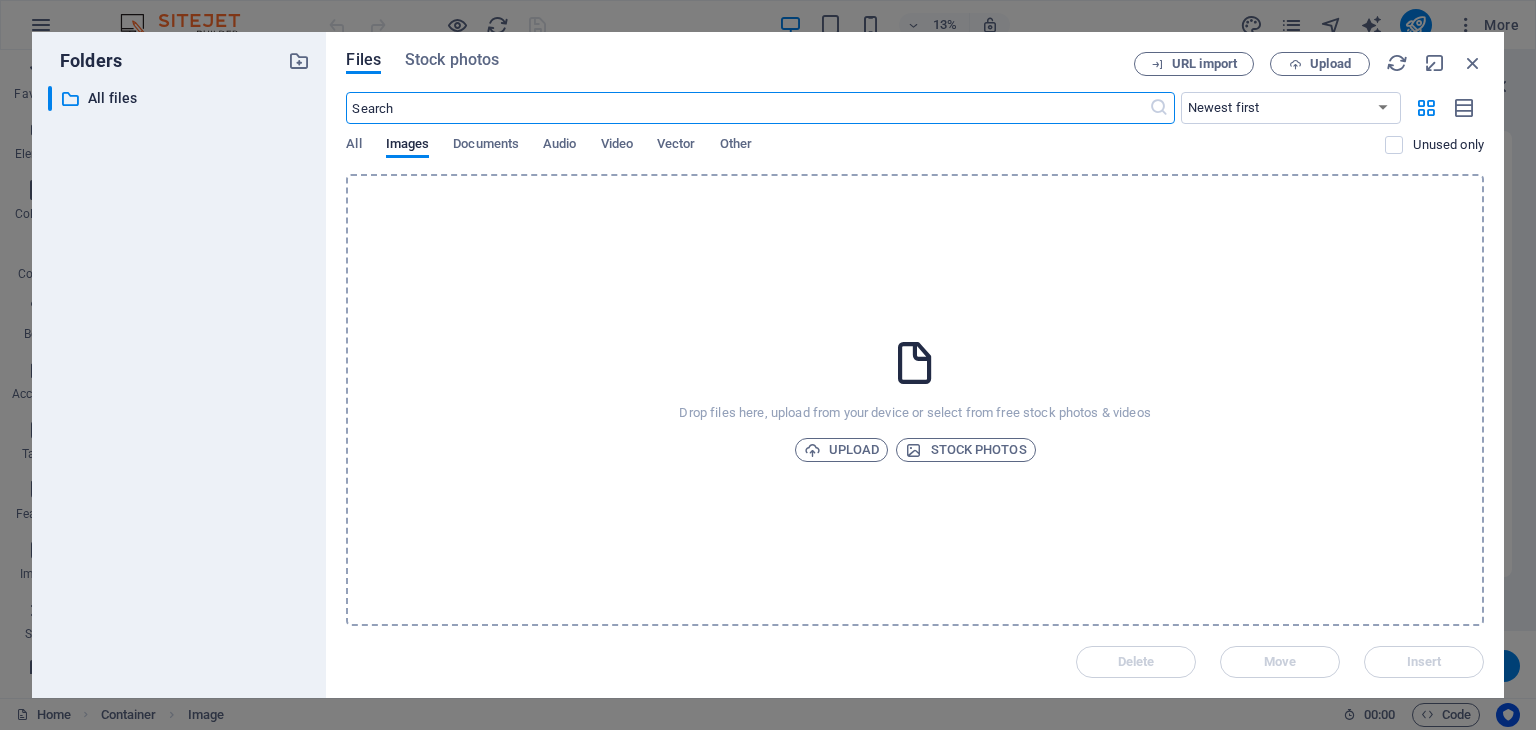 scroll, scrollTop: 4948, scrollLeft: 0, axis: vertical 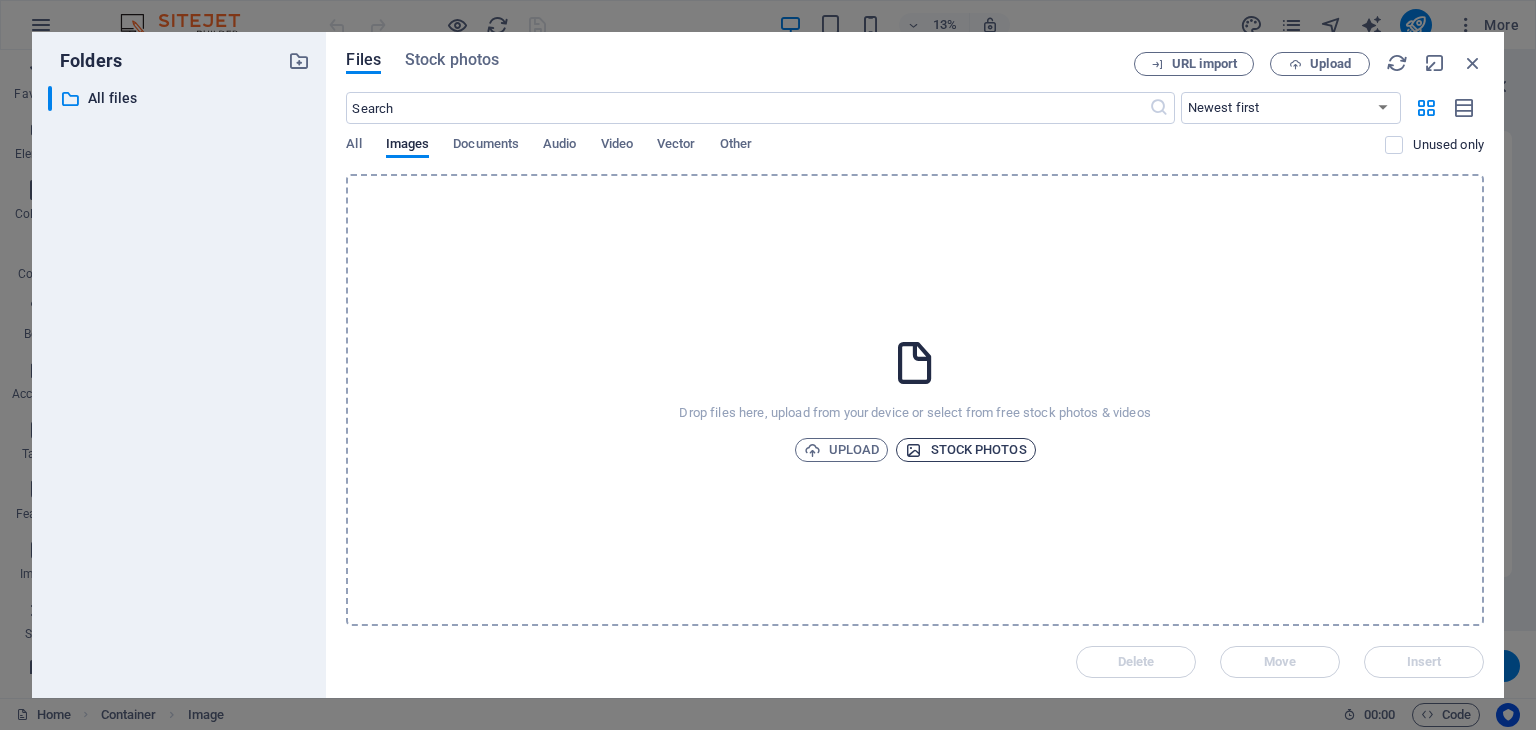 click on "Stock photos" at bounding box center [965, 450] 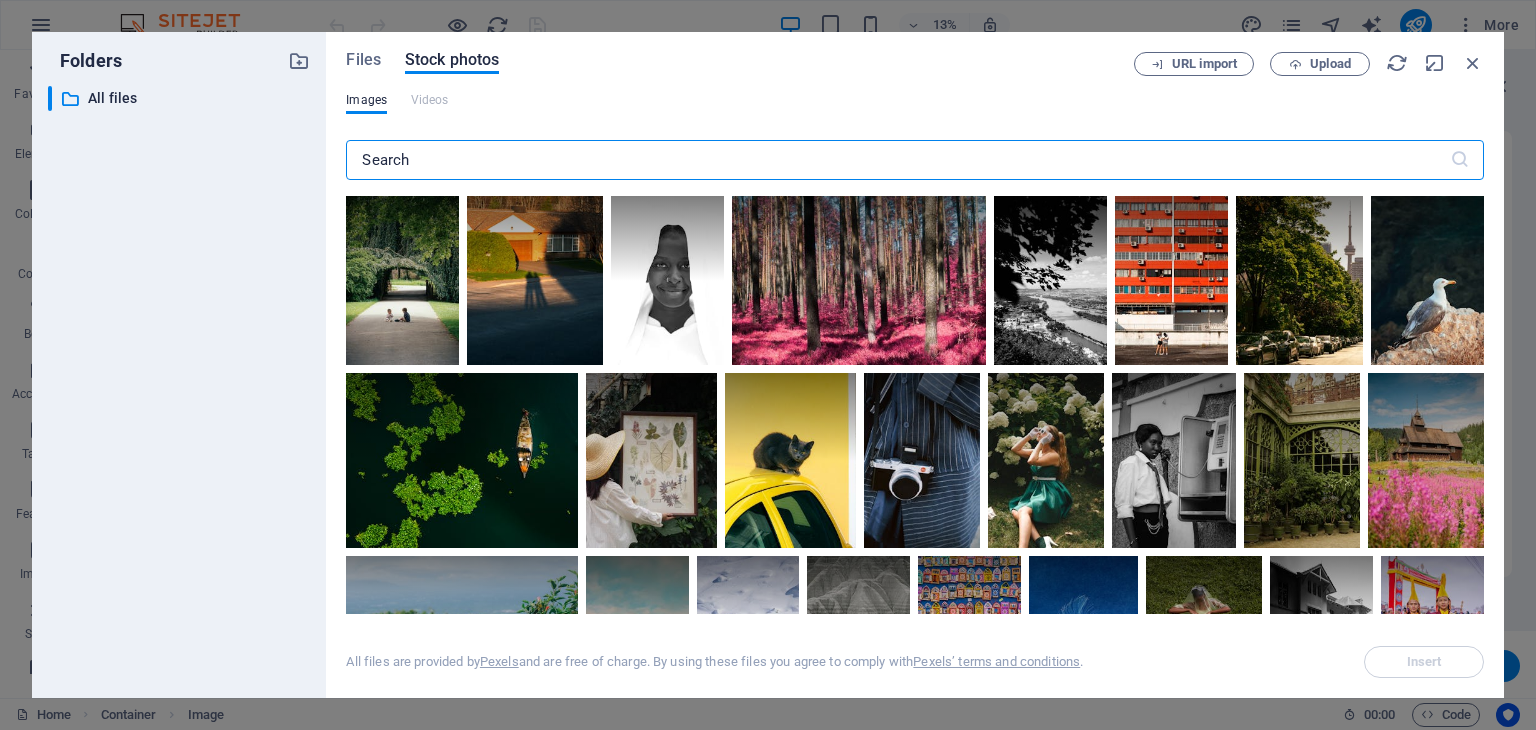 click at bounding box center (897, 160) 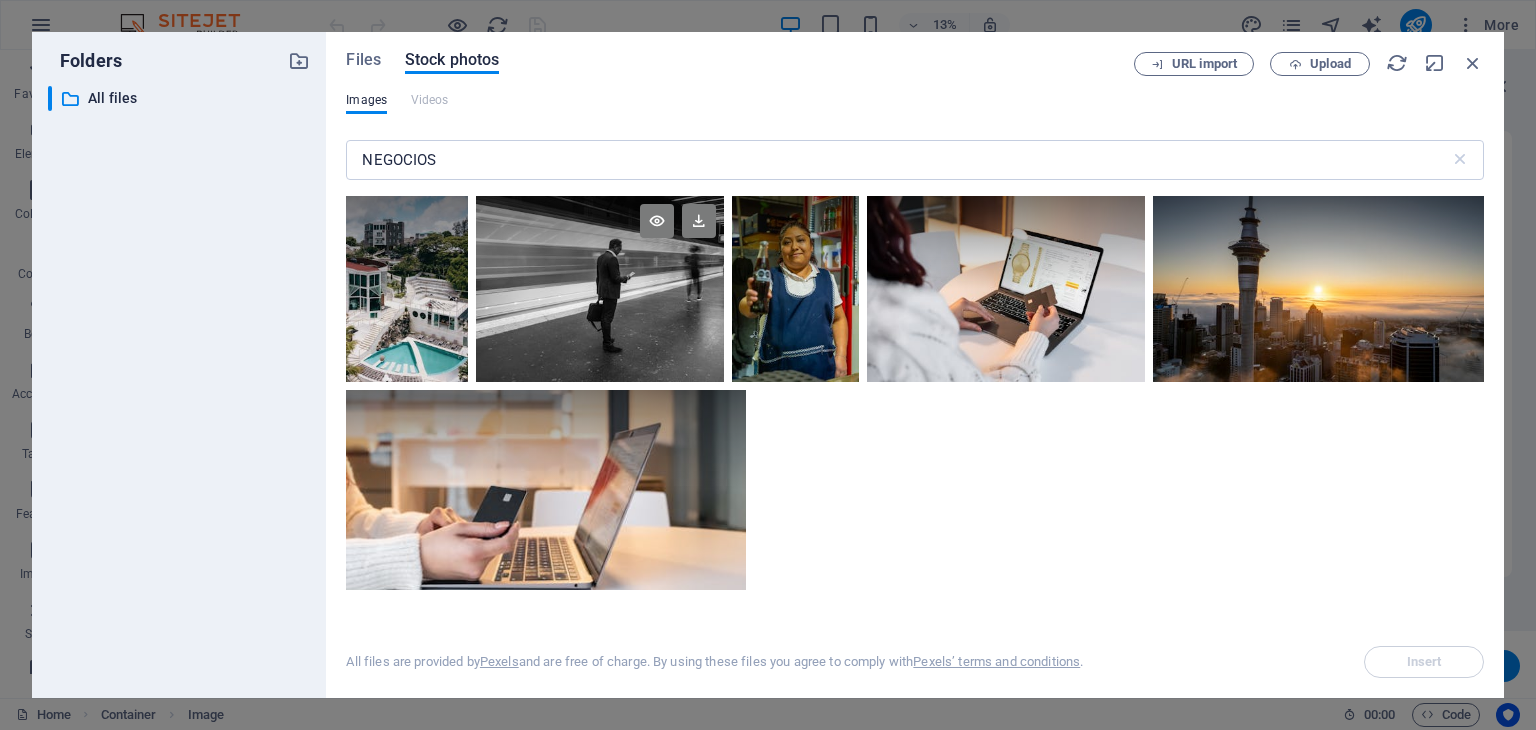 click at bounding box center [600, 242] 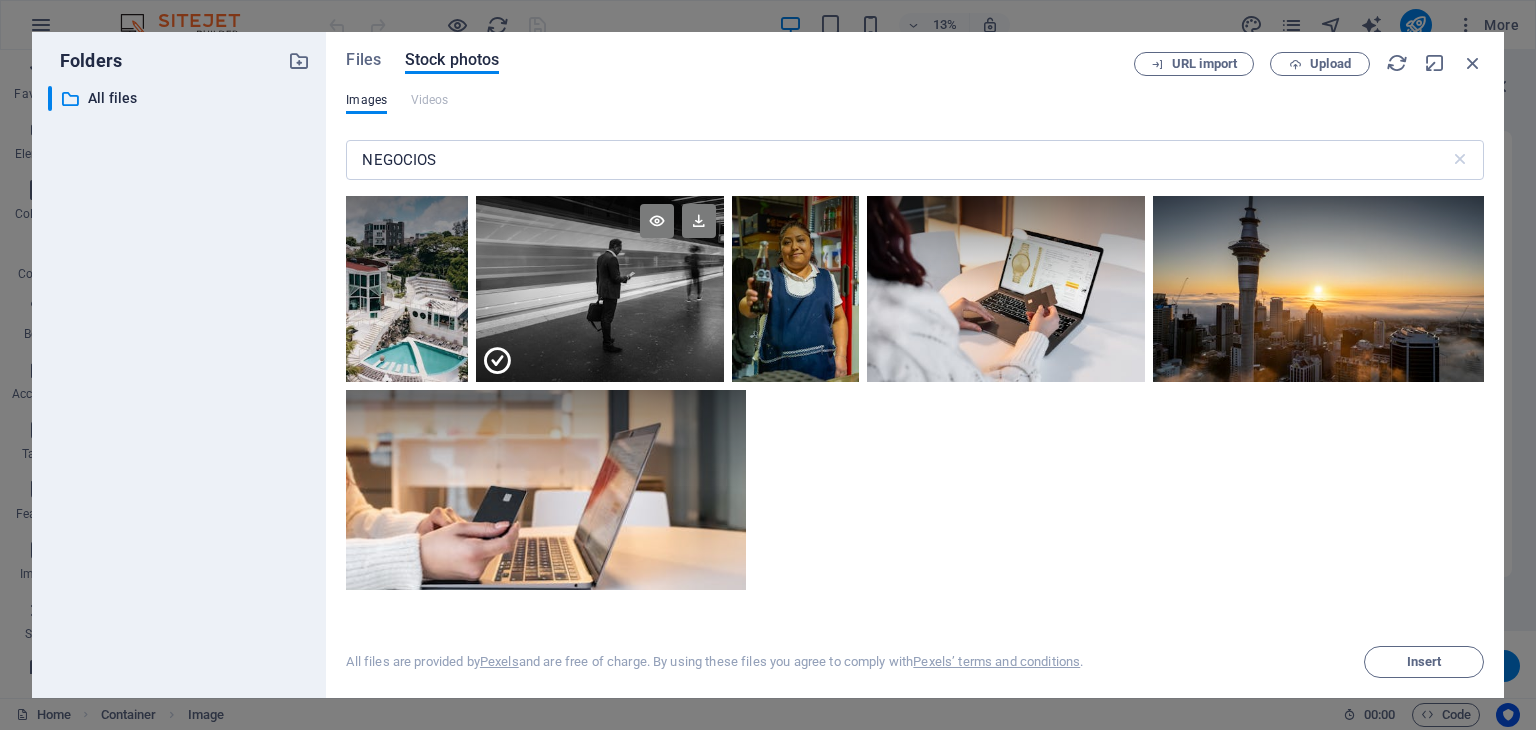 click at bounding box center (600, 335) 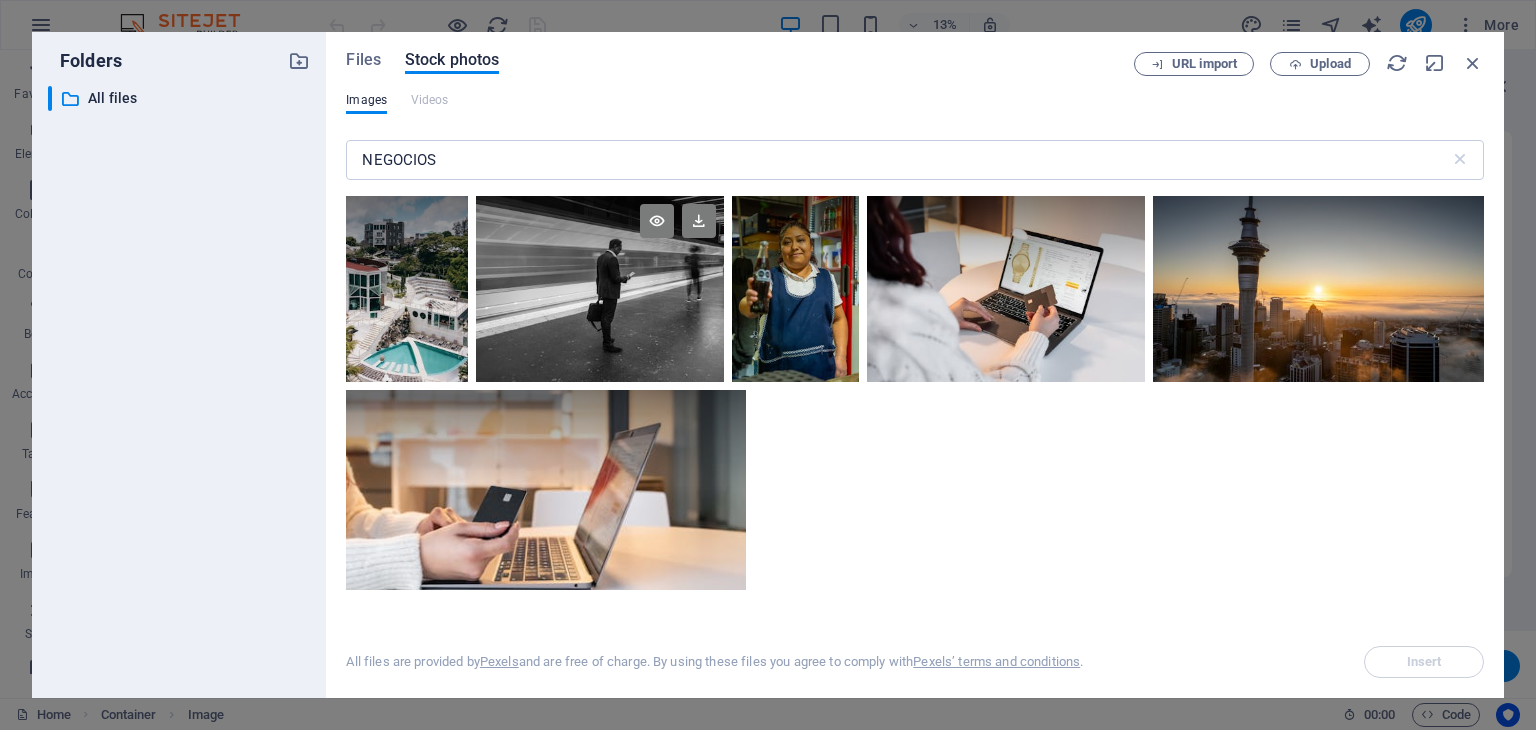 click at bounding box center [600, 289] 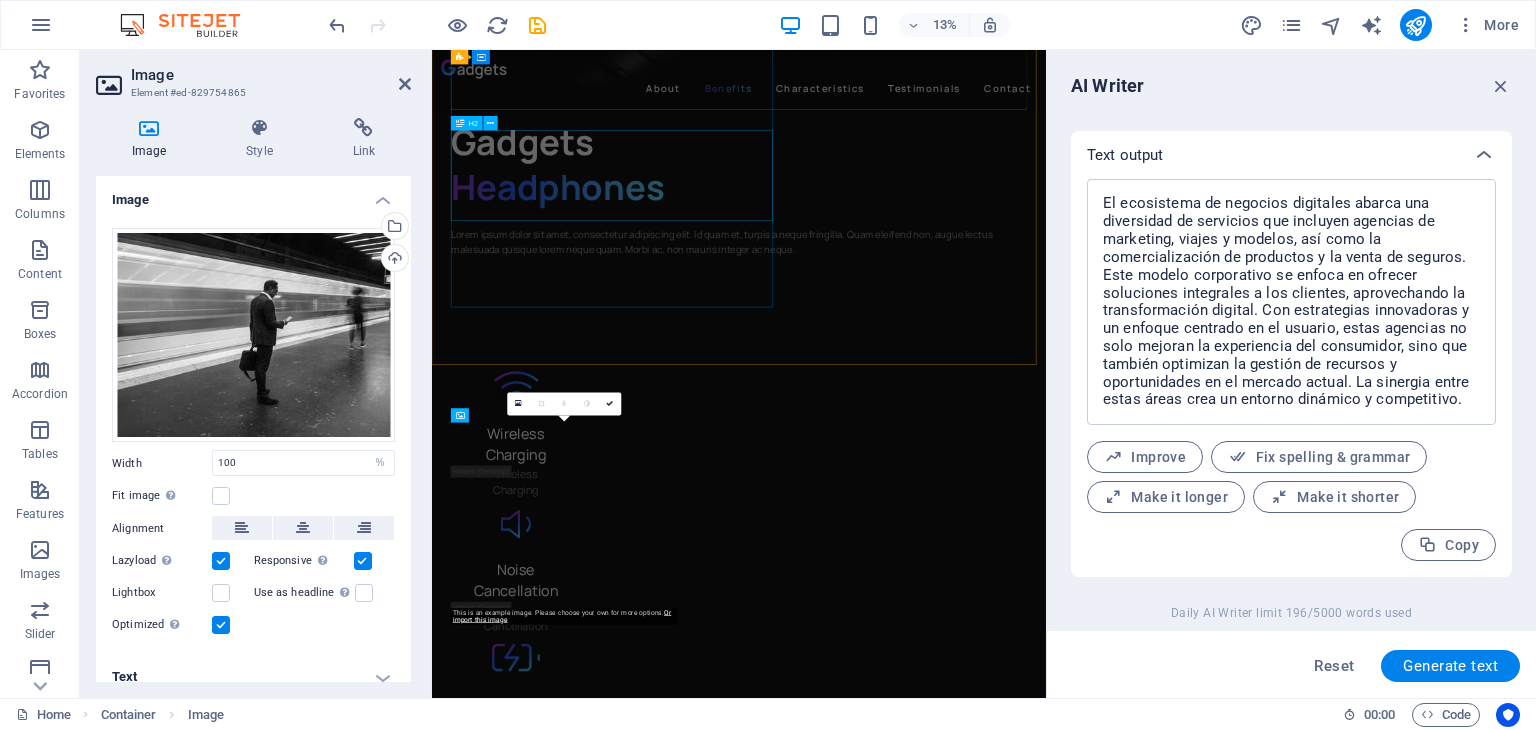 scroll, scrollTop: 1996, scrollLeft: 0, axis: vertical 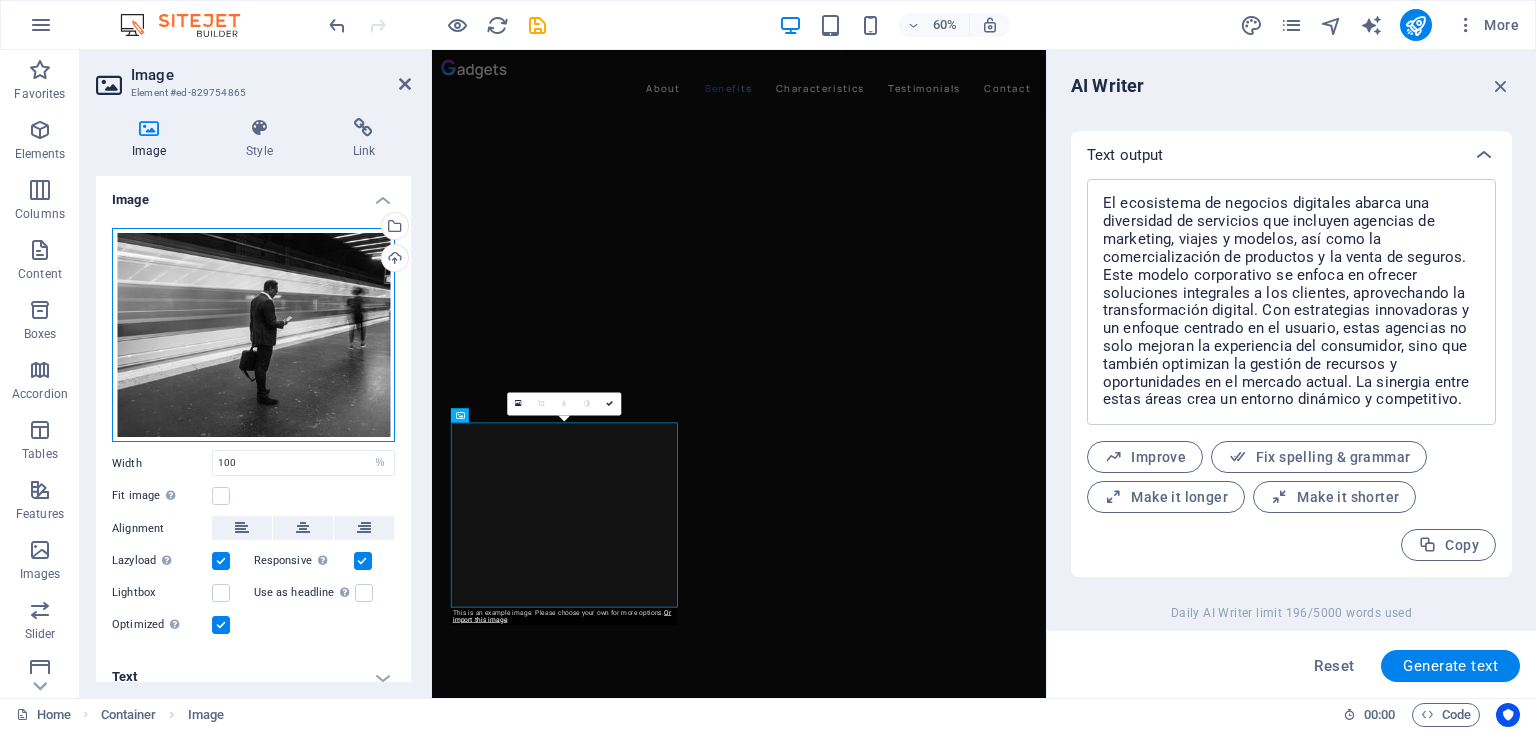 click on "Drag files here, click to choose files or select files from Files or our free stock photos & videos" at bounding box center [253, 335] 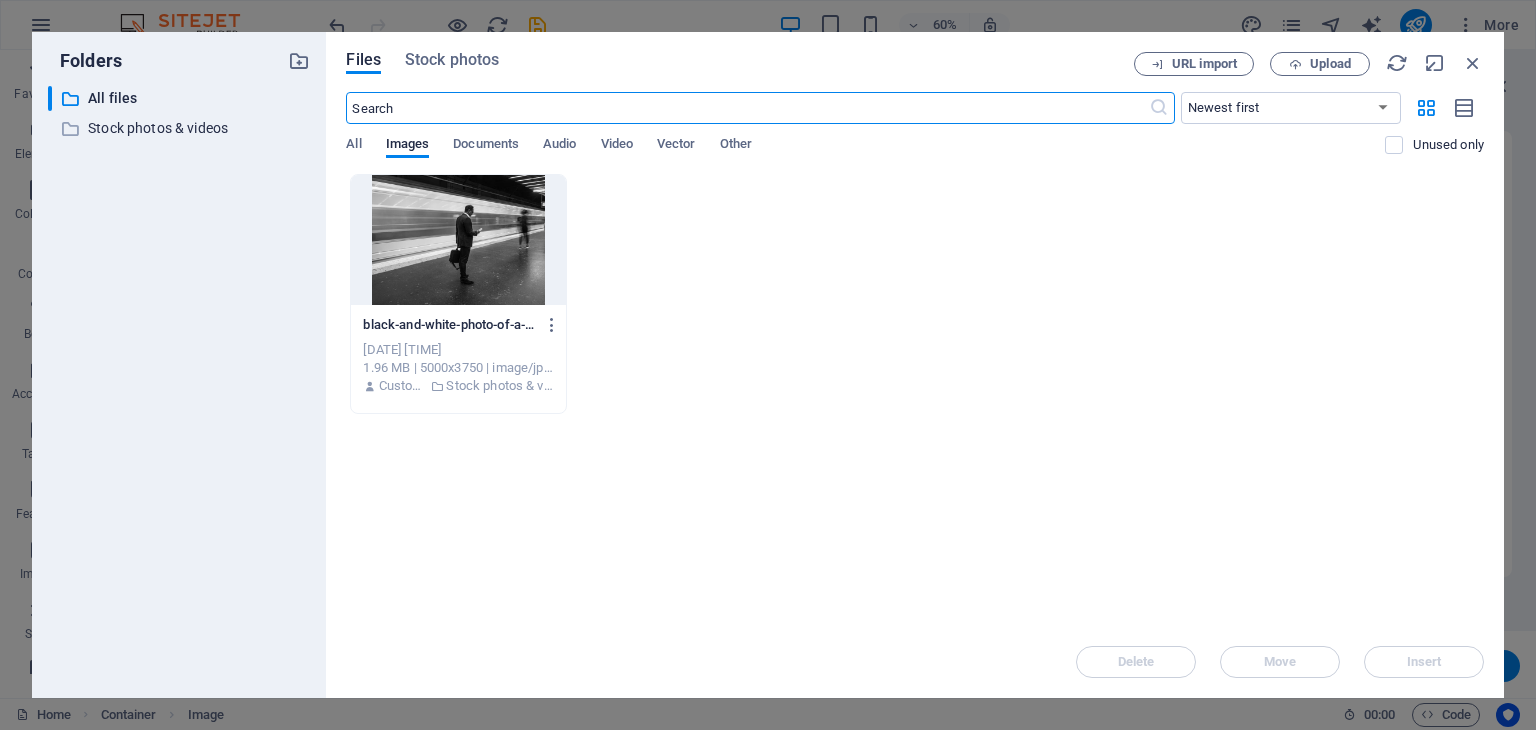 scroll, scrollTop: 4948, scrollLeft: 0, axis: vertical 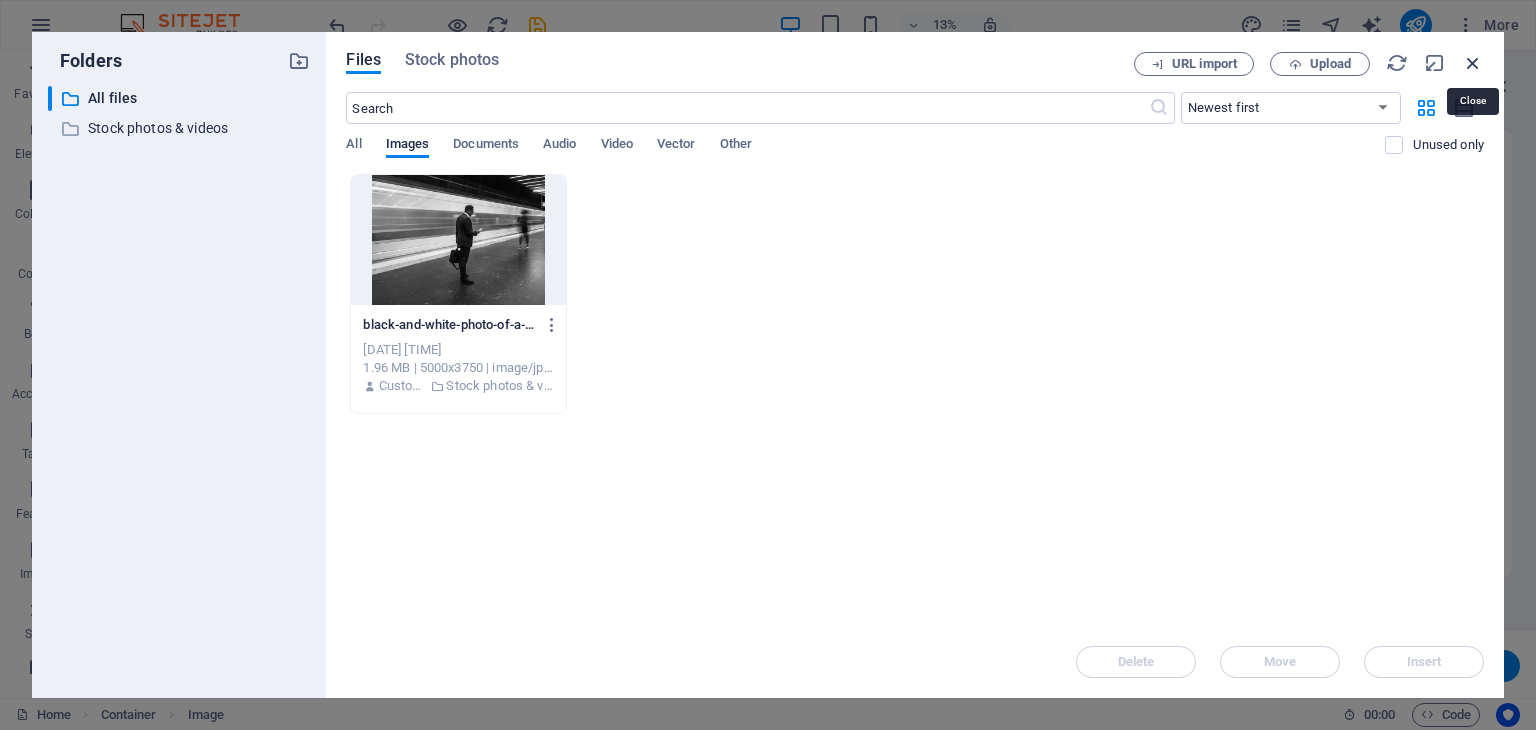 click at bounding box center (1473, 63) 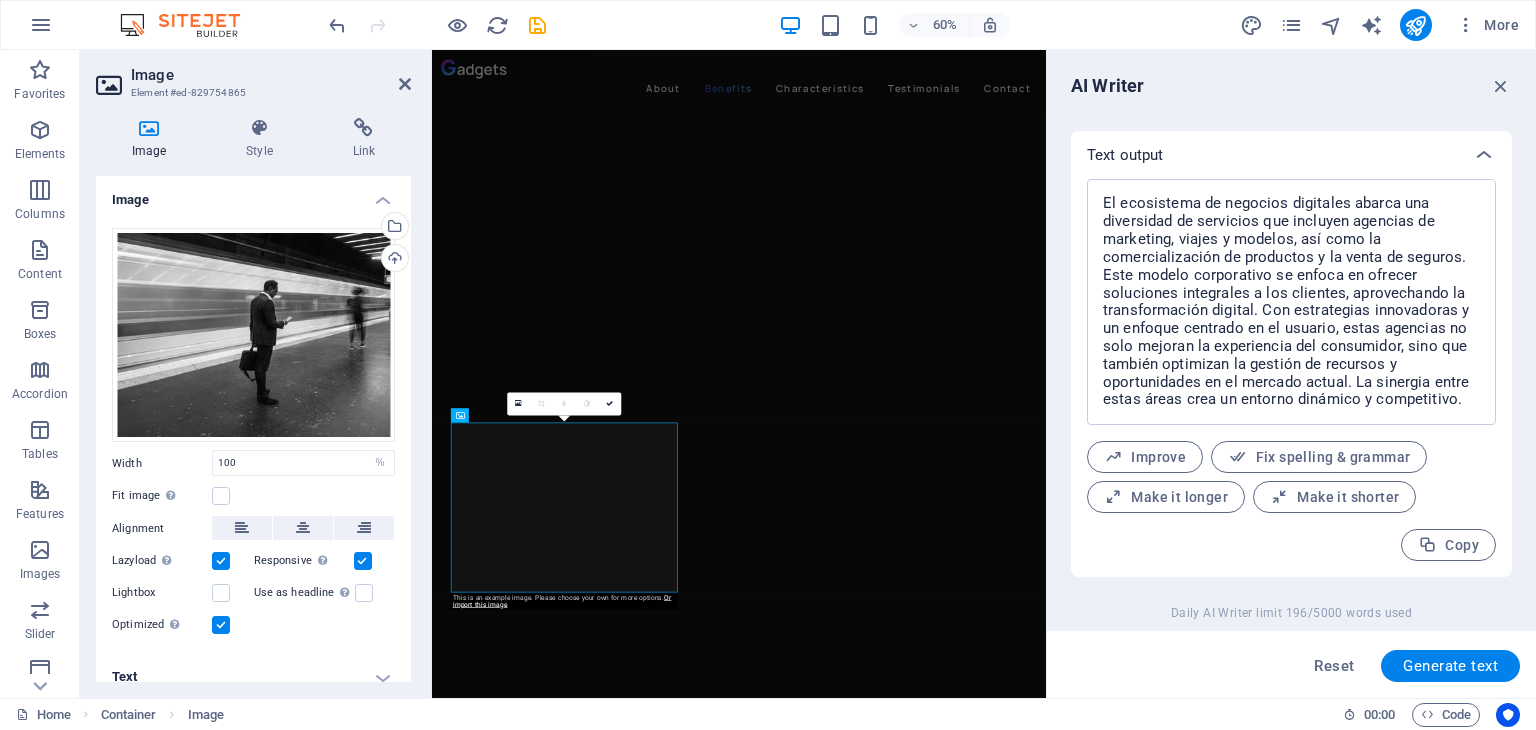 click on "El ecosistema de negocios digitales abarca una diversidad de servicios que incluyen agencias de marketing, viajes y modelos, así como la comercialización de productos y la venta de seguros. Este modelo corporativo se enfoca en ofrecer soluciones integrales a los clientes, aprovechando la transformación digital. Con estrategias innovadoras y un enfoque centrado en el usuario, estas agencias no solo mejoran la experiencia del consumidor, sino que también optimizan la gestión de recursos y oportunidades en el mercado actual. La sinergia entre estas áreas crea un entorno dinámico y competitivo. x ​ Improve Fix spelling & grammar Make it longer Make it shorter Copy" at bounding box center [1291, 378] 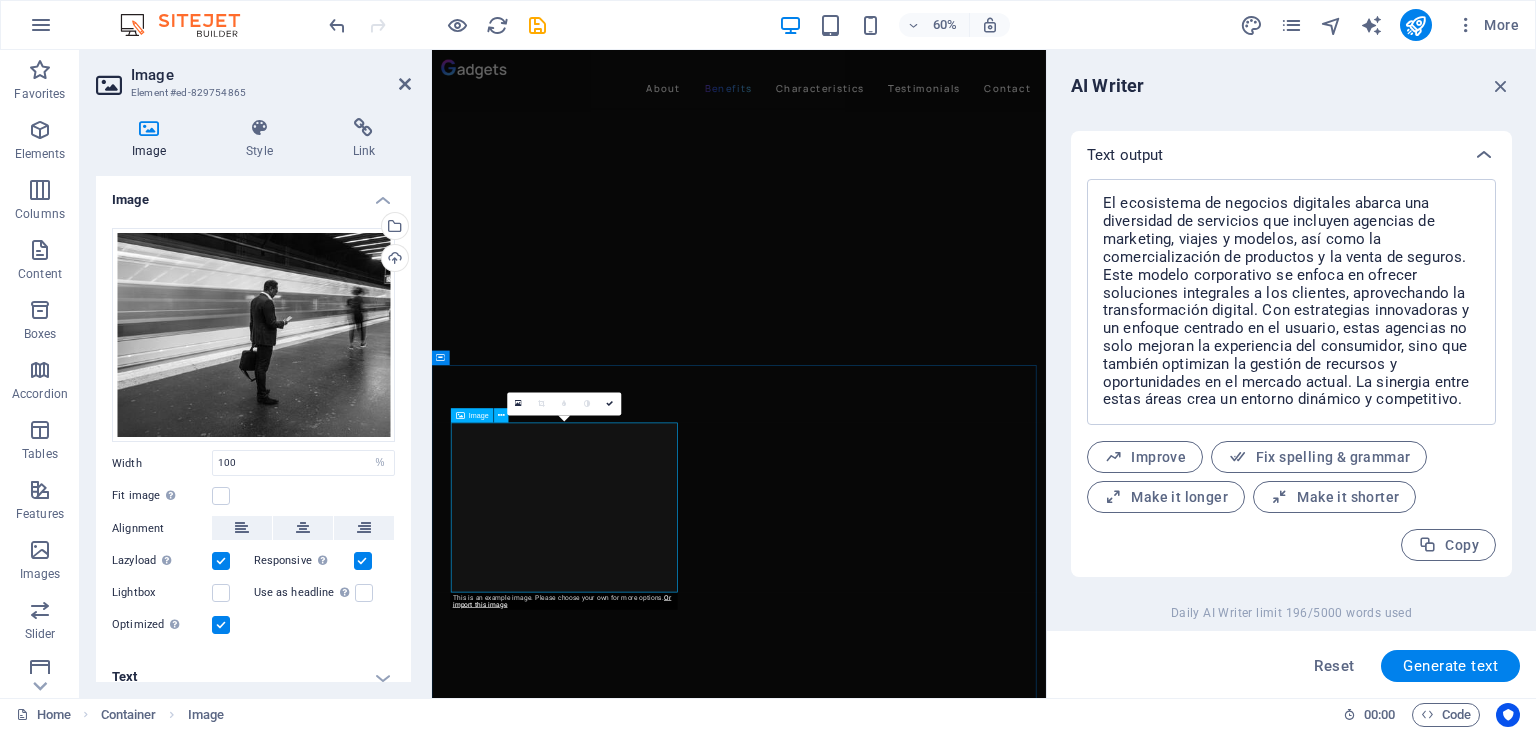 click at bounding box center [943, 6024] 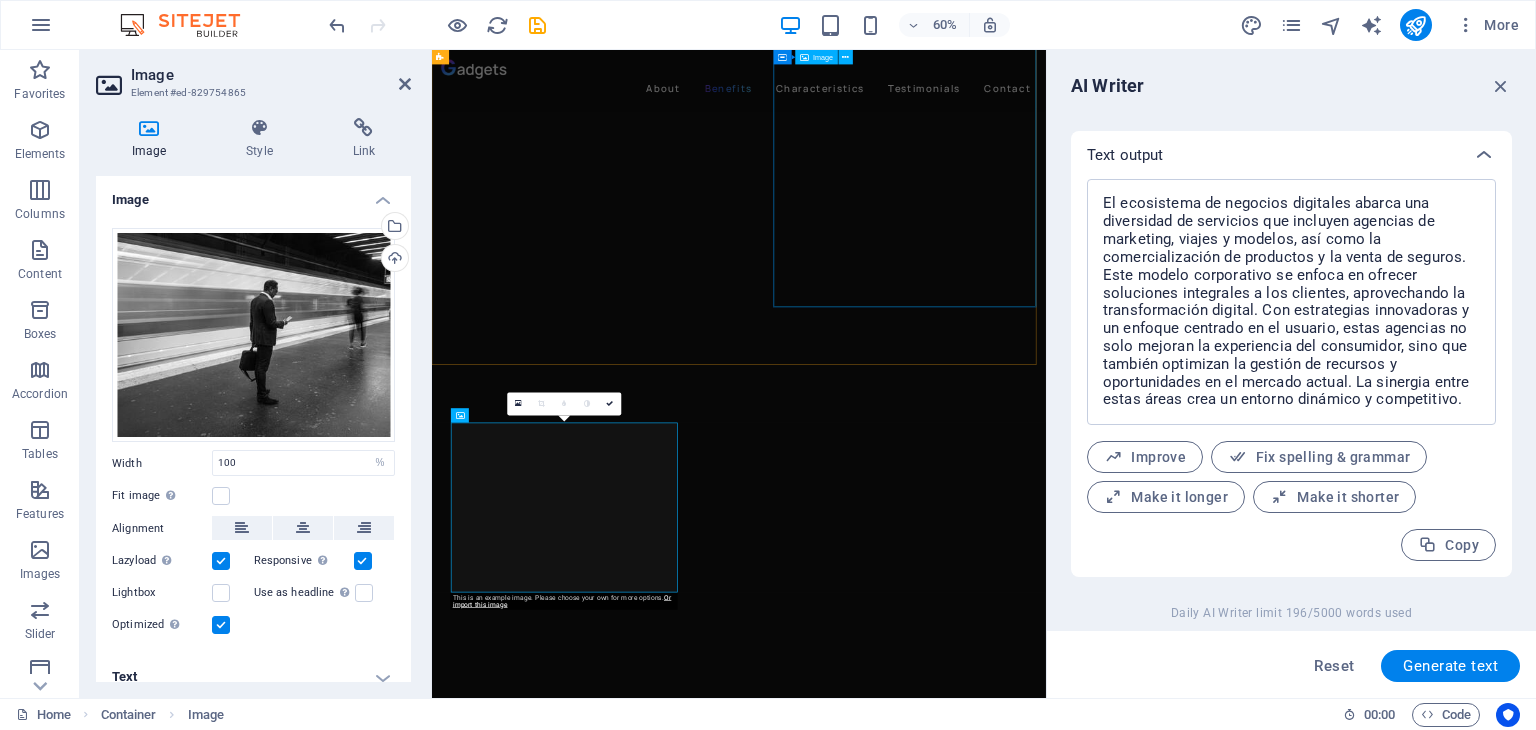 click at bounding box center (959, 5123) 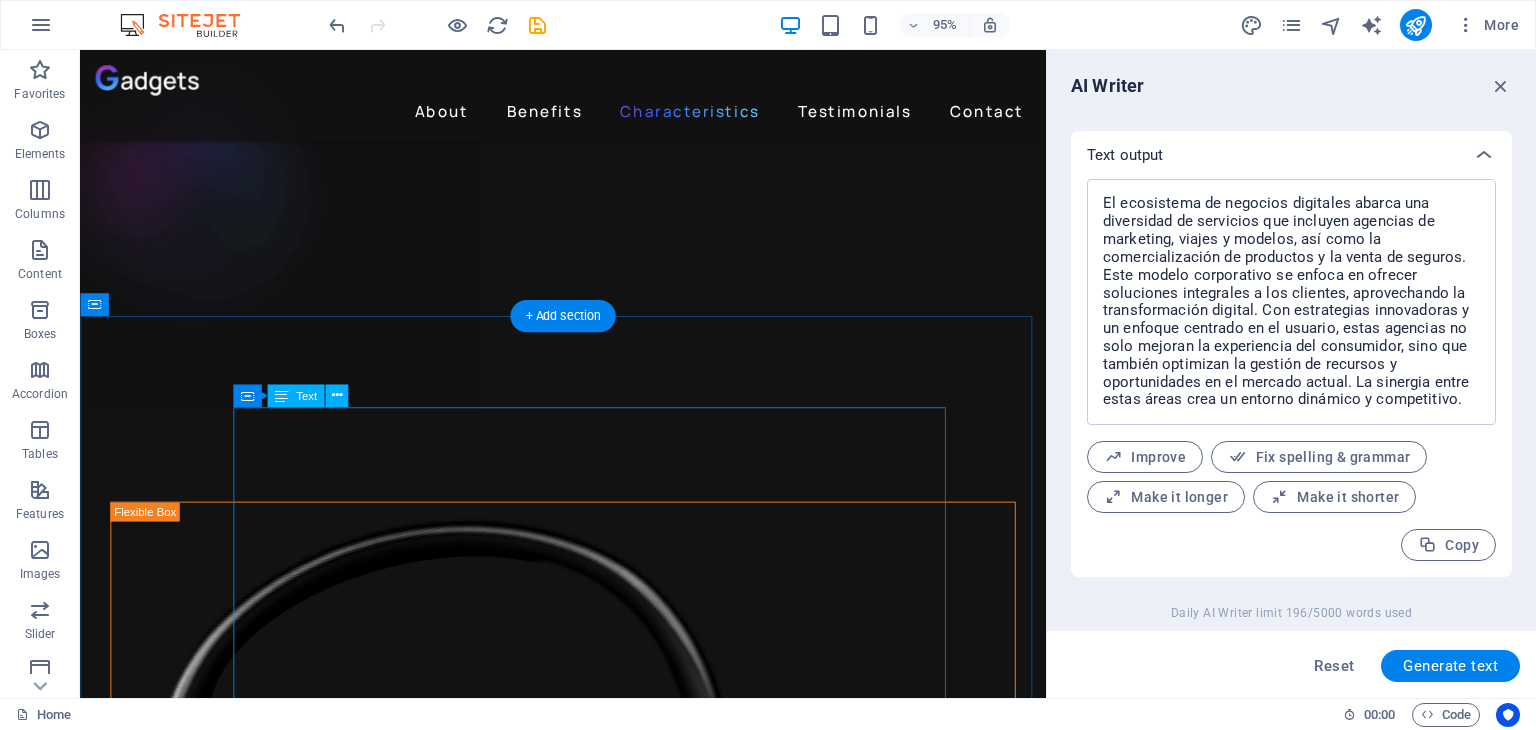 scroll, scrollTop: 3792, scrollLeft: 0, axis: vertical 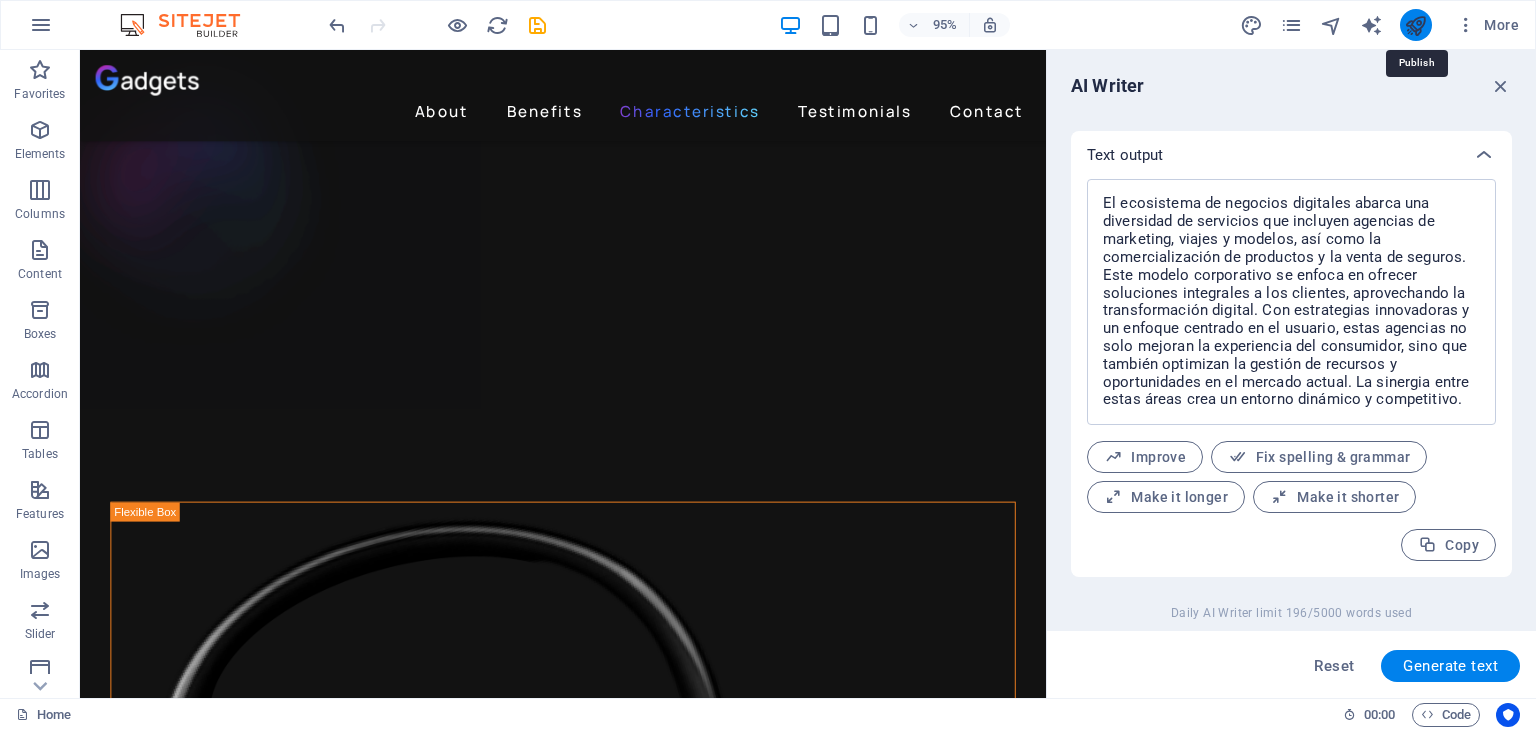 click at bounding box center (1415, 25) 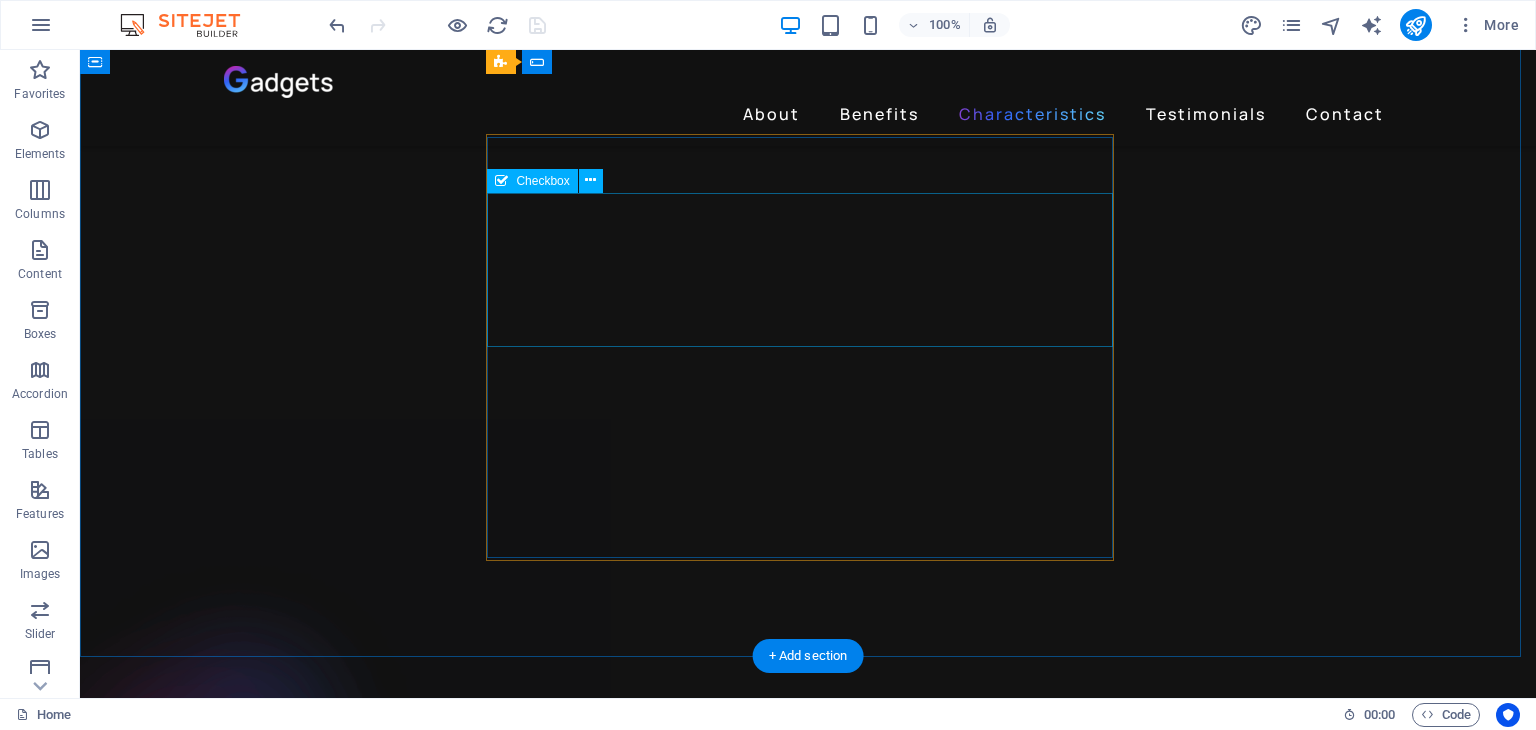 scroll, scrollTop: 3661, scrollLeft: 0, axis: vertical 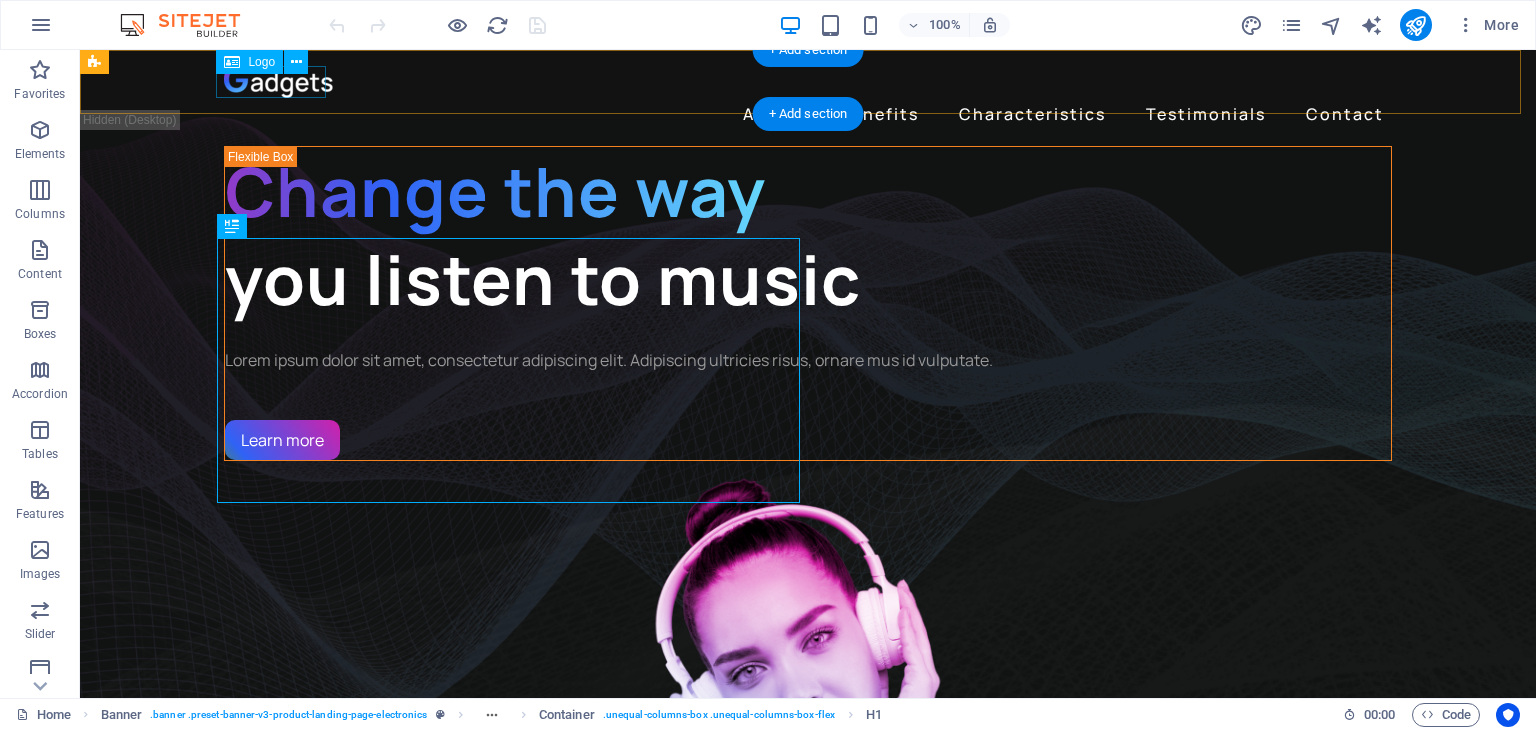 click at bounding box center (808, 82) 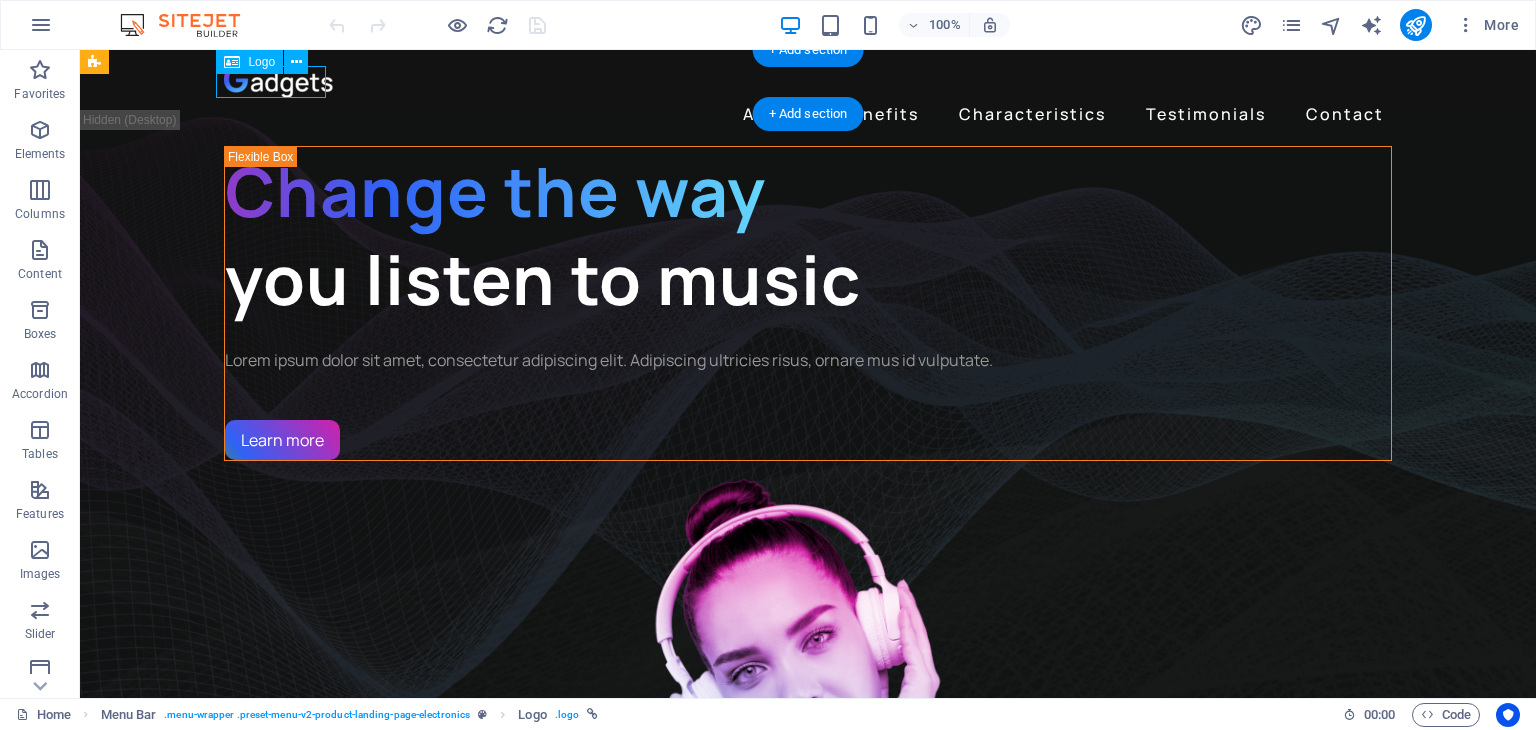click at bounding box center (808, 82) 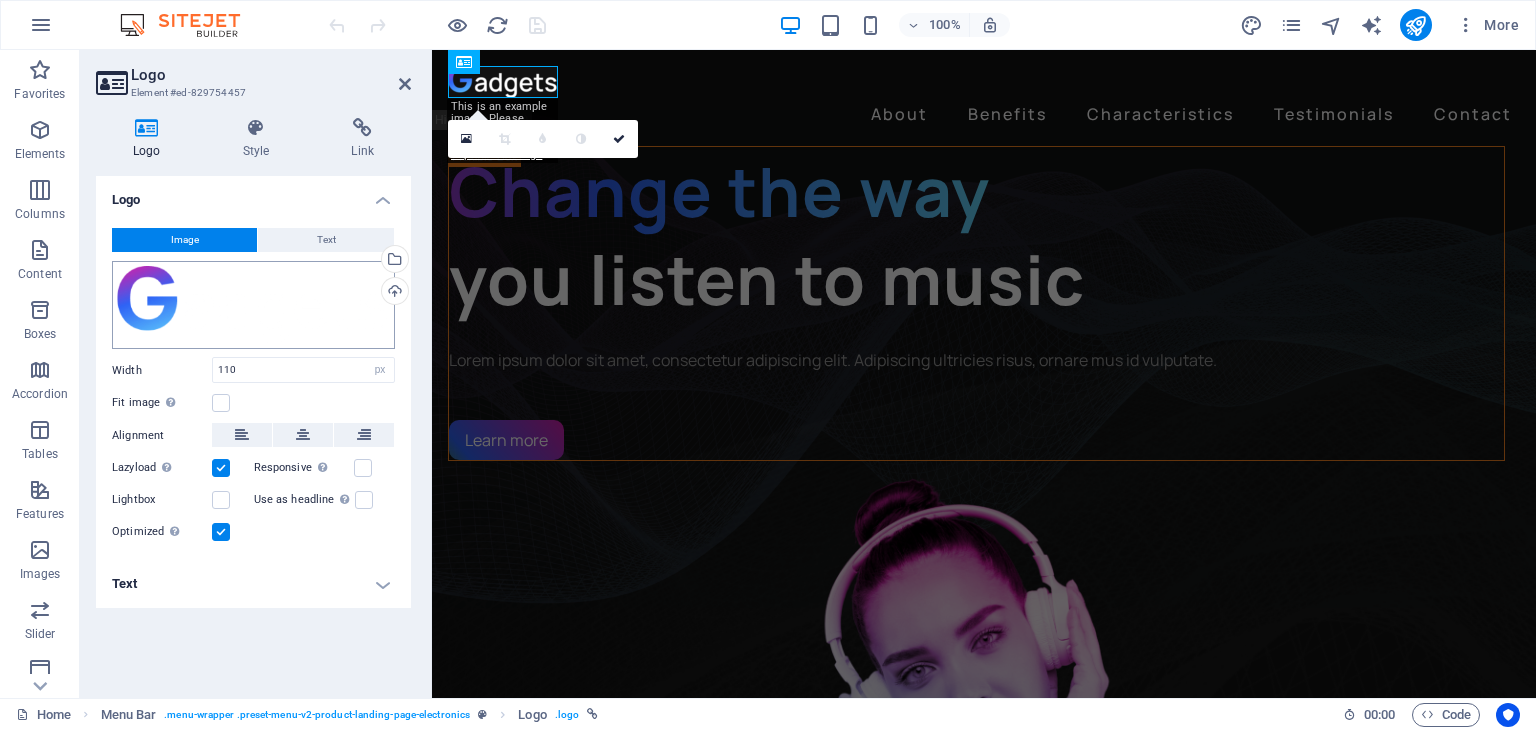 drag, startPoint x: 168, startPoint y: 31, endPoint x: 205, endPoint y: 303, distance: 274.505 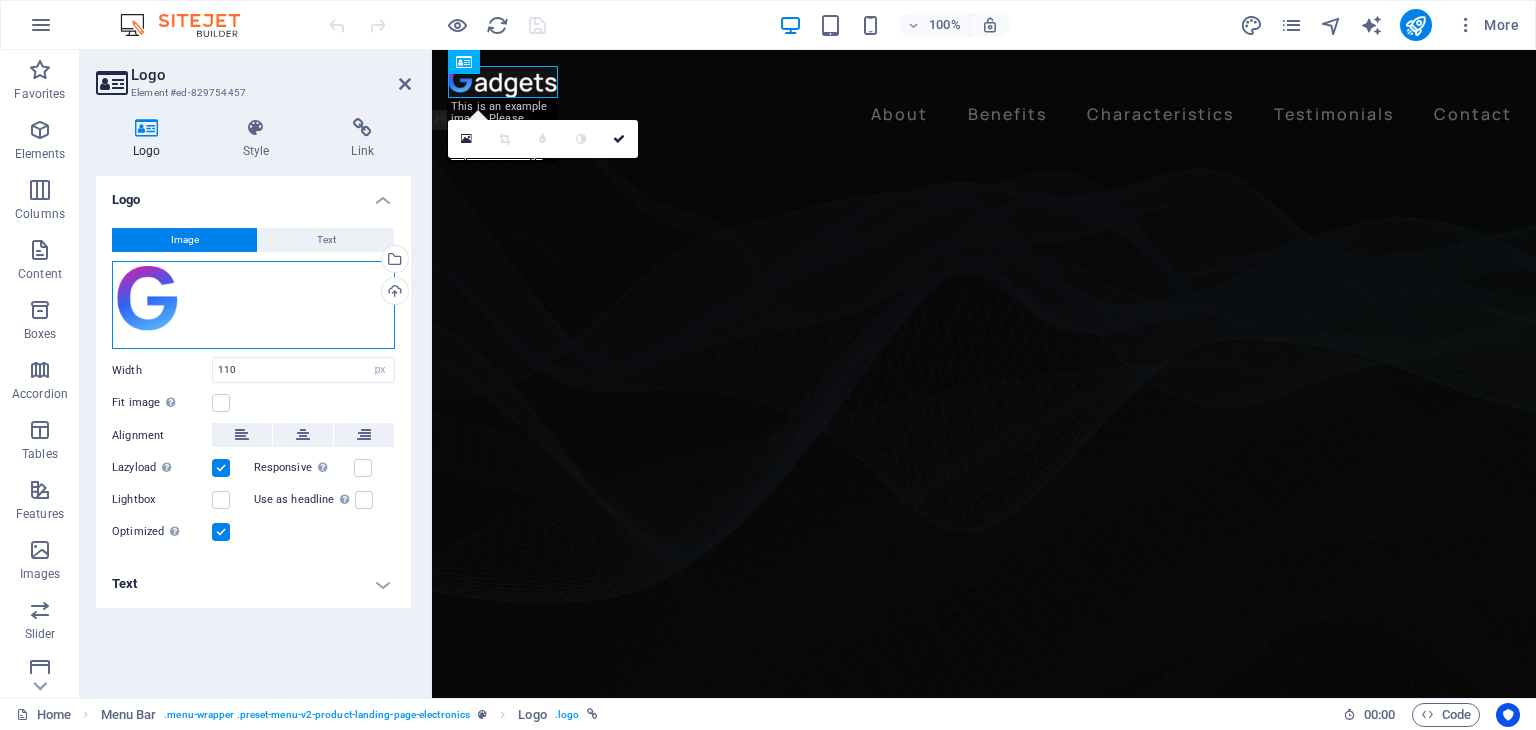 click on "Drag files here, click to choose files or select files from Files or our free stock photos & videos" at bounding box center [253, 305] 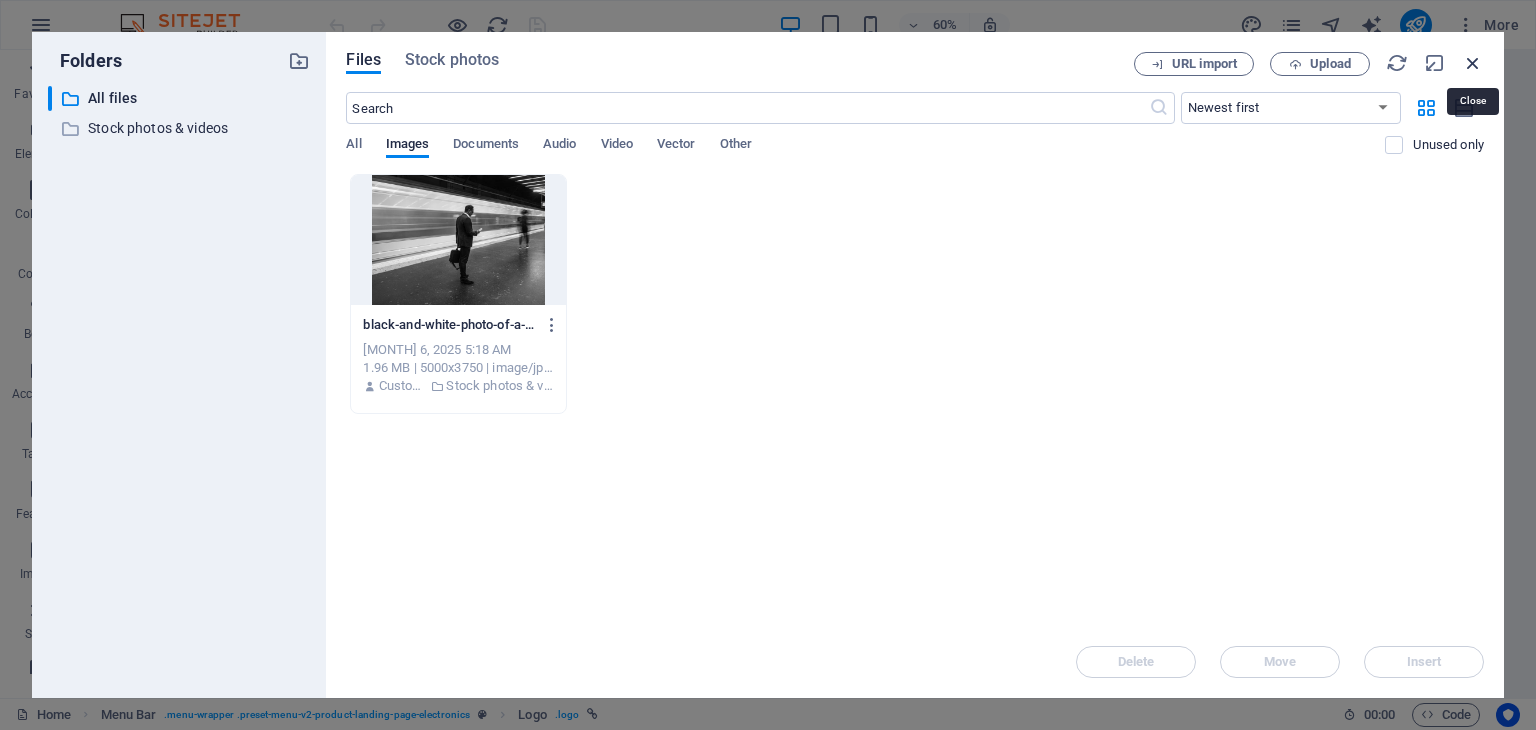 click at bounding box center (1473, 63) 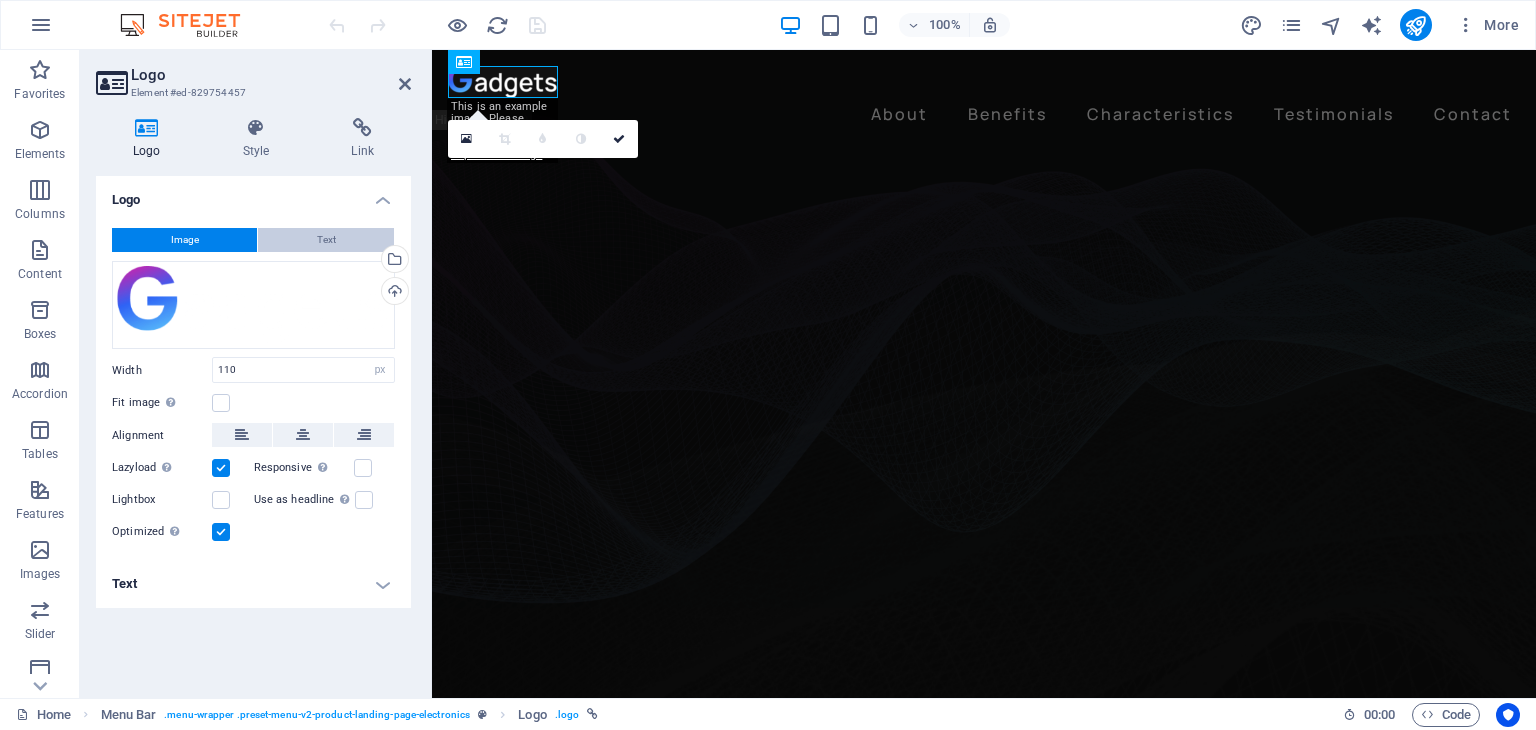click on "Text" at bounding box center (326, 240) 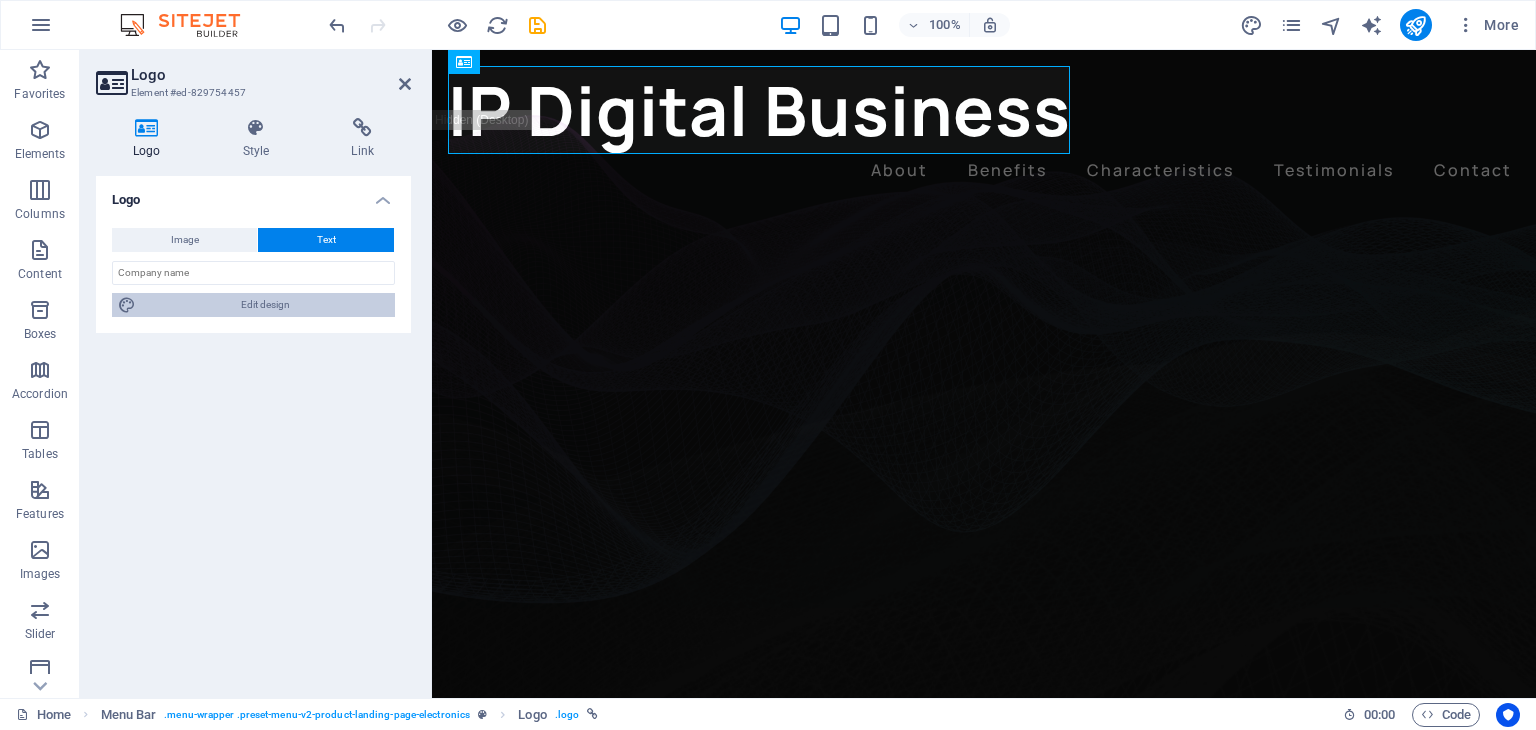 click on "Edit design" at bounding box center [265, 305] 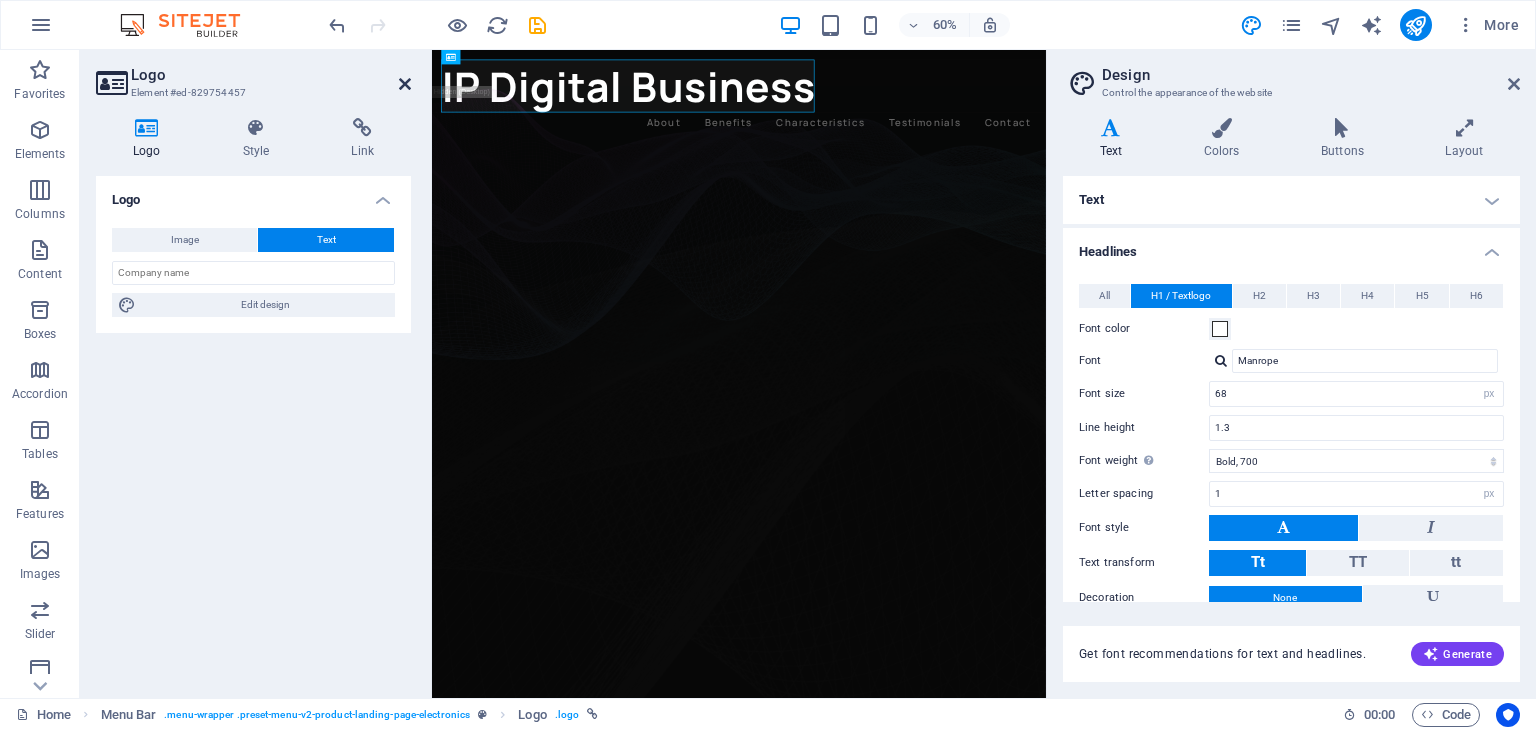 click at bounding box center [405, 84] 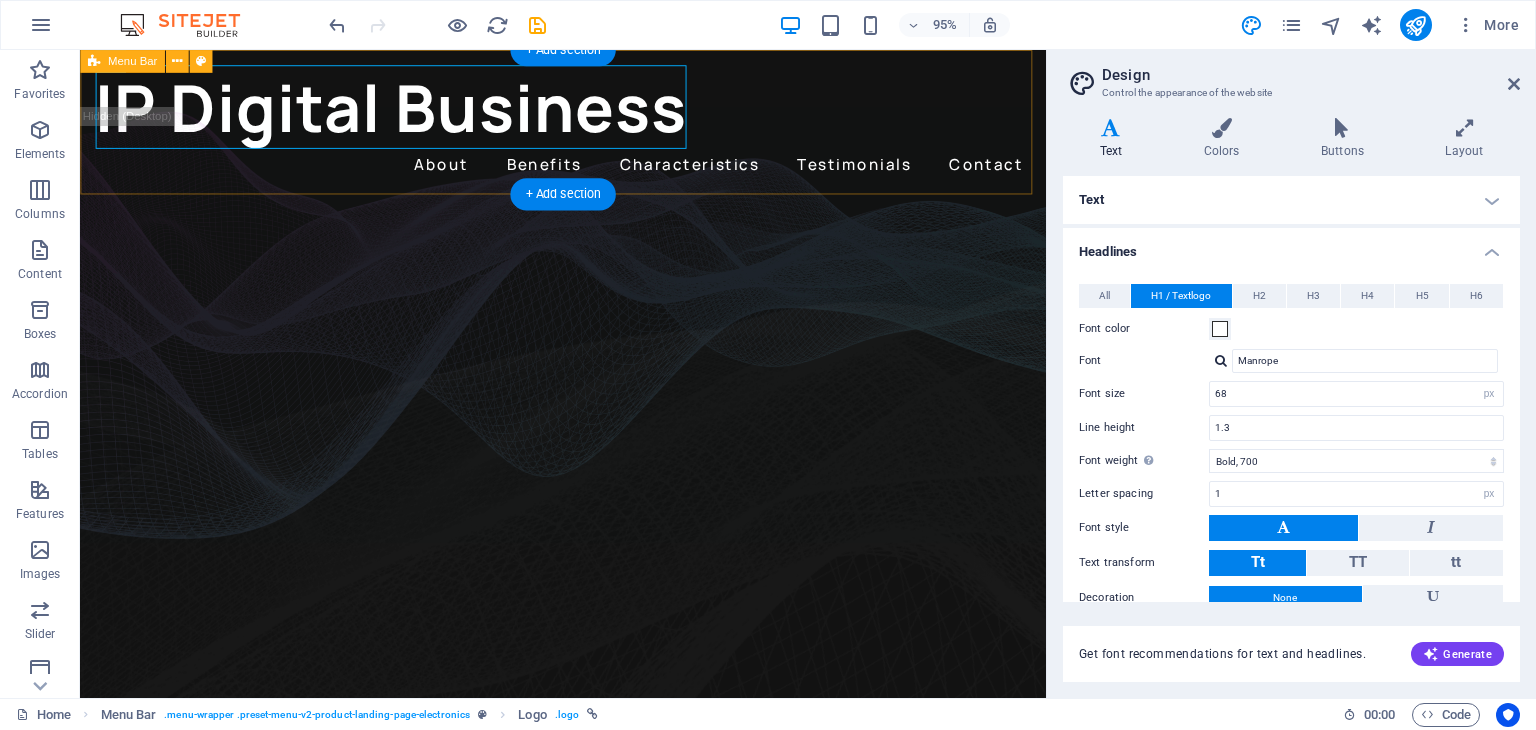click on "IP Digital Business About Benefits Characteristics Testimonials Contact" at bounding box center [588, 126] 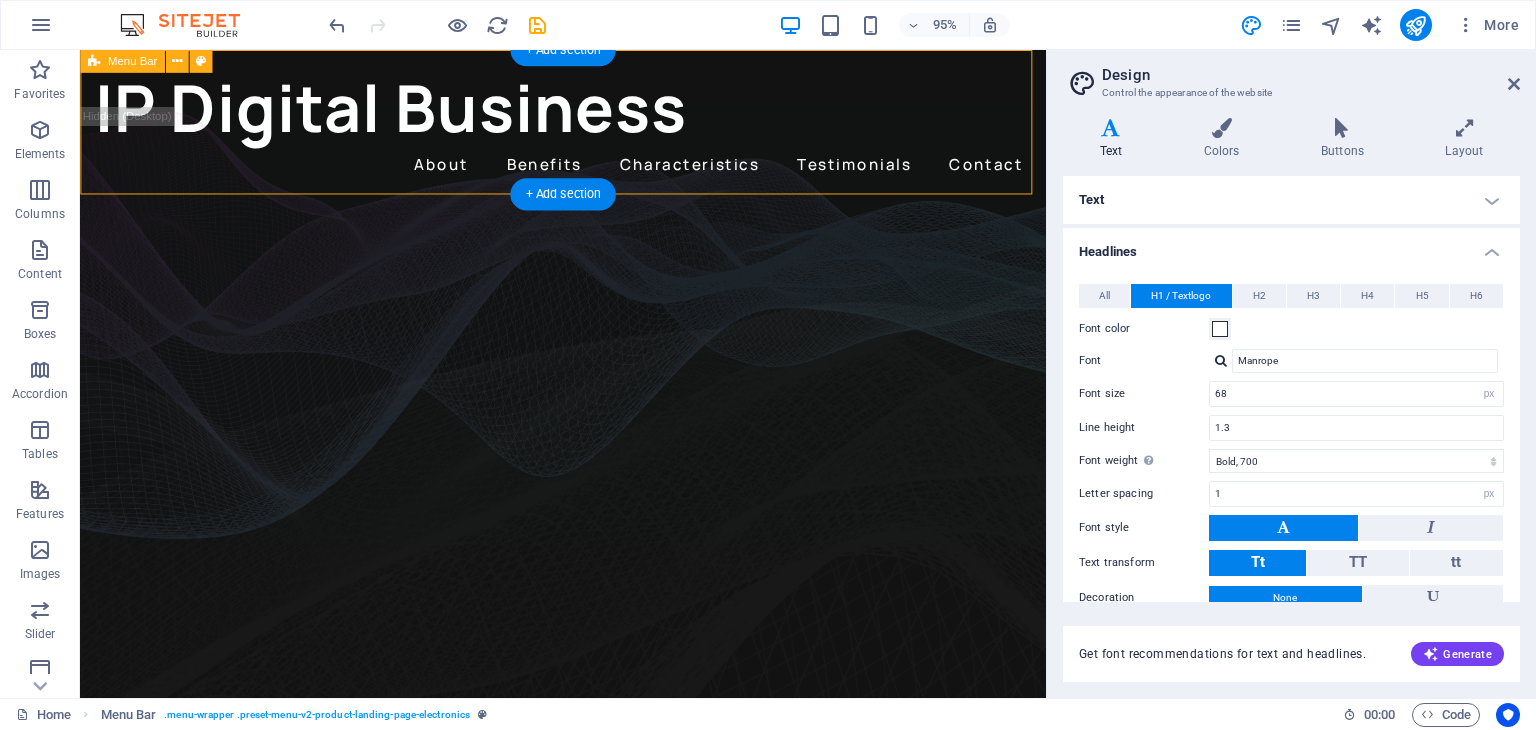 click on "IP Digital Business About Benefits Characteristics Testimonials Contact" at bounding box center [588, 126] 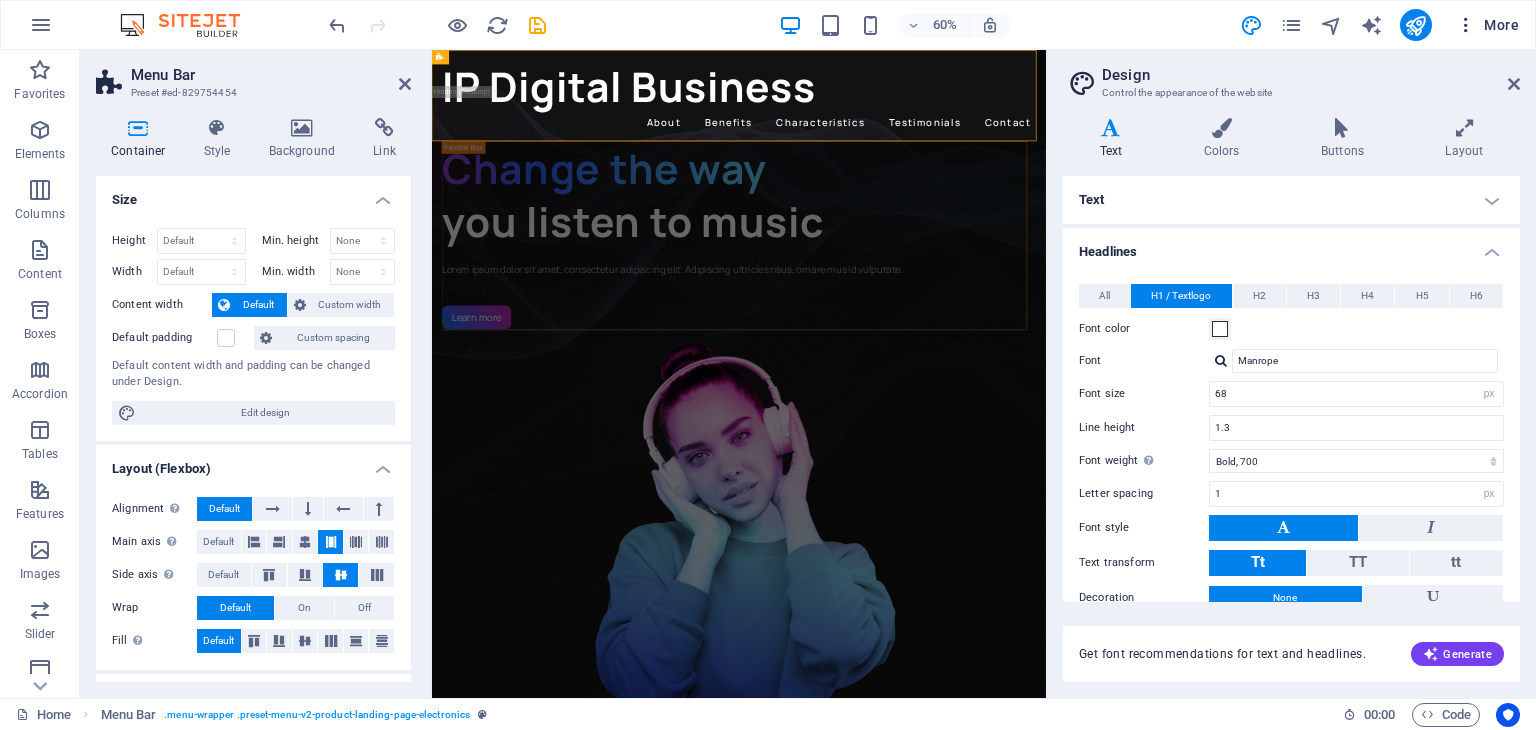 click at bounding box center (1466, 25) 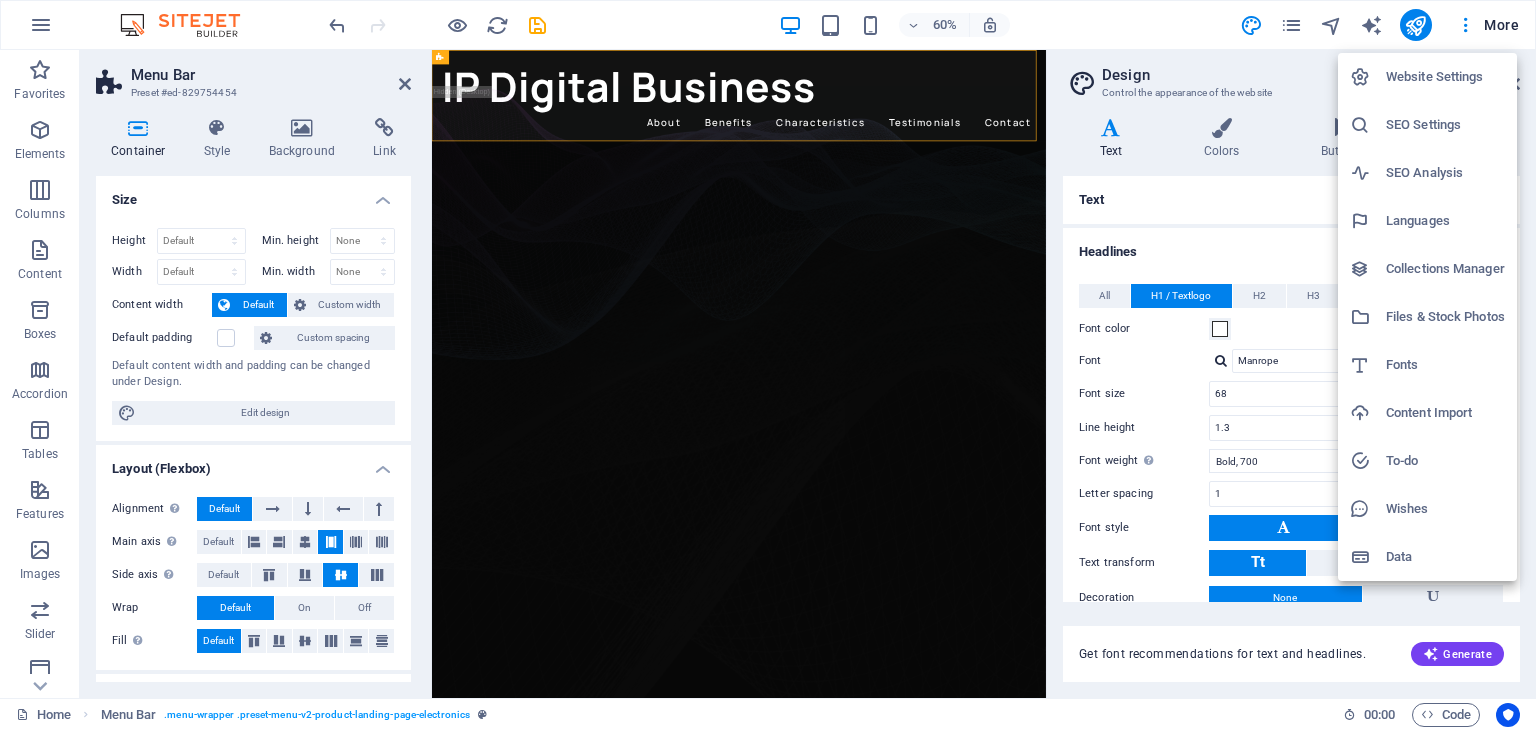 click on "Website Settings" at bounding box center [1445, 77] 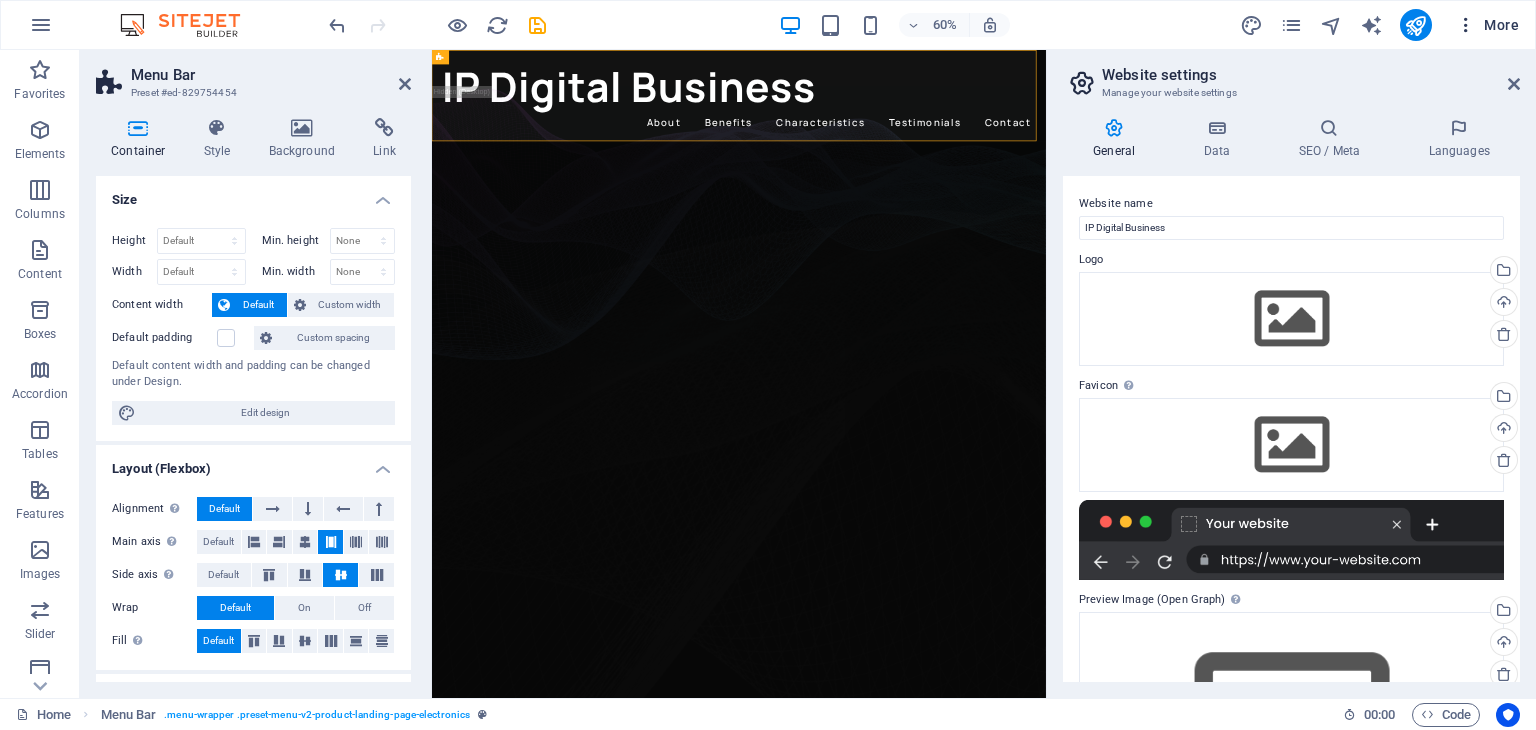 click on "More" at bounding box center (1487, 25) 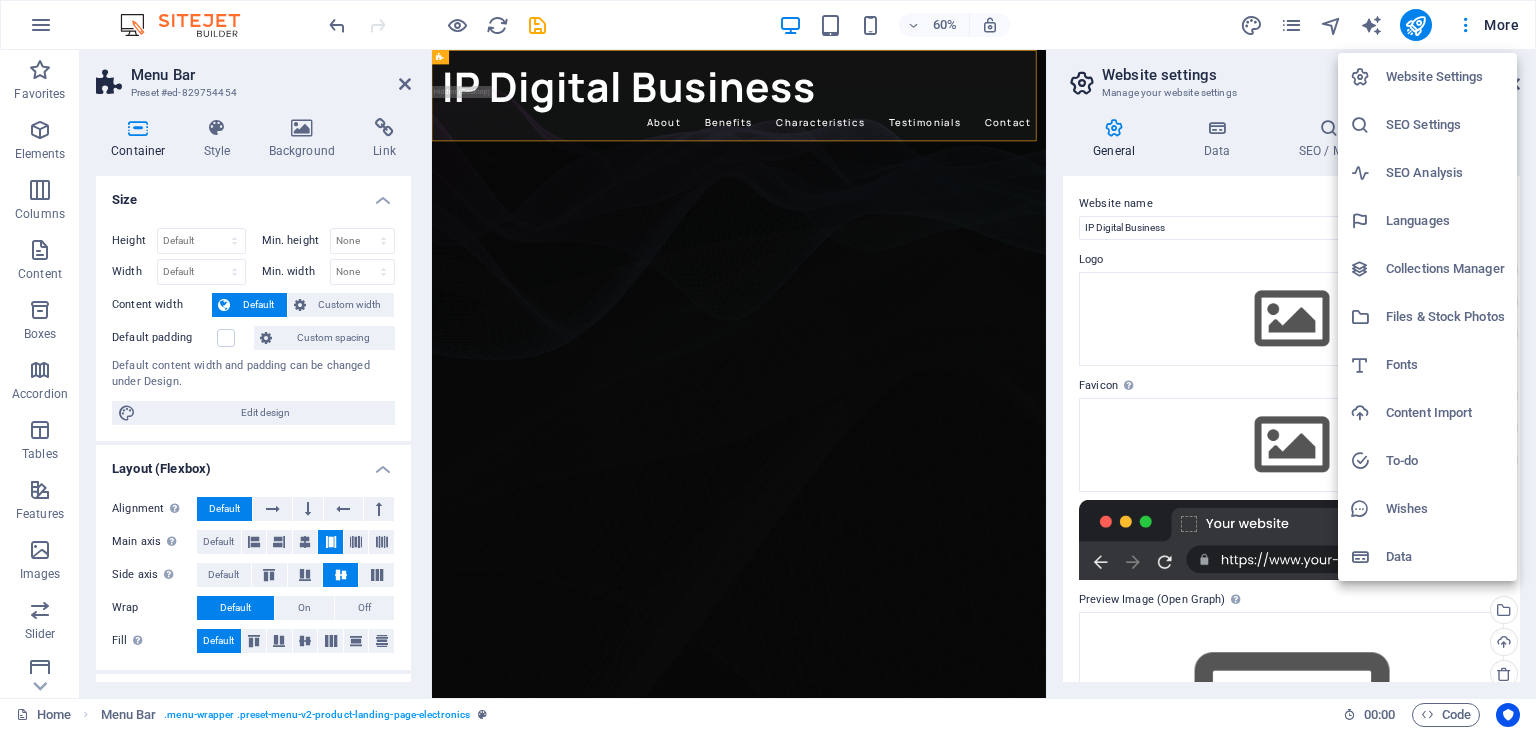 click on "Languages" at bounding box center (1445, 221) 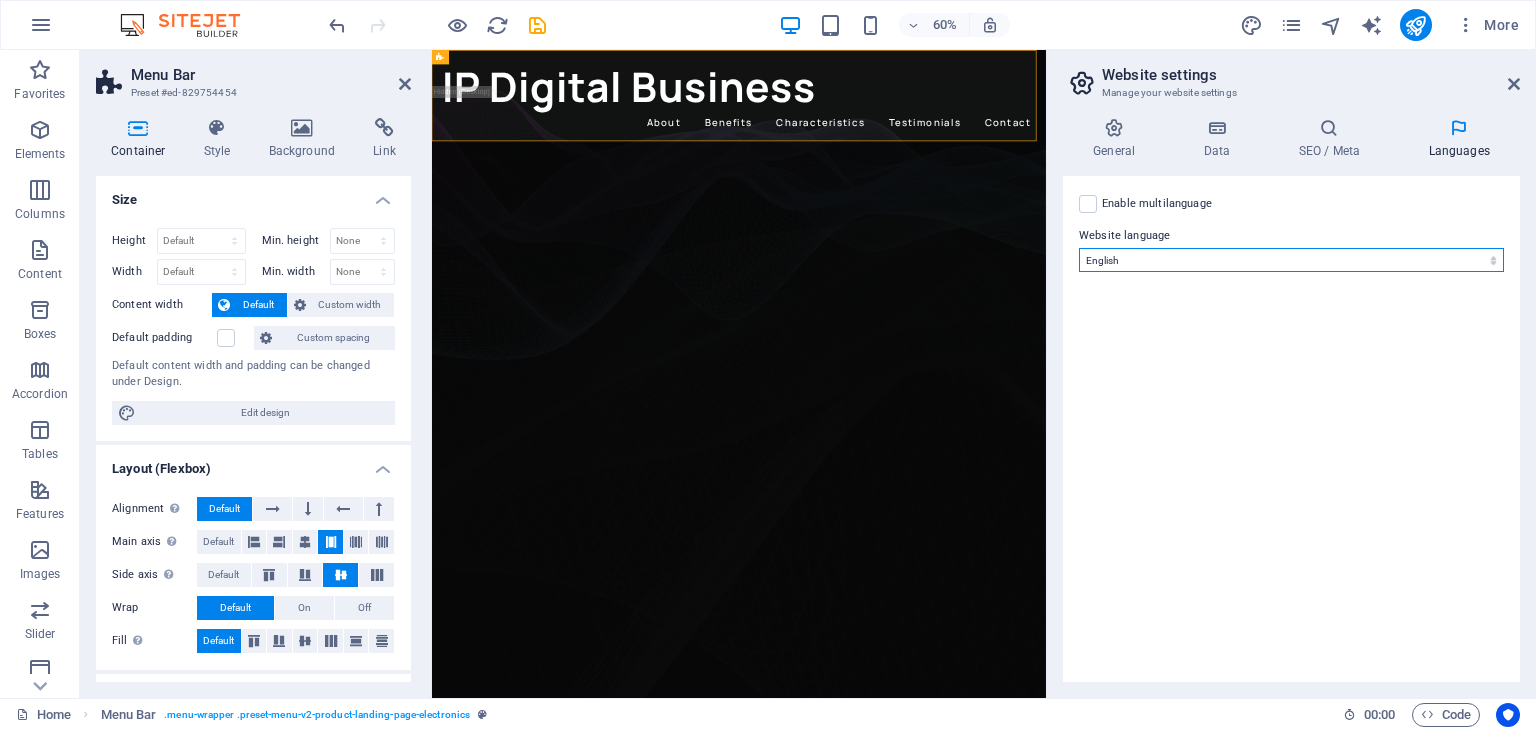 click on "Abkhazian Afar Afrikaans Akan Albanian Amharic Arabic Aragonese Armenian Assamese Avaric Avestan Aymara Azerbaijani Bambara Bashkir Basque Belarusian Bengali Bihari languages Bislama Bokmål Bosnian Breton Bulgarian Burmese Catalan Central Khmer Chamorro Chechen Chinese Church Slavic Chuvash Cornish Corsican Cree Croatian Czech Danish Dutch Dzongkha English Esperanto Estonian Ewe Faroese Farsi (Persian) Fijian Finnish French Fulah Gaelic Galician Ganda Georgian German Greek Greenlandic Guaraní Gujarati Haitian Creole Hausa Hebrew Herero Hindi Hiri Motu Hungarian Icelandic Ido Igbo Indonesian Interlingua Interlingue Inuktitut Inupiaq Irish Italian Japanese Javanese Kannada Kanuri Kashmiri Kazakh Kikuyu Kinyarwanda Komi Kongo Korean Kurdish Kwanyama Kyrgyz Lao Latin Latvian Limburgish Lingala Lithuanian Luba-Katanga Luxembourgish Macedonian Malagasy Malay Malayalam Maldivian Maltese Manx Maori Marathi Marshallese Mongolian Nauru Navajo Ndonga Nepali North Ndebele Northern Sami Norwegian Norwegian Nynorsk Nuosu" at bounding box center [1291, 260] 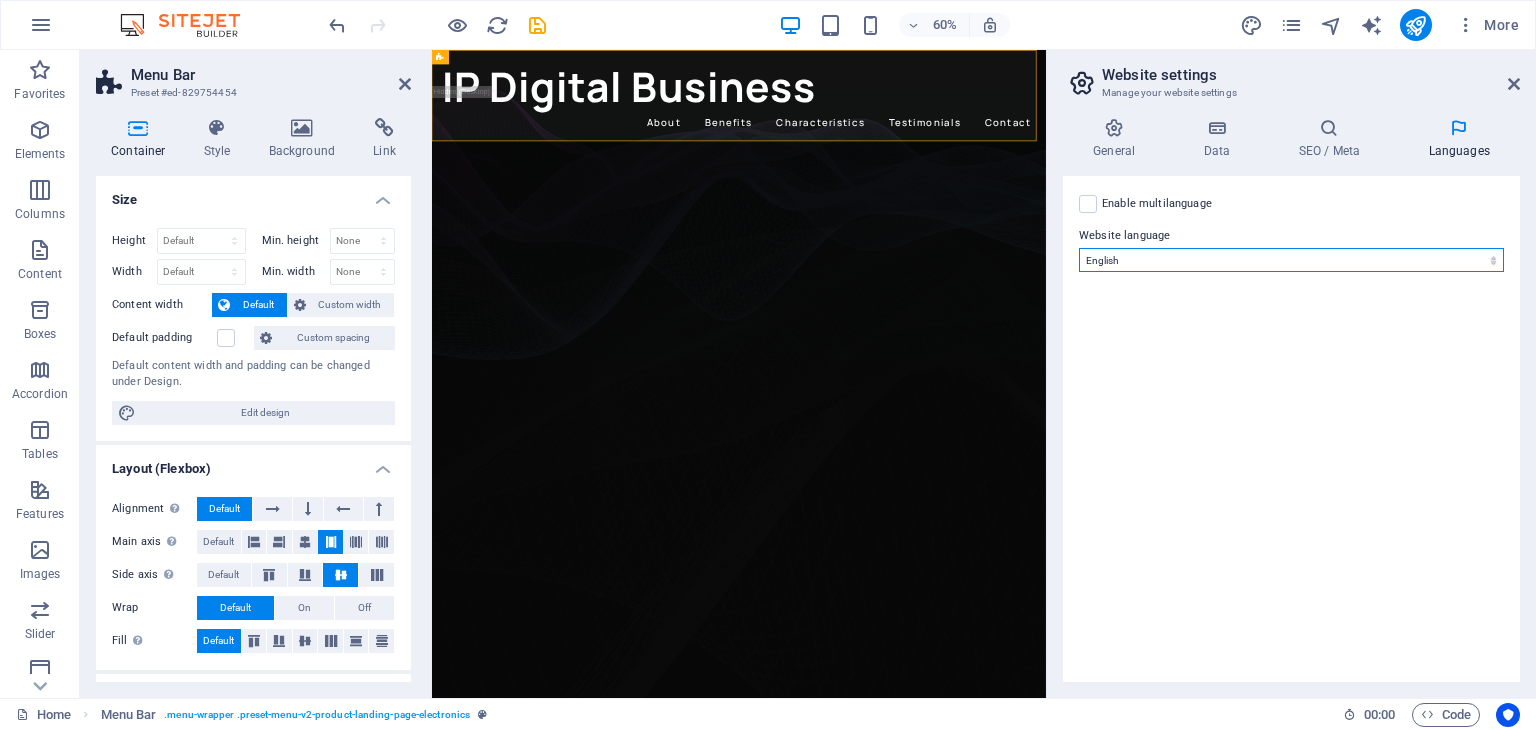 select on "148" 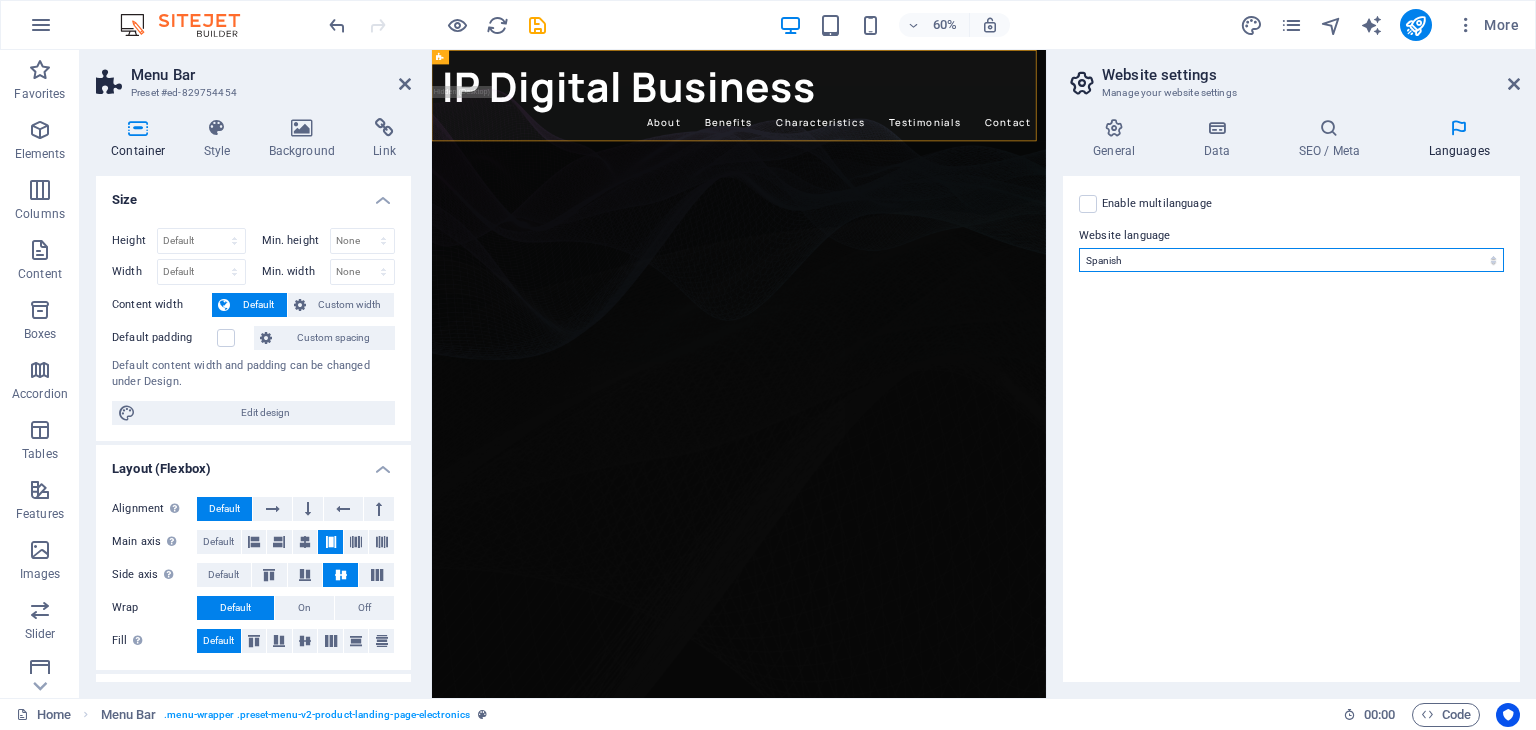 click on "Abkhazian Afar Afrikaans Akan Albanian Amharic Arabic Aragonese Armenian Assamese Avaric Avestan Aymara Azerbaijani Bambara Bashkir Basque Belarusian Bengali Bihari languages Bislama Bokmål Bosnian Breton Bulgarian Burmese Catalan Central Khmer Chamorro Chechen Chinese Church Slavic Chuvash Cornish Corsican Cree Croatian Czech Danish Dutch Dzongkha English Esperanto Estonian Ewe Faroese Farsi (Persian) Fijian Finnish French Fulah Gaelic Galician Ganda Georgian German Greek Greenlandic Guaraní Gujarati Haitian Creole Hausa Hebrew Herero Hindi Hiri Motu Hungarian Icelandic Ido Igbo Indonesian Interlingua Interlingue Inuktitut Inupiaq Irish Italian Japanese Javanese Kannada Kanuri Kashmiri Kazakh Kikuyu Kinyarwanda Komi Kongo Korean Kurdish Kwanyama Kyrgyz Lao Latin Latvian Limburgish Lingala Lithuanian Luba-Katanga Luxembourgish Macedonian Malagasy Malay Malayalam Maldivian Maltese Manx Maori Marathi Marshallese Mongolian Nauru Navajo Ndonga Nepali North Ndebele Northern Sami Norwegian Norwegian Nynorsk Nuosu" at bounding box center (1291, 260) 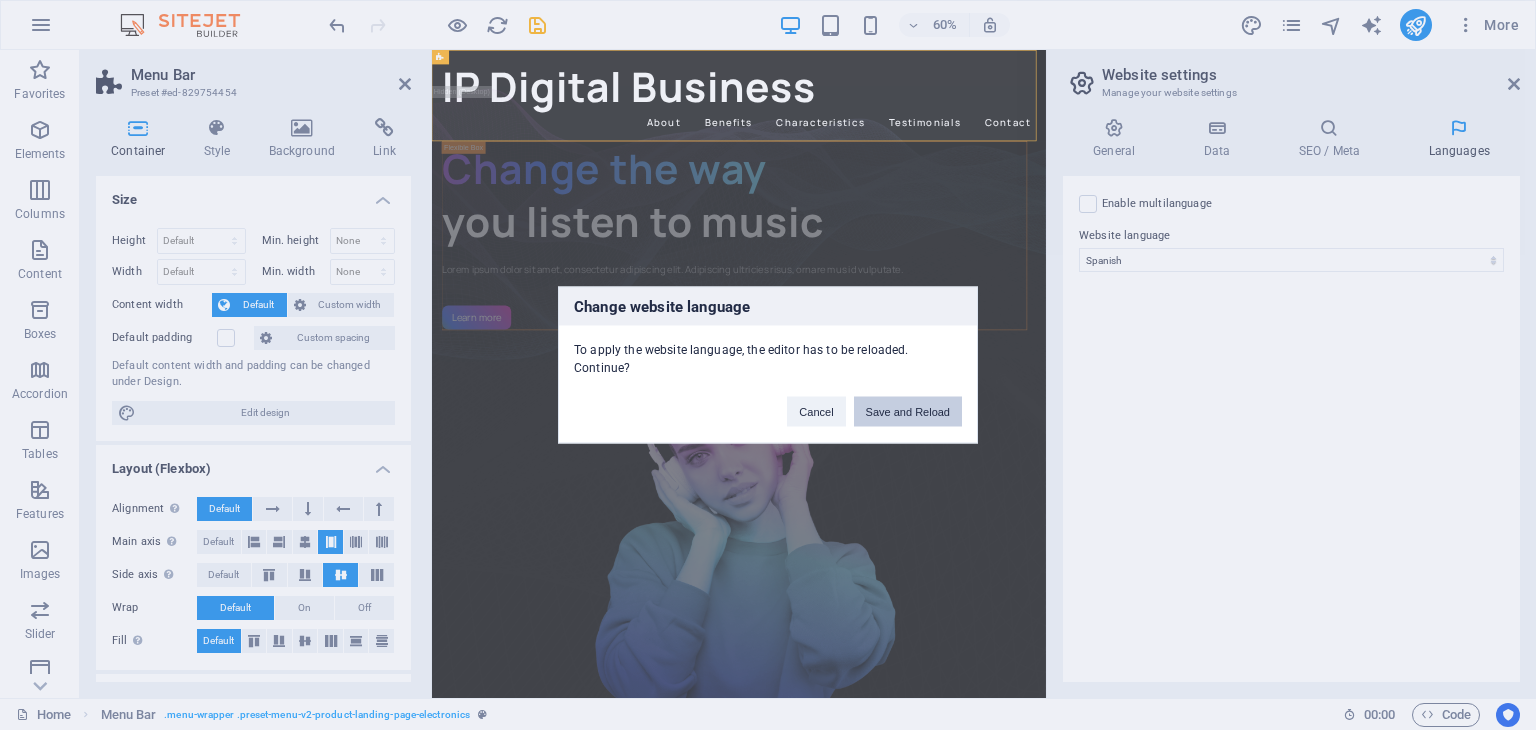 click on "Save and Reload" at bounding box center (908, 412) 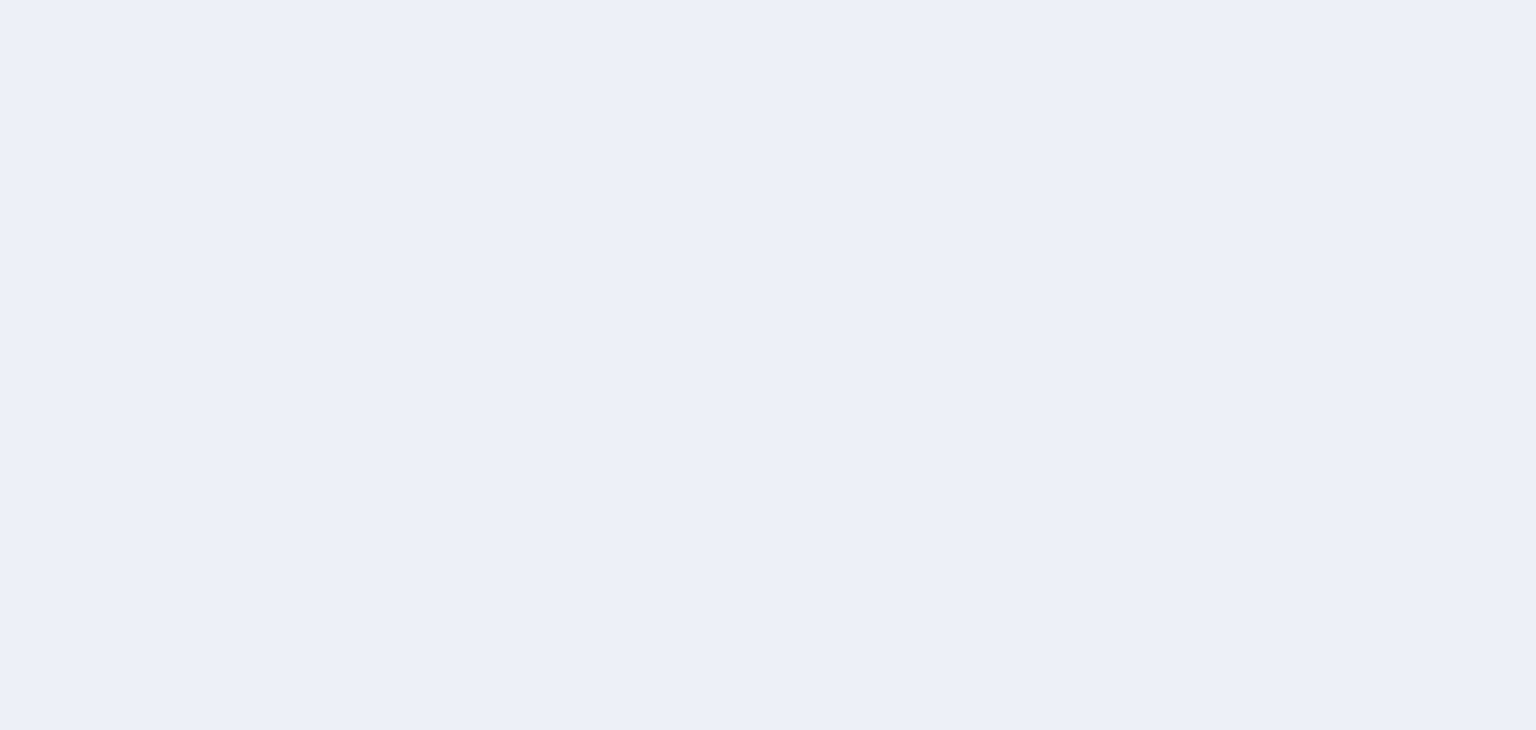 scroll, scrollTop: 0, scrollLeft: 0, axis: both 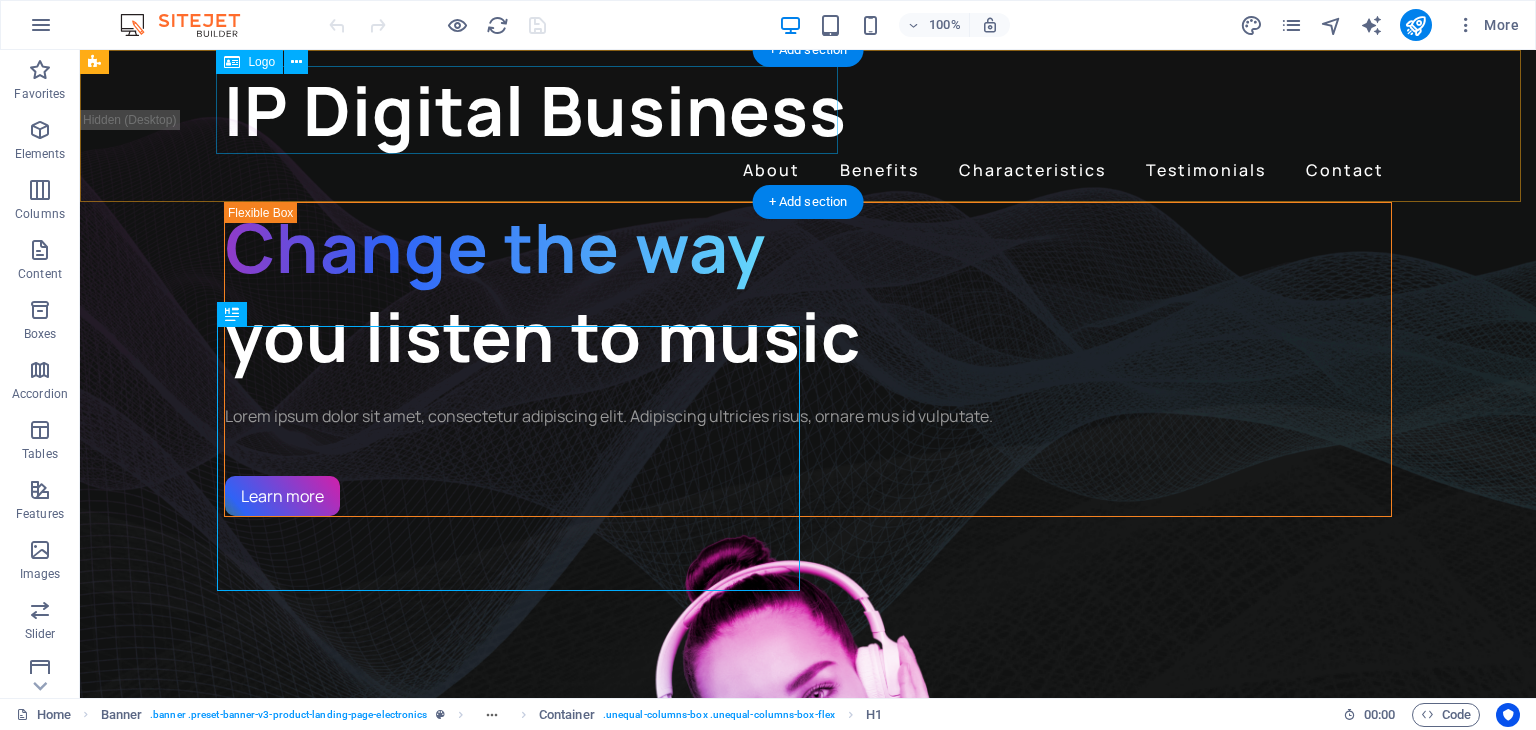 click on "IP Digital Business" at bounding box center (808, 110) 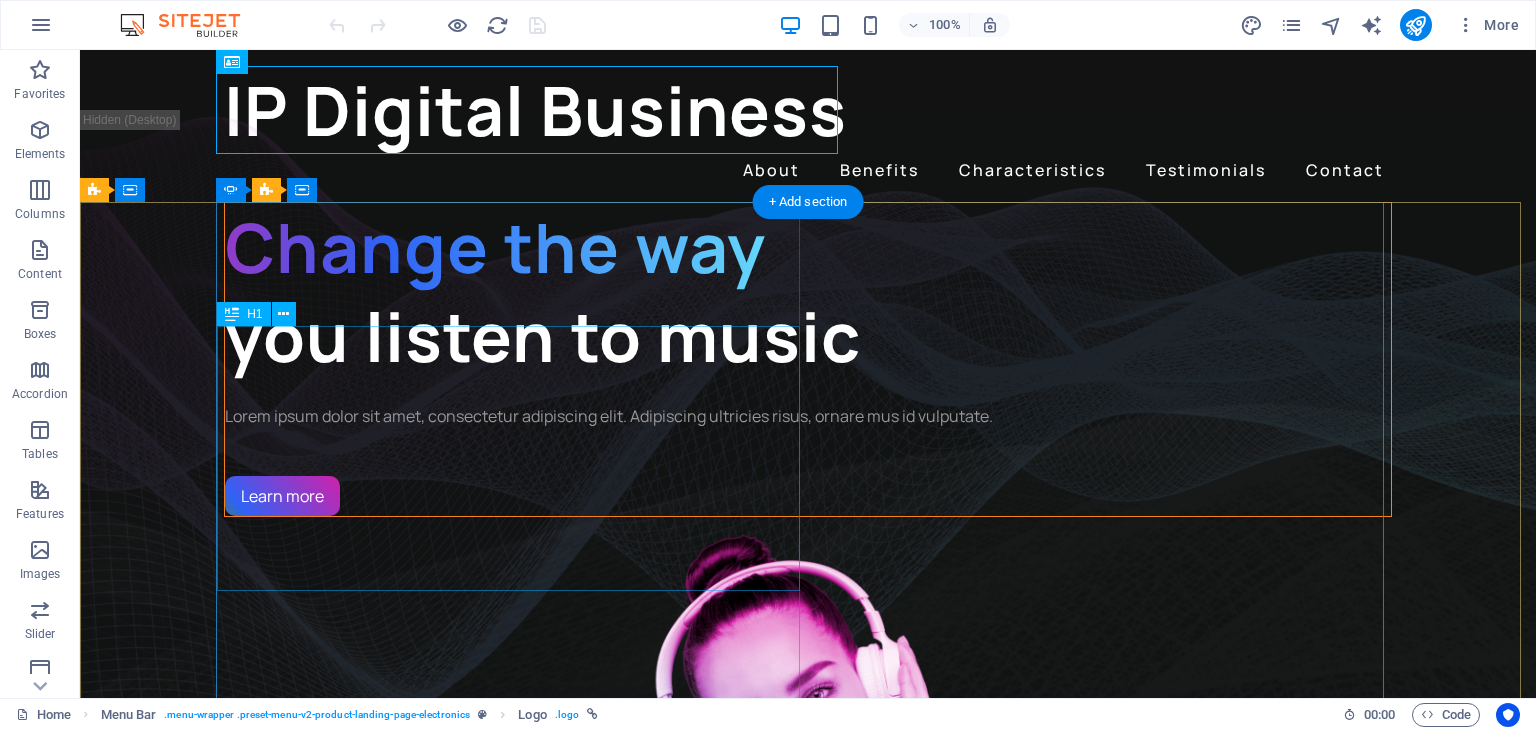 click on "Change the way you listen to music" at bounding box center (808, 291) 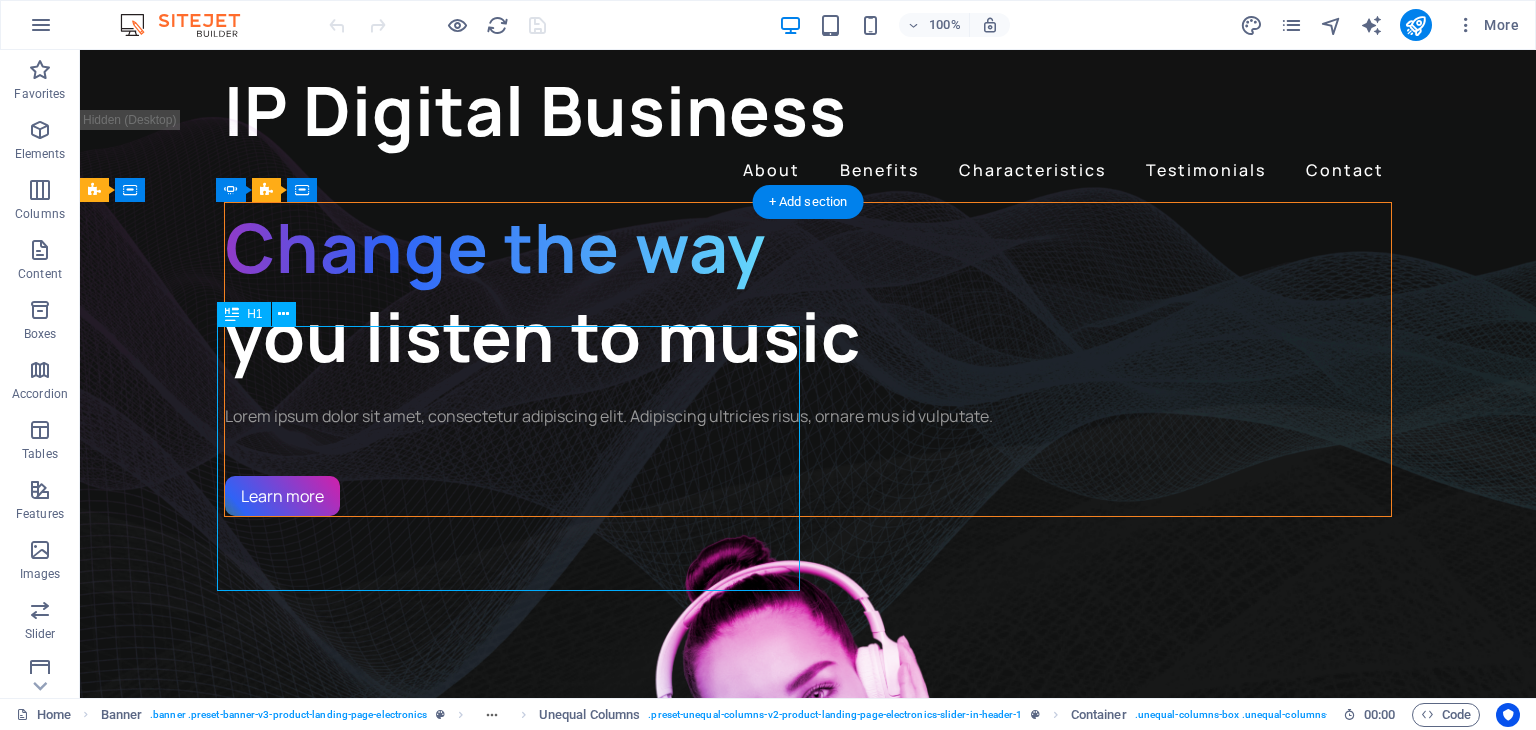 click on "Change the way you listen to music" at bounding box center (808, 291) 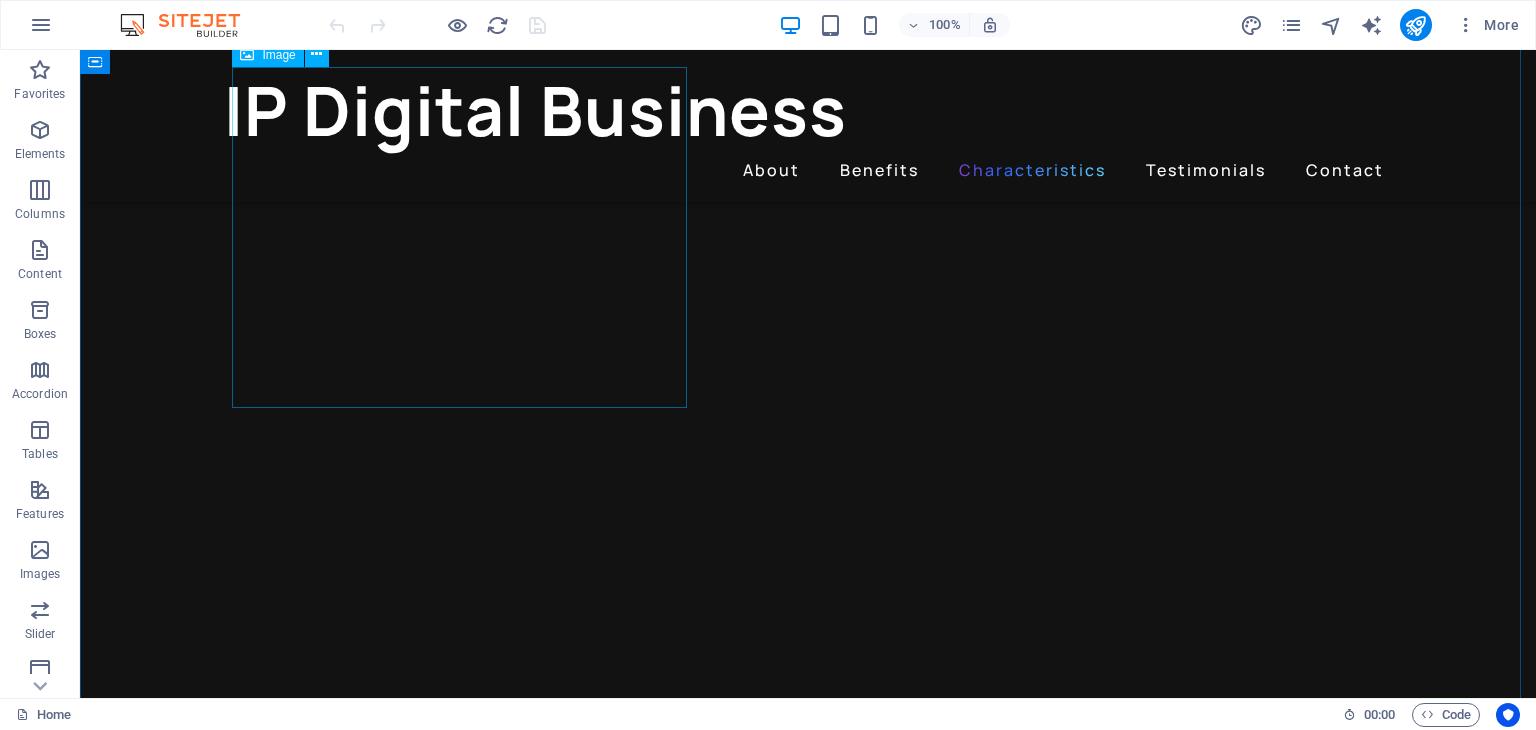 scroll, scrollTop: 2864, scrollLeft: 0, axis: vertical 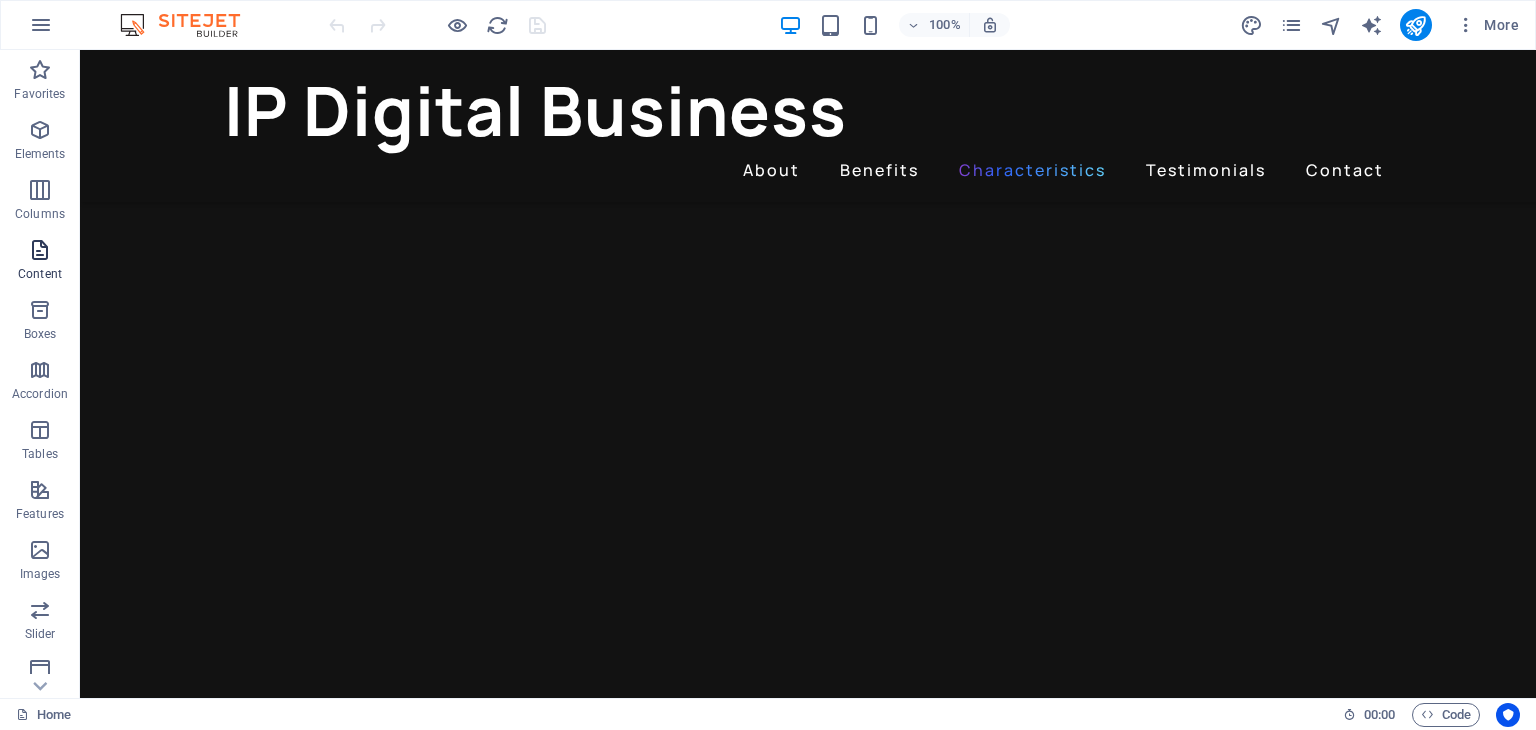 click at bounding box center (40, 250) 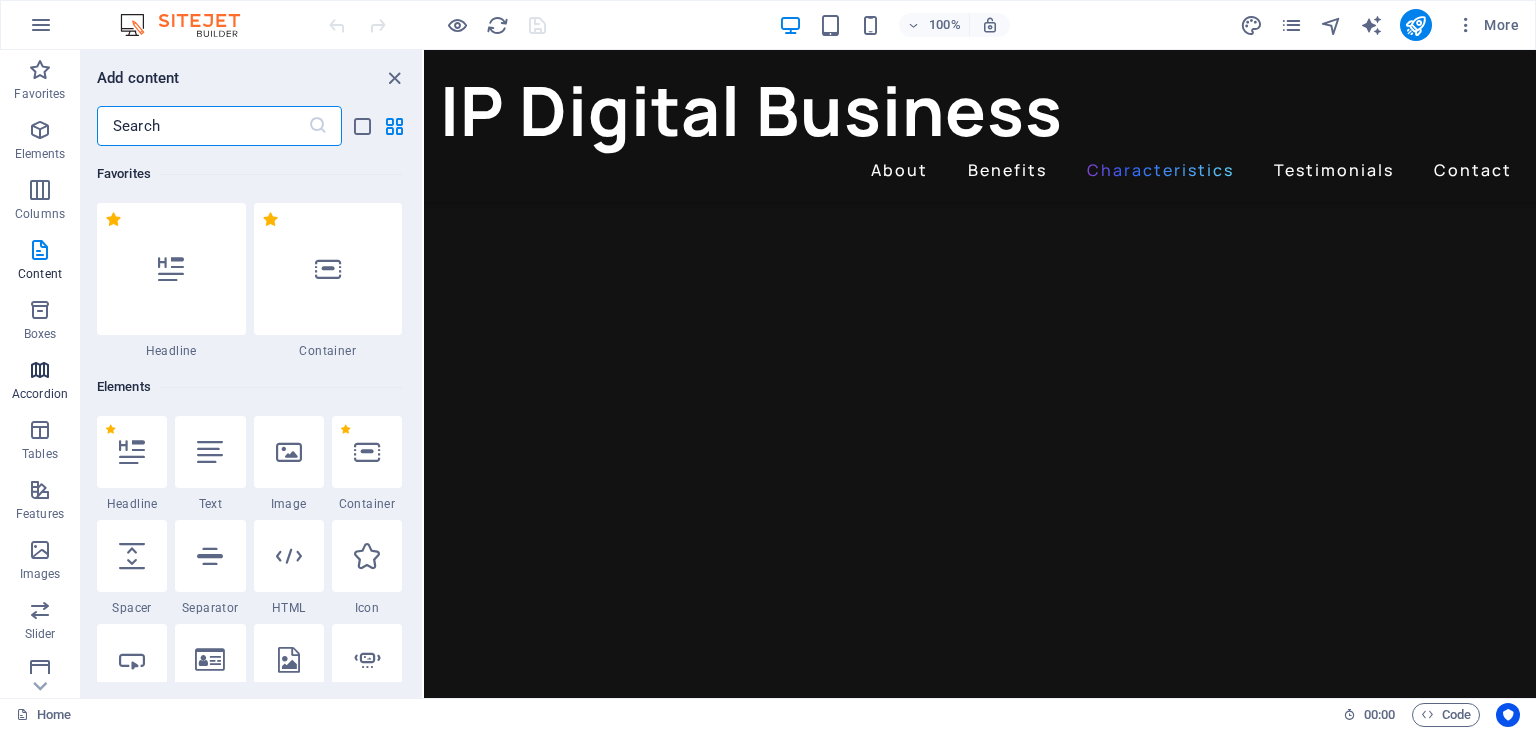 scroll, scrollTop: 2720, scrollLeft: 0, axis: vertical 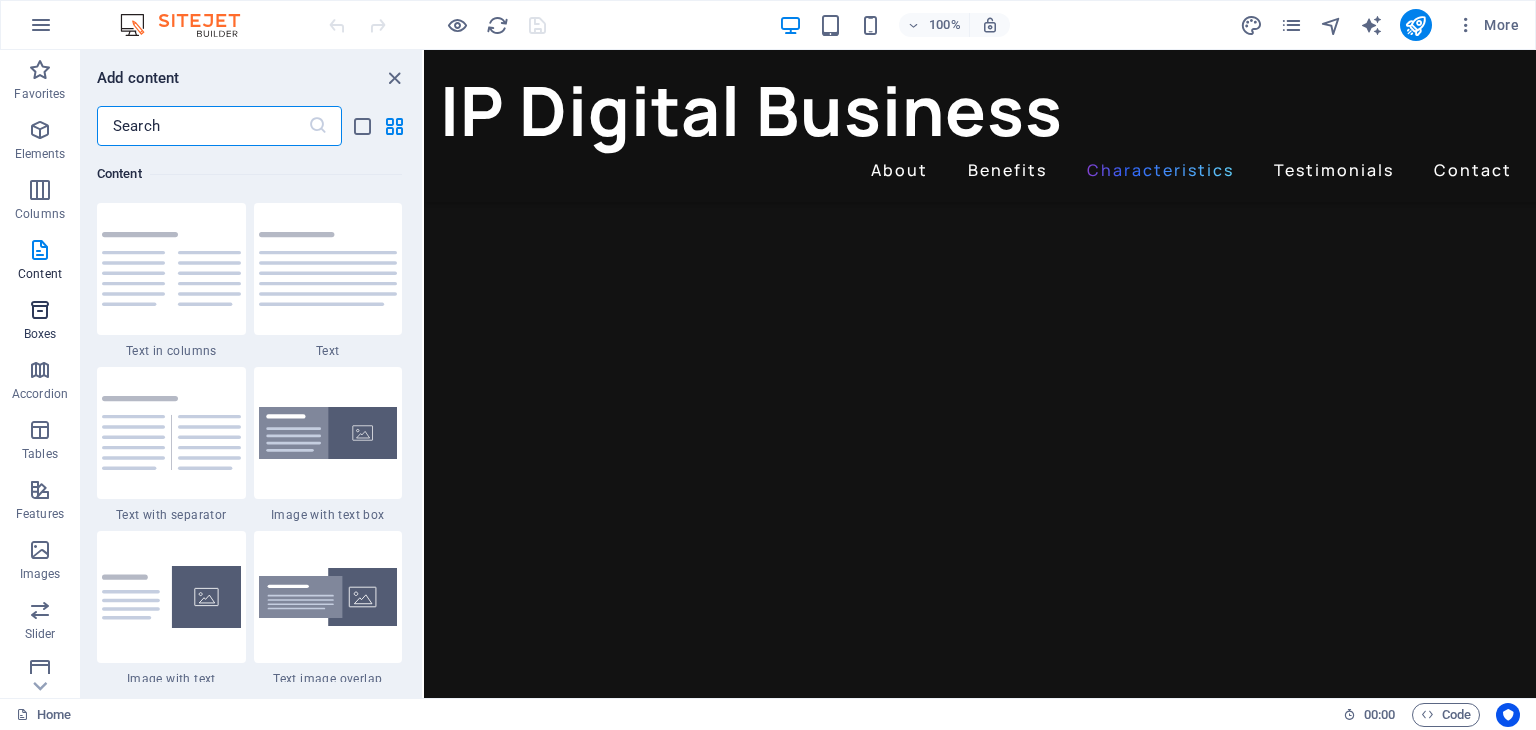 click at bounding box center [40, 310] 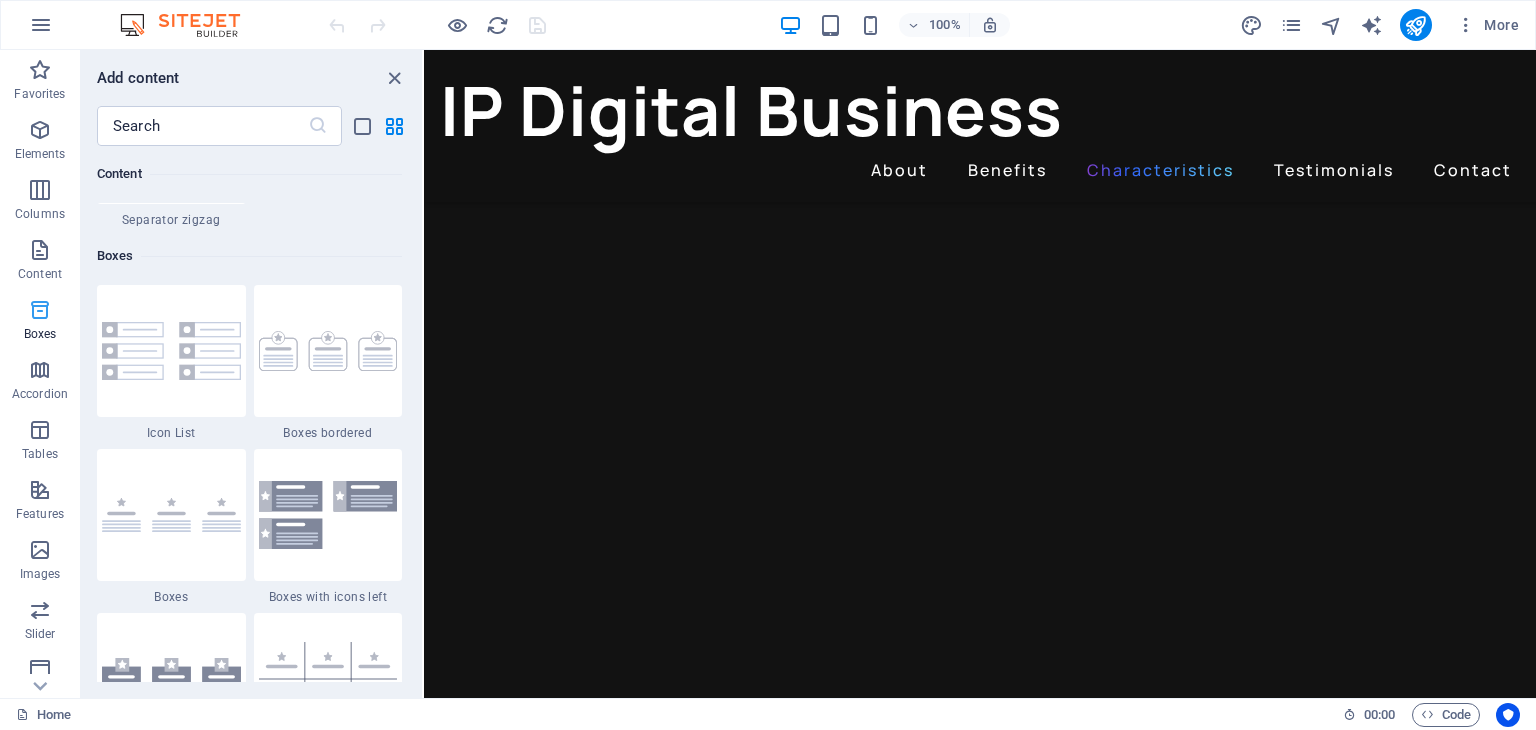scroll, scrollTop: 5516, scrollLeft: 0, axis: vertical 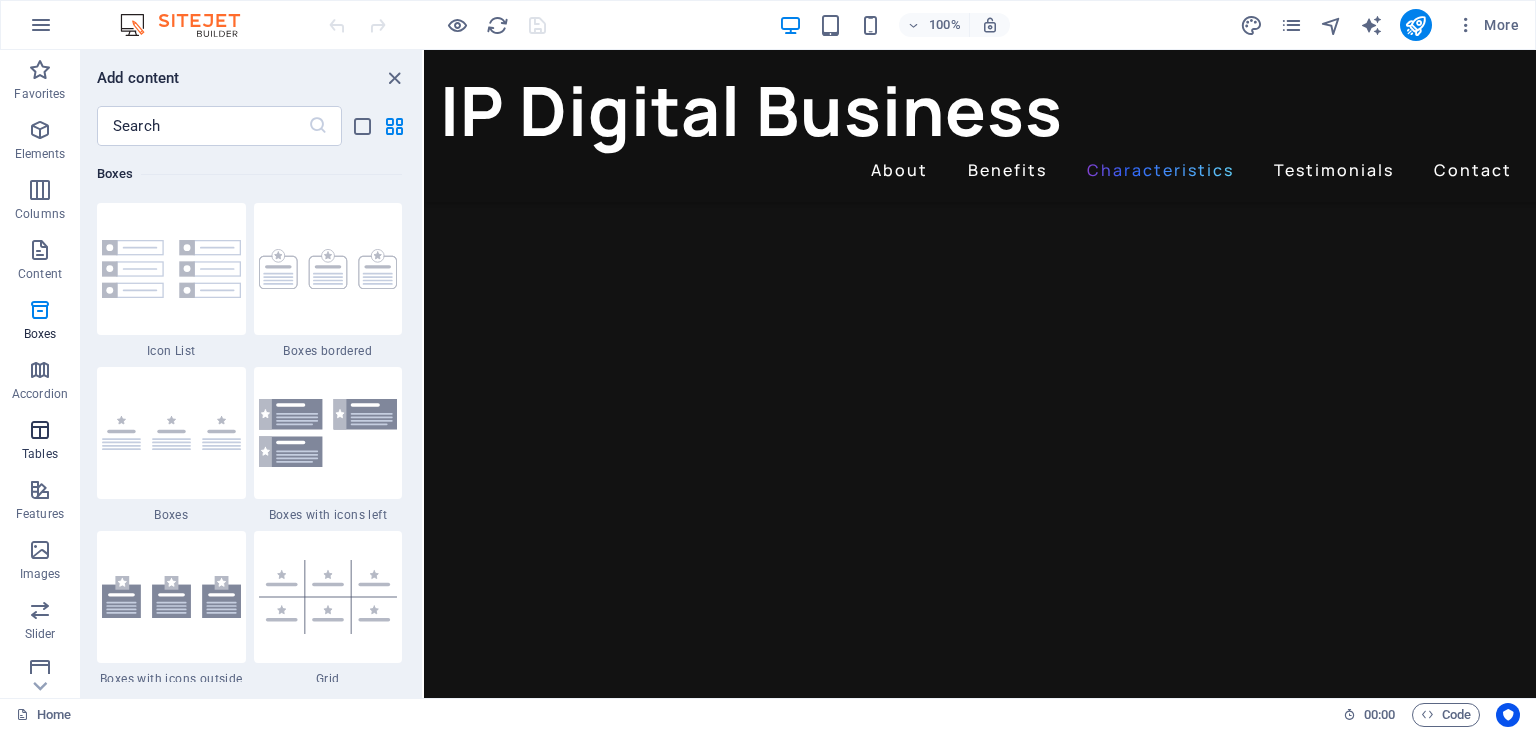 click at bounding box center (40, 430) 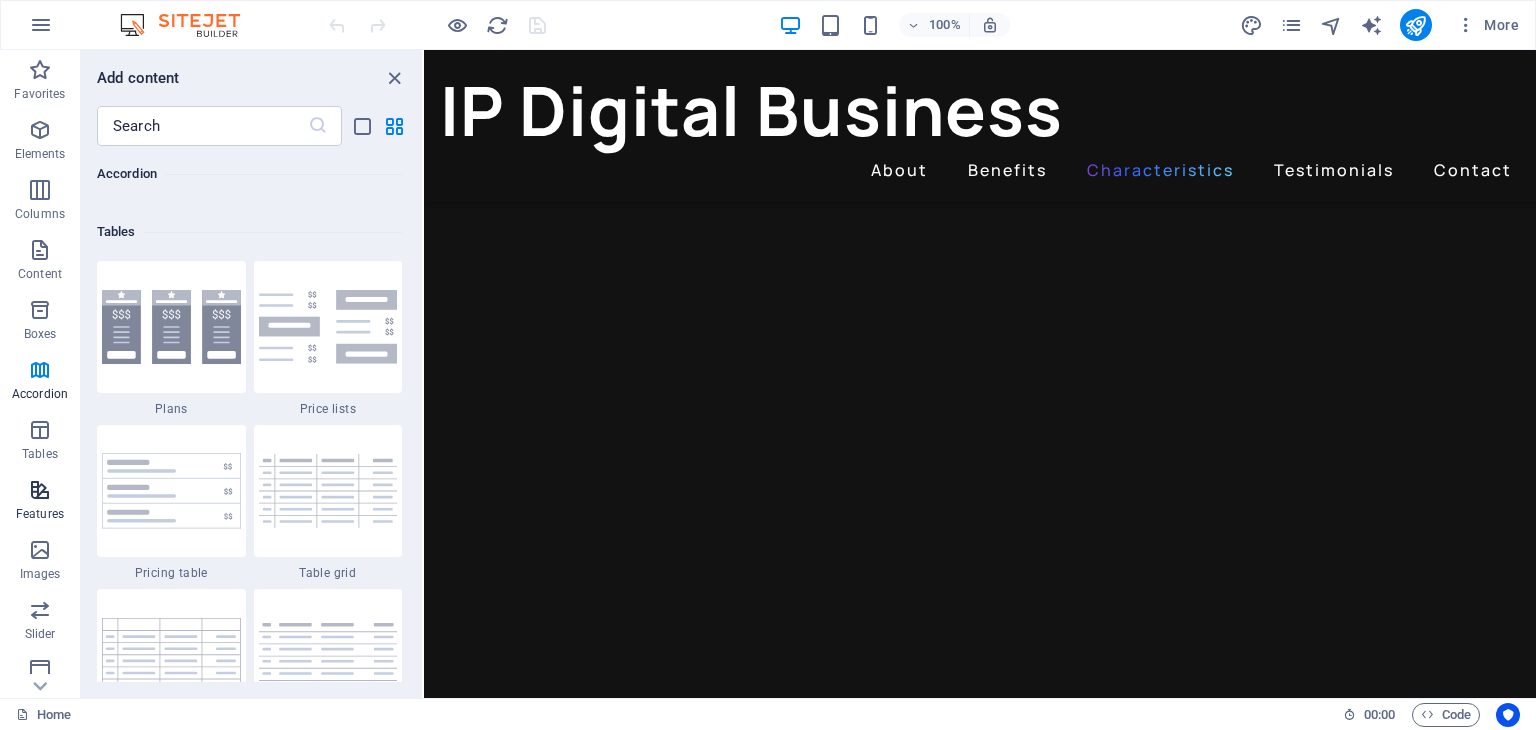 scroll, scrollTop: 6926, scrollLeft: 0, axis: vertical 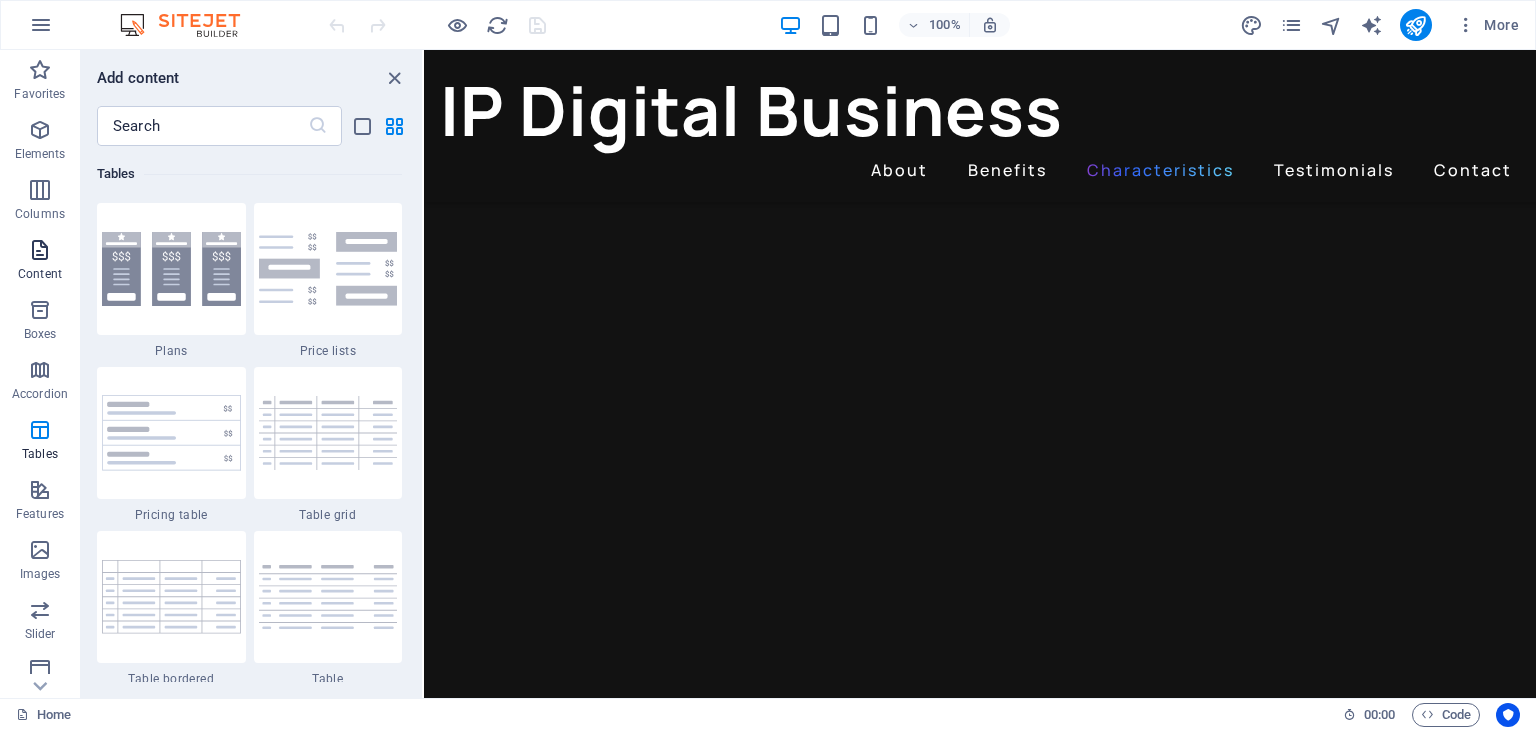 click at bounding box center (40, 250) 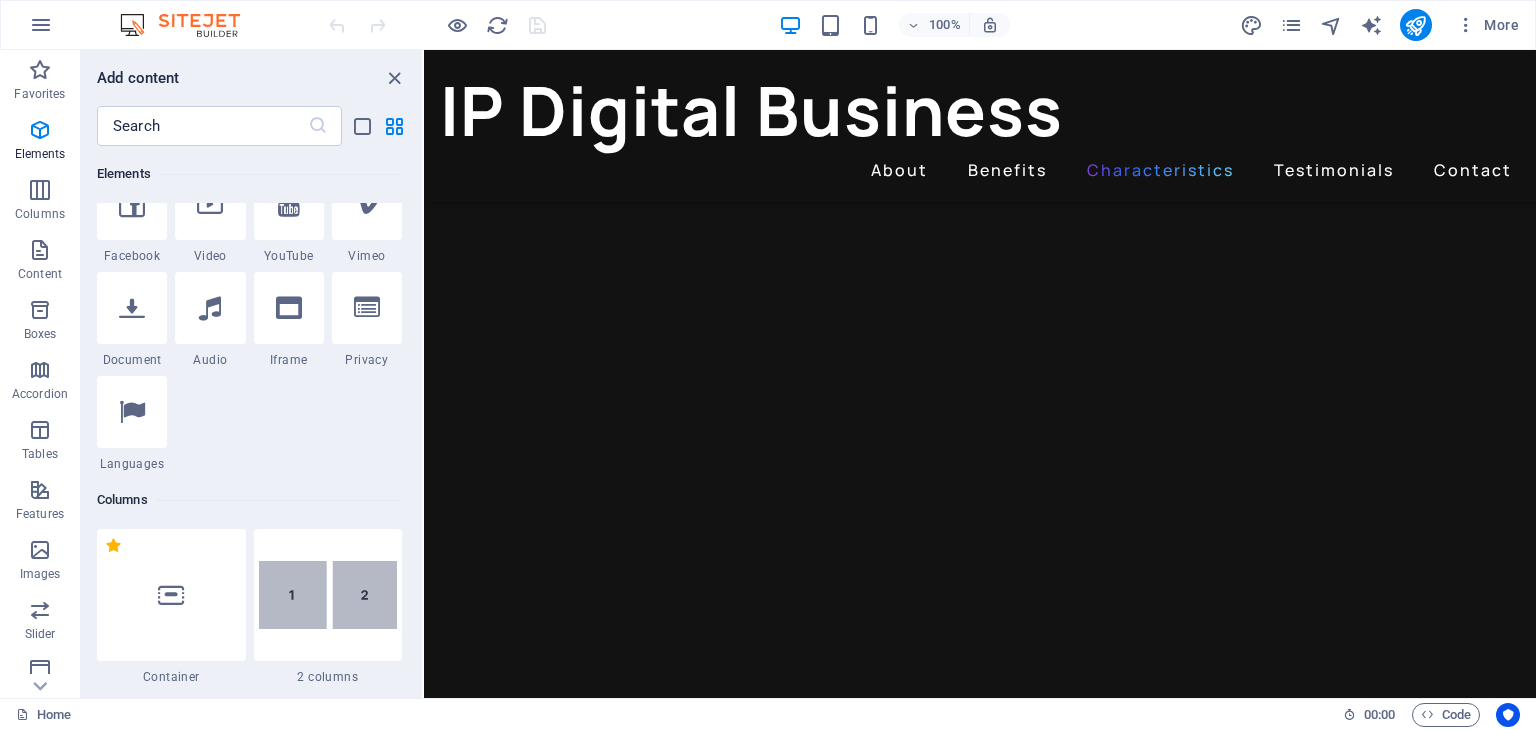 scroll, scrollTop: 663, scrollLeft: 0, axis: vertical 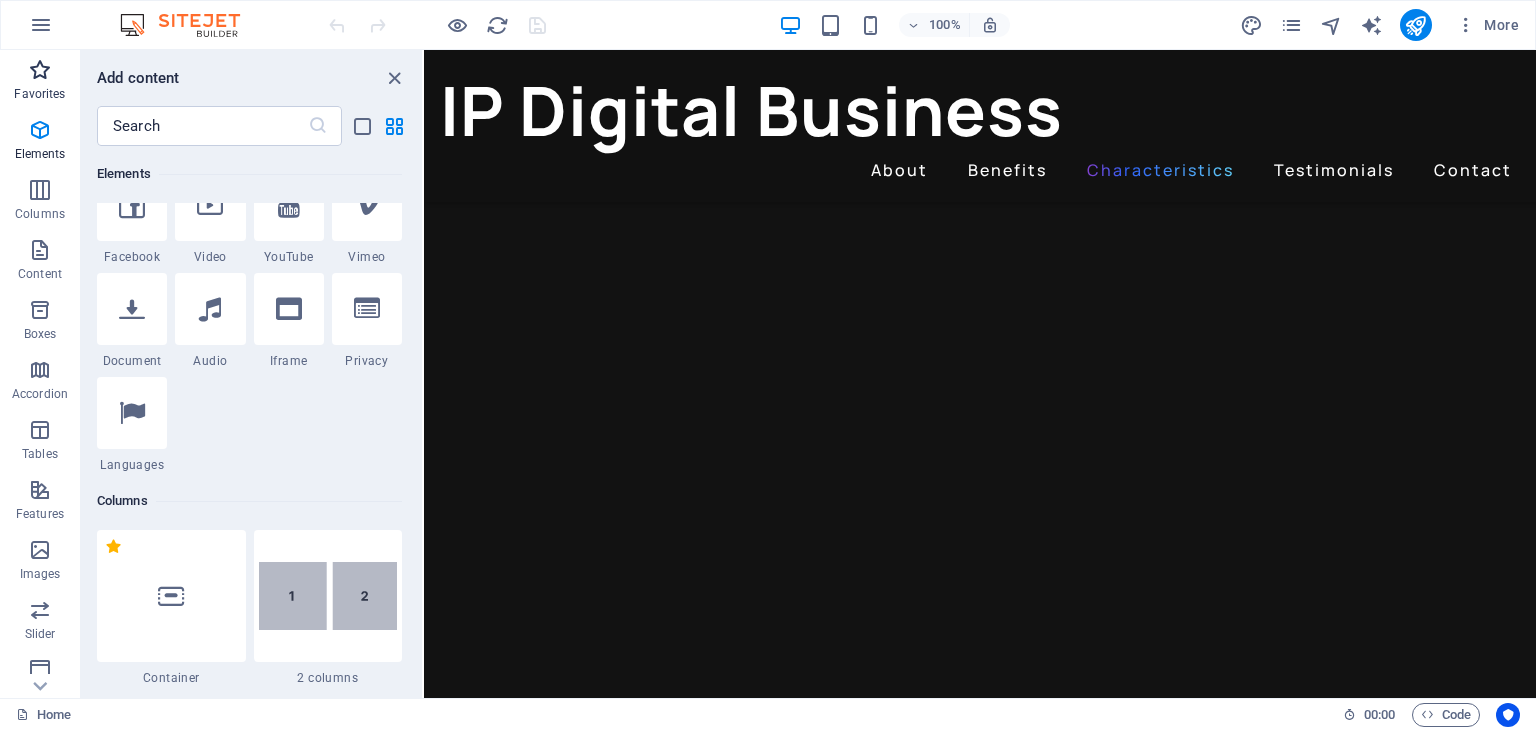 click at bounding box center (40, 70) 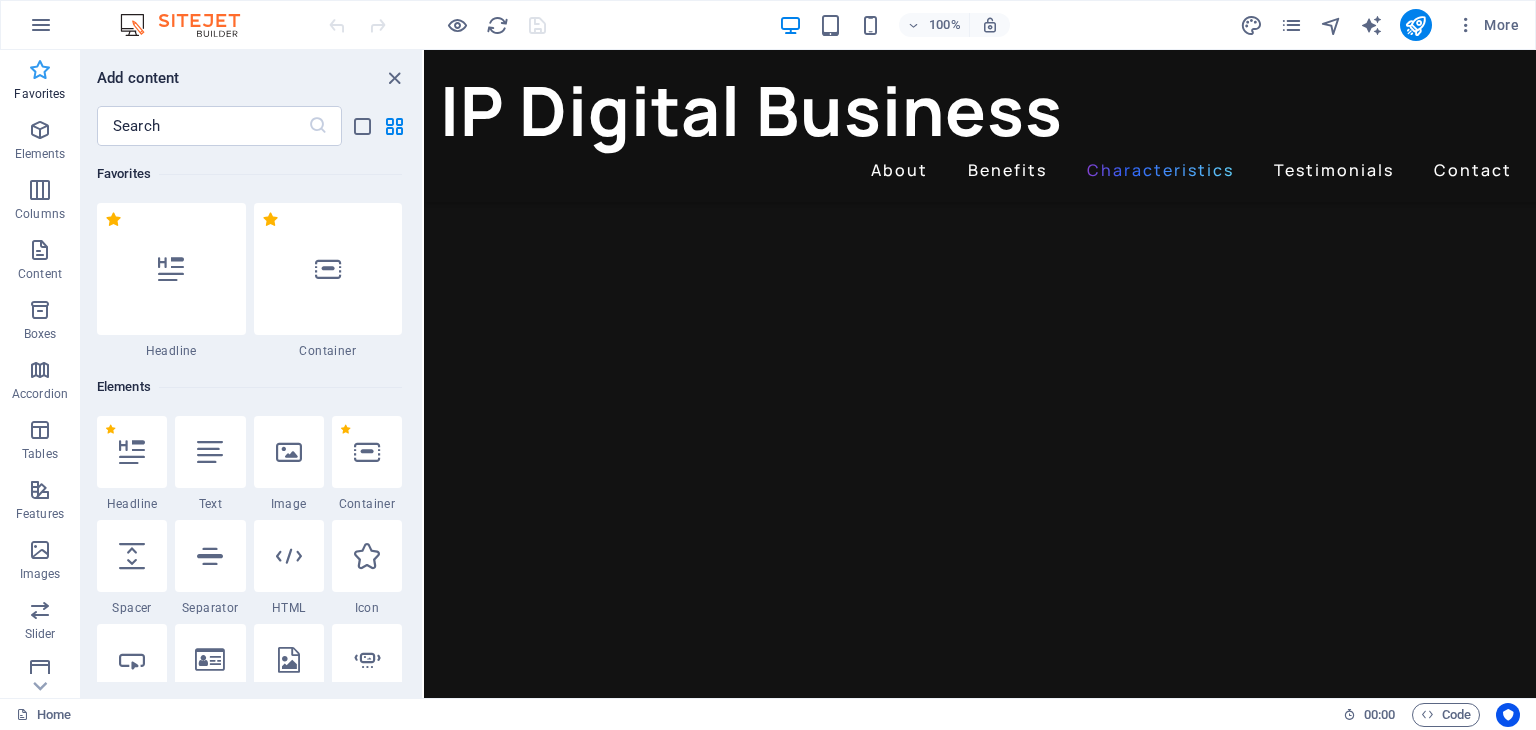 scroll, scrollTop: 0, scrollLeft: 0, axis: both 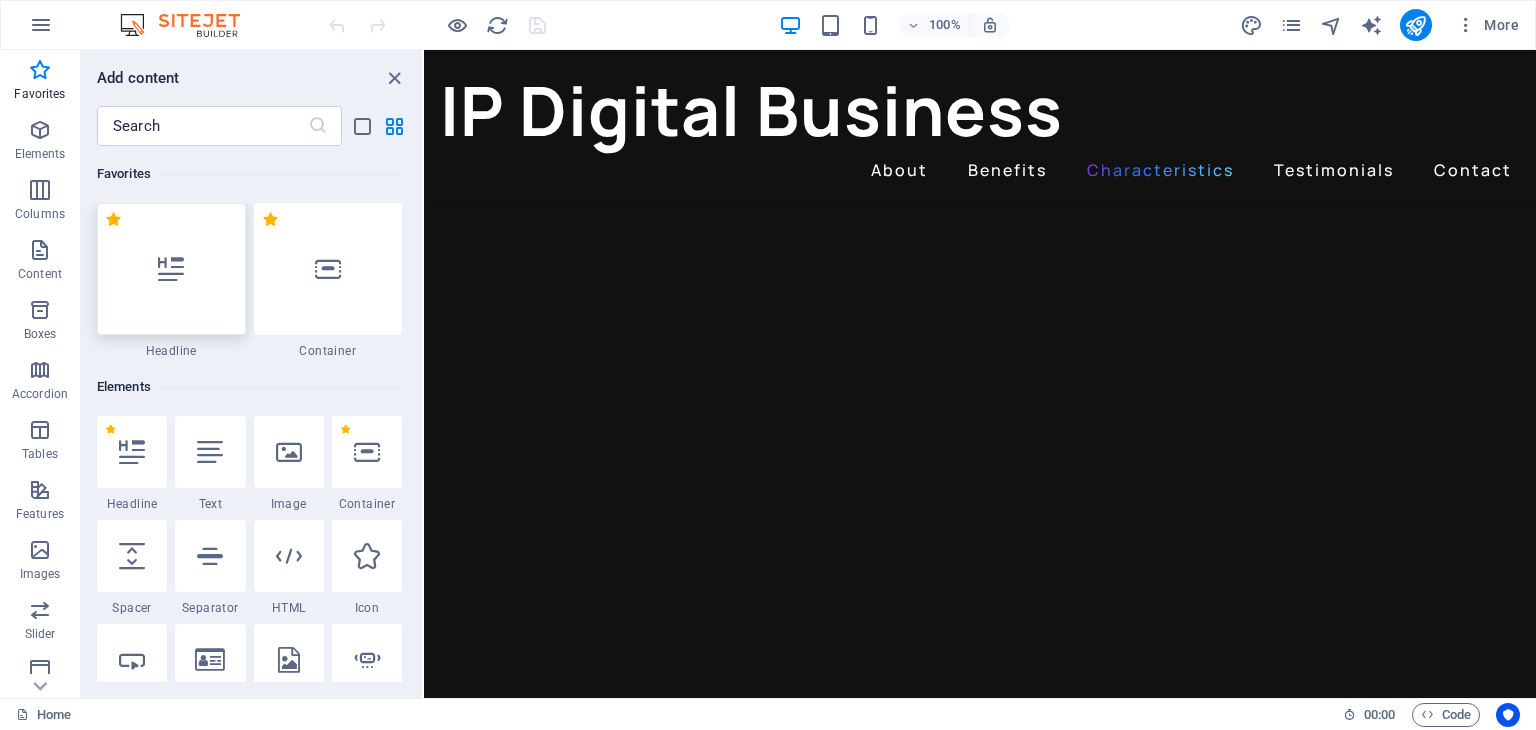 click at bounding box center [171, 269] 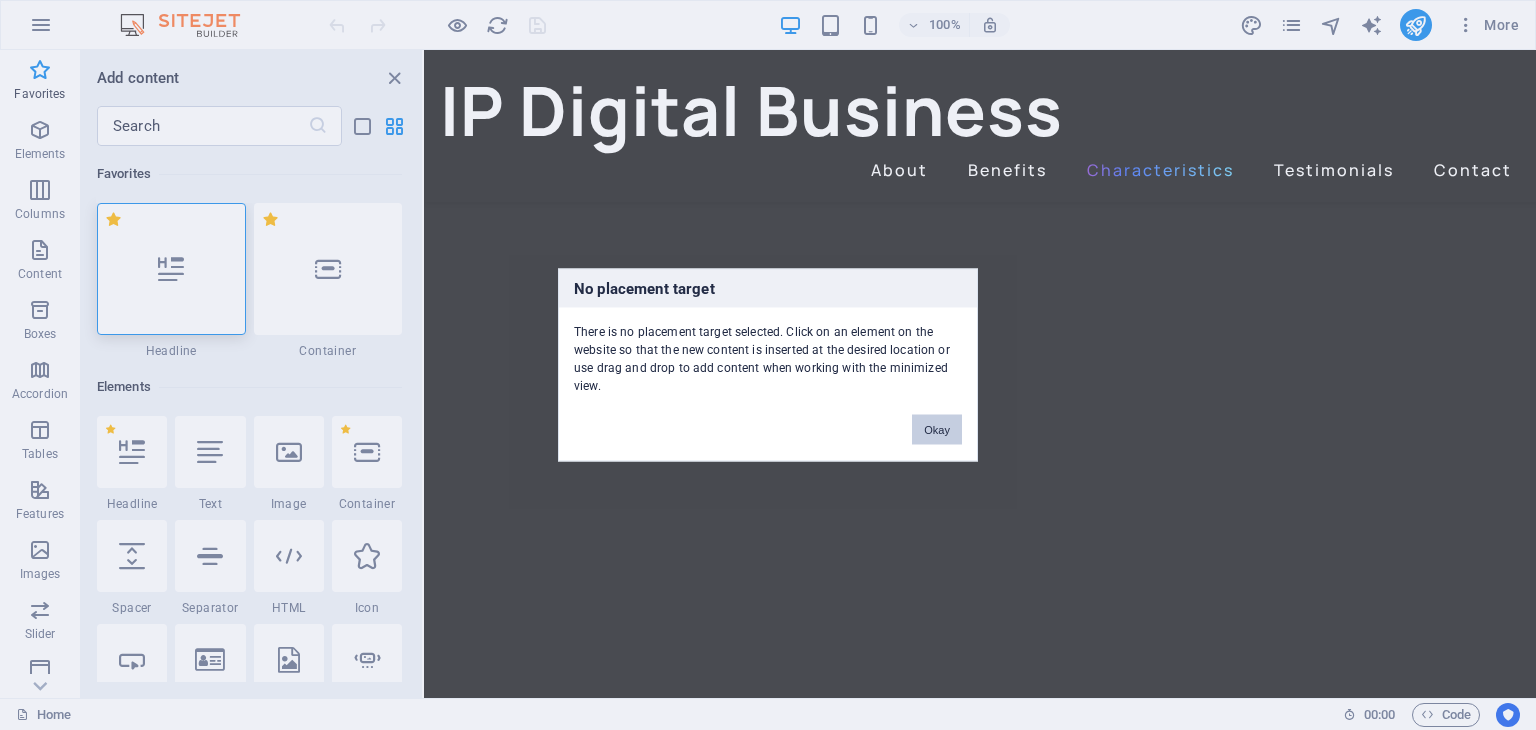 click on "Okay" at bounding box center [937, 430] 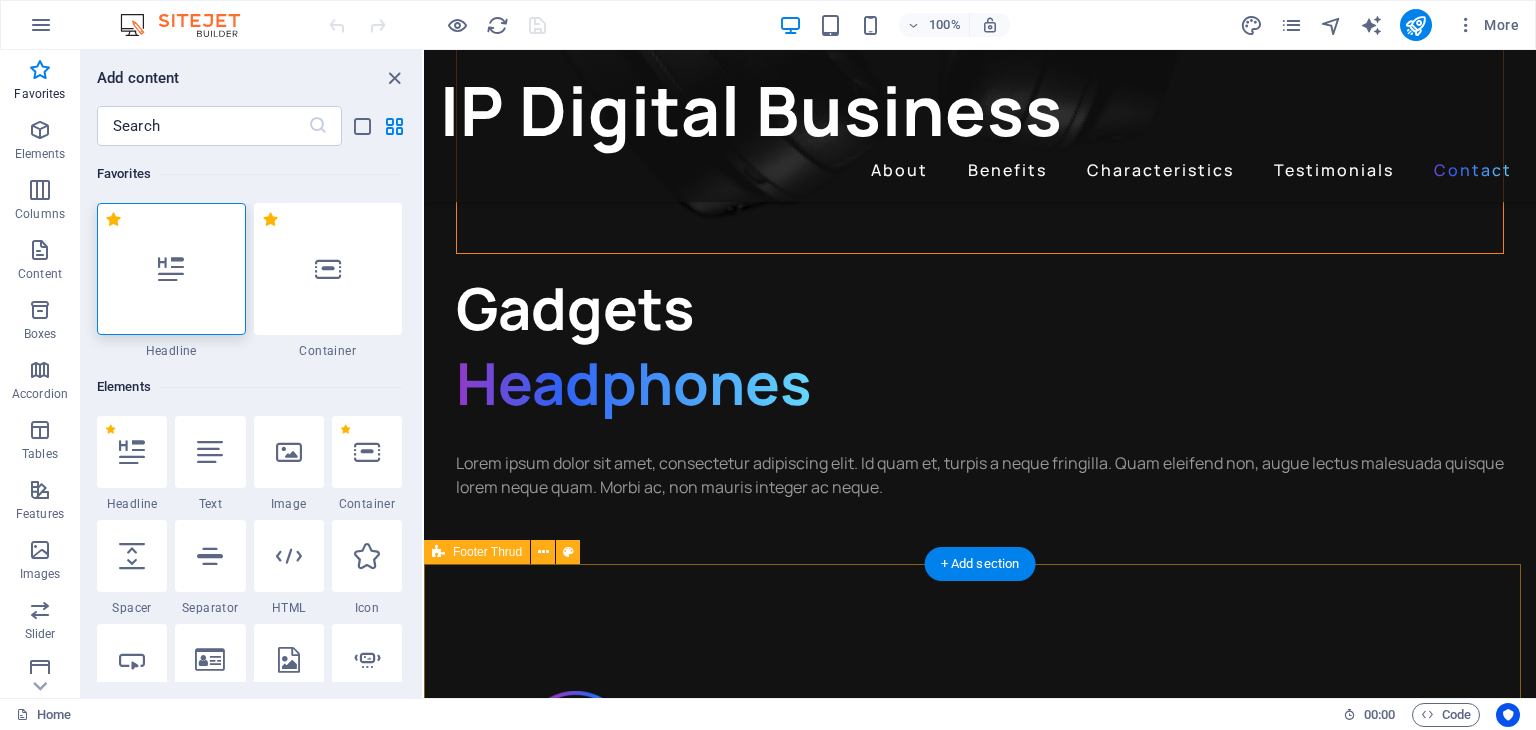 scroll, scrollTop: 5215, scrollLeft: 0, axis: vertical 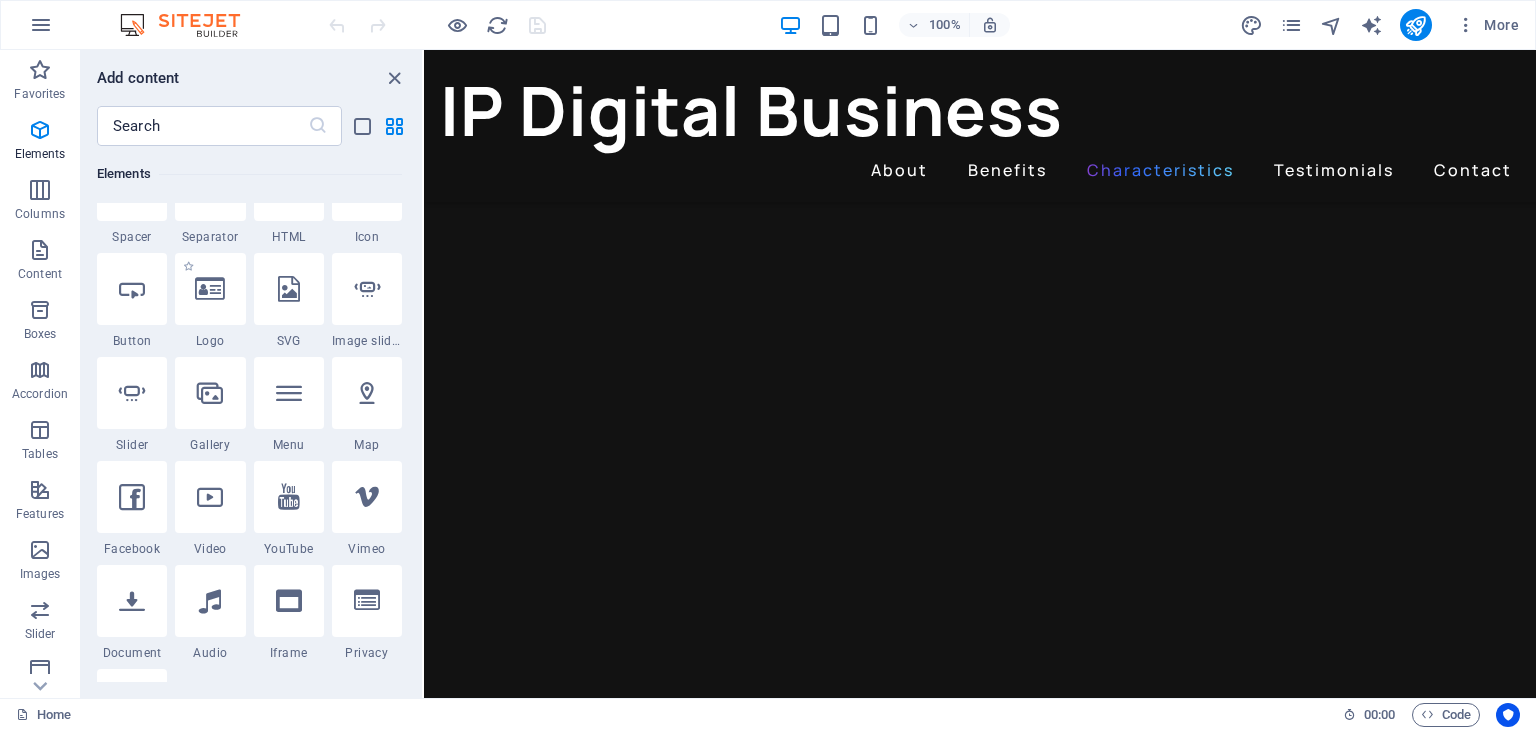click on "1 Star Logo" at bounding box center [210, 301] 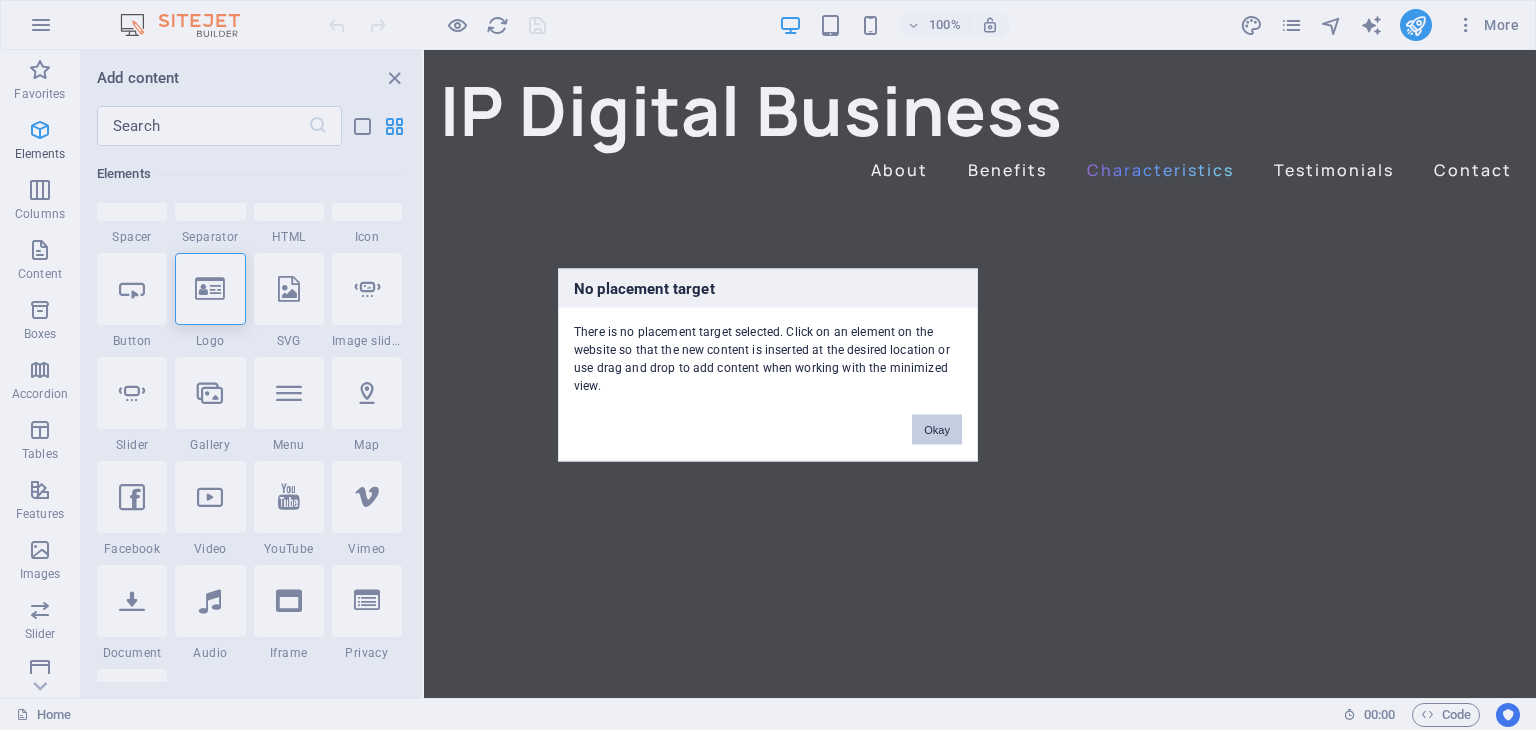 click on "Okay" at bounding box center [937, 430] 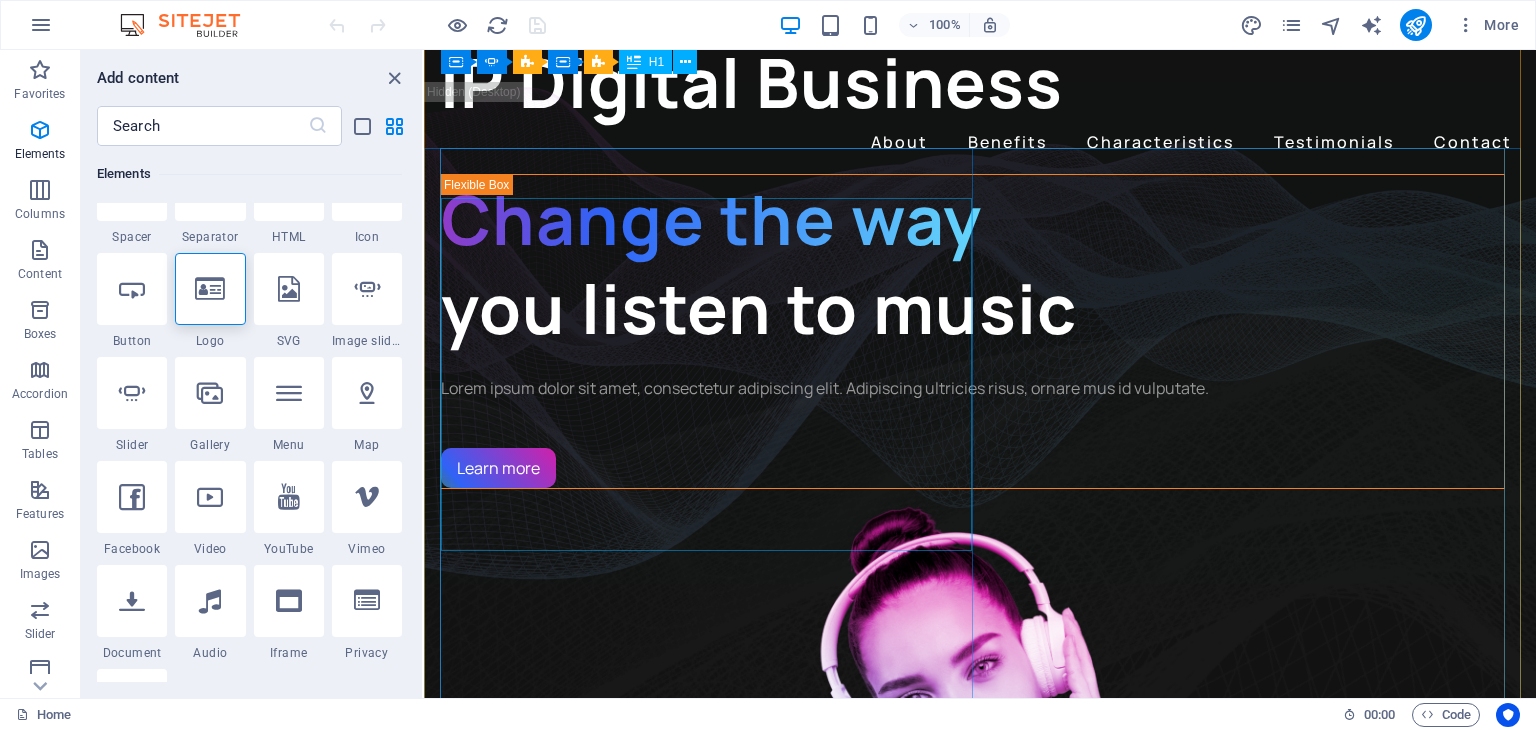 scroll, scrollTop: 0, scrollLeft: 0, axis: both 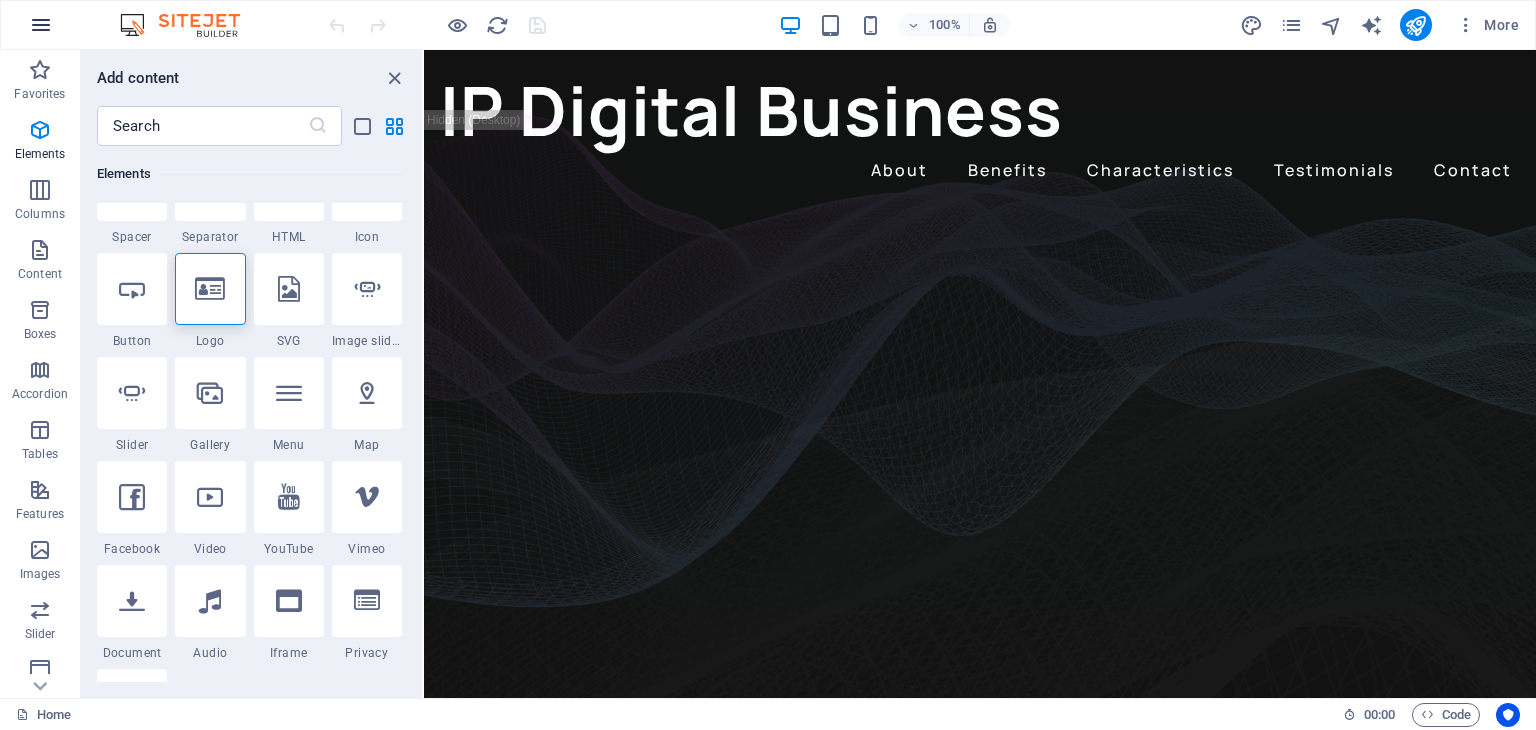 click at bounding box center [41, 25] 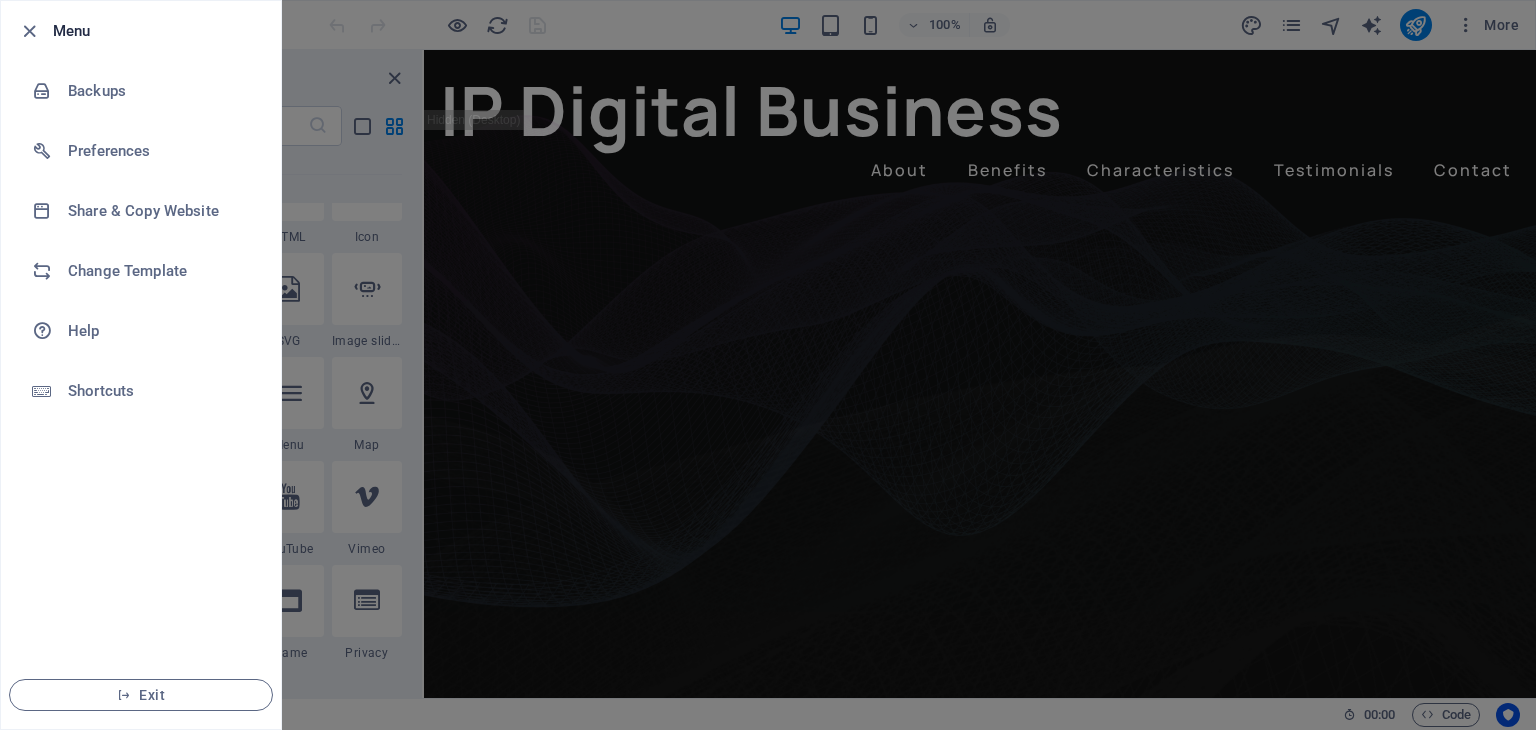 click at bounding box center (768, 365) 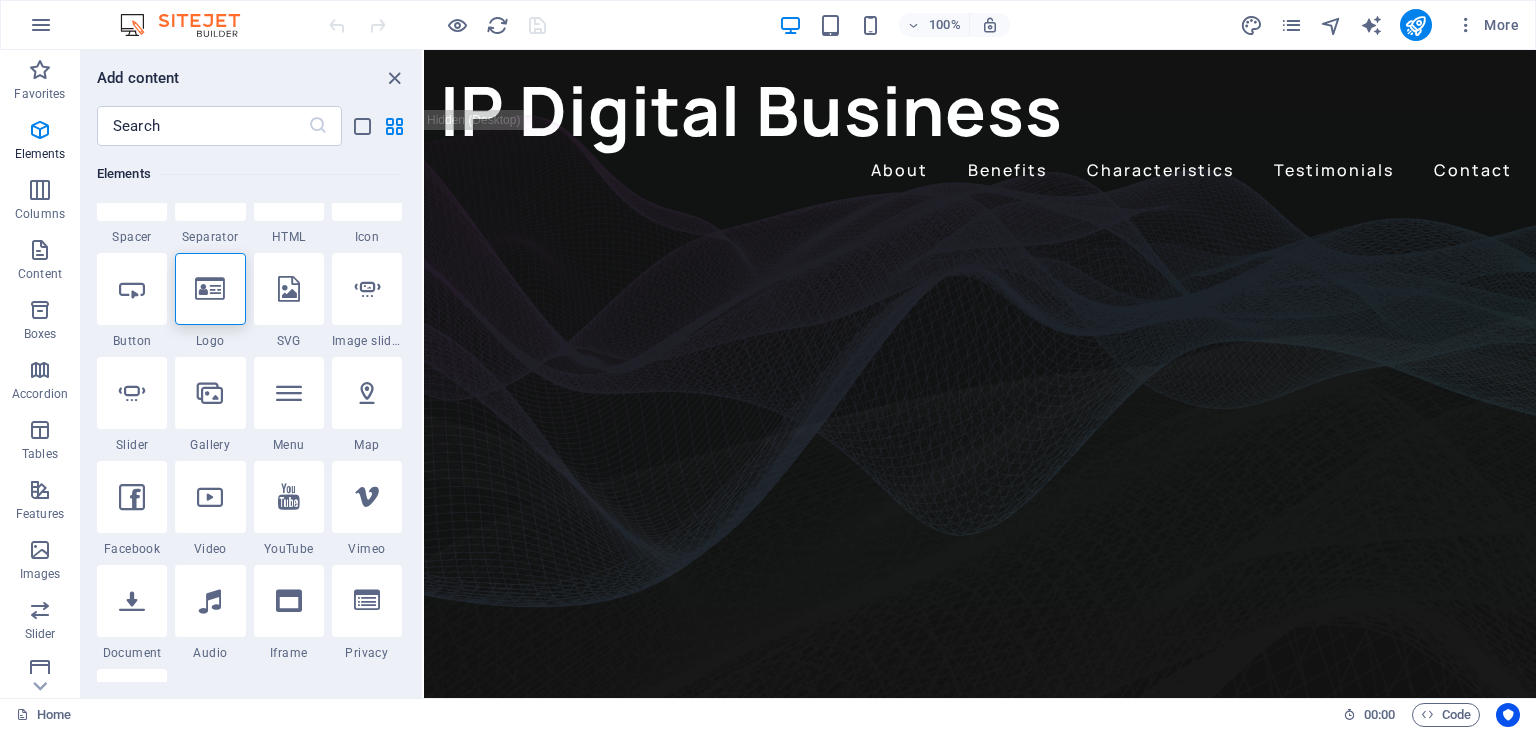 click on "More" at bounding box center (1383, 25) 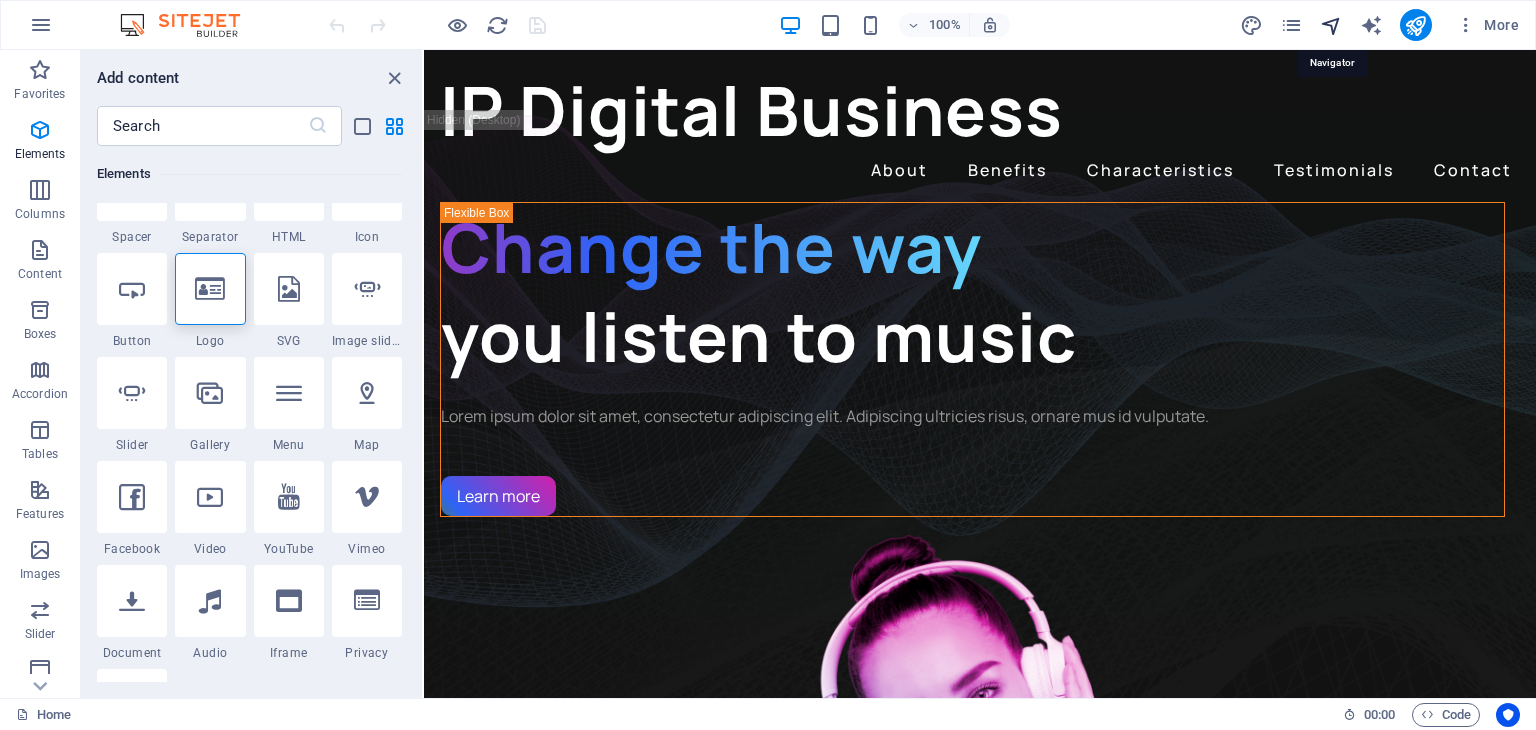 click at bounding box center [1331, 25] 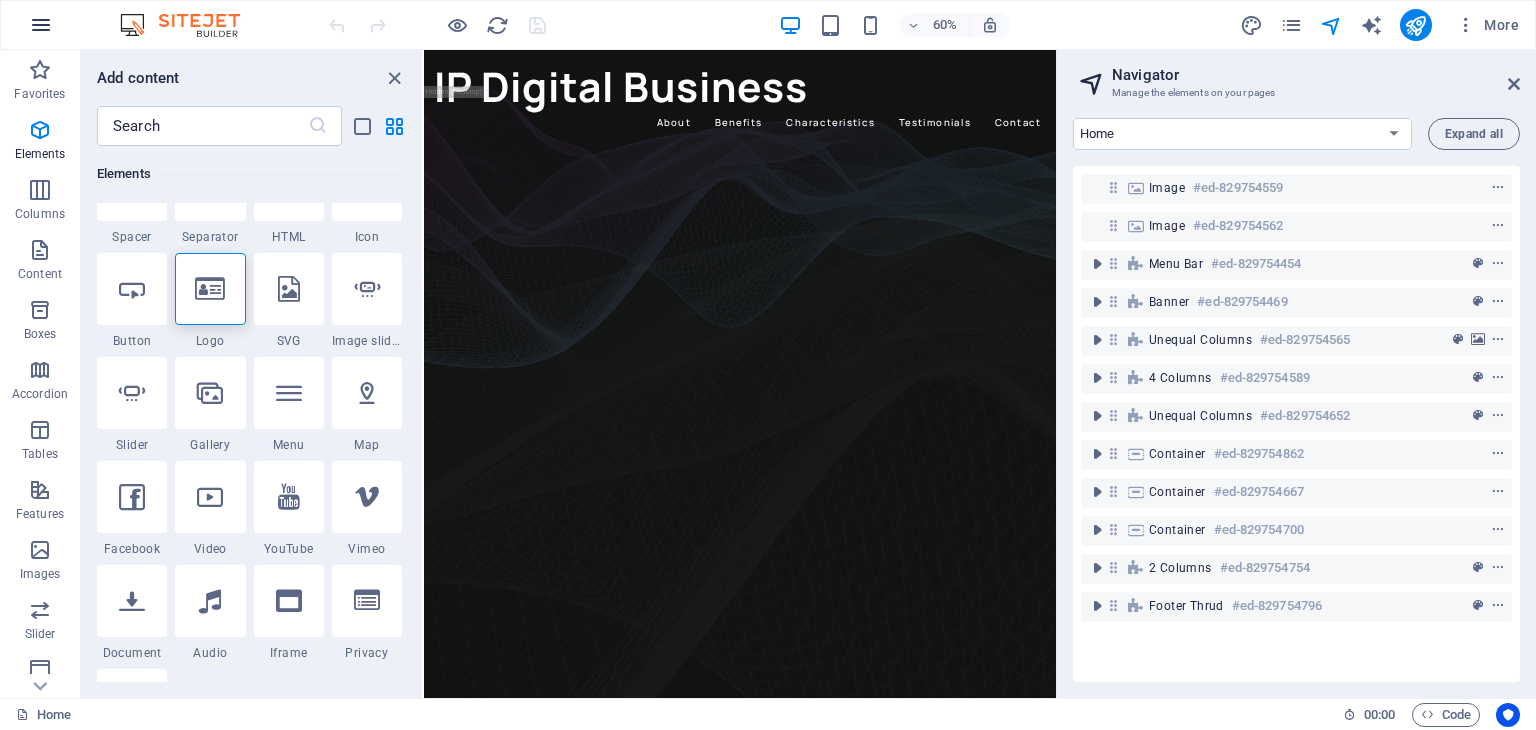 click at bounding box center (41, 25) 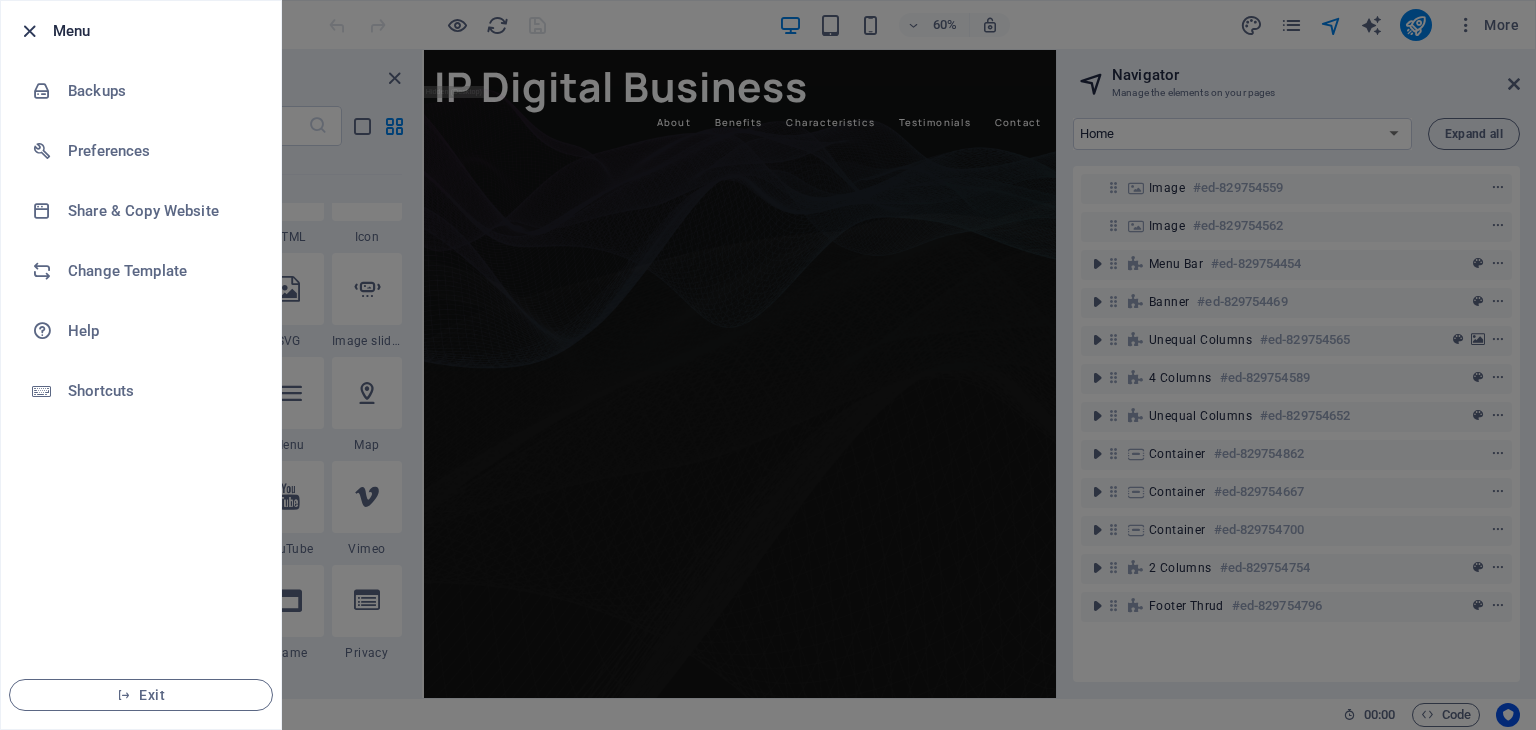 click at bounding box center (29, 31) 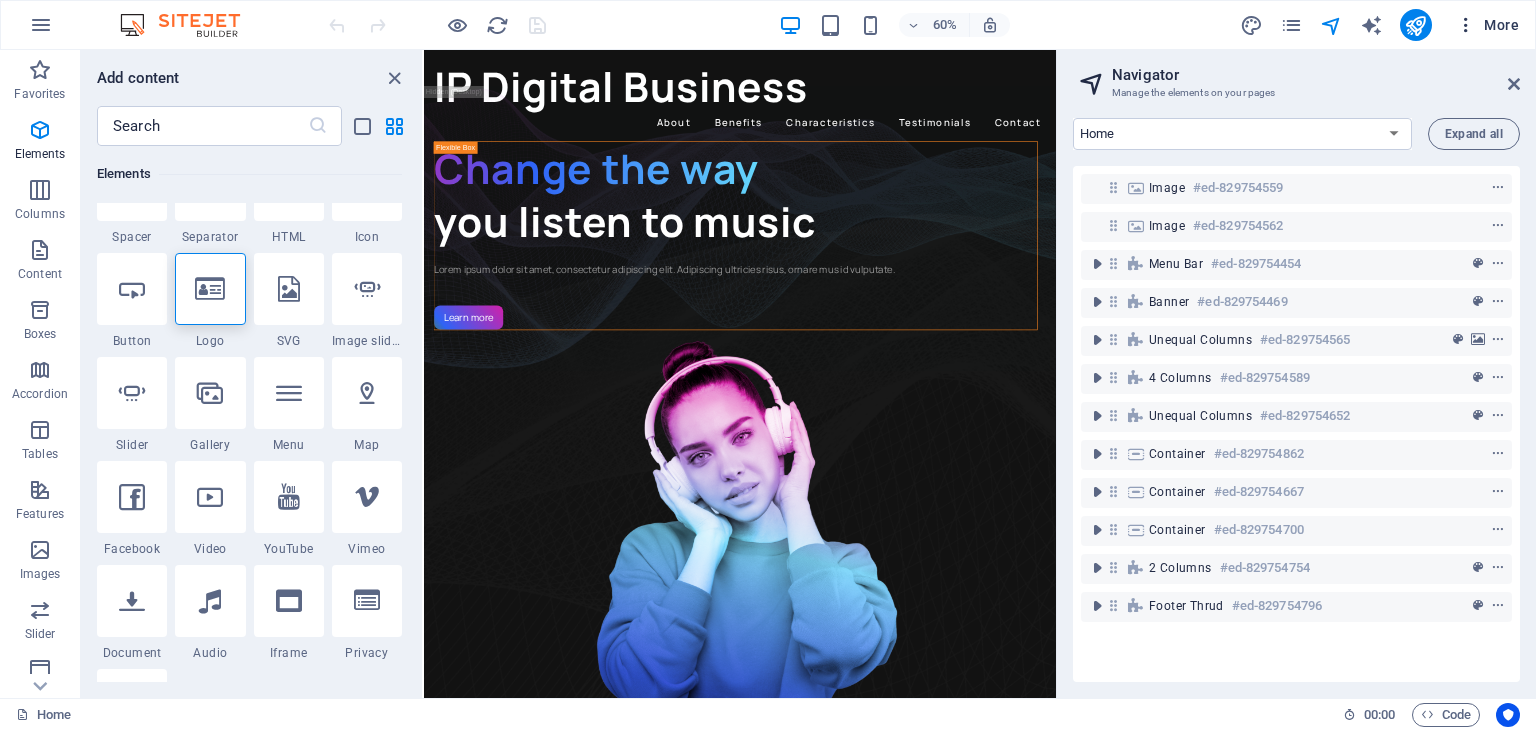 click on "More" at bounding box center (1487, 25) 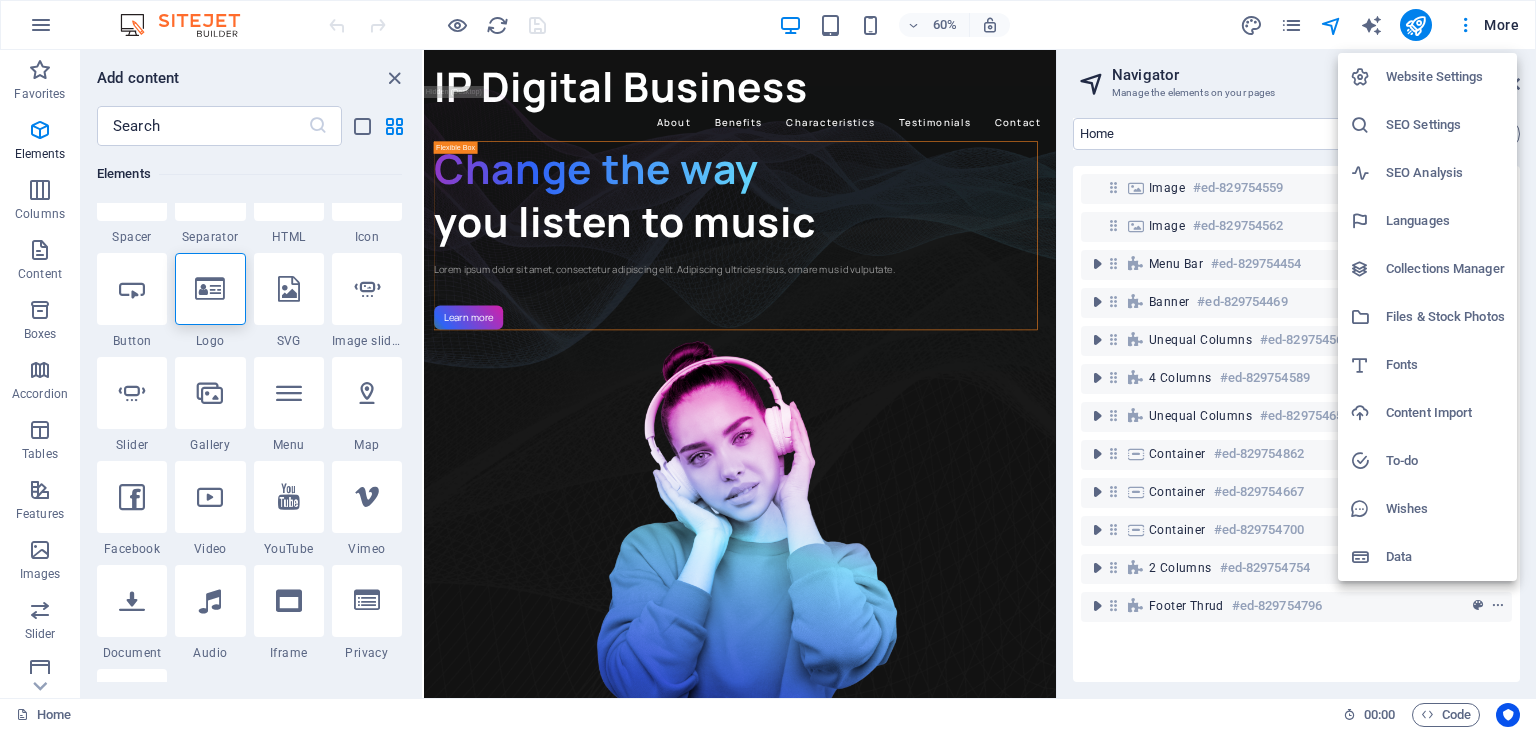 click at bounding box center (768, 365) 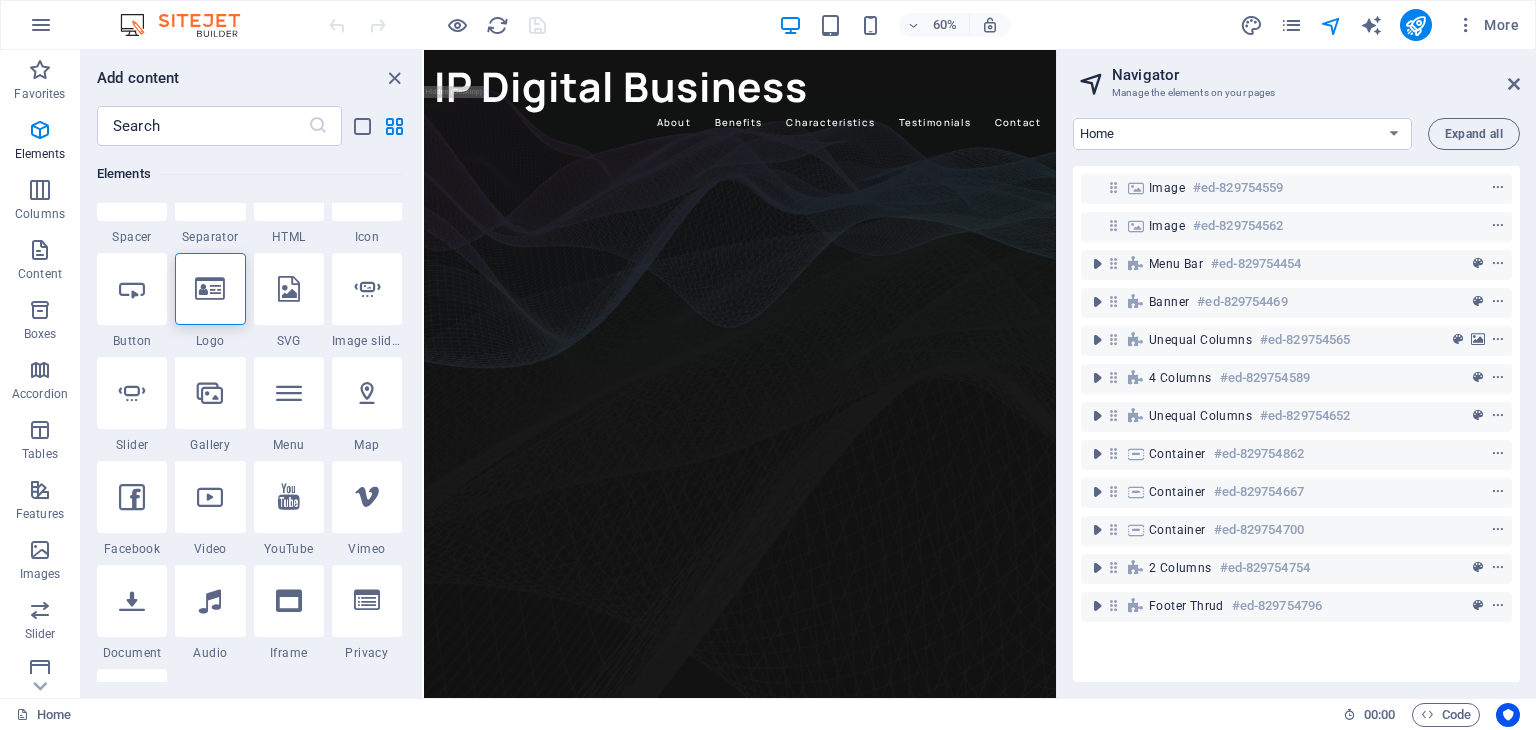 click on "More" at bounding box center (1487, 25) 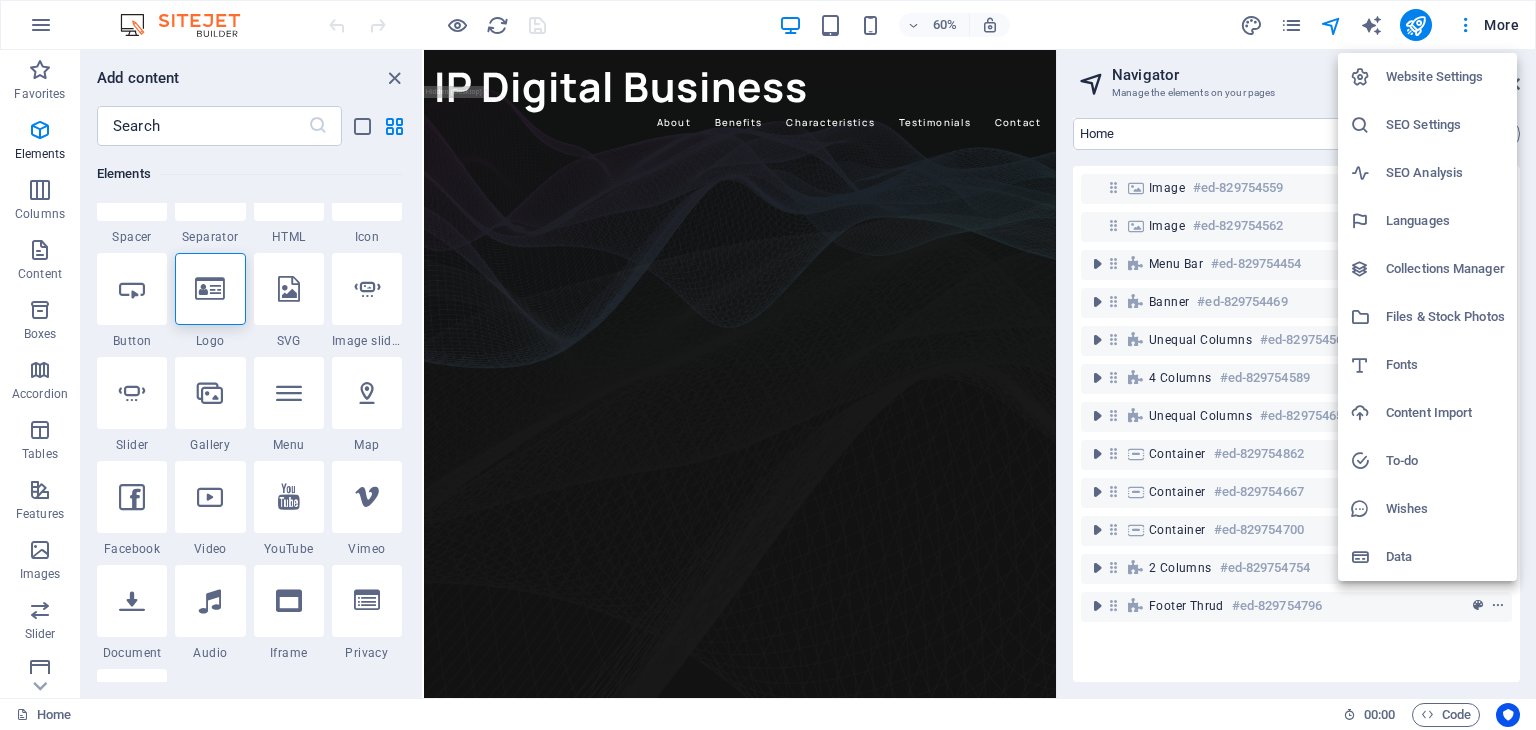 click at bounding box center [768, 365] 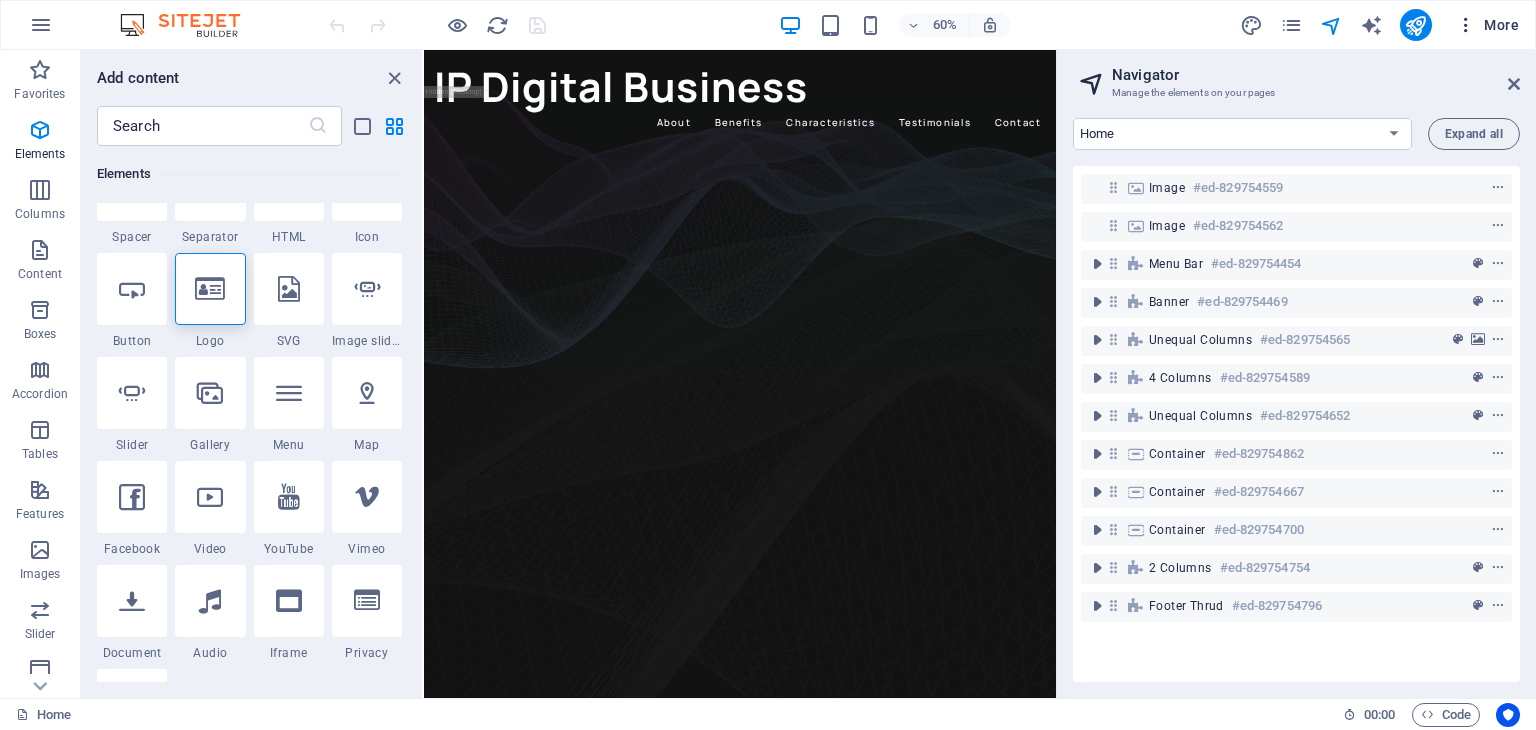 click at bounding box center (1466, 25) 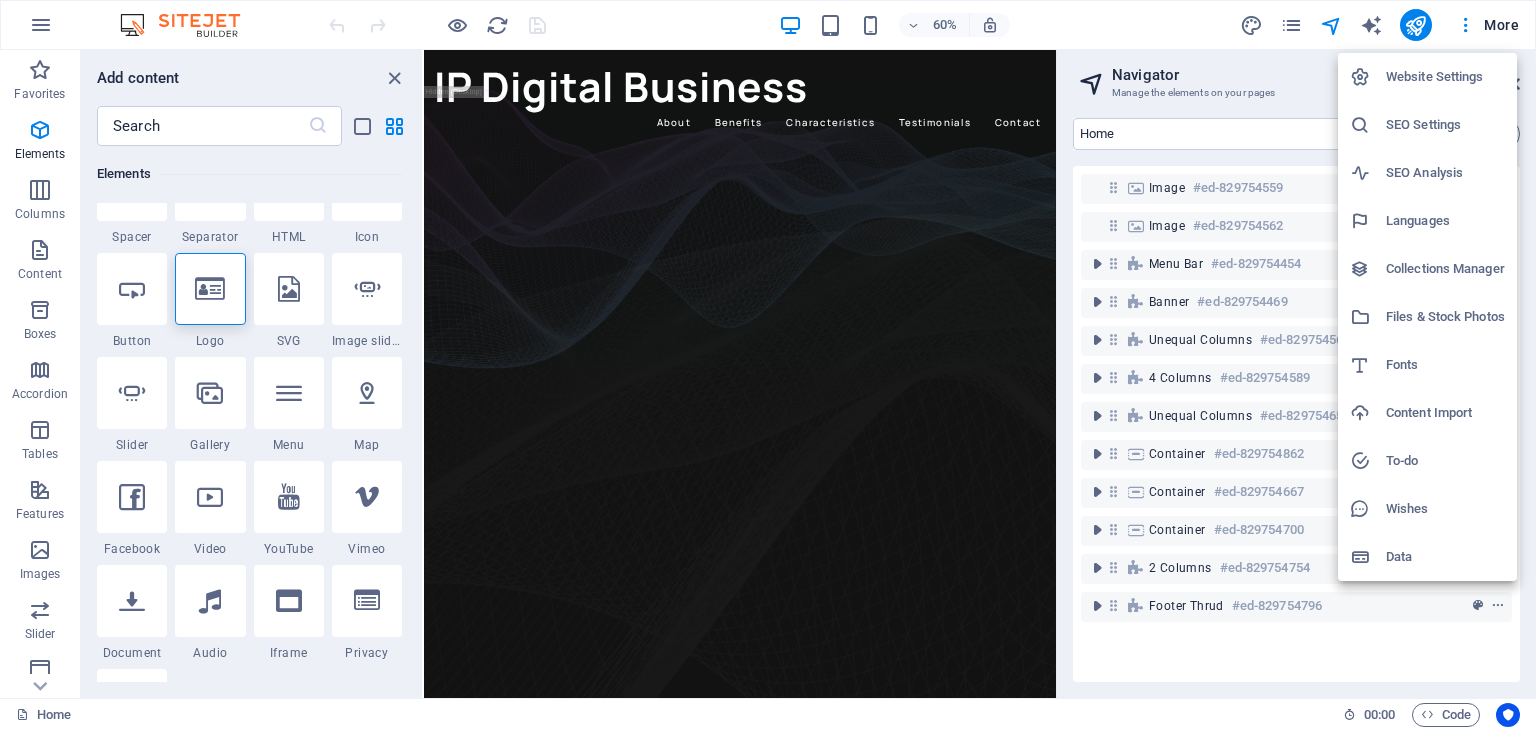 click at bounding box center (768, 365) 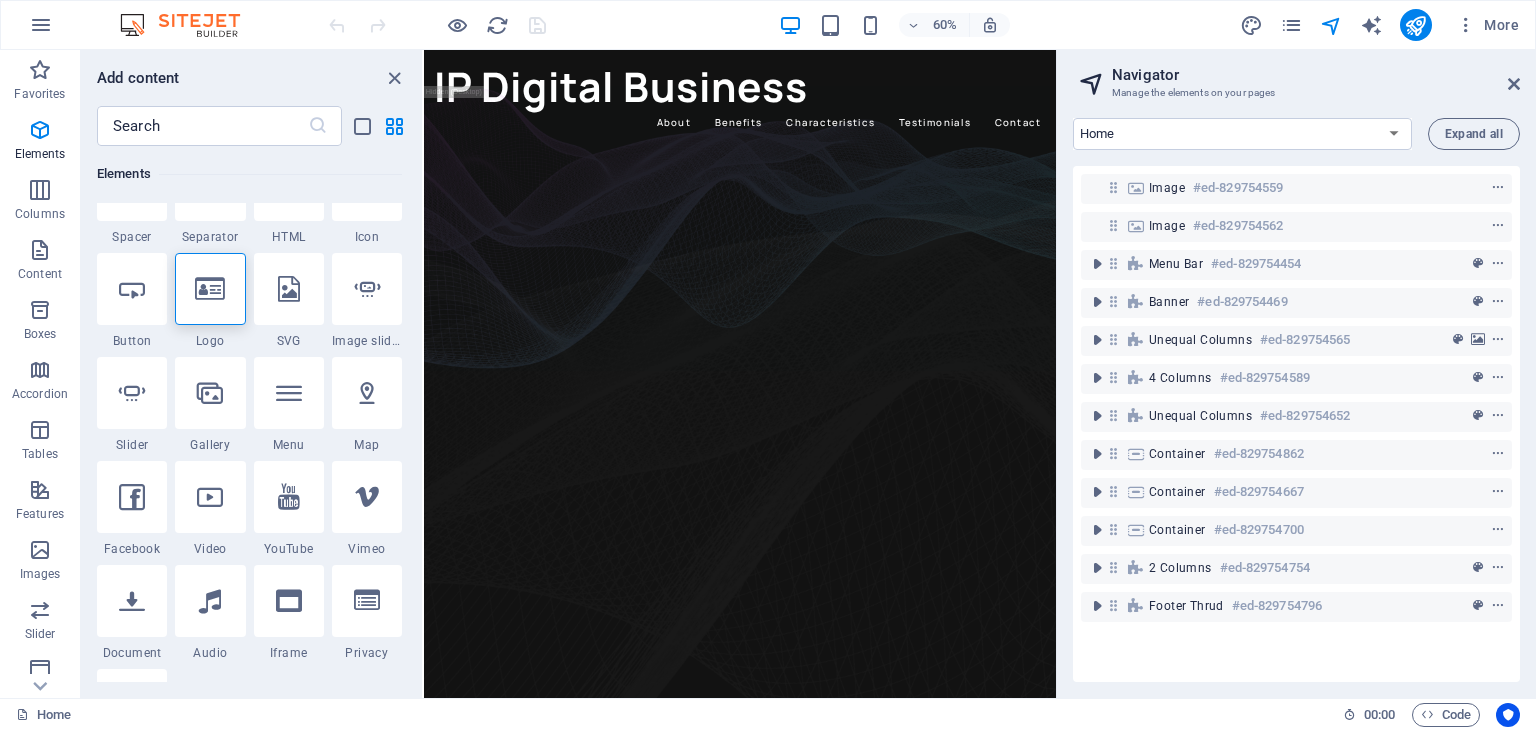 click on "60% More" at bounding box center [926, 25] 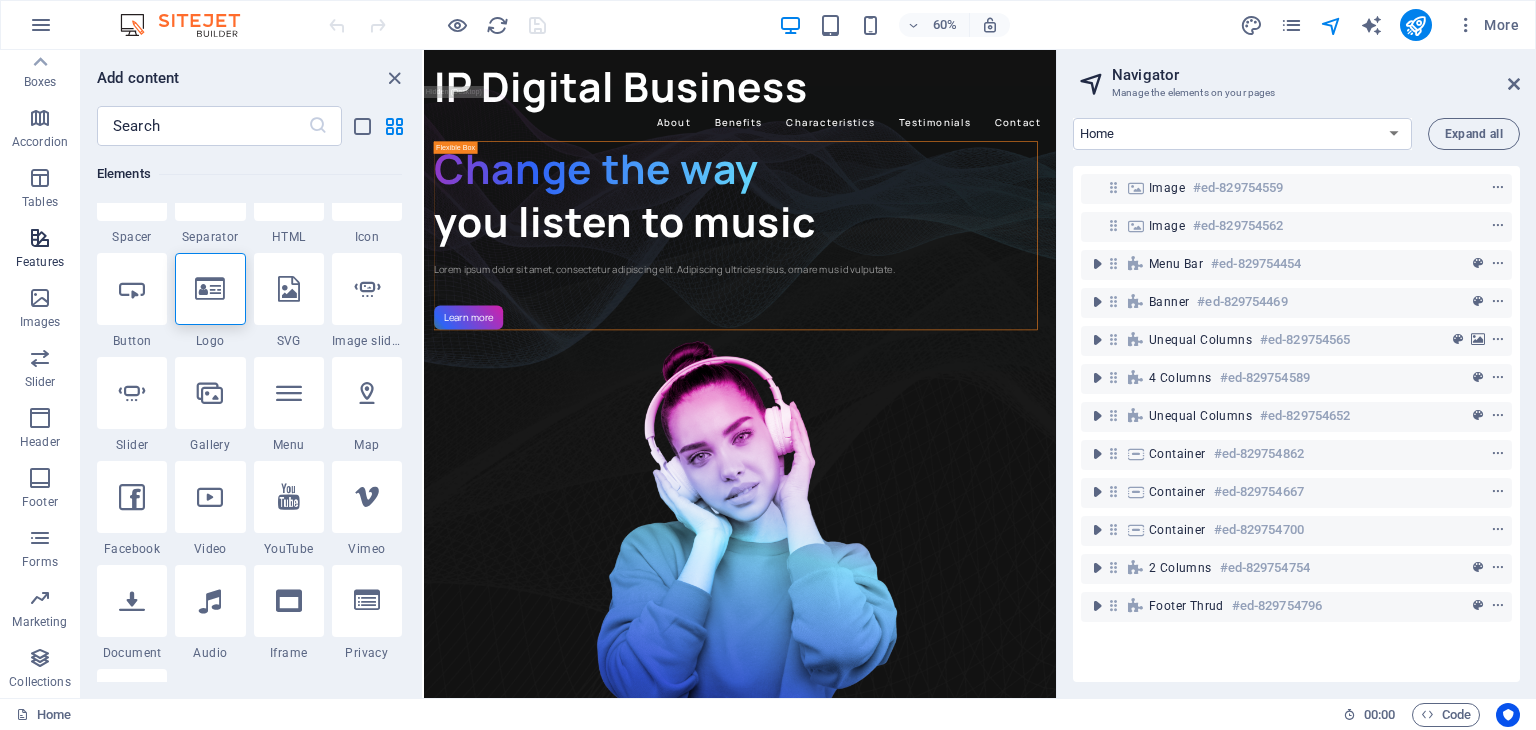 scroll, scrollTop: 0, scrollLeft: 0, axis: both 